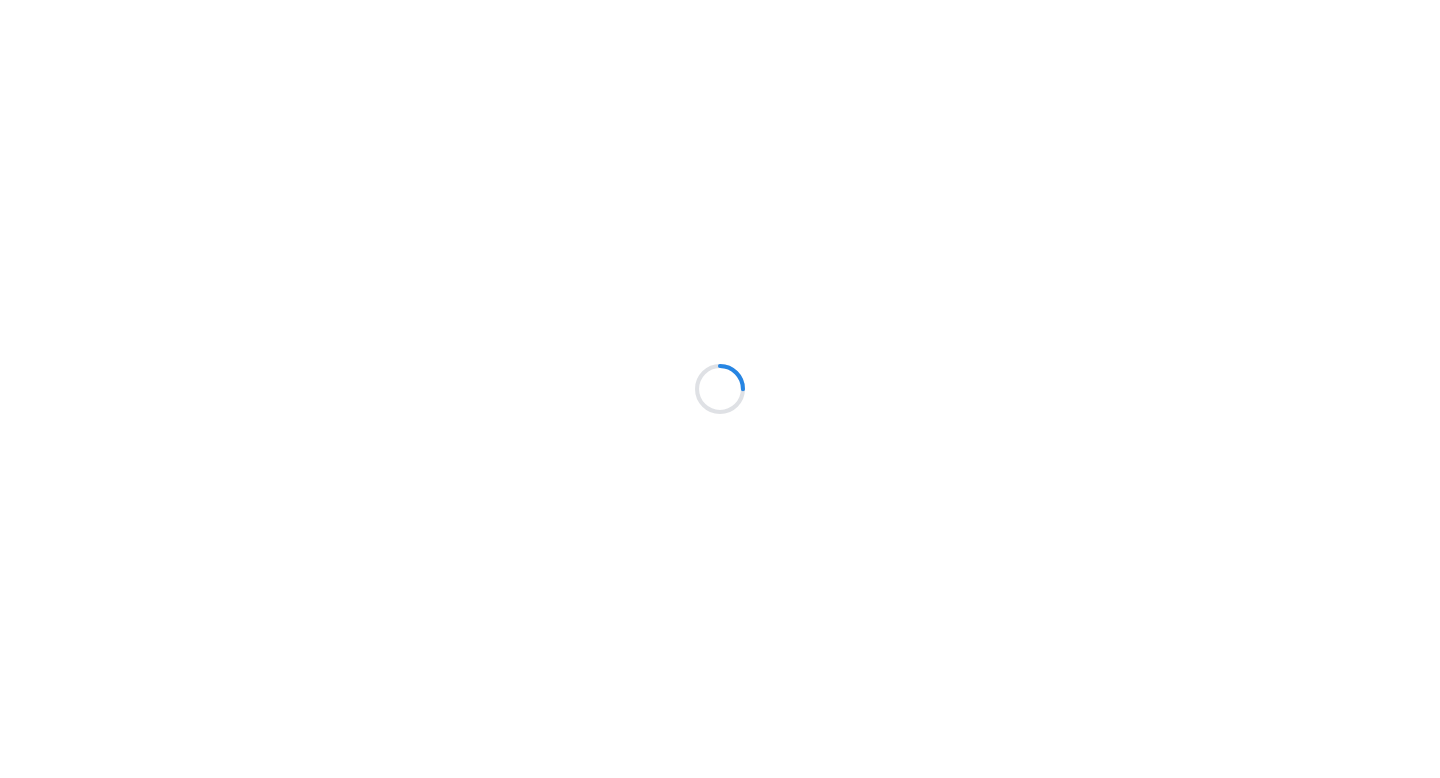 scroll, scrollTop: 0, scrollLeft: 0, axis: both 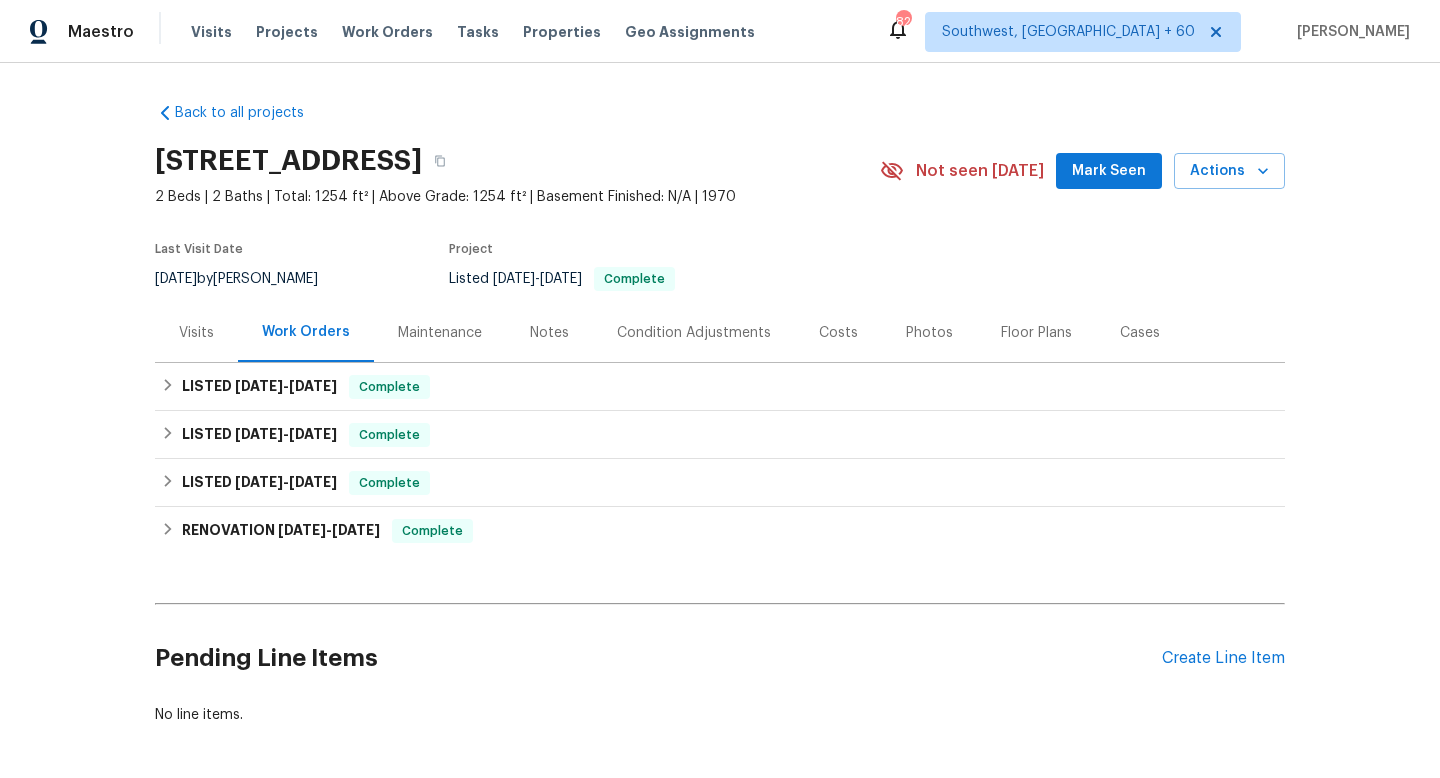 click on "Maintenance" at bounding box center [440, 333] 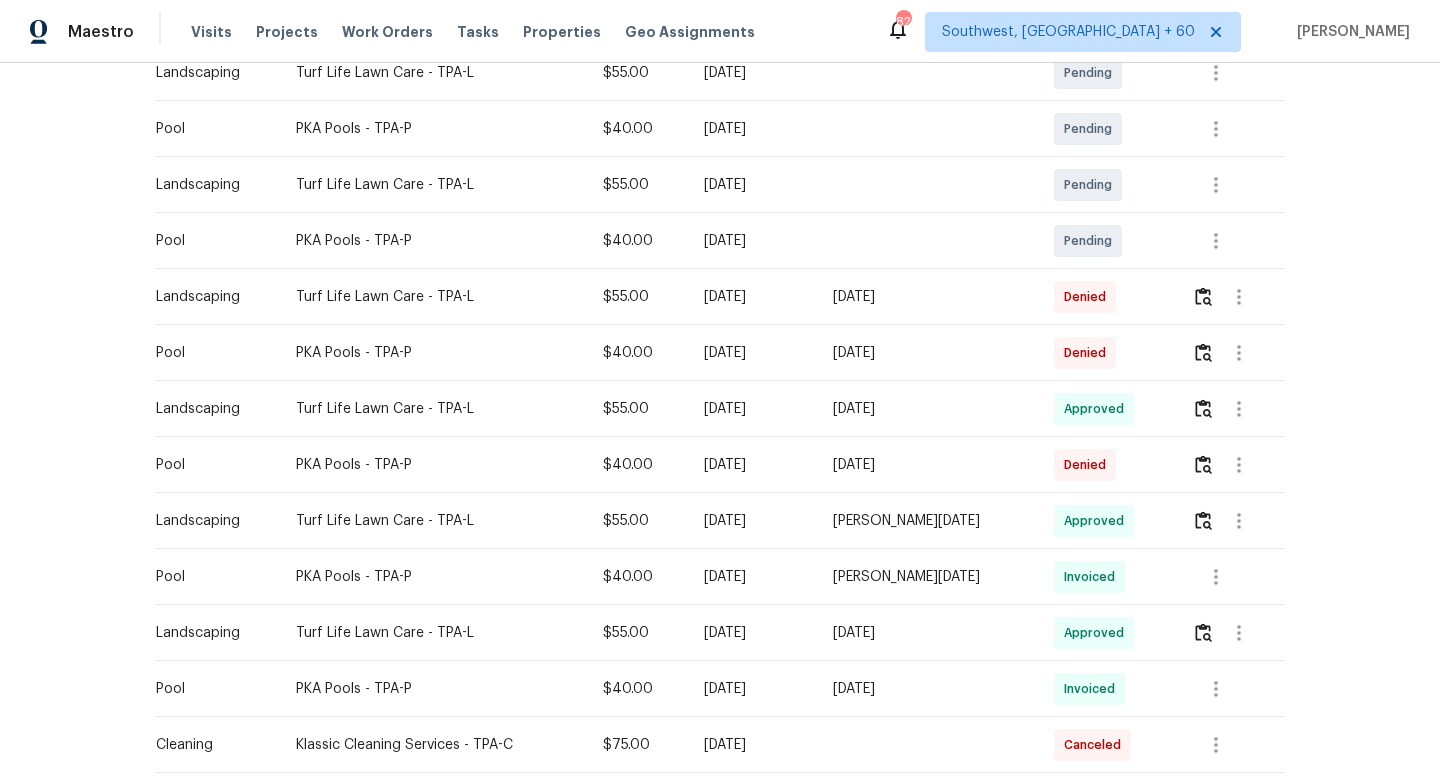scroll, scrollTop: 617, scrollLeft: 0, axis: vertical 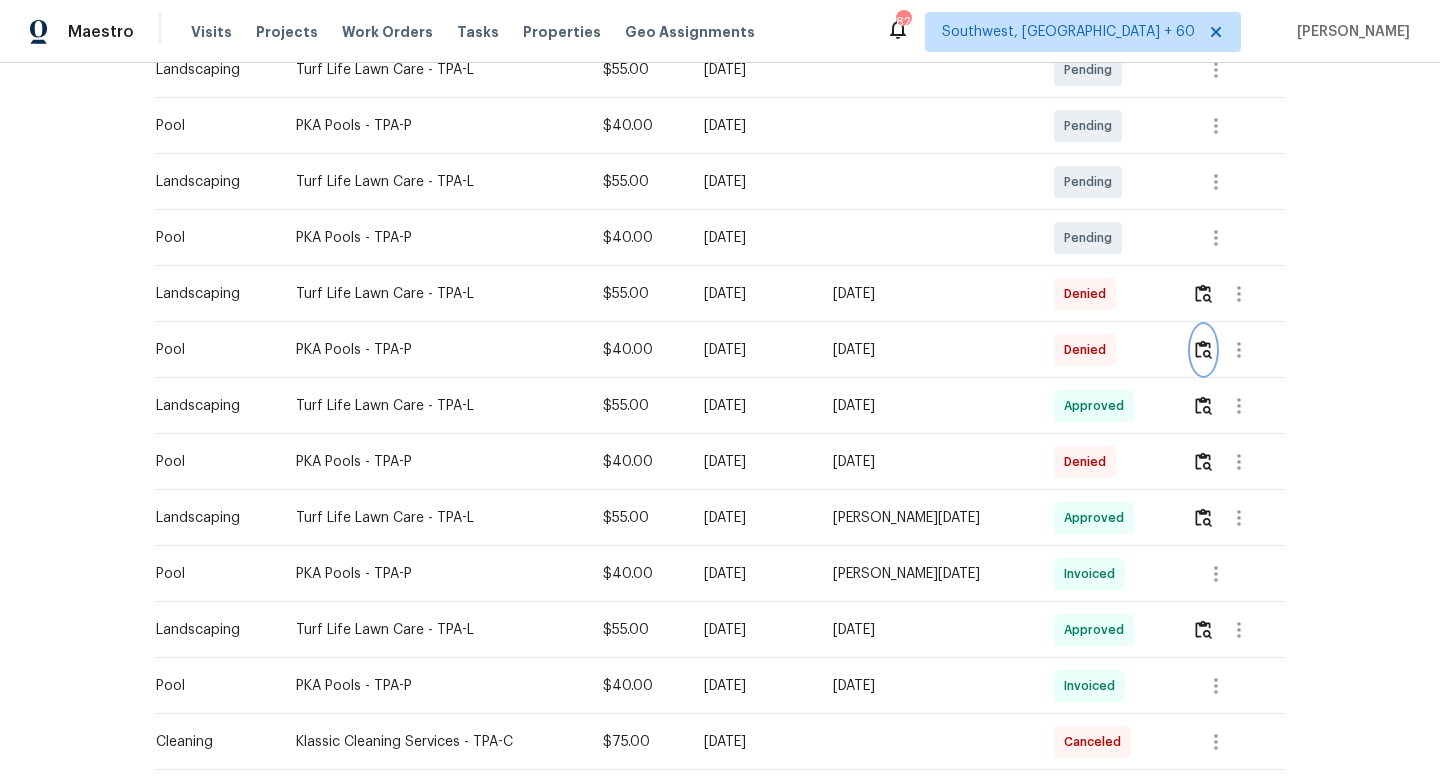 click at bounding box center (1203, 349) 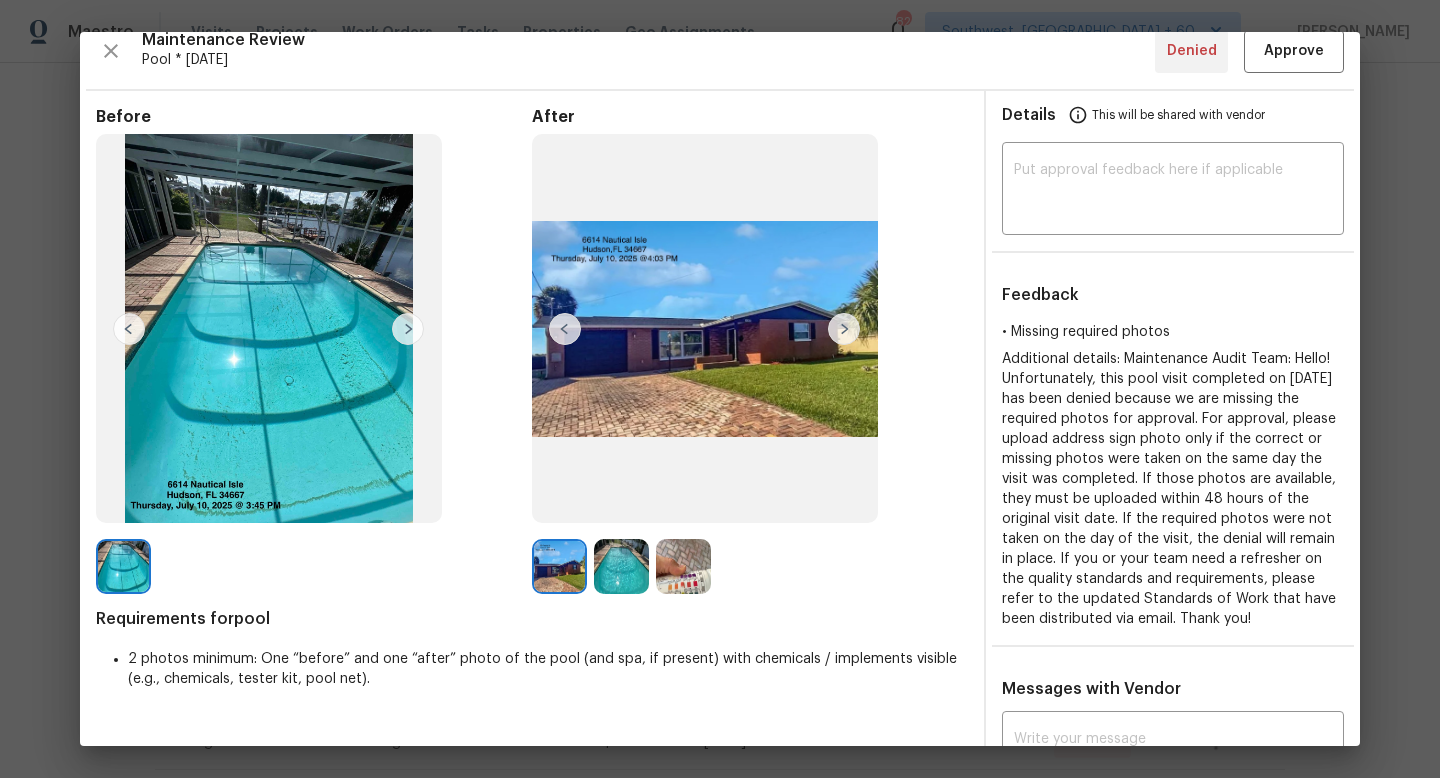 scroll, scrollTop: 0, scrollLeft: 0, axis: both 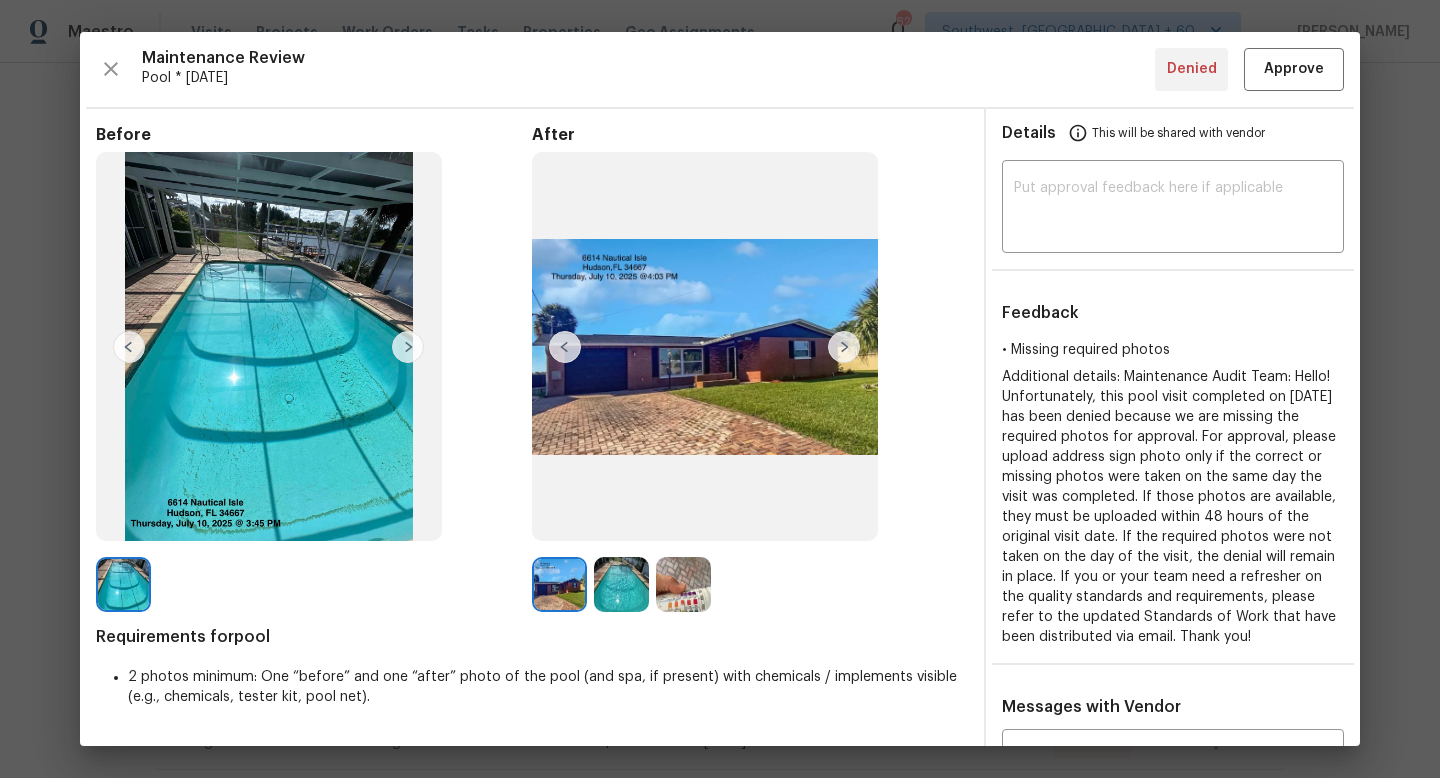 click at bounding box center (844, 347) 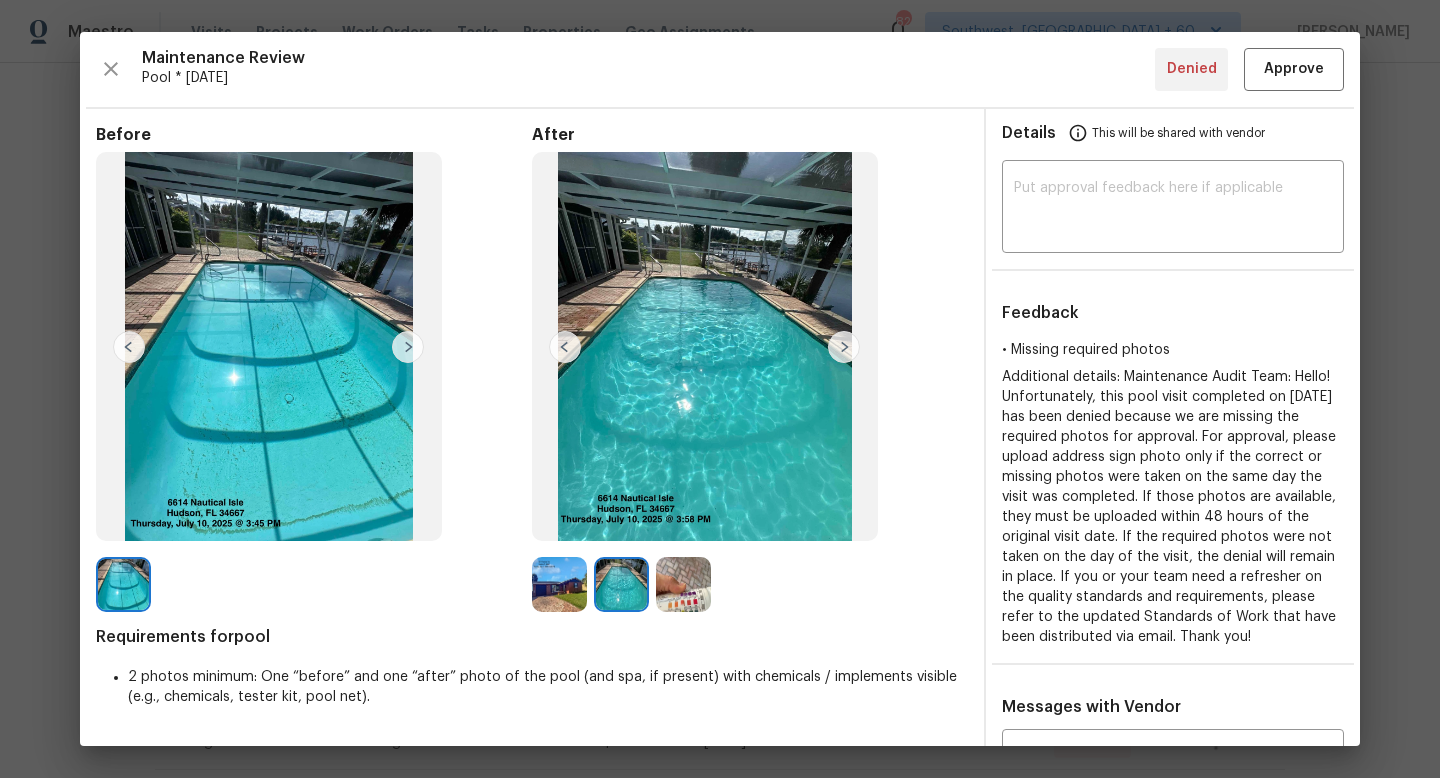 click at bounding box center [844, 347] 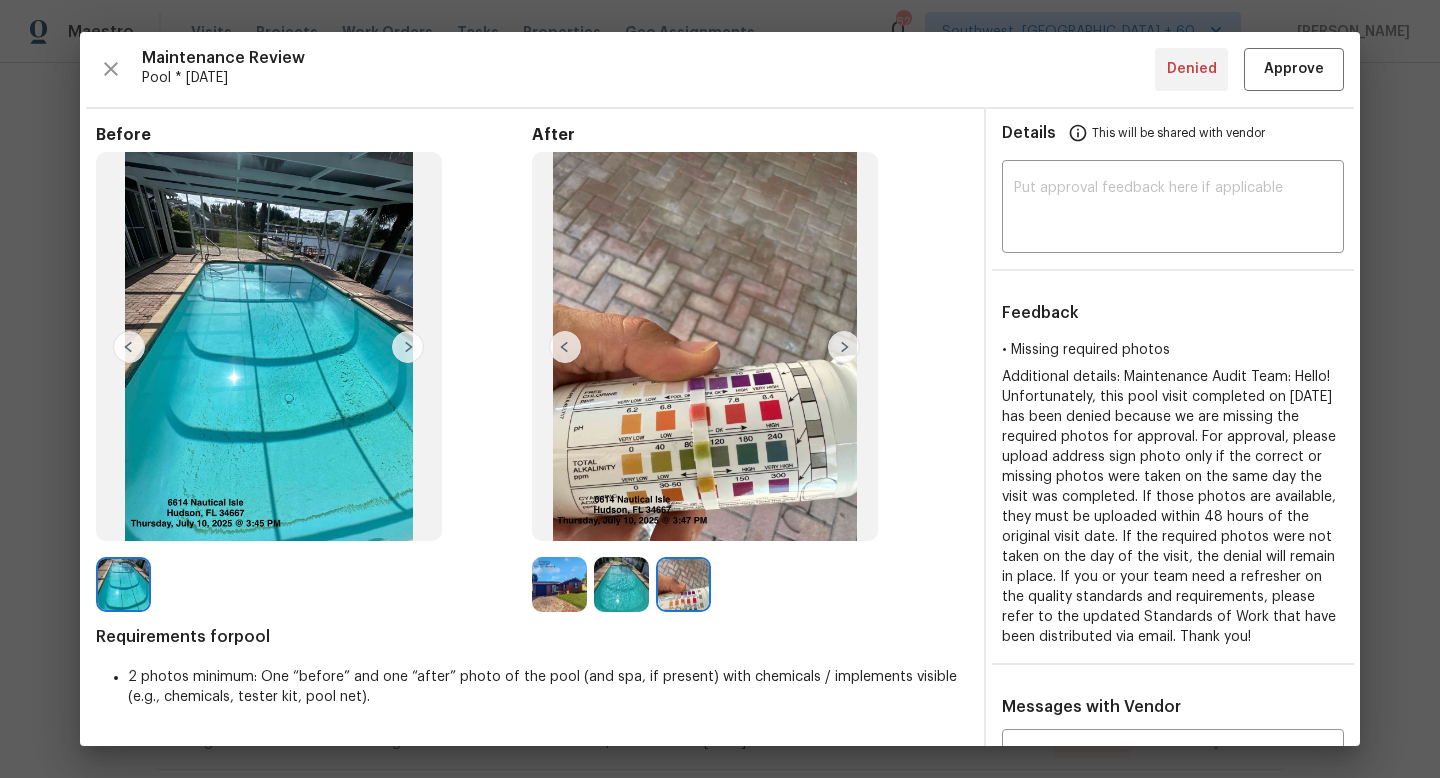 click at bounding box center [565, 347] 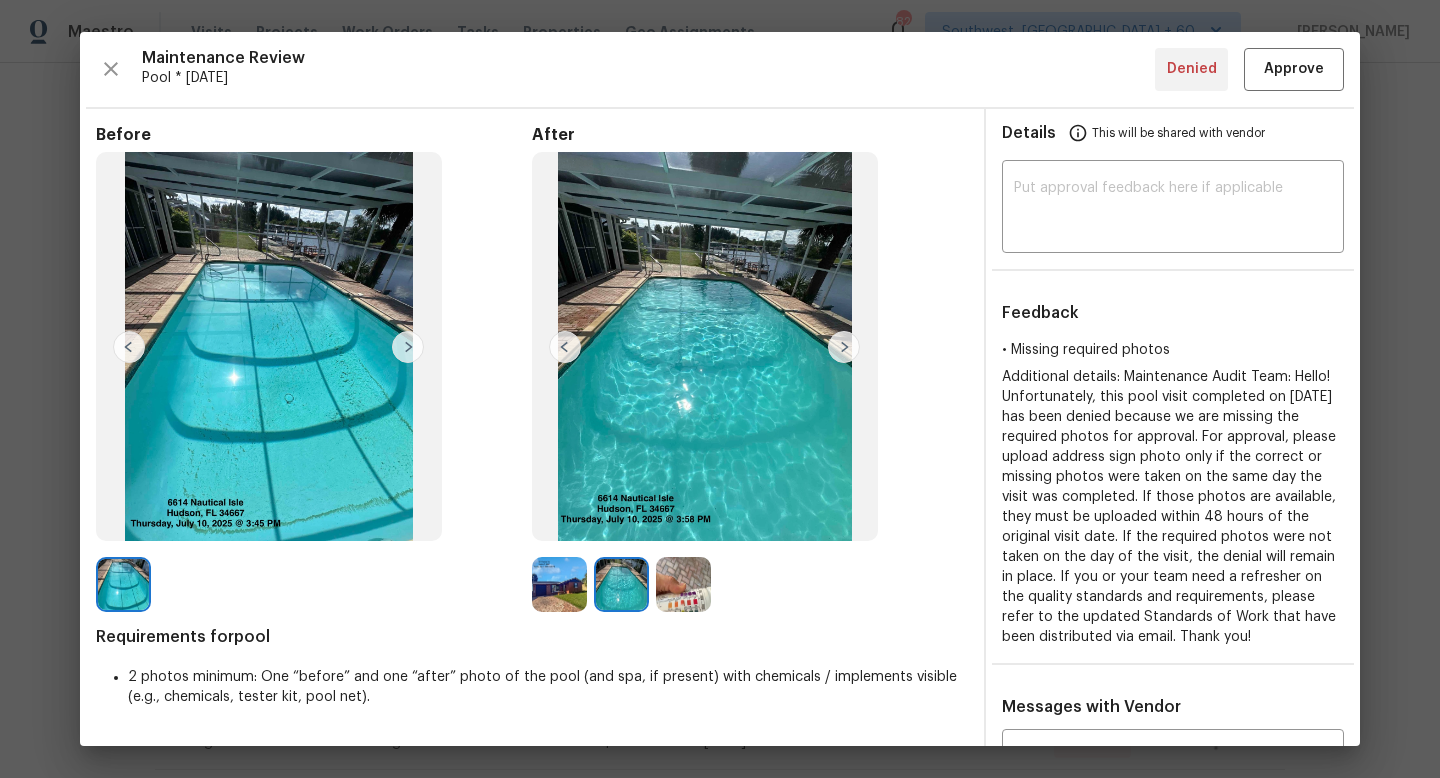 click at bounding box center (844, 347) 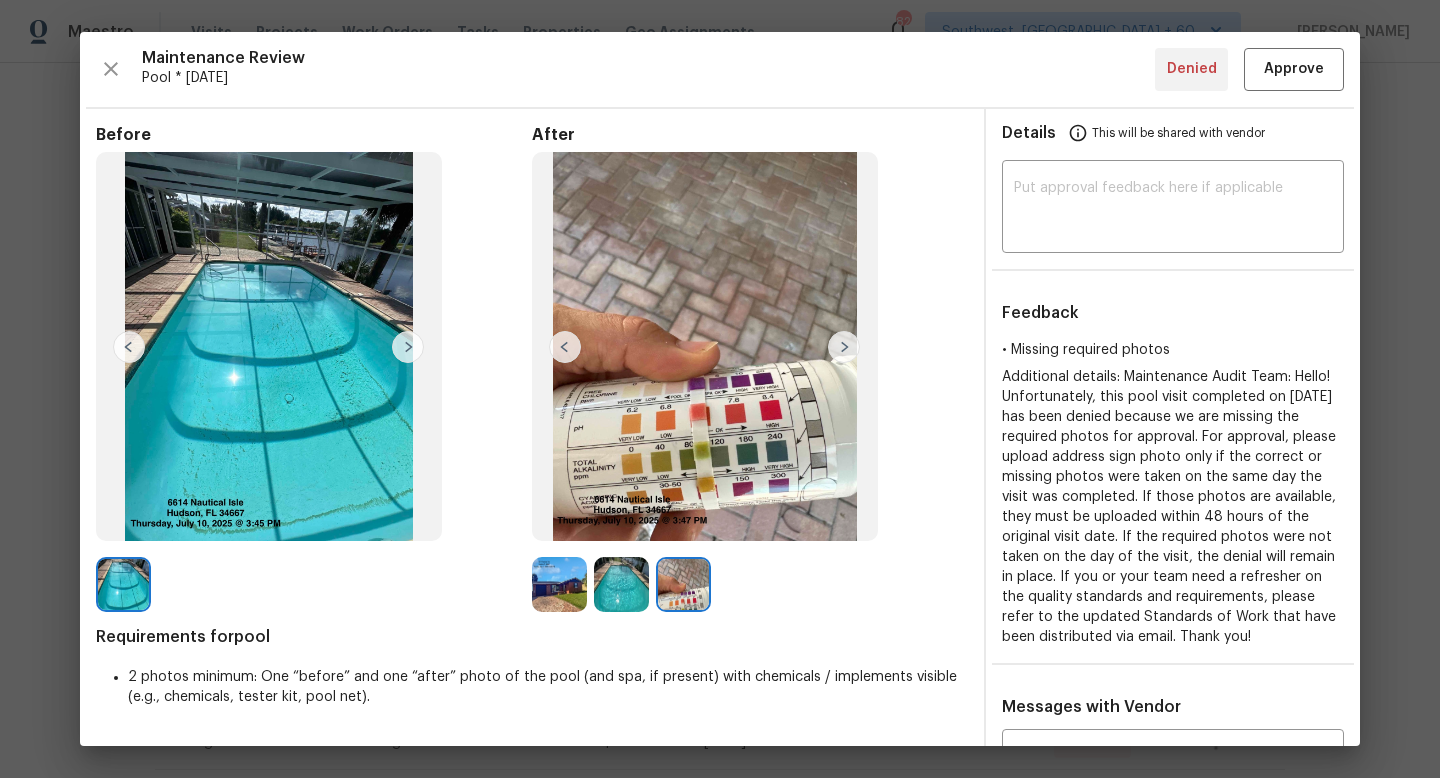 click at bounding box center (565, 347) 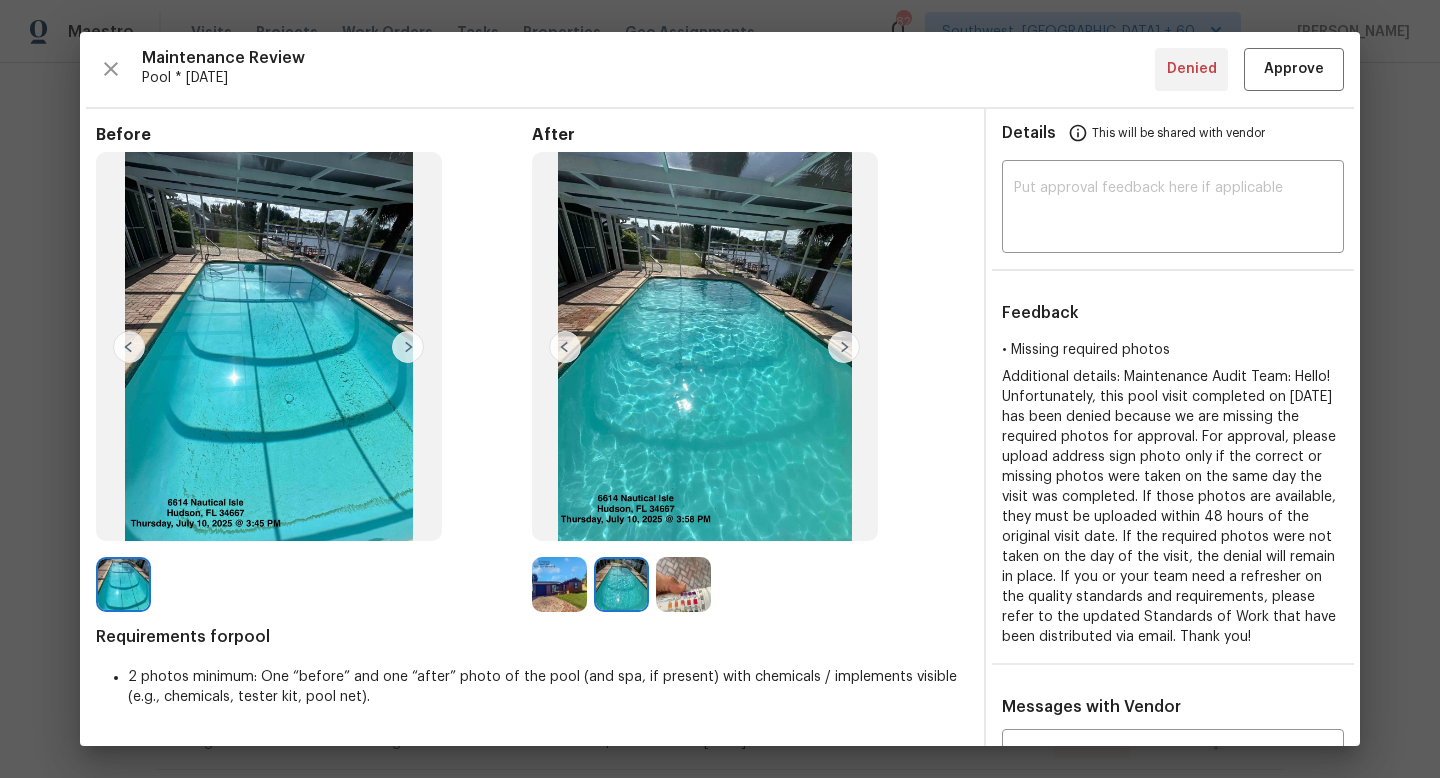 click at bounding box center (565, 347) 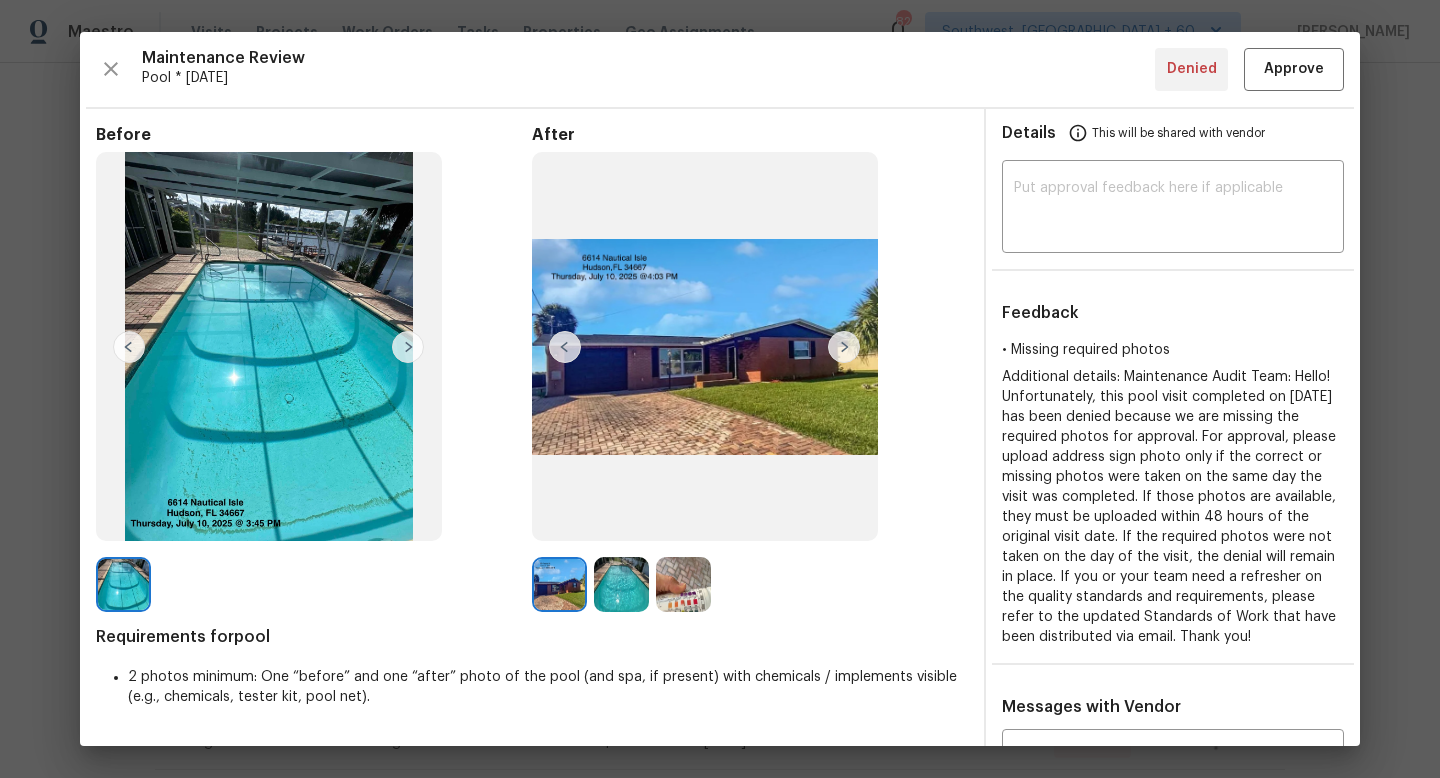 click at bounding box center (844, 347) 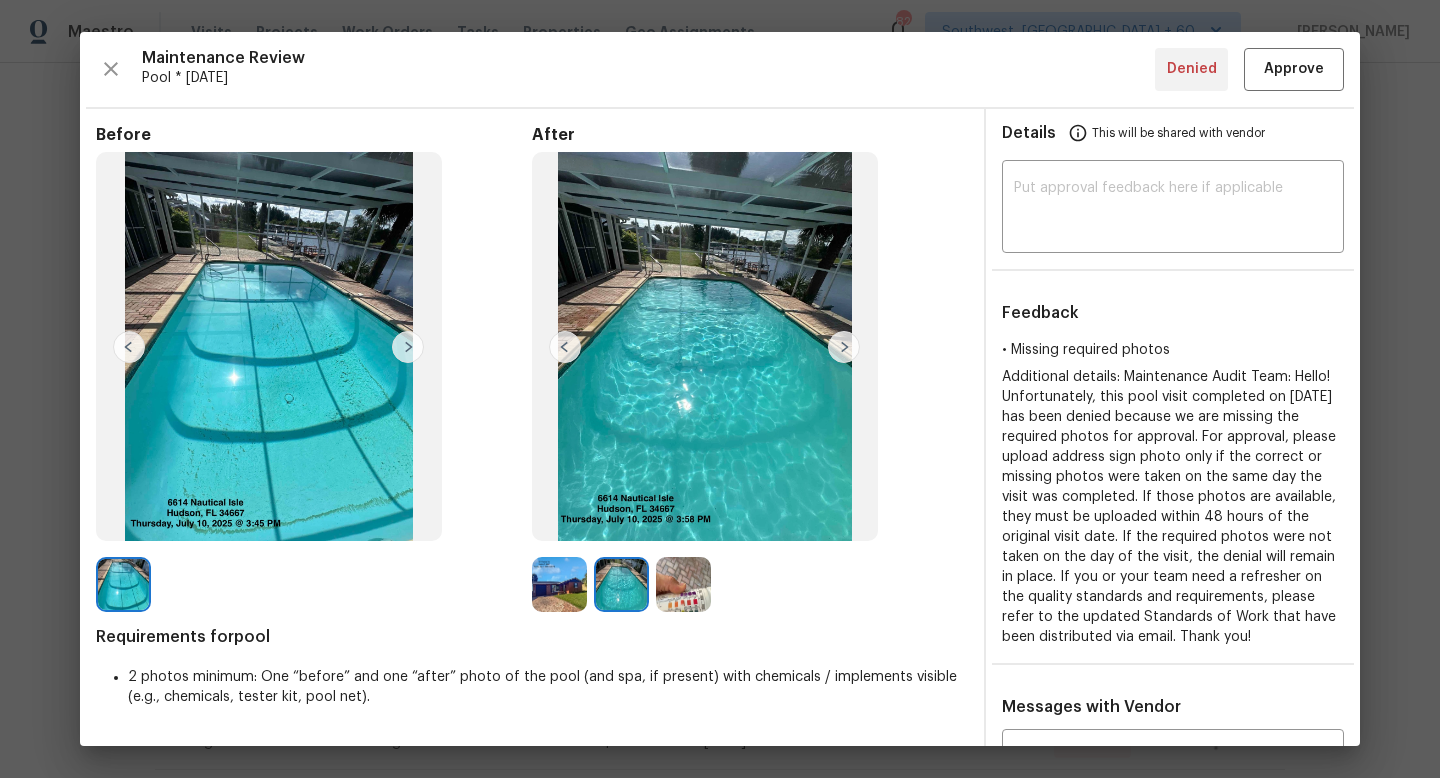 click at bounding box center (565, 347) 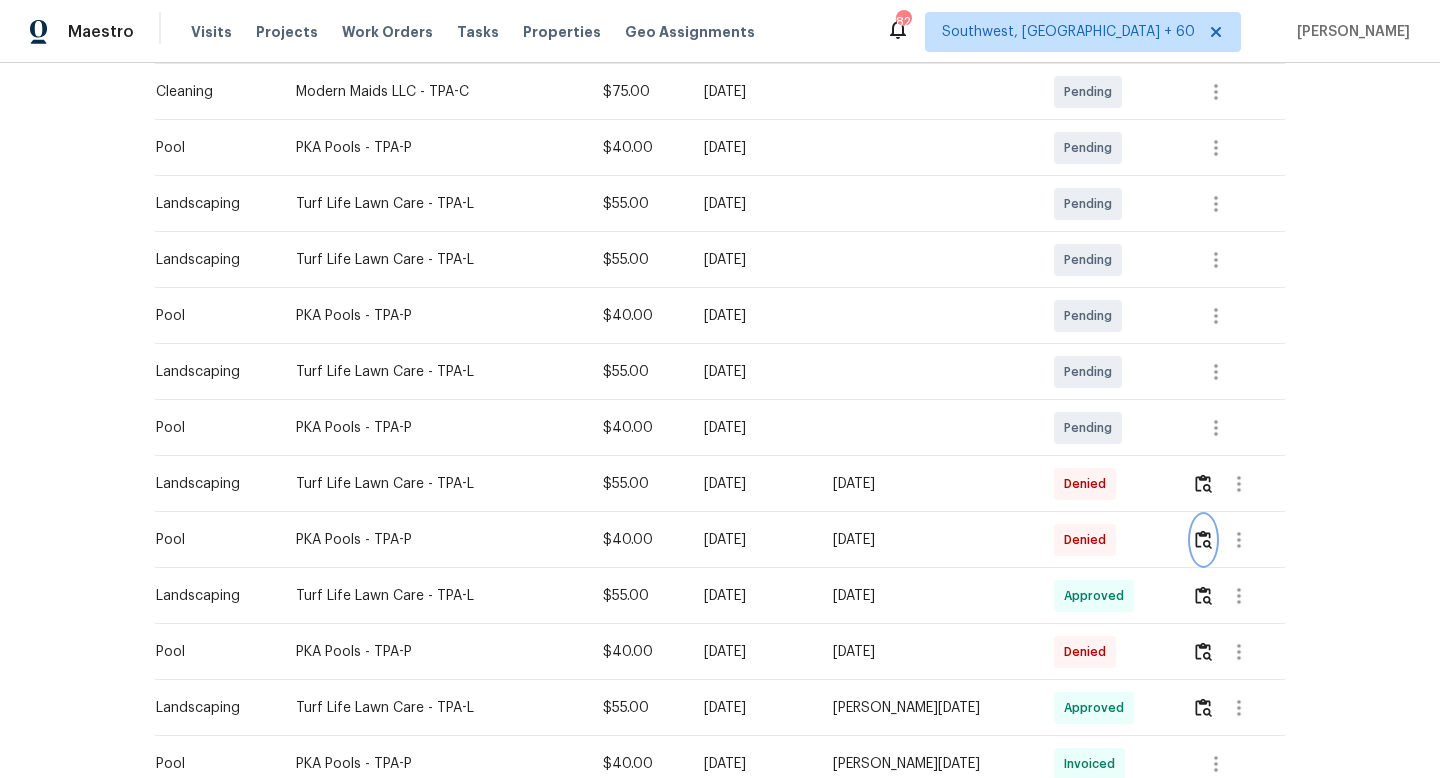 scroll, scrollTop: 0, scrollLeft: 0, axis: both 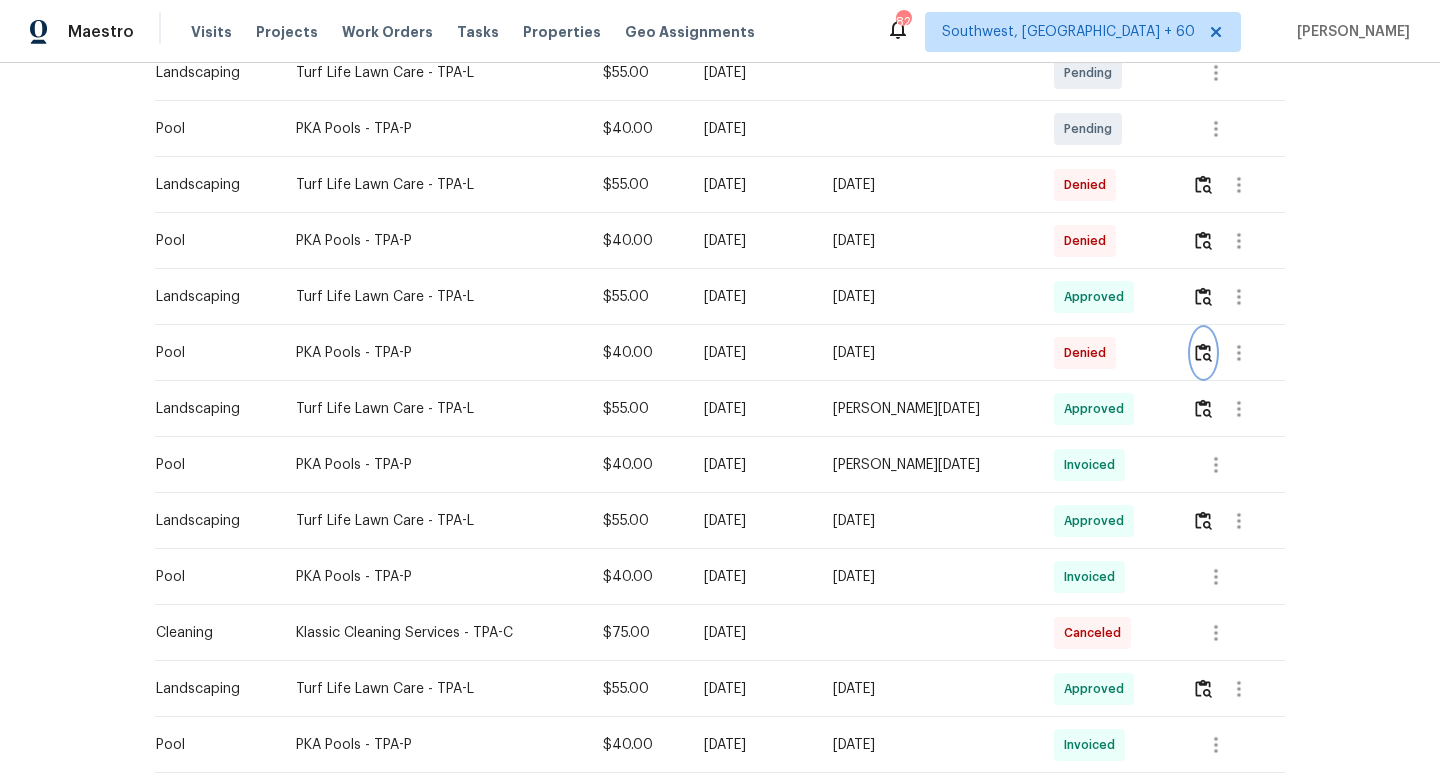 click at bounding box center [1203, 352] 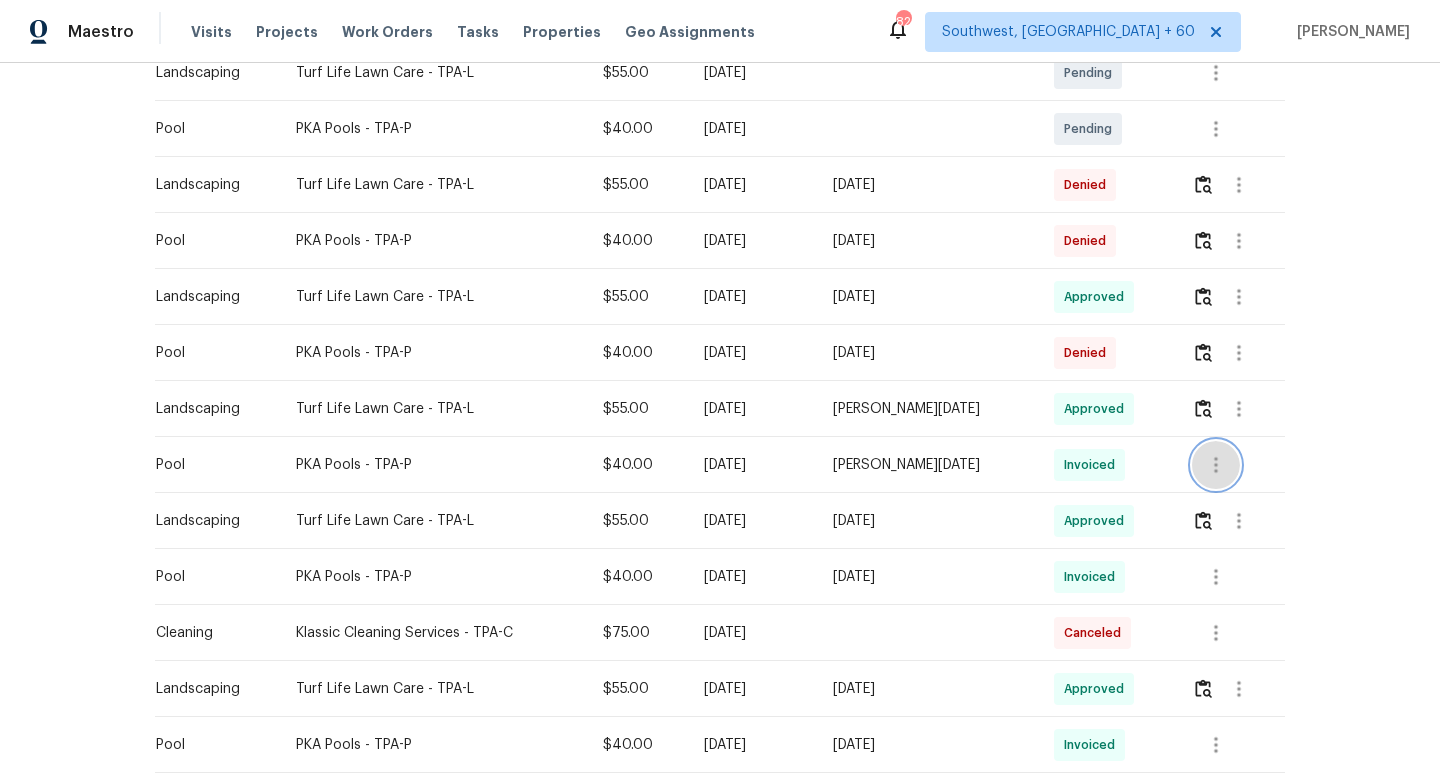 click 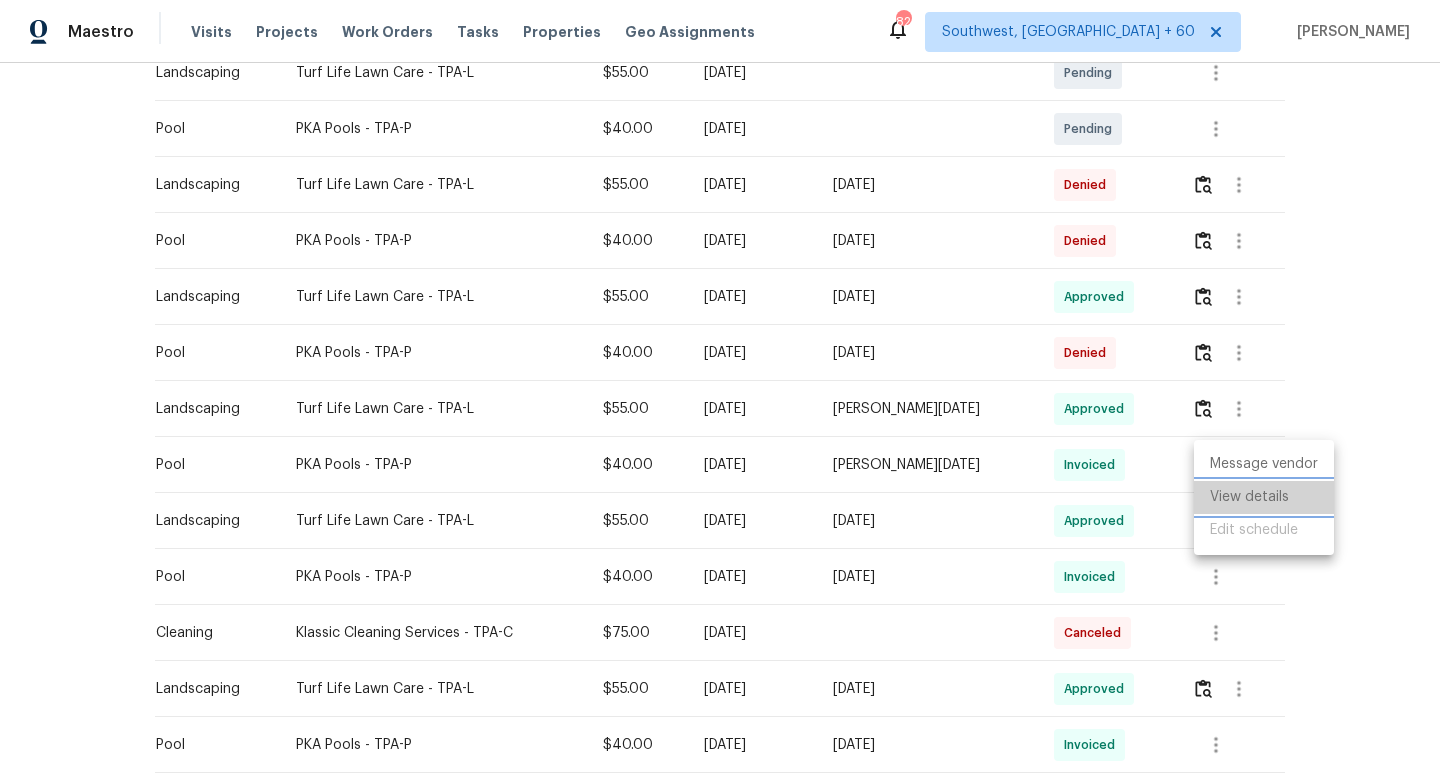 click on "View details" at bounding box center [1264, 497] 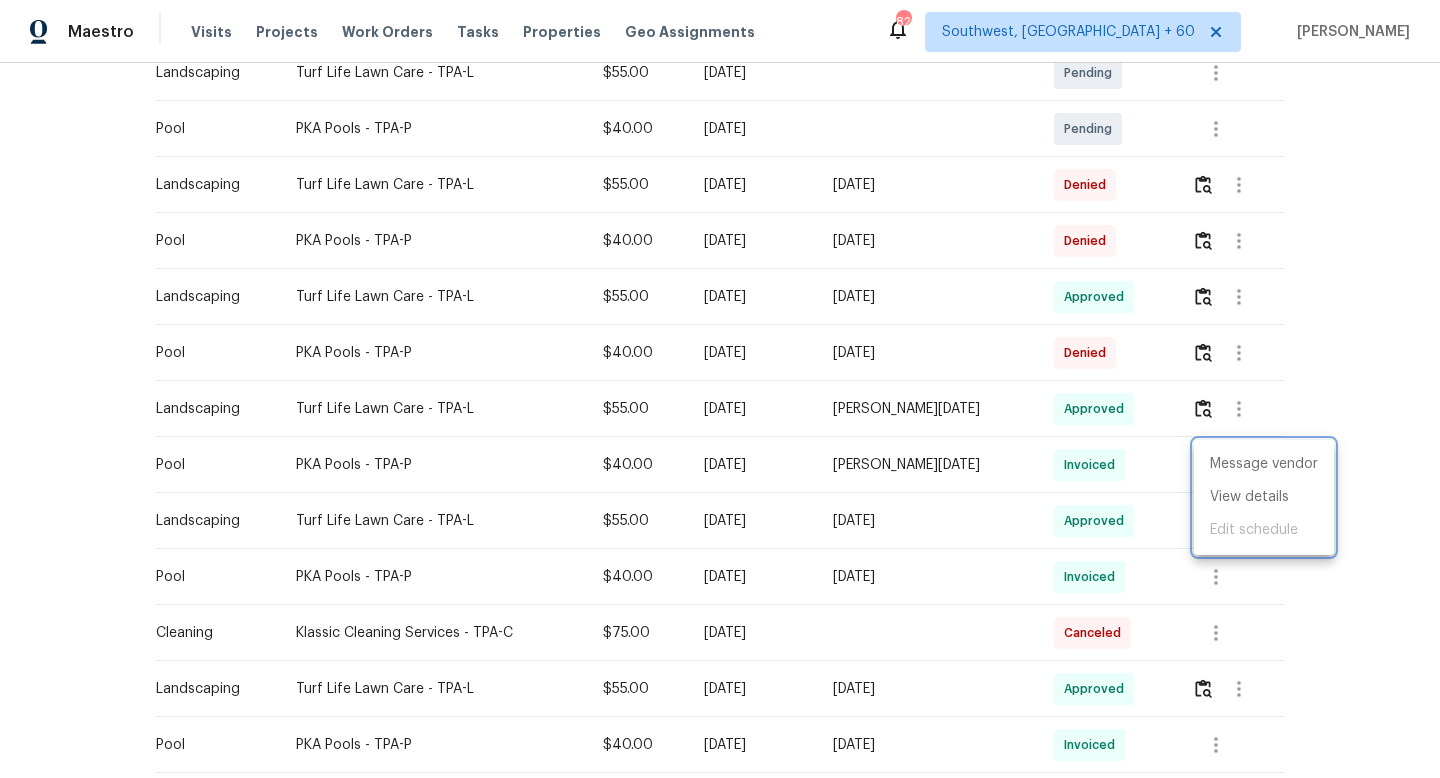 click at bounding box center [720, 389] 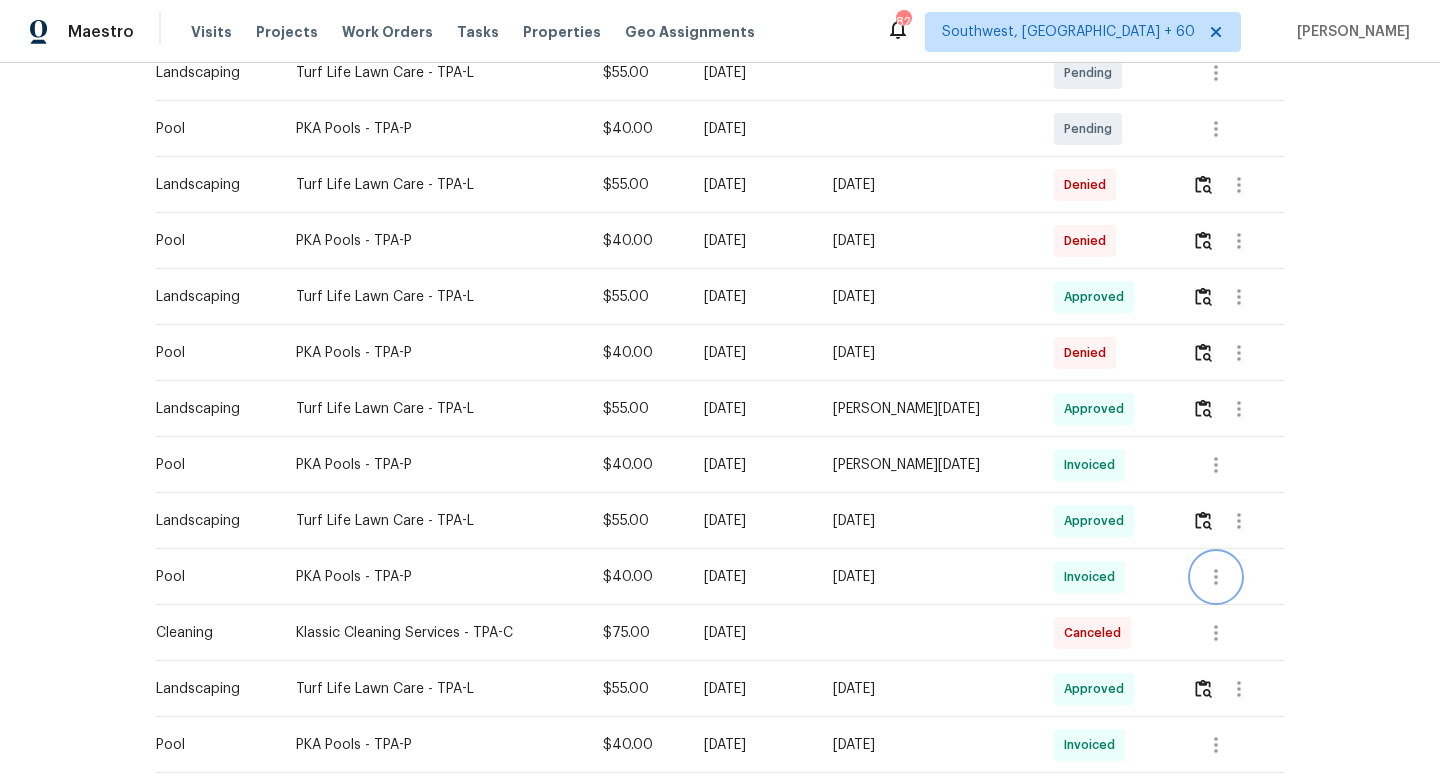 click 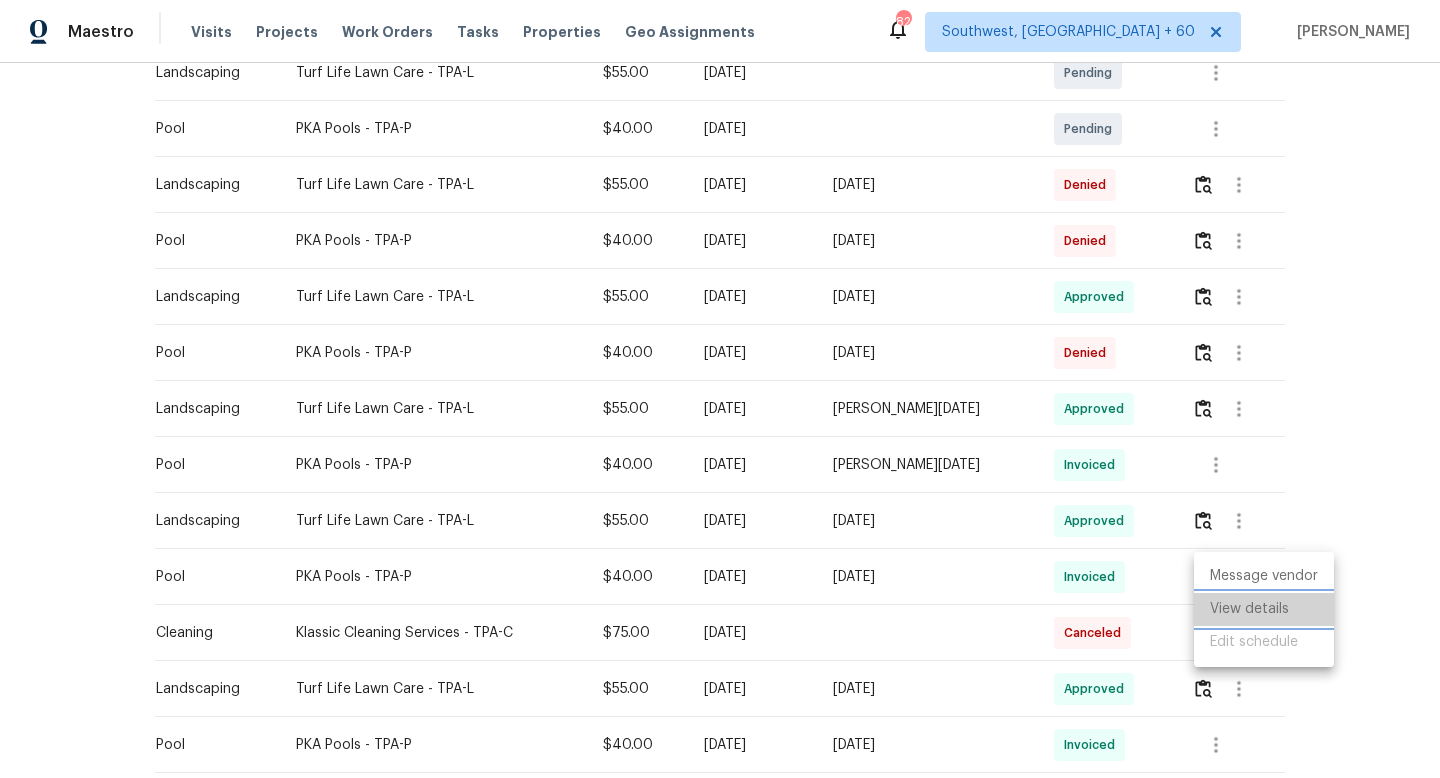 click on "View details" at bounding box center [1264, 609] 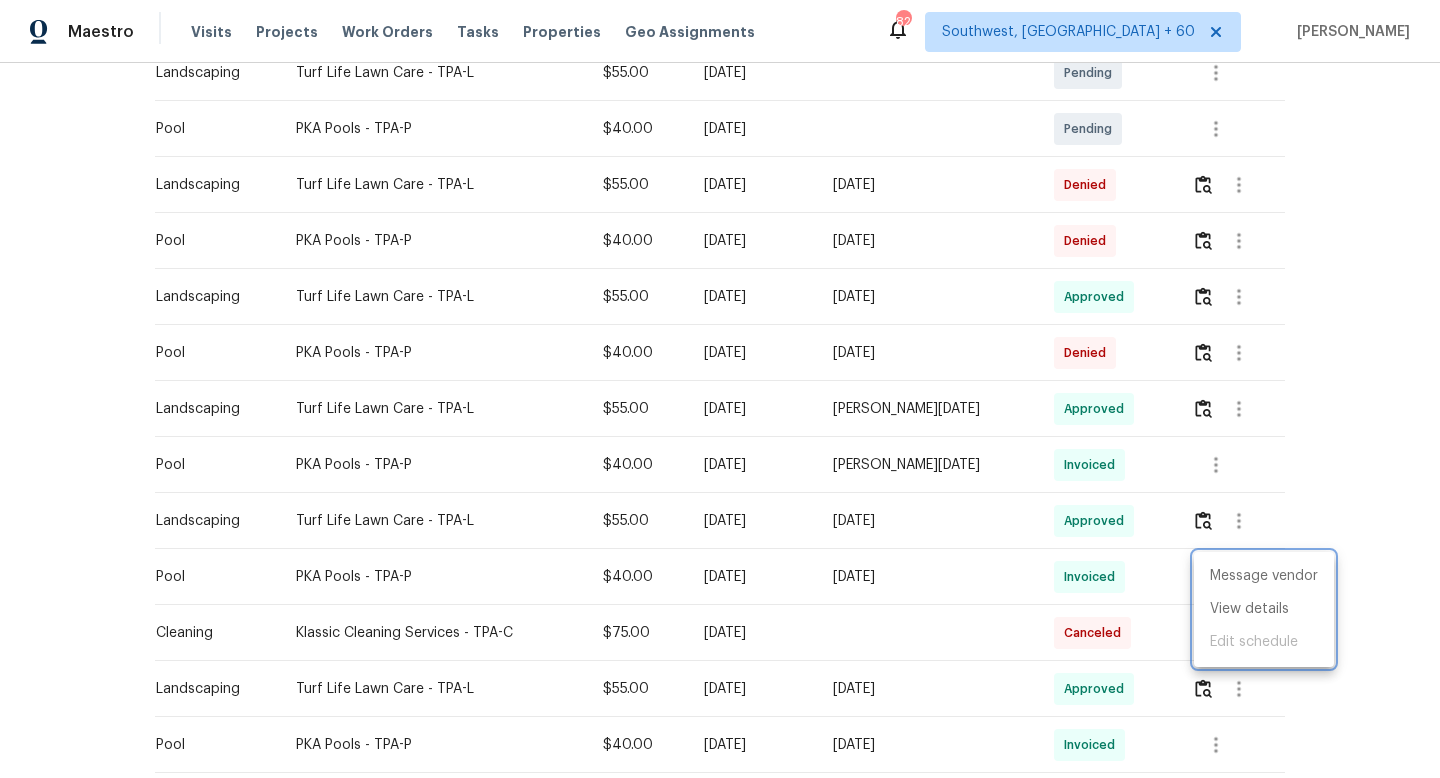 click at bounding box center [720, 389] 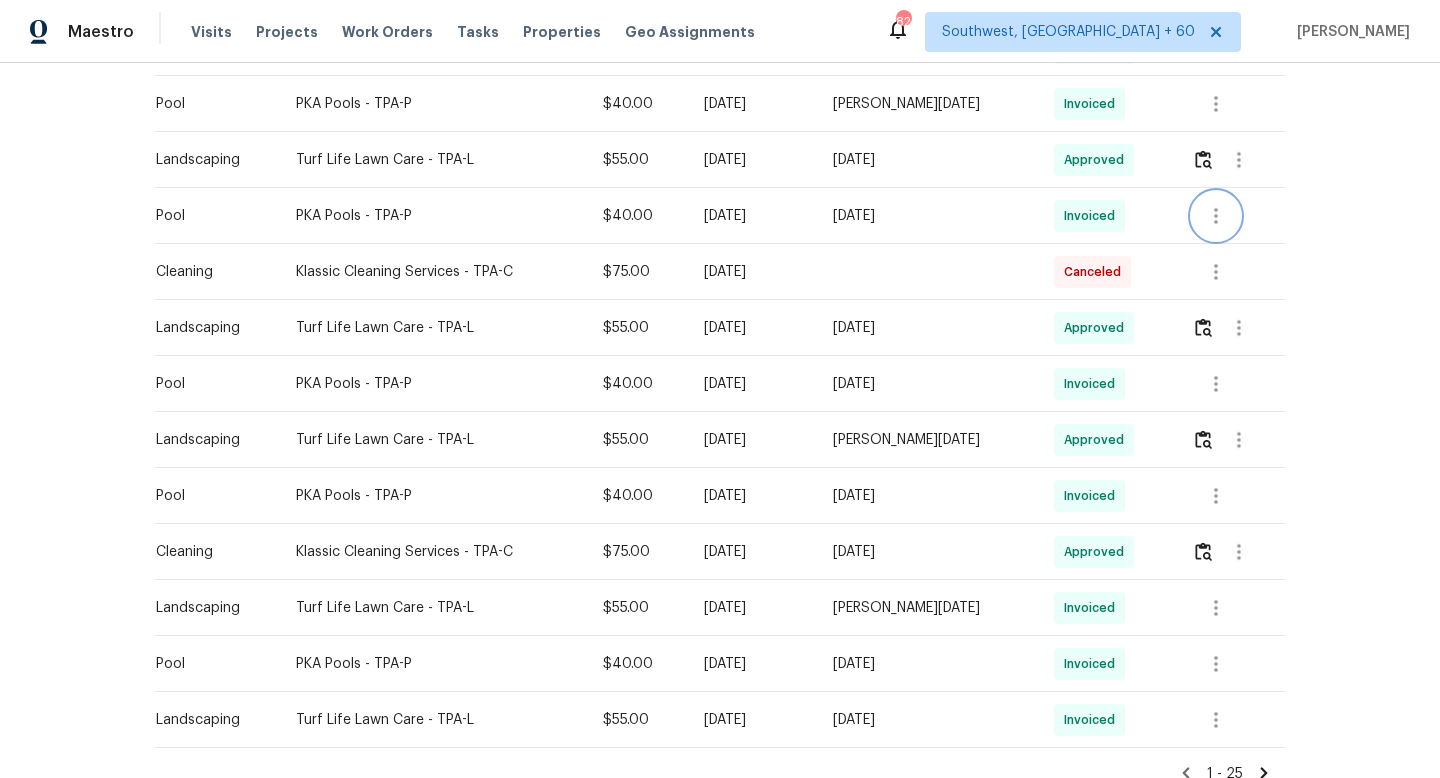 scroll, scrollTop: 1212, scrollLeft: 0, axis: vertical 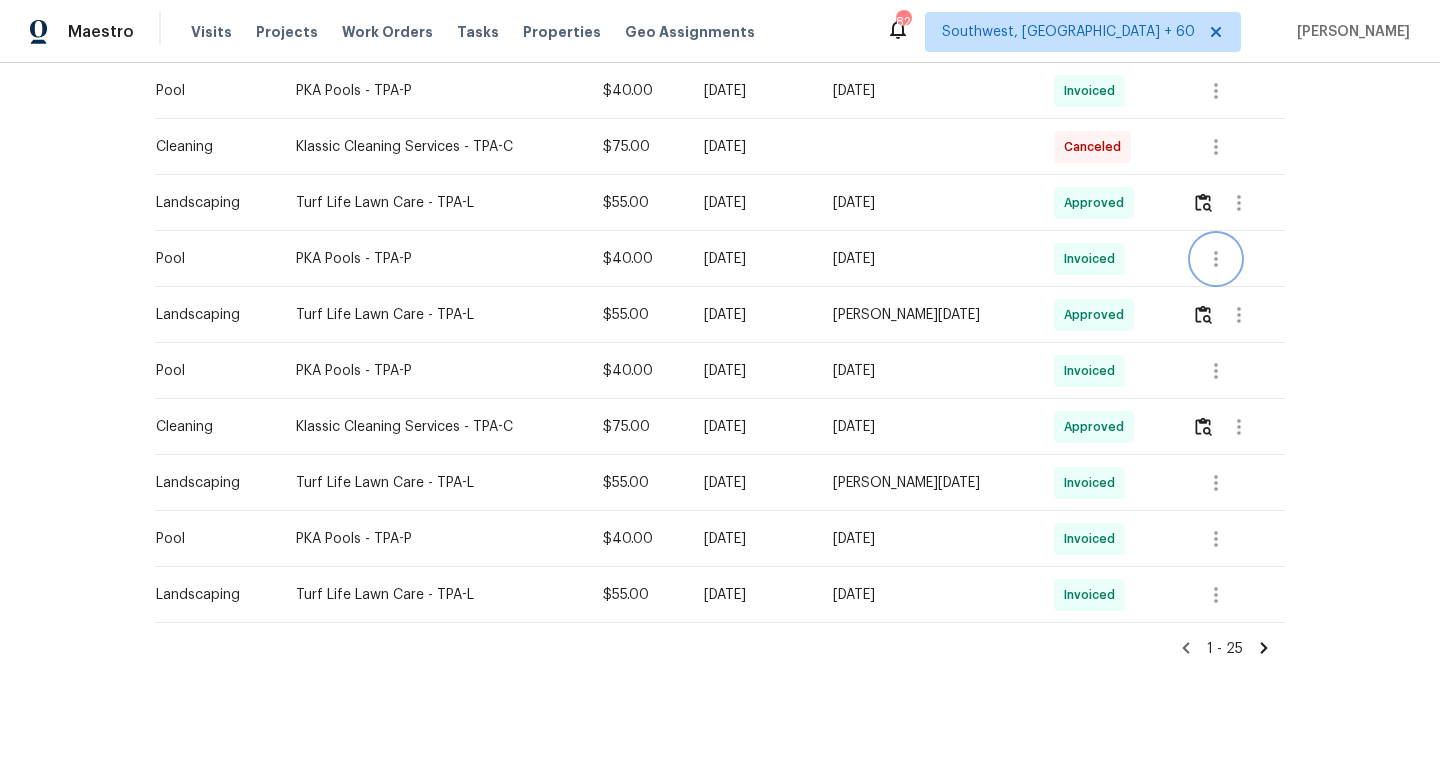 click 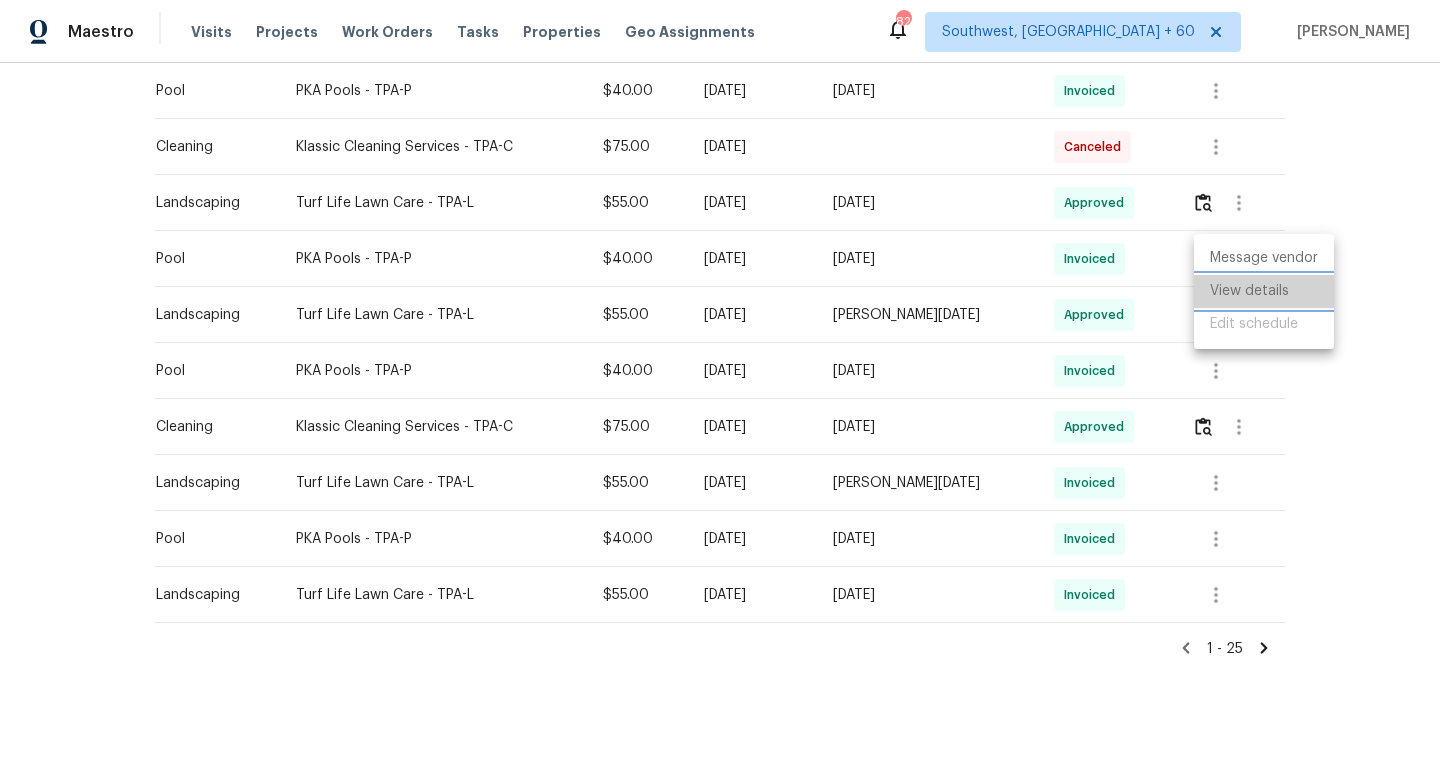 click on "View details" at bounding box center [1264, 291] 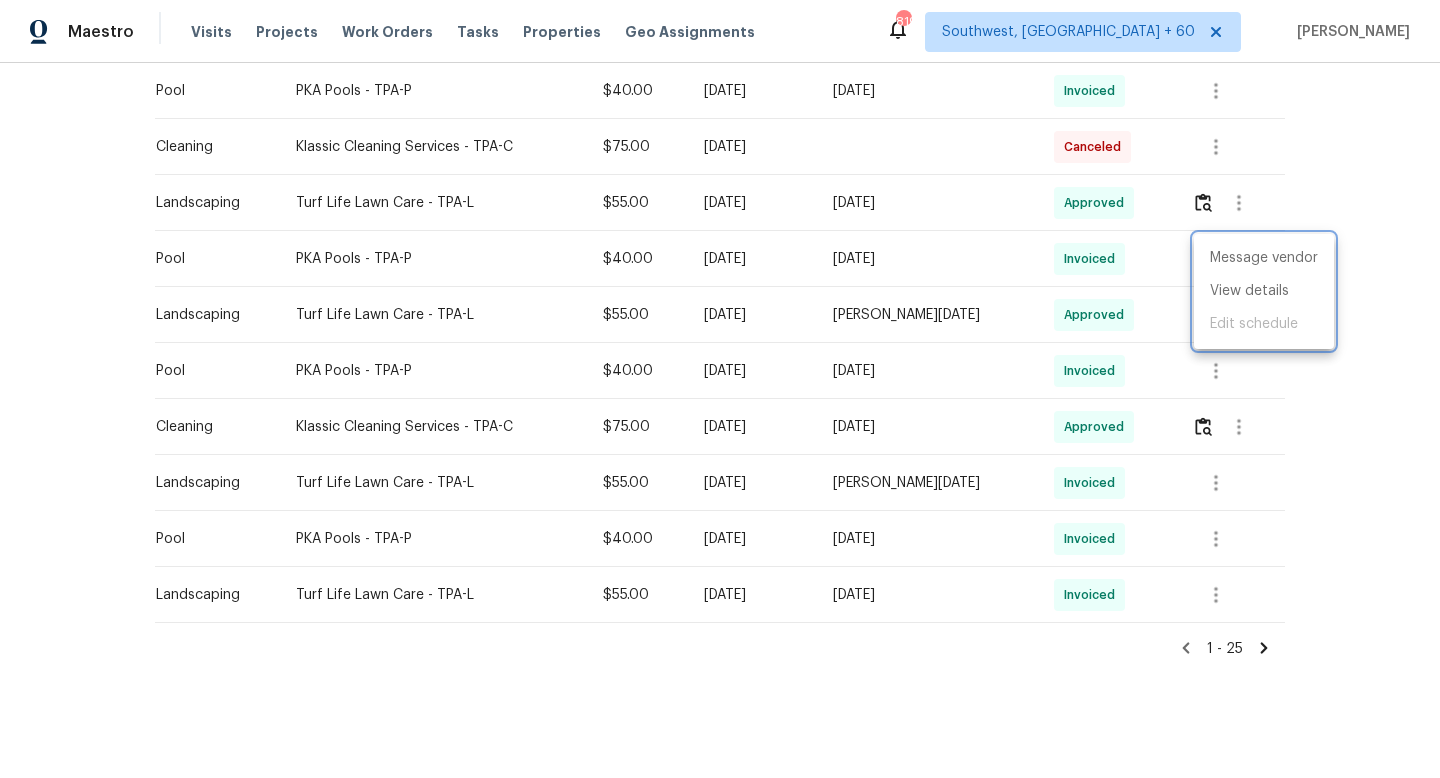 click at bounding box center (720, 389) 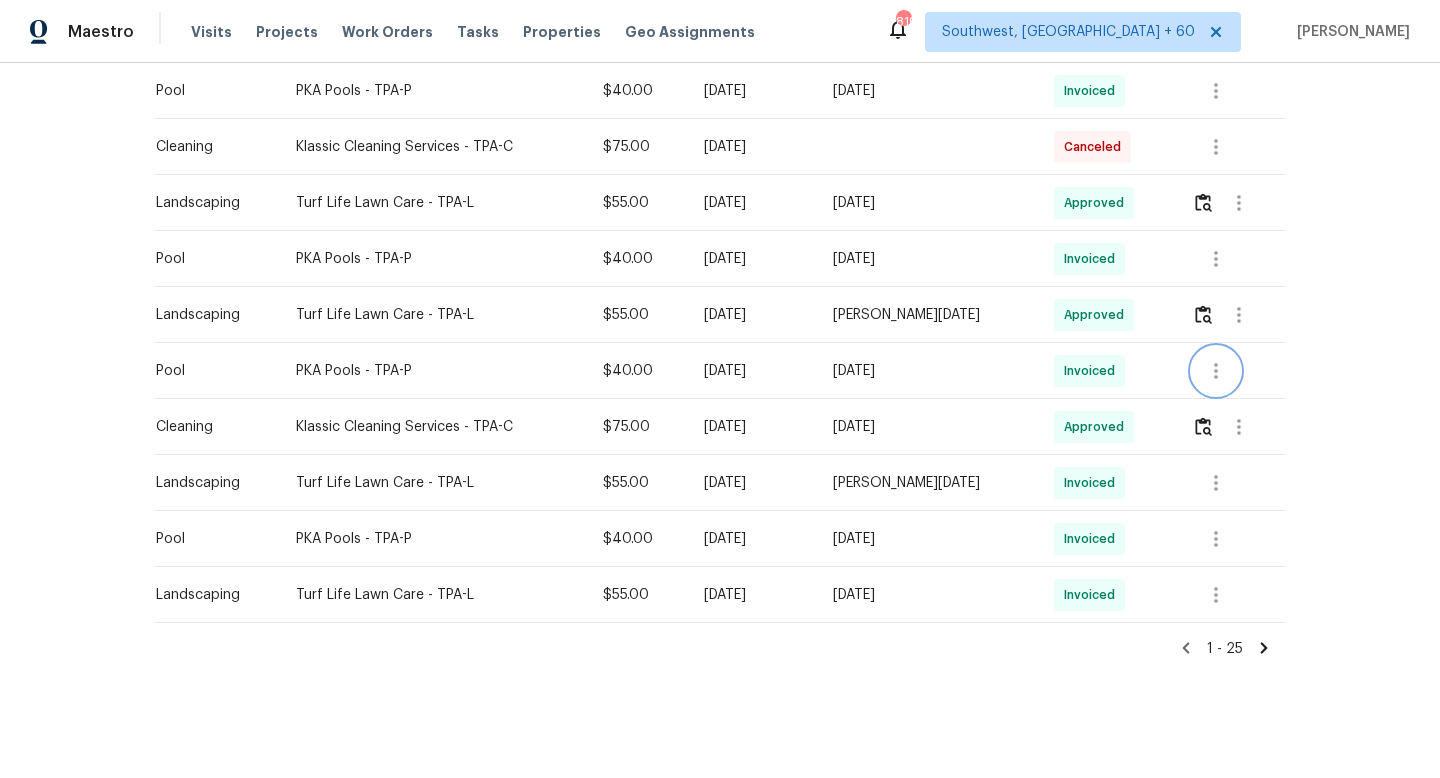 click 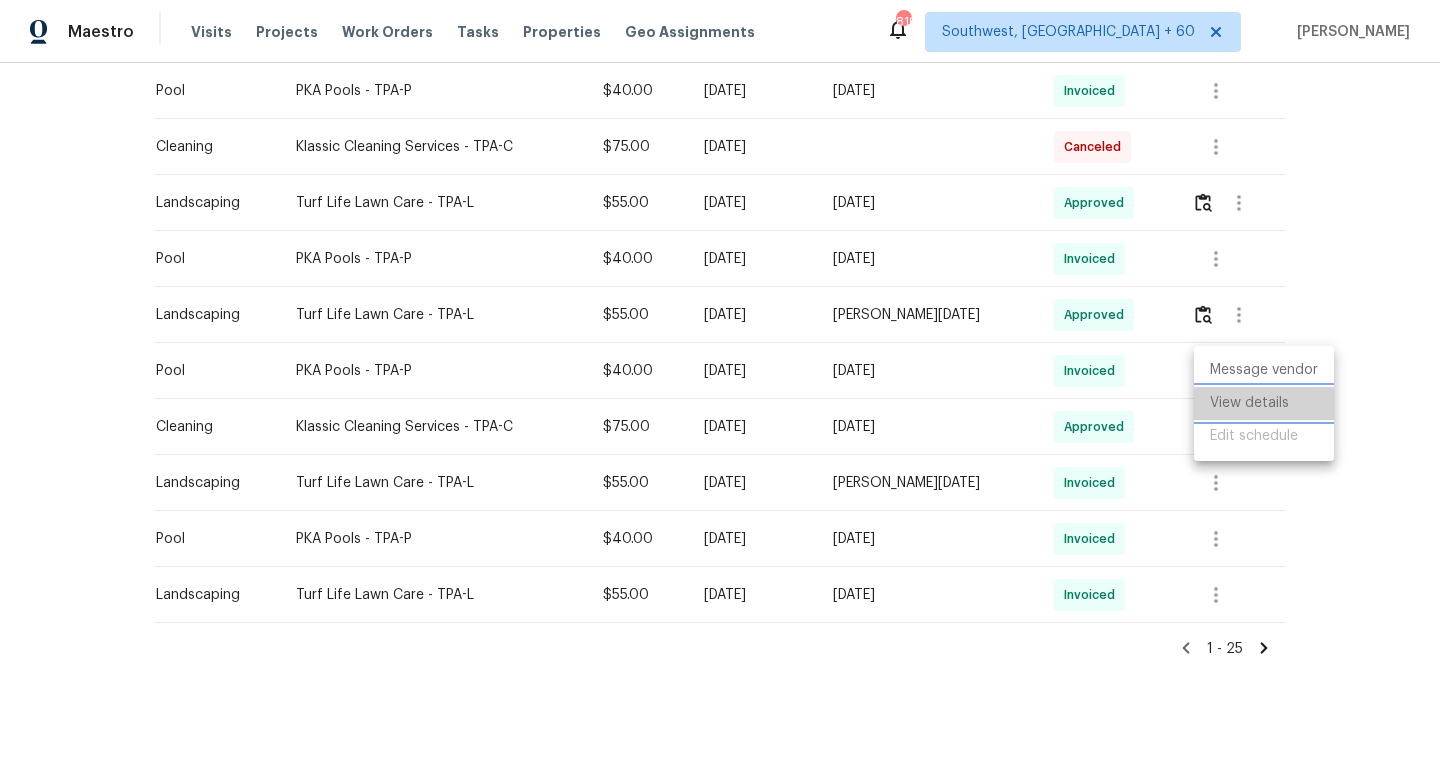 click on "View details" at bounding box center [1264, 403] 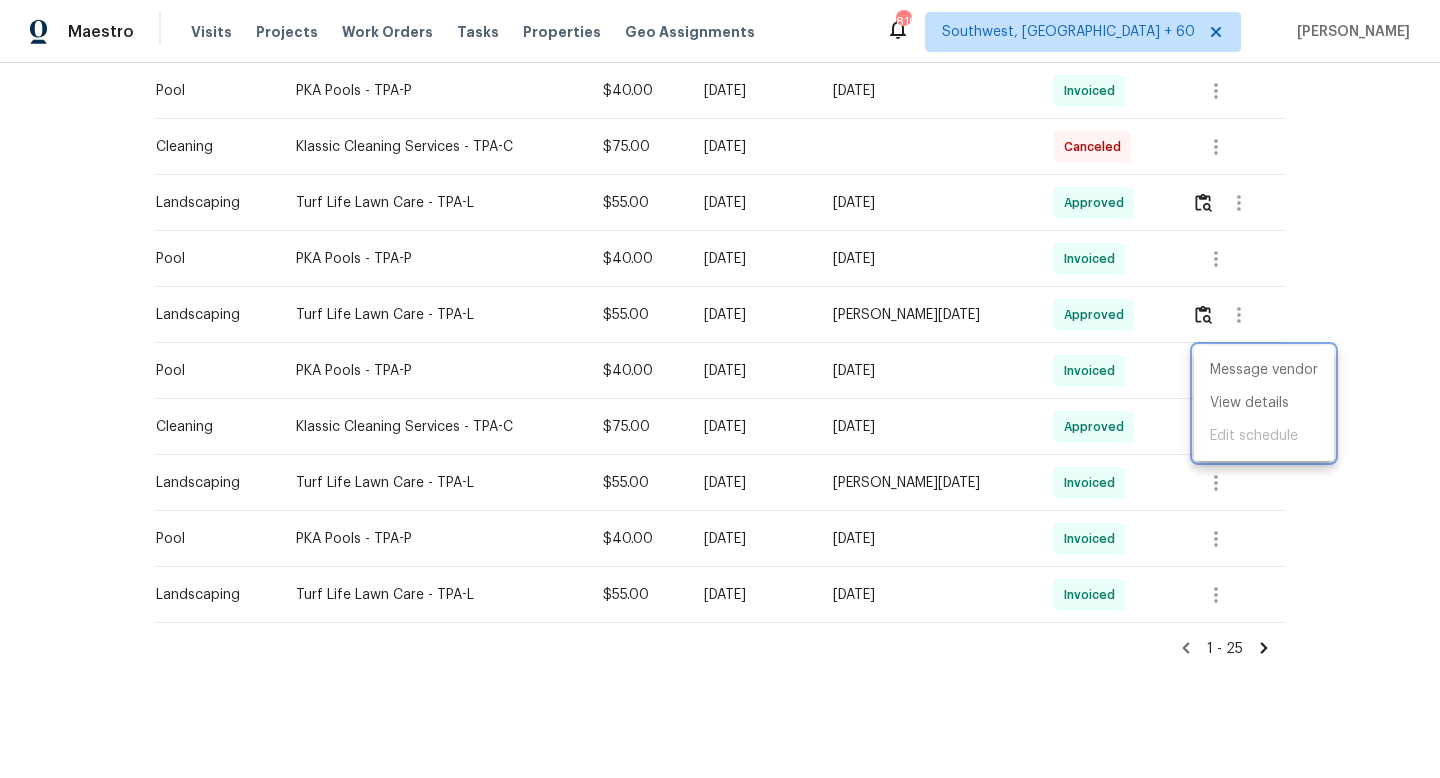 click at bounding box center (720, 389) 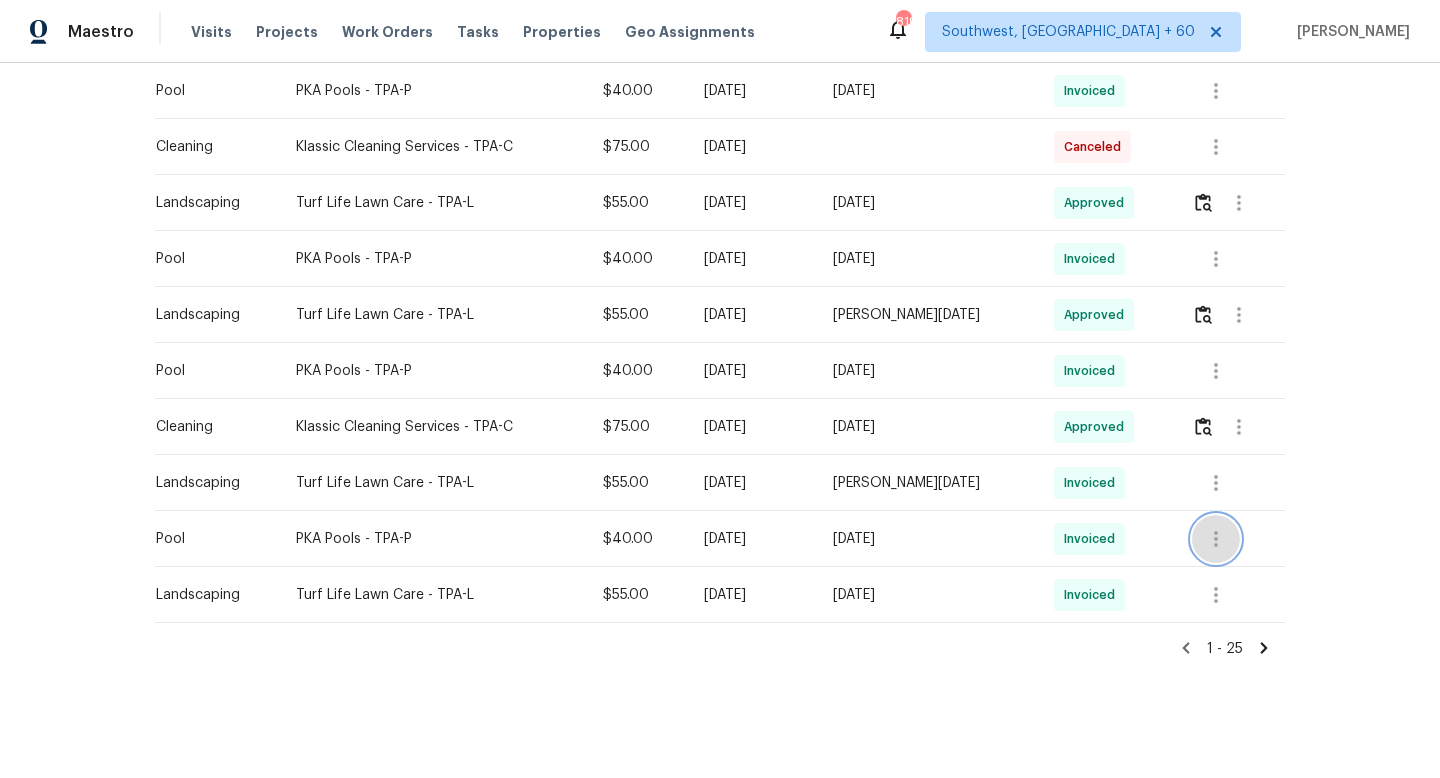click 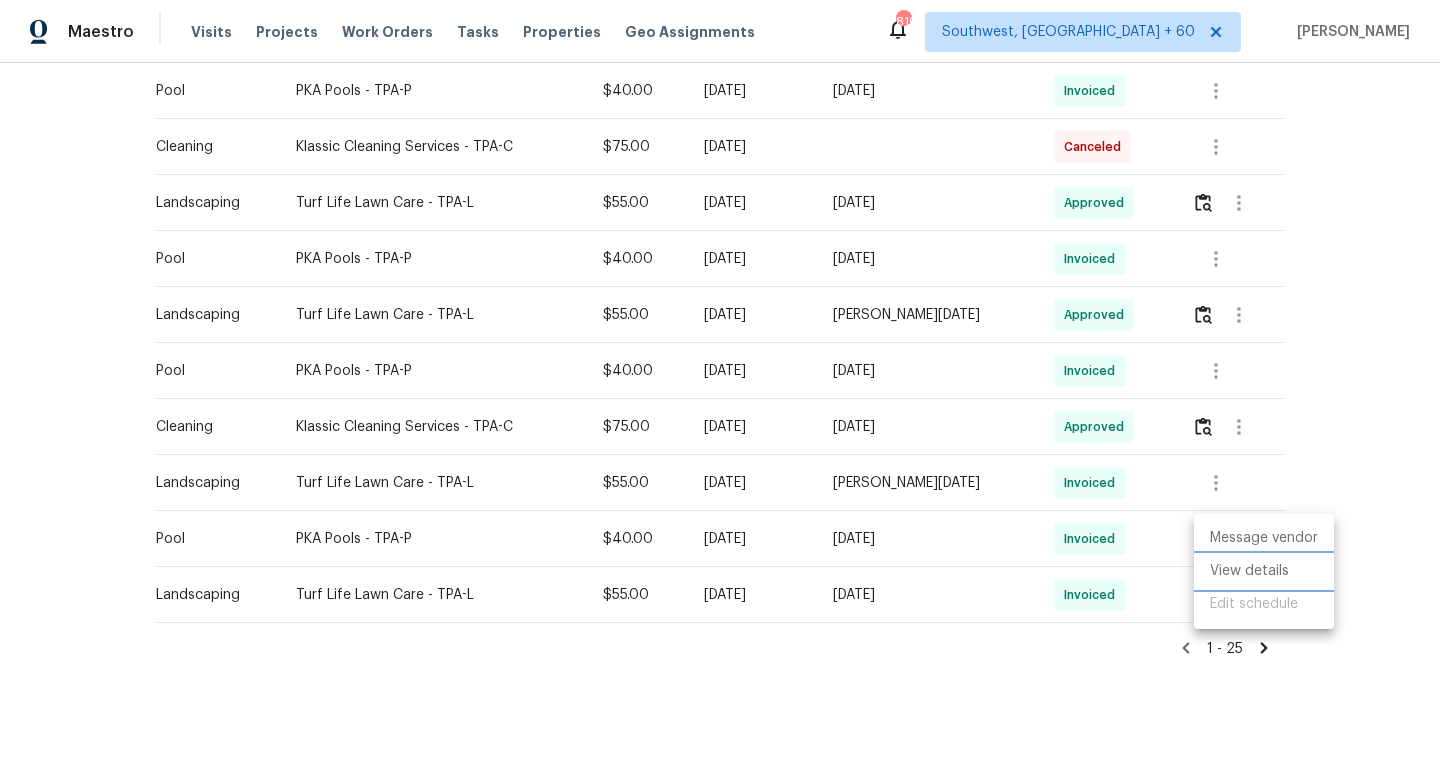 click on "View details" at bounding box center [1264, 571] 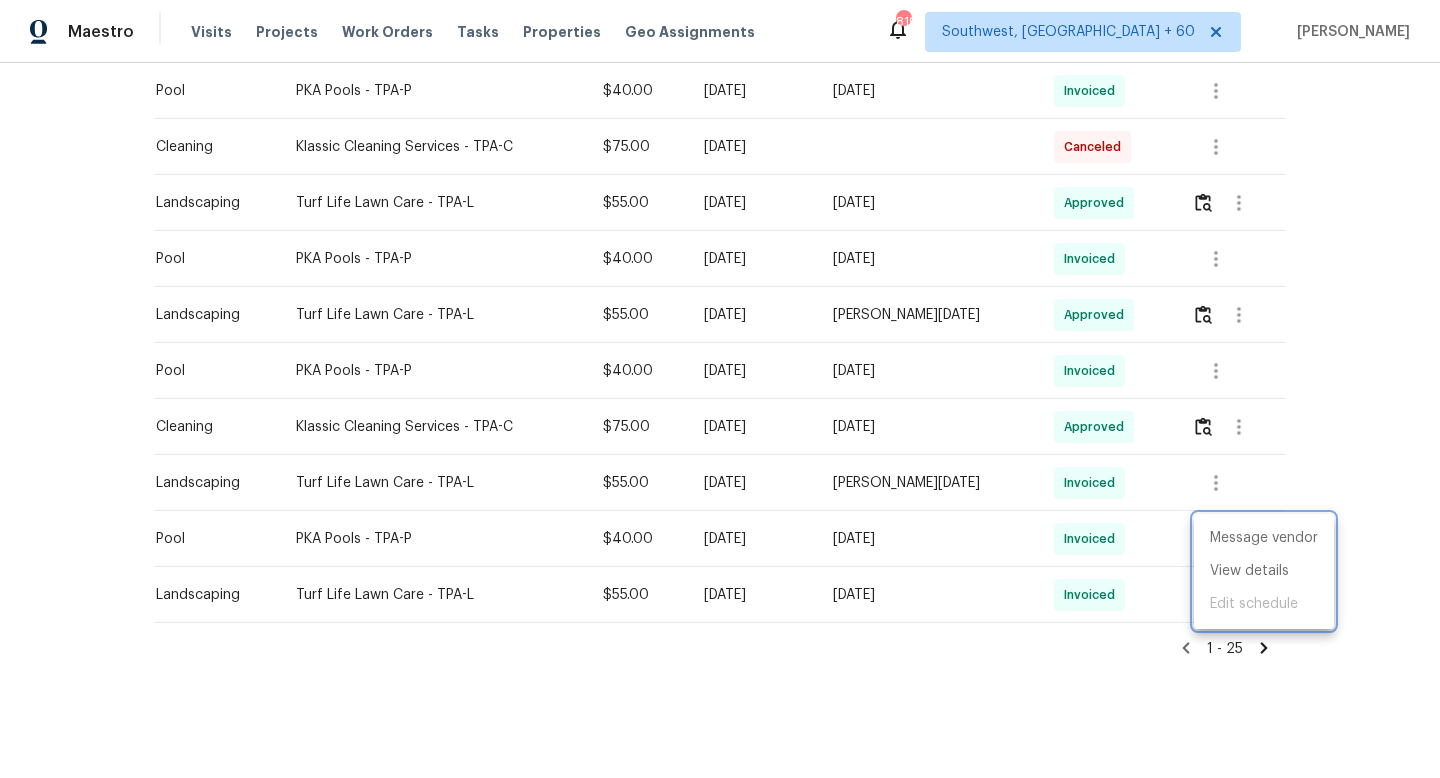 click at bounding box center [720, 389] 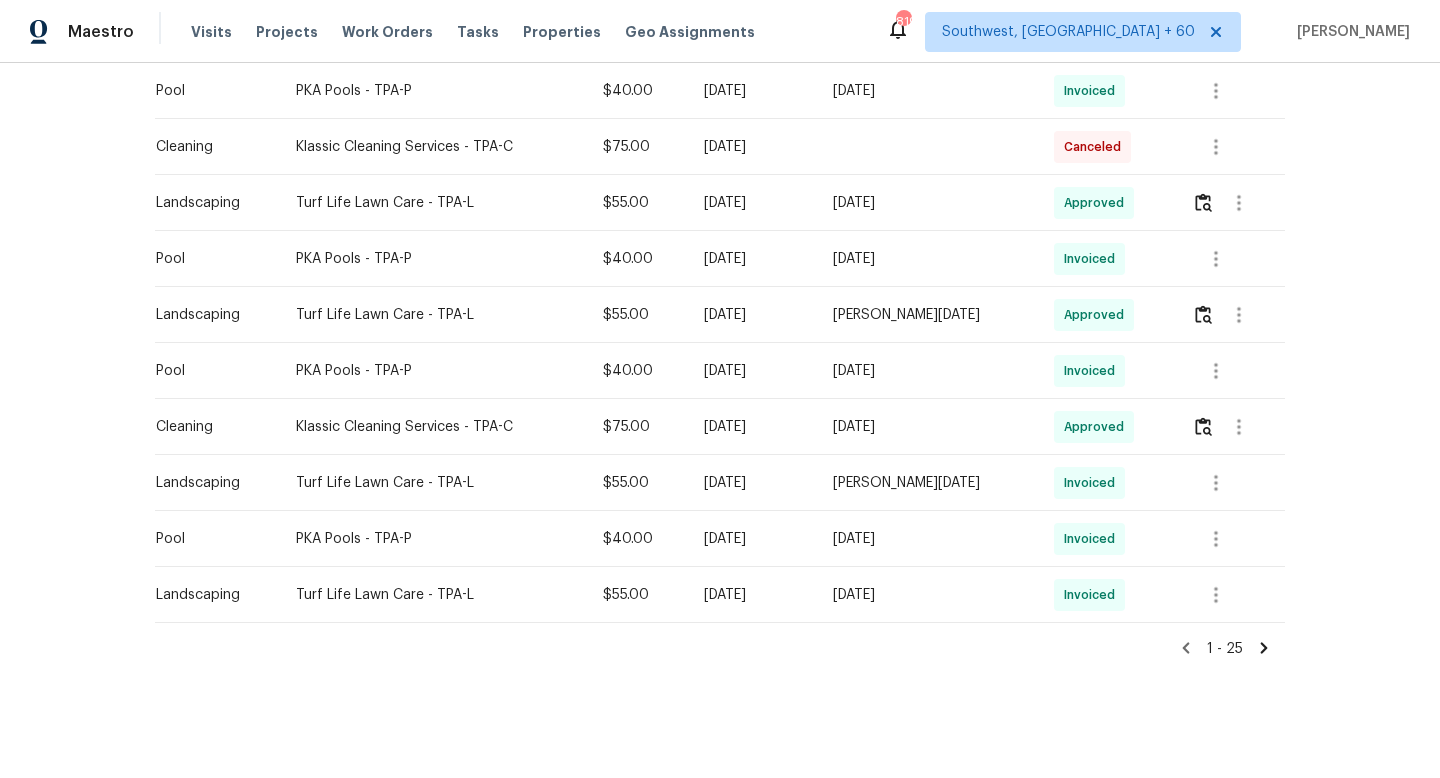 click 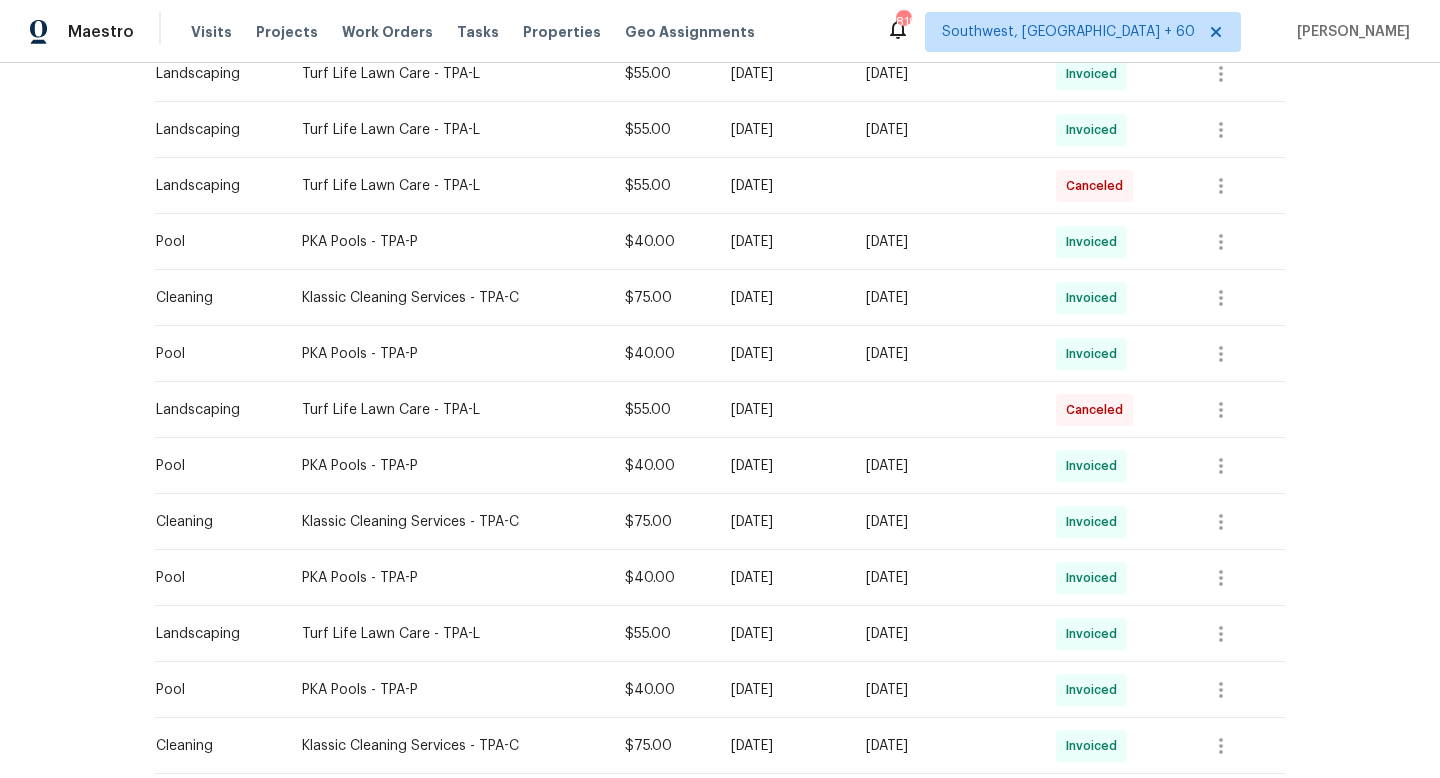 scroll, scrollTop: 1212, scrollLeft: 0, axis: vertical 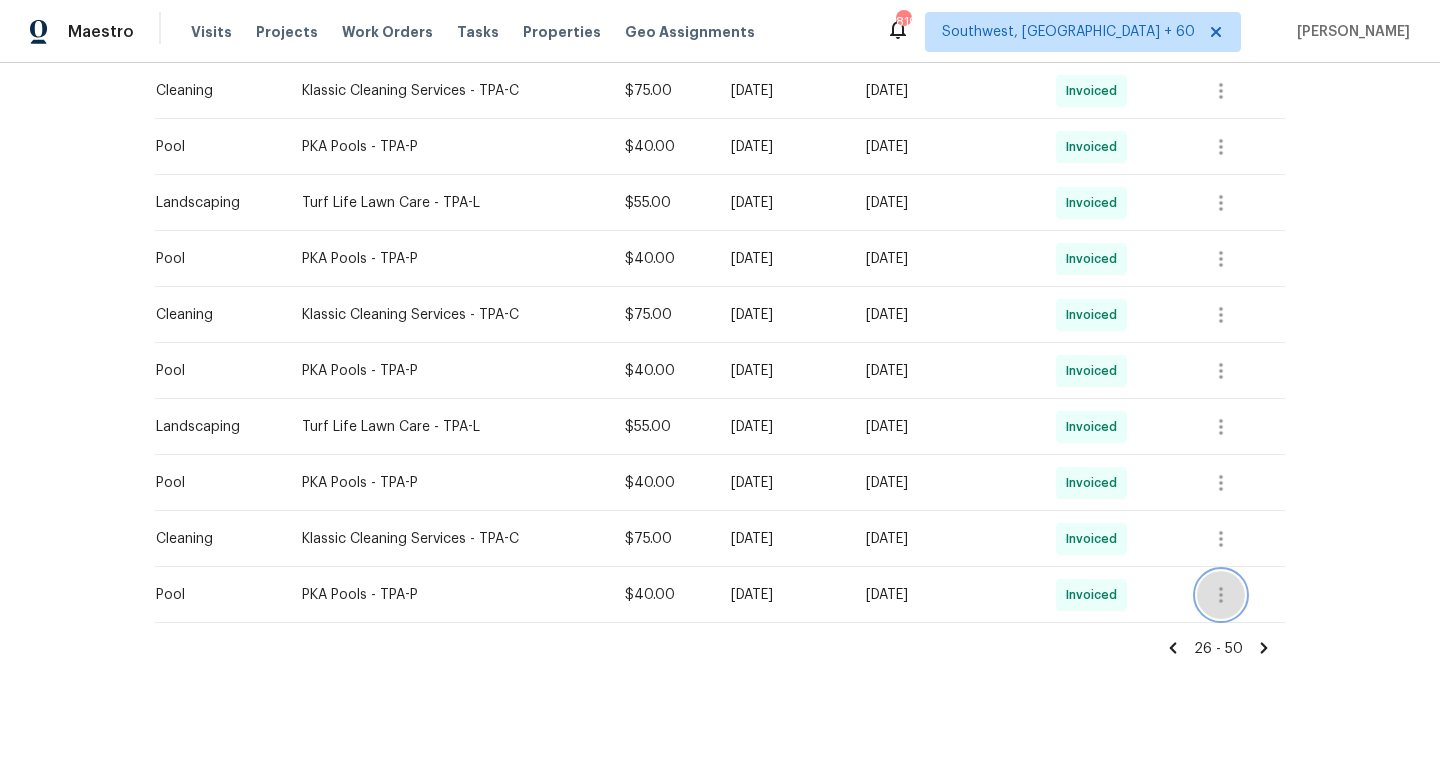 click 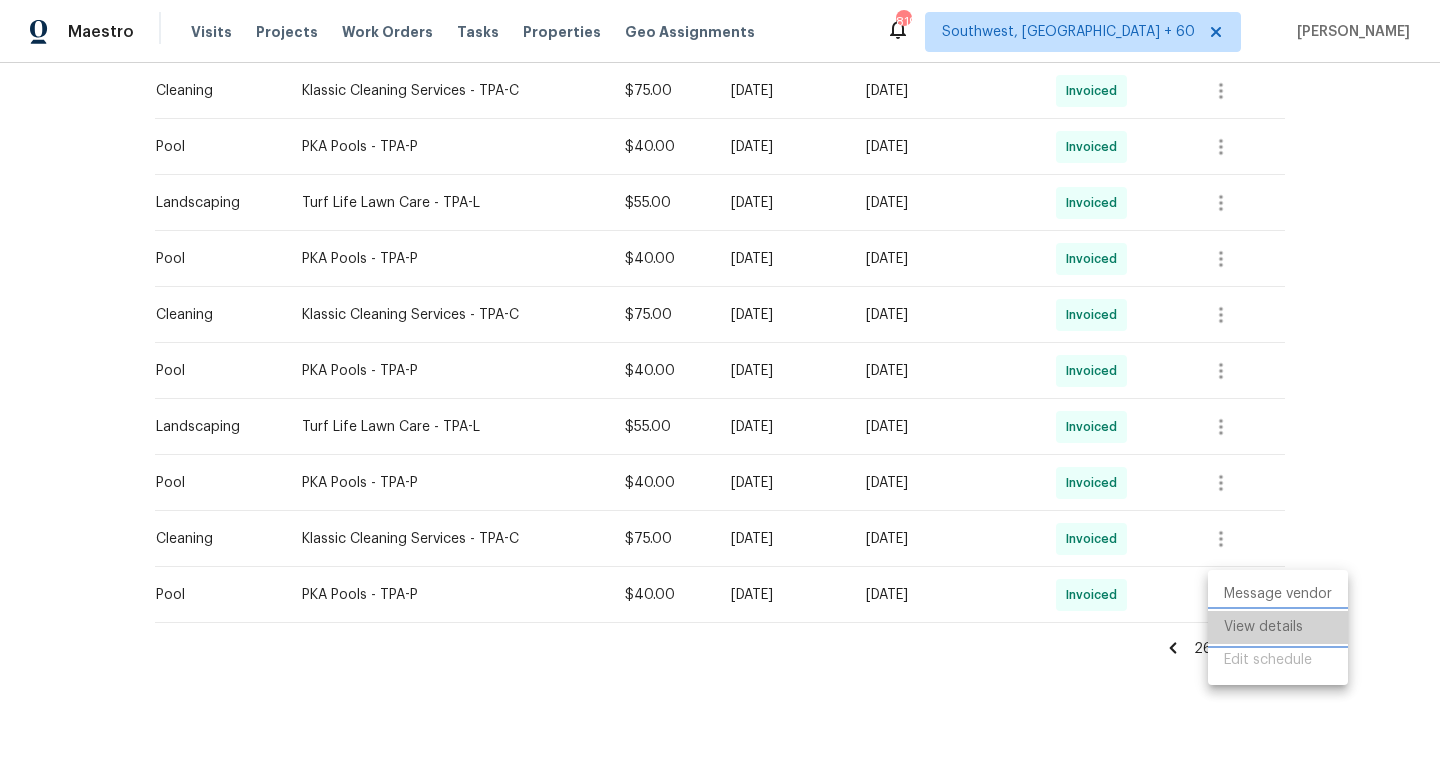 click on "View details" at bounding box center [1278, 627] 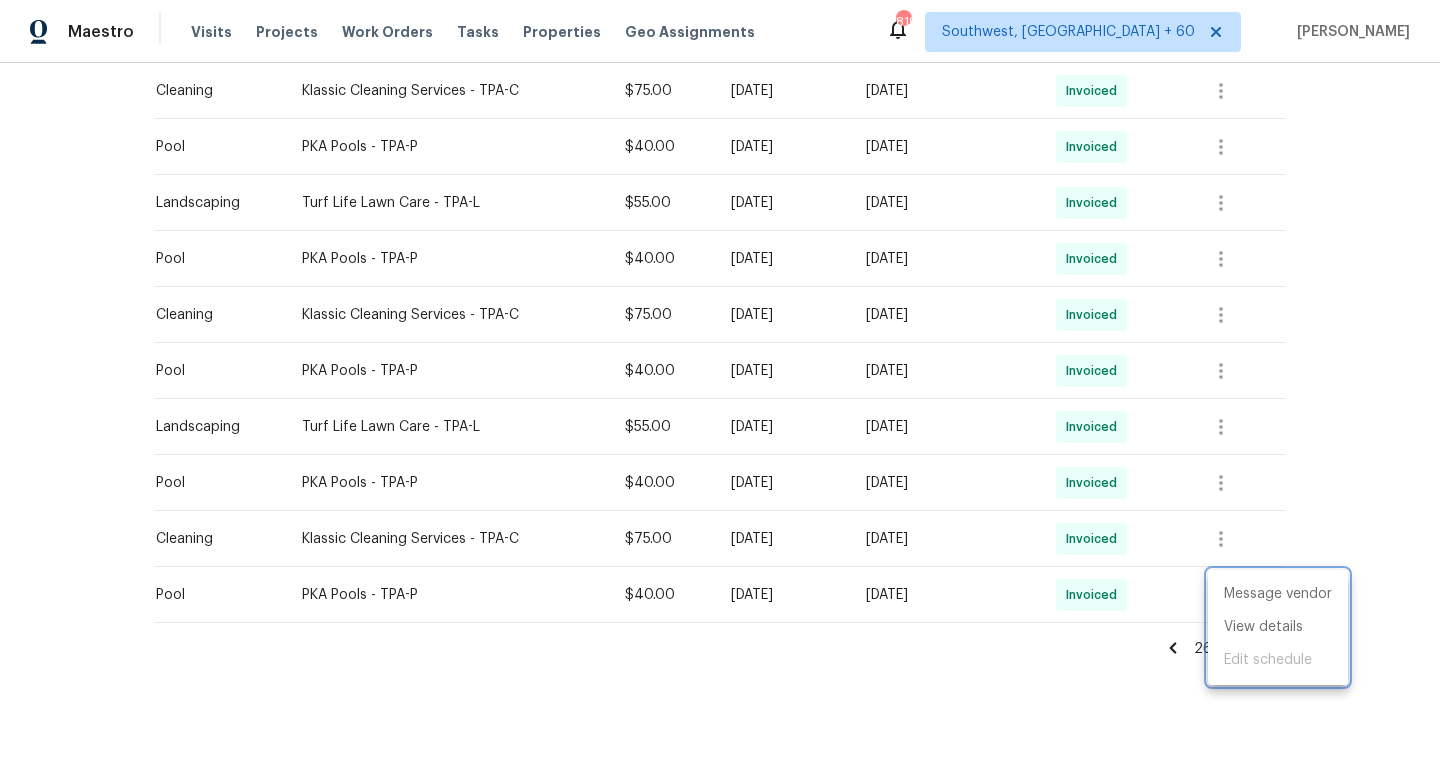 click at bounding box center [720, 389] 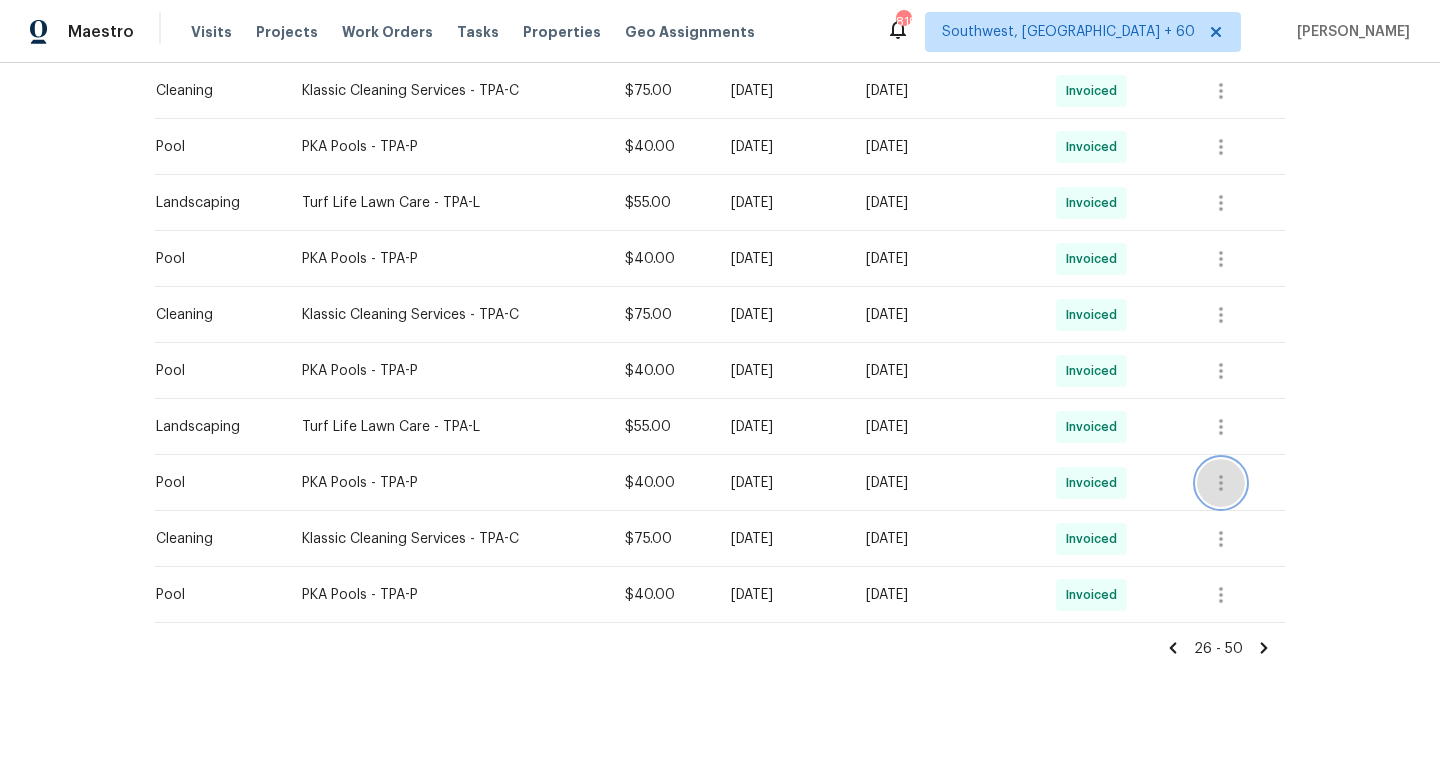 click 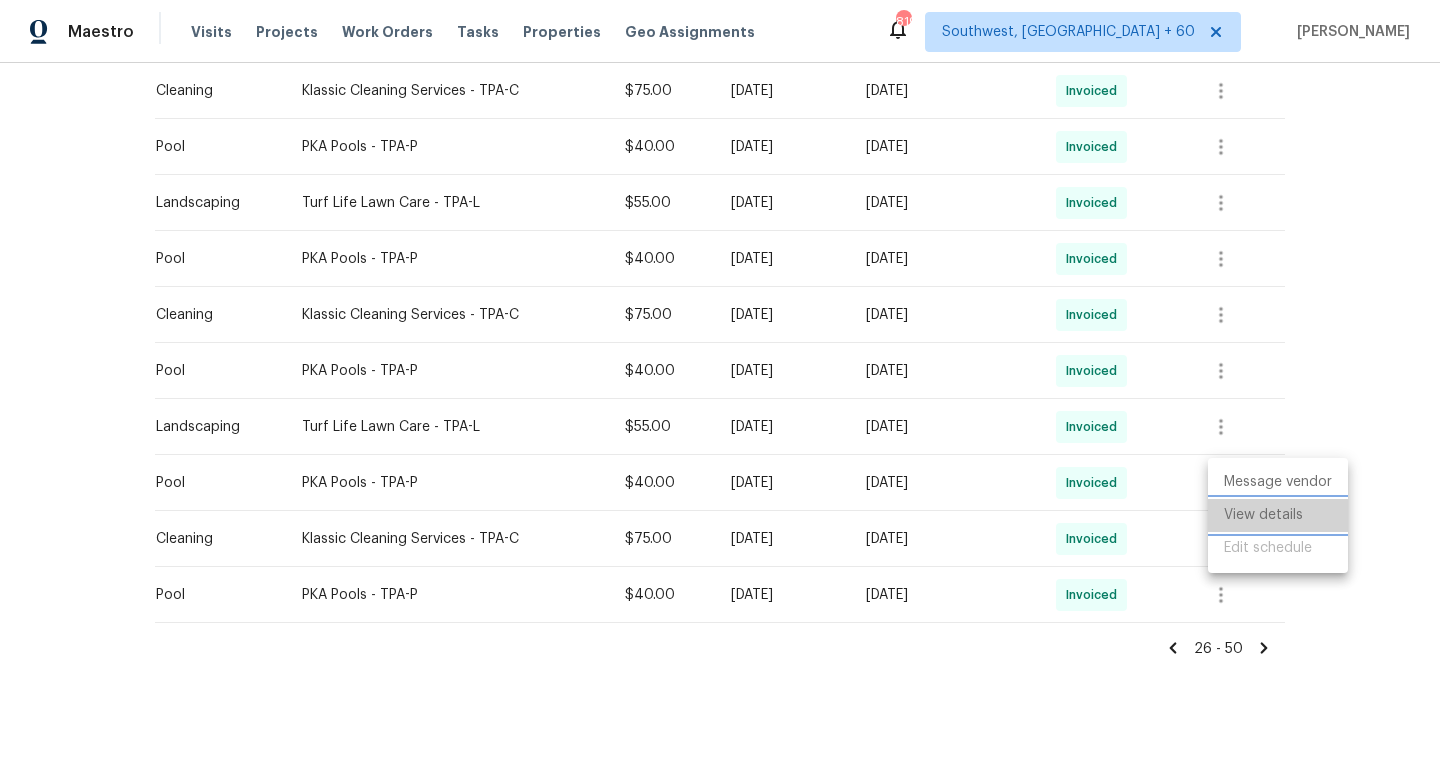 click on "View details" at bounding box center [1278, 515] 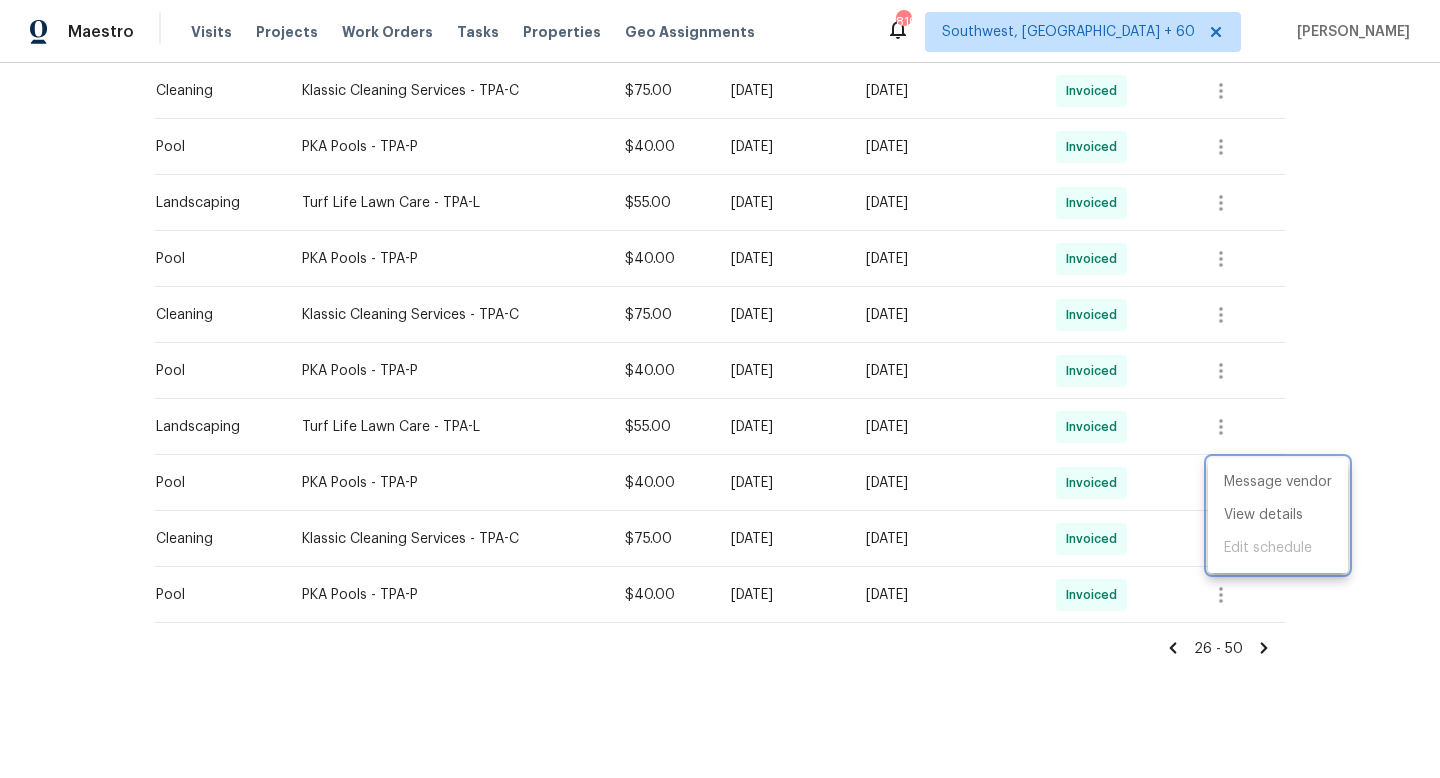 click at bounding box center [720, 389] 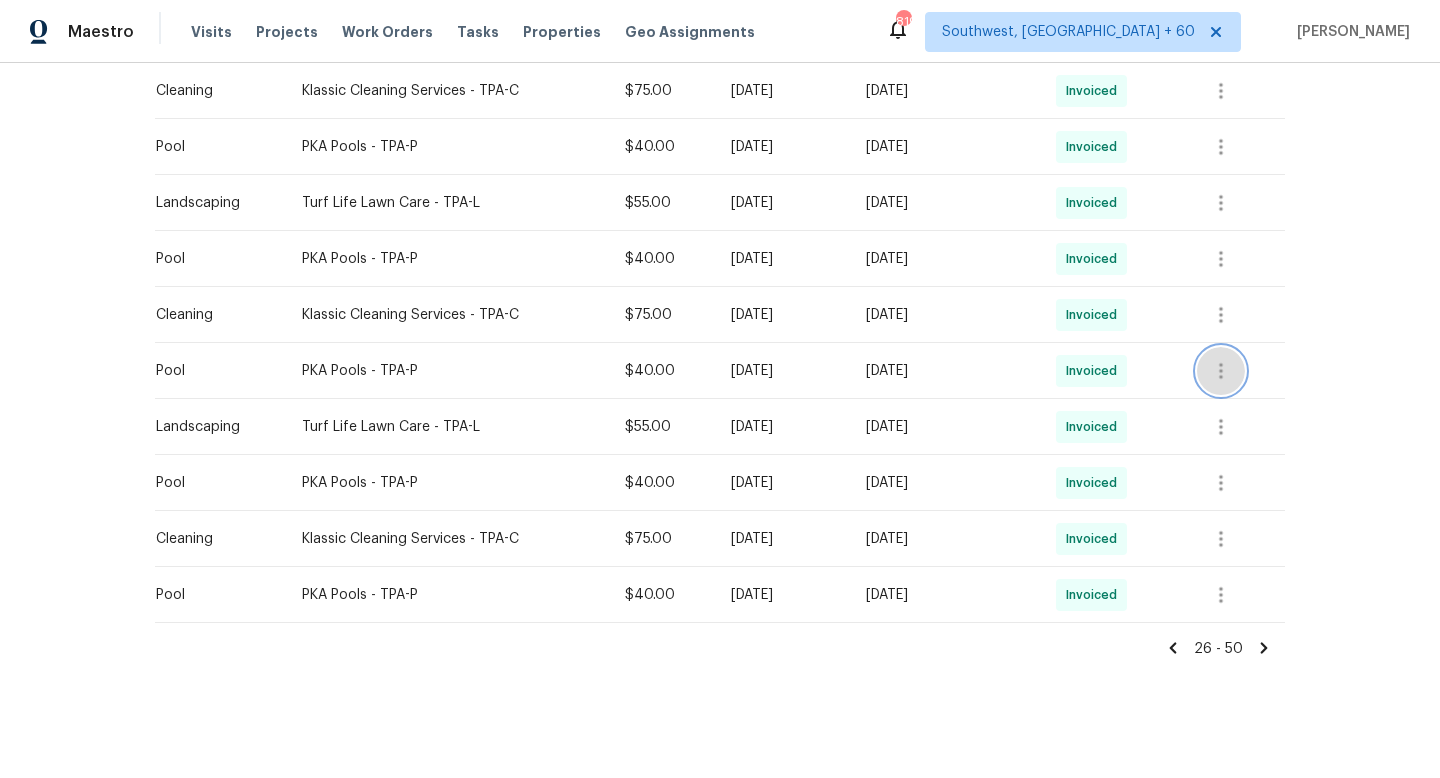 click 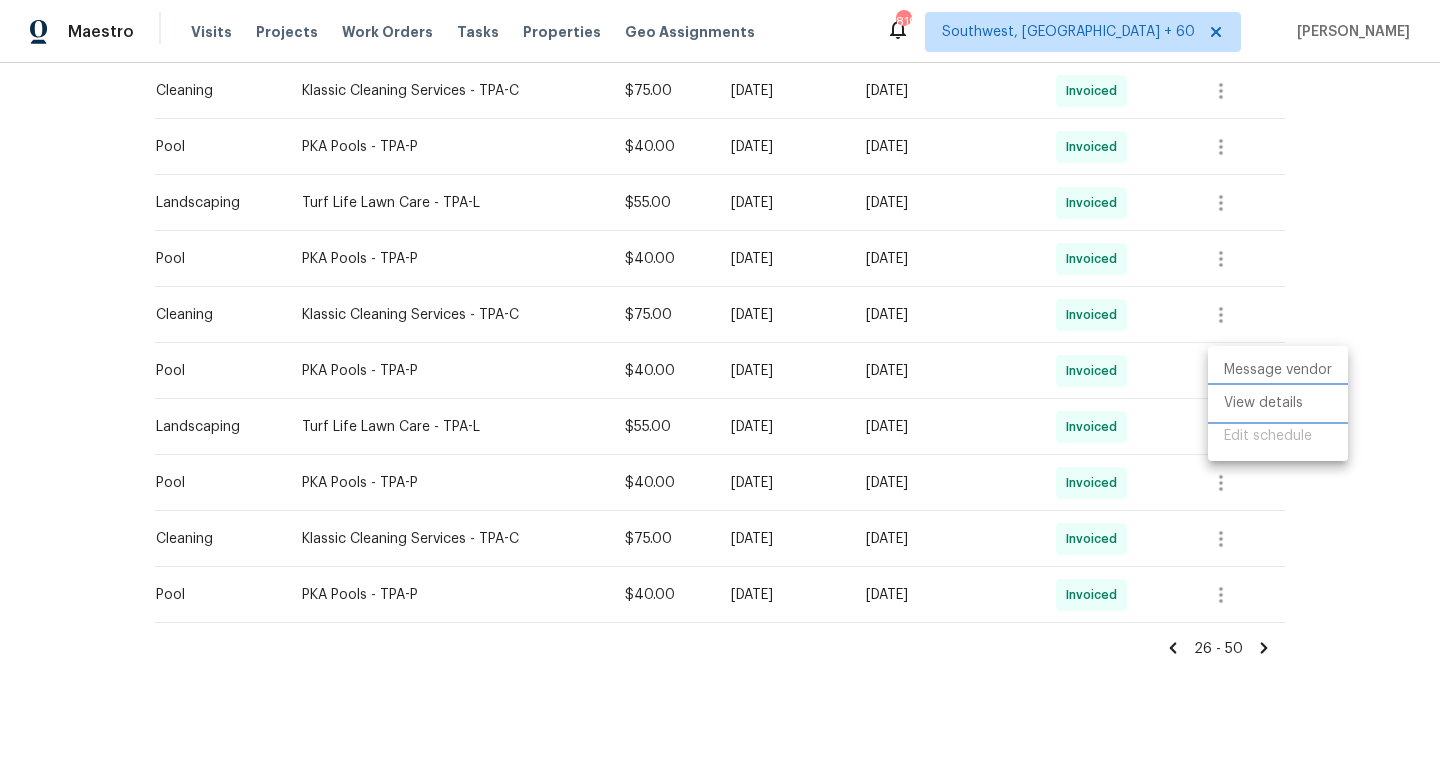 click on "View details" at bounding box center (1278, 403) 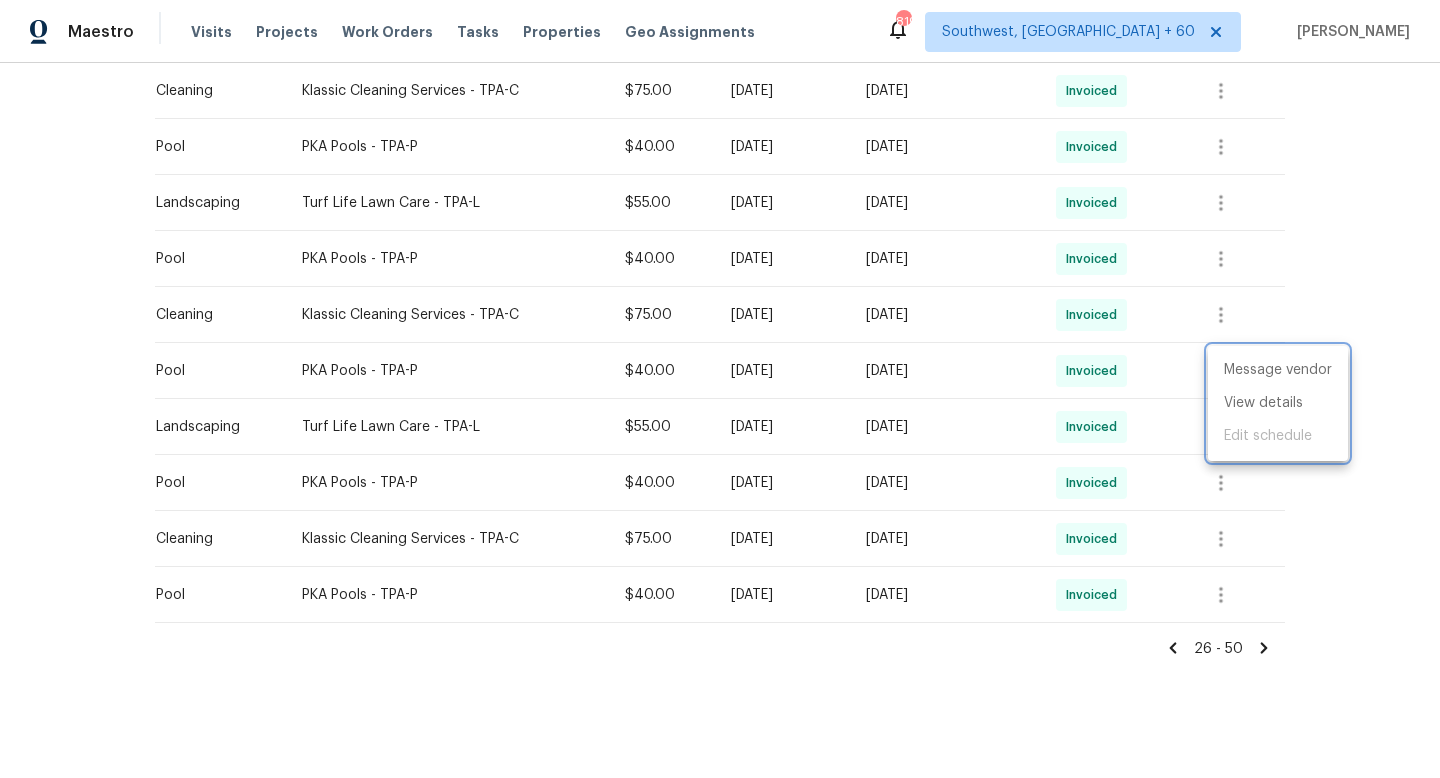 click at bounding box center [720, 389] 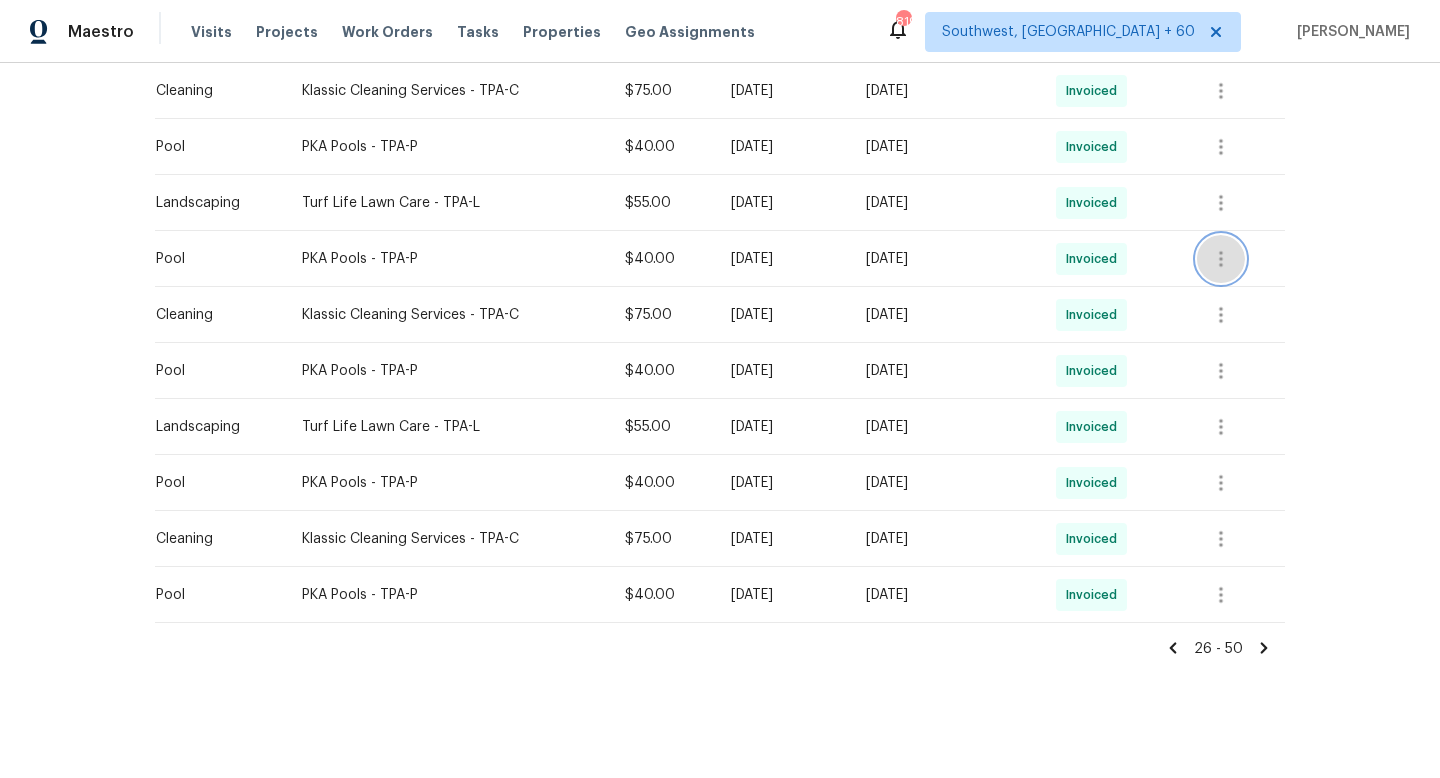 click 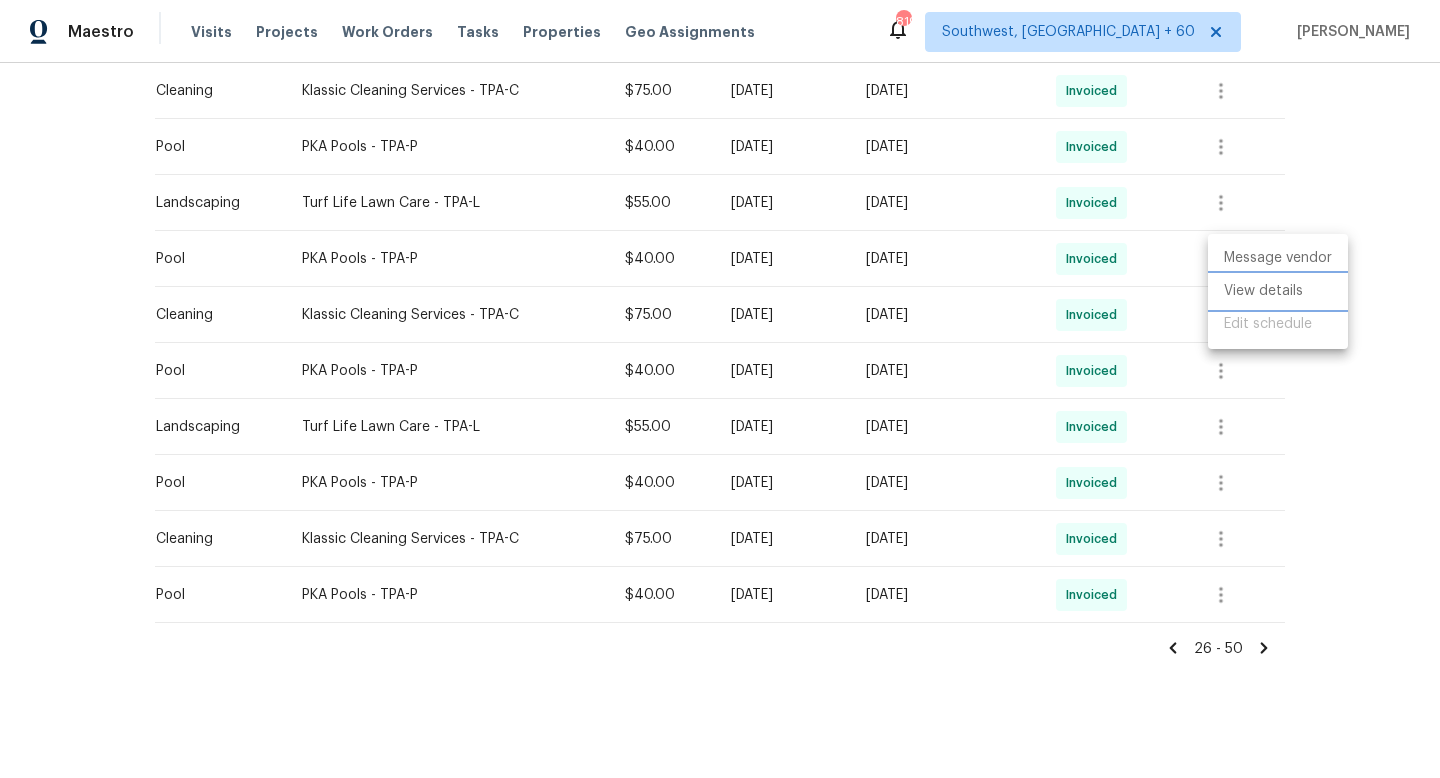 click on "View details" at bounding box center [1278, 291] 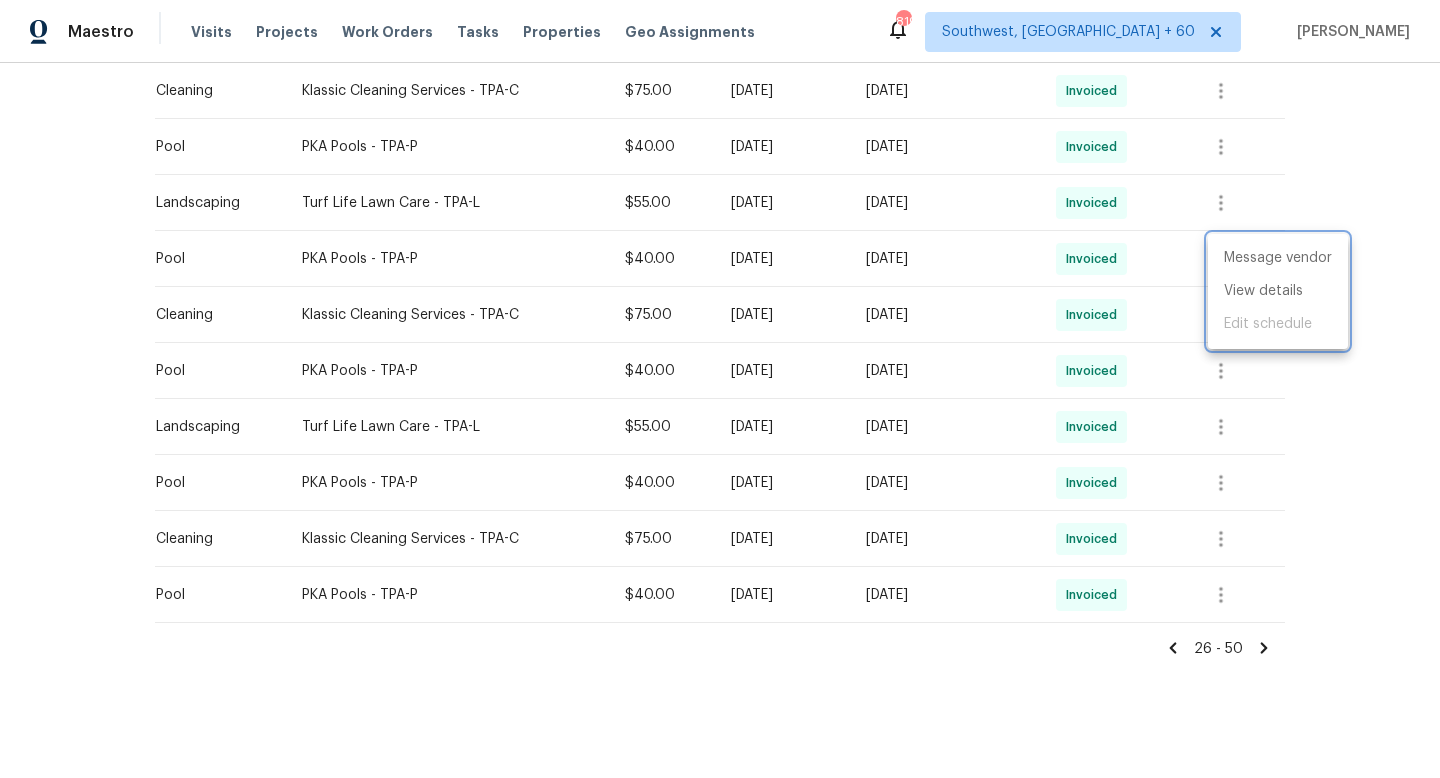 click at bounding box center (720, 389) 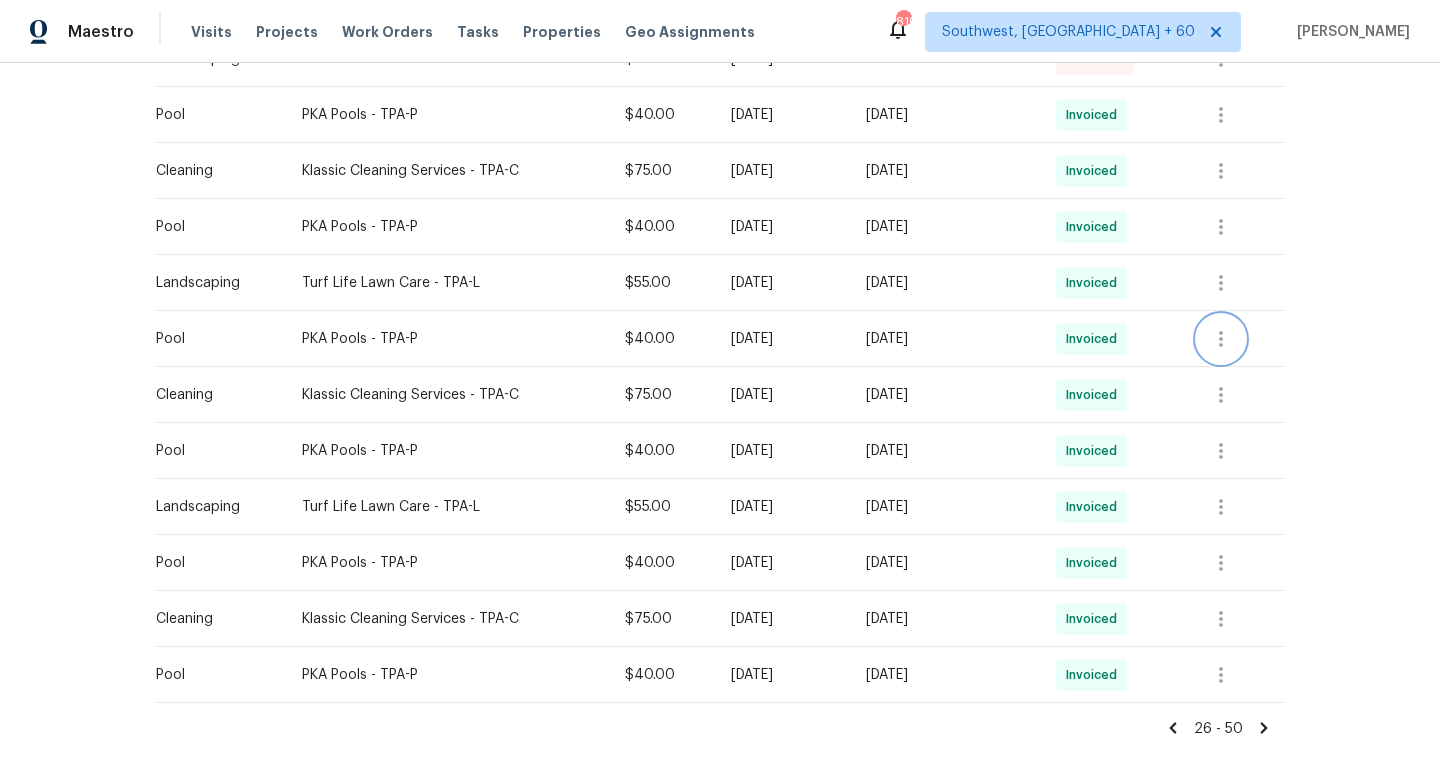 scroll, scrollTop: 1077, scrollLeft: 0, axis: vertical 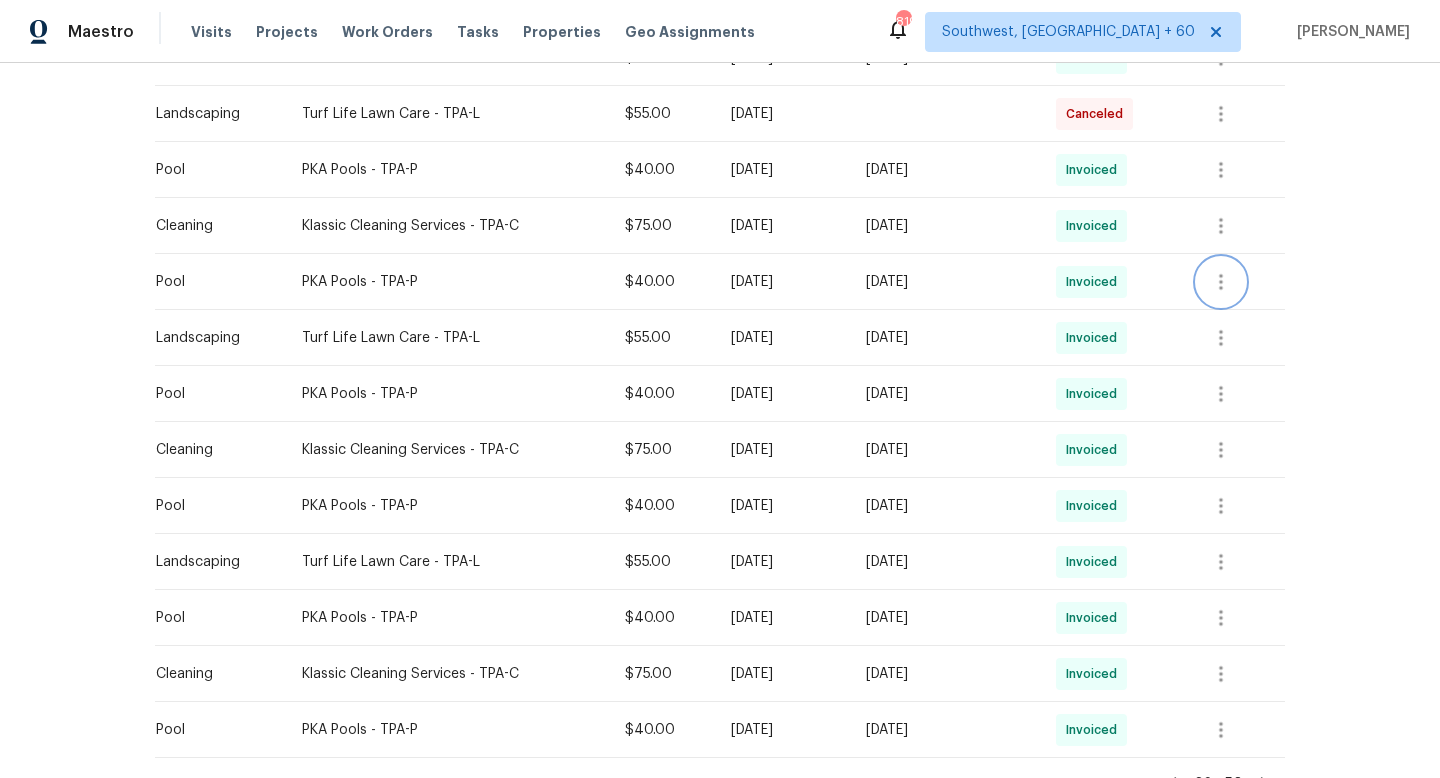 click 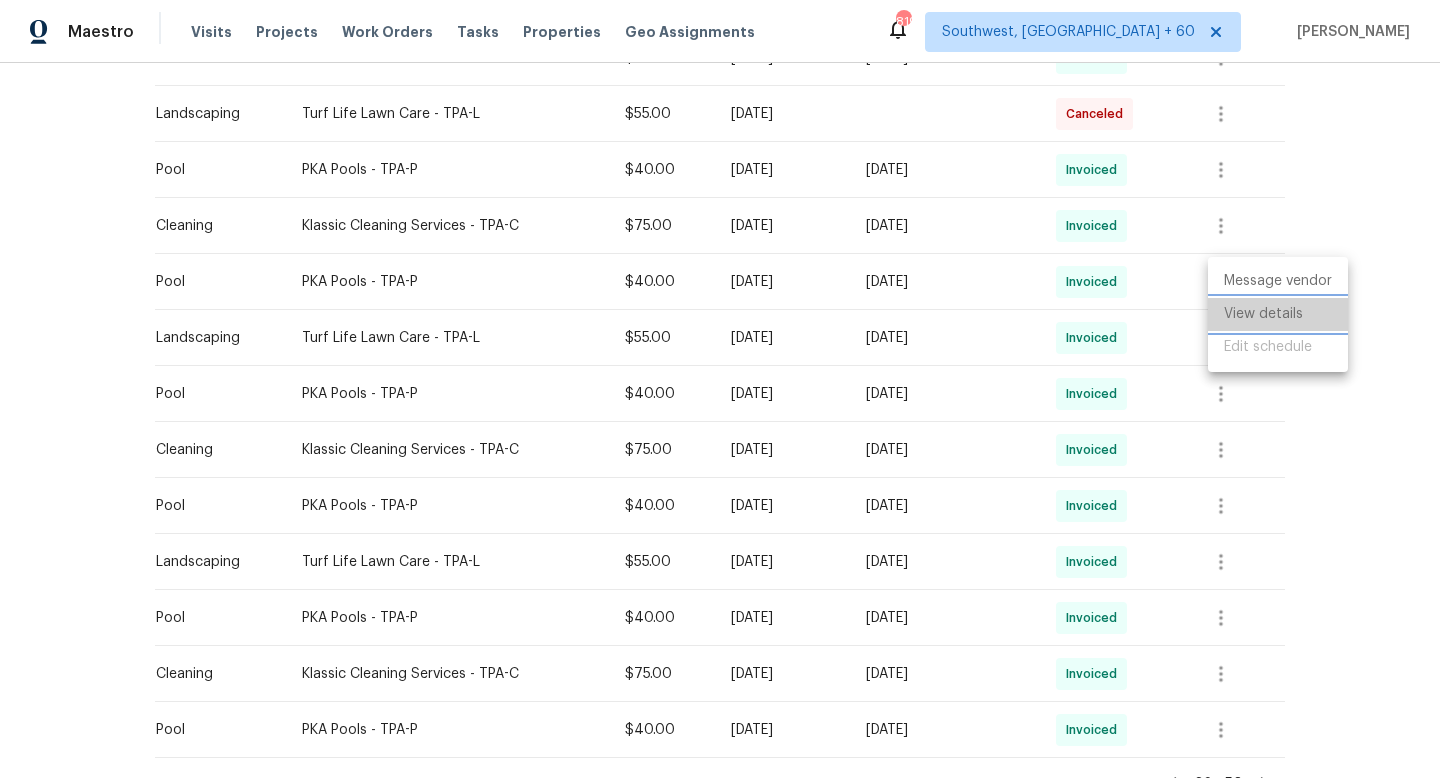click on "View details" at bounding box center [1278, 314] 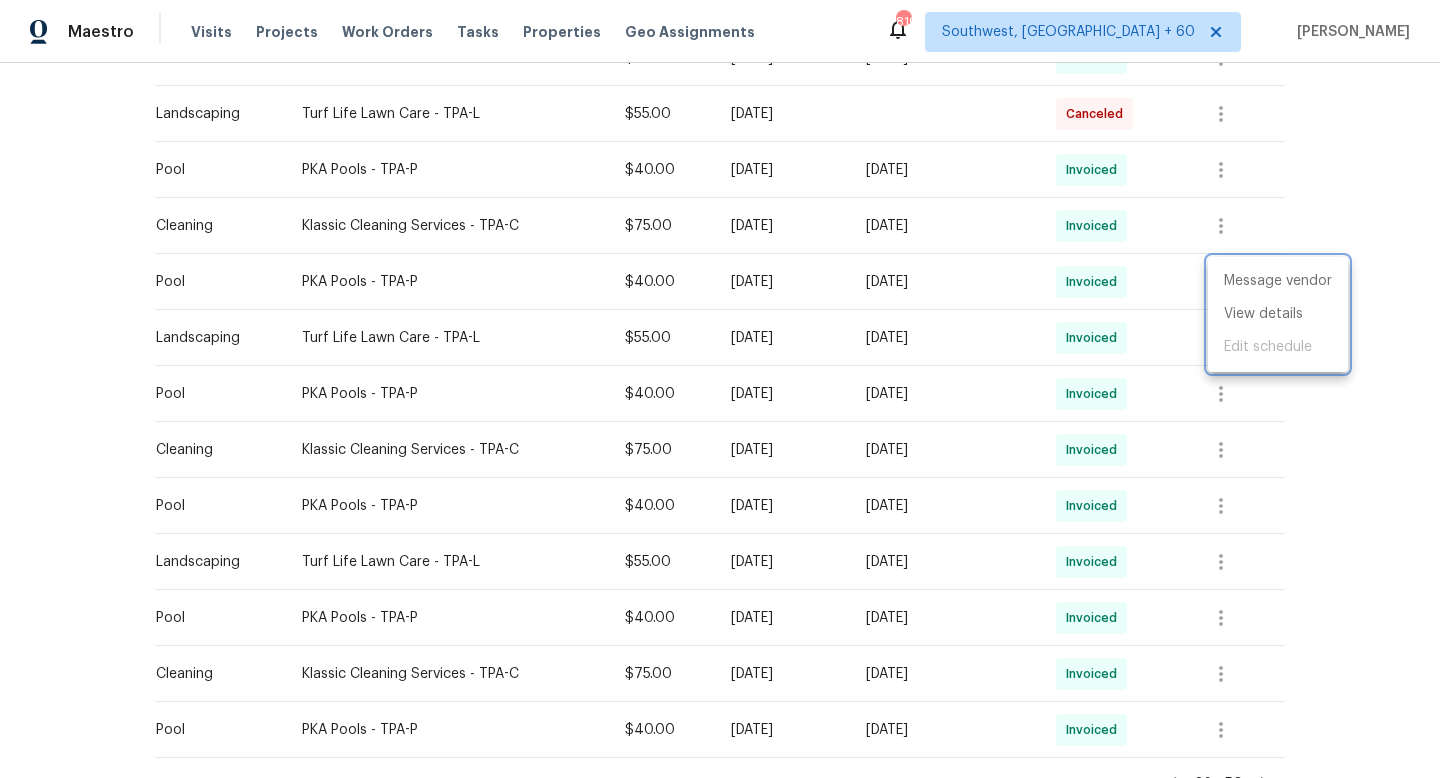 click at bounding box center (720, 389) 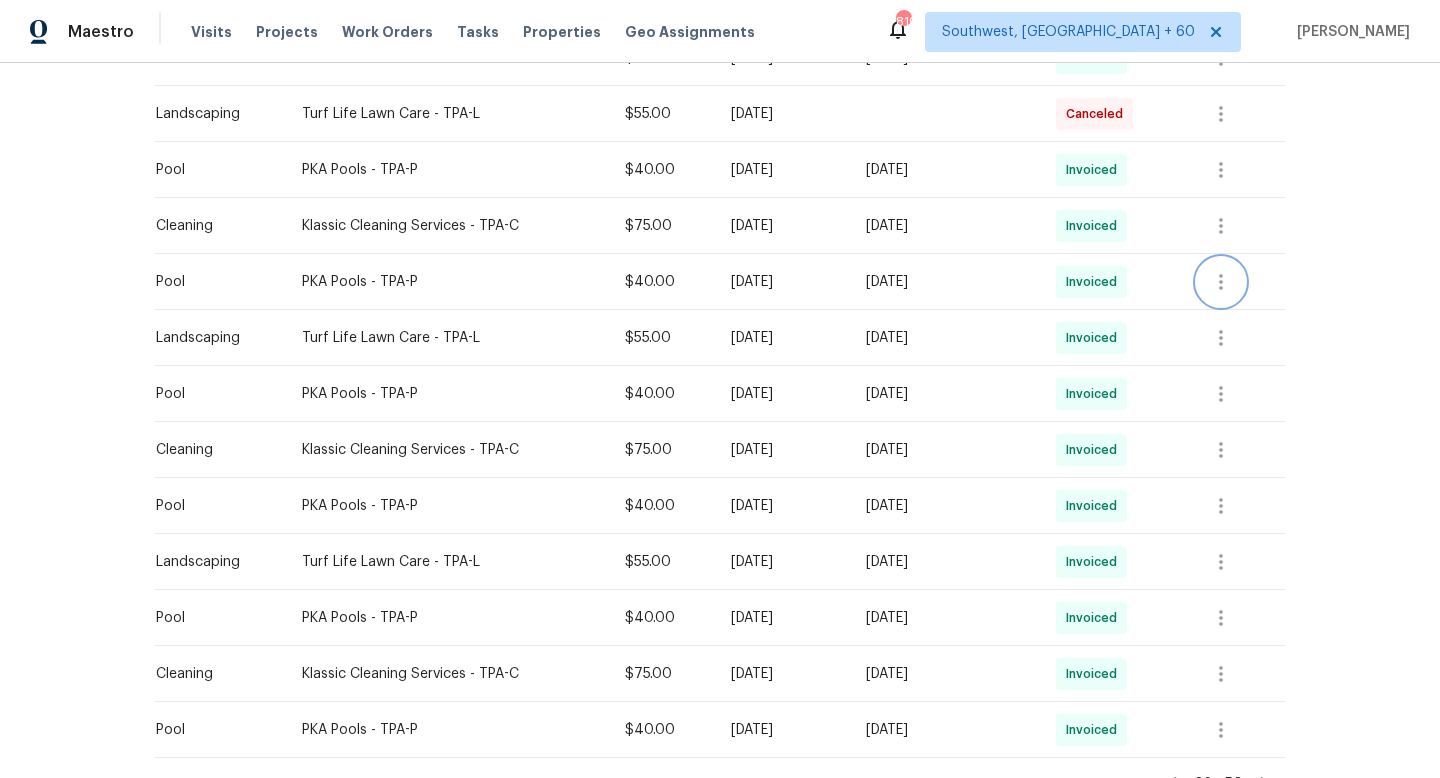 scroll, scrollTop: 1212, scrollLeft: 0, axis: vertical 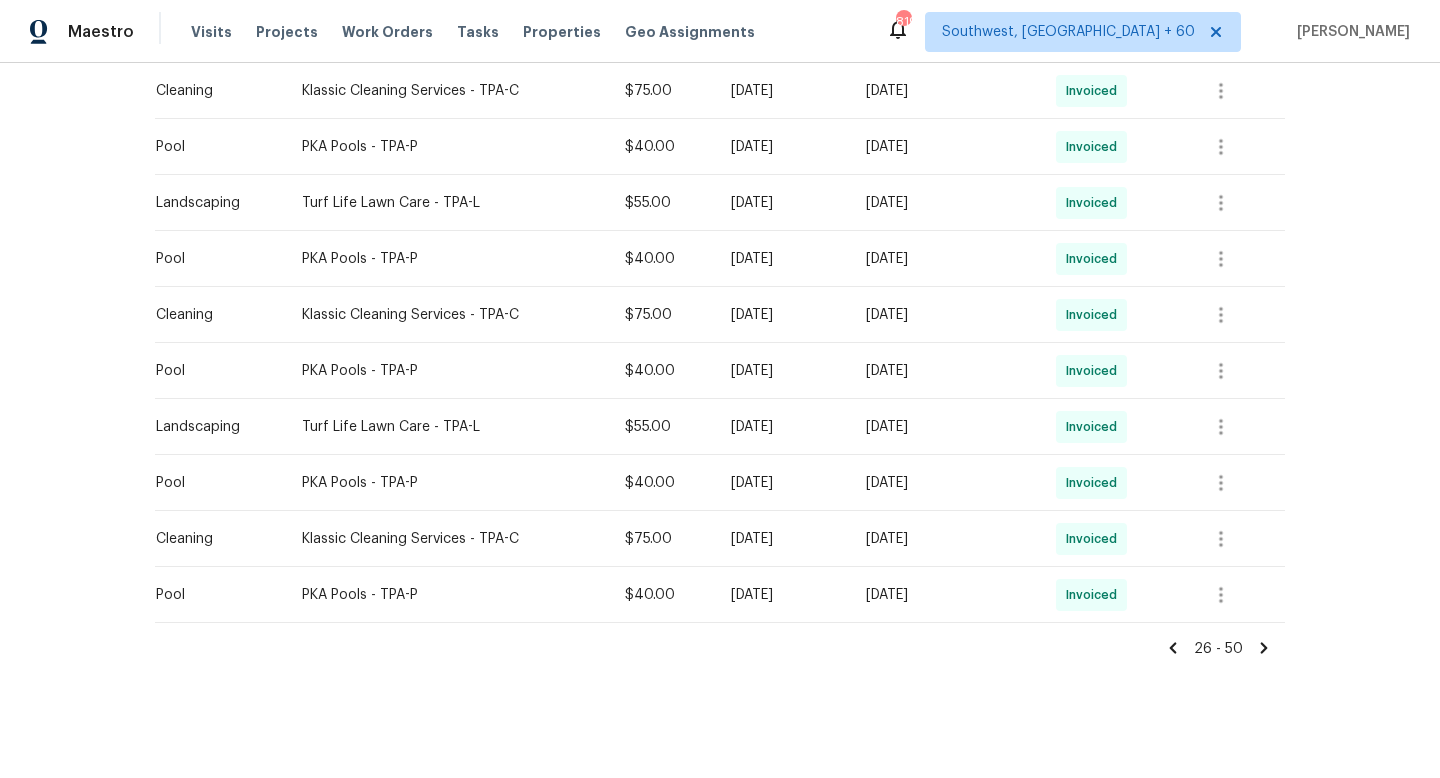 click 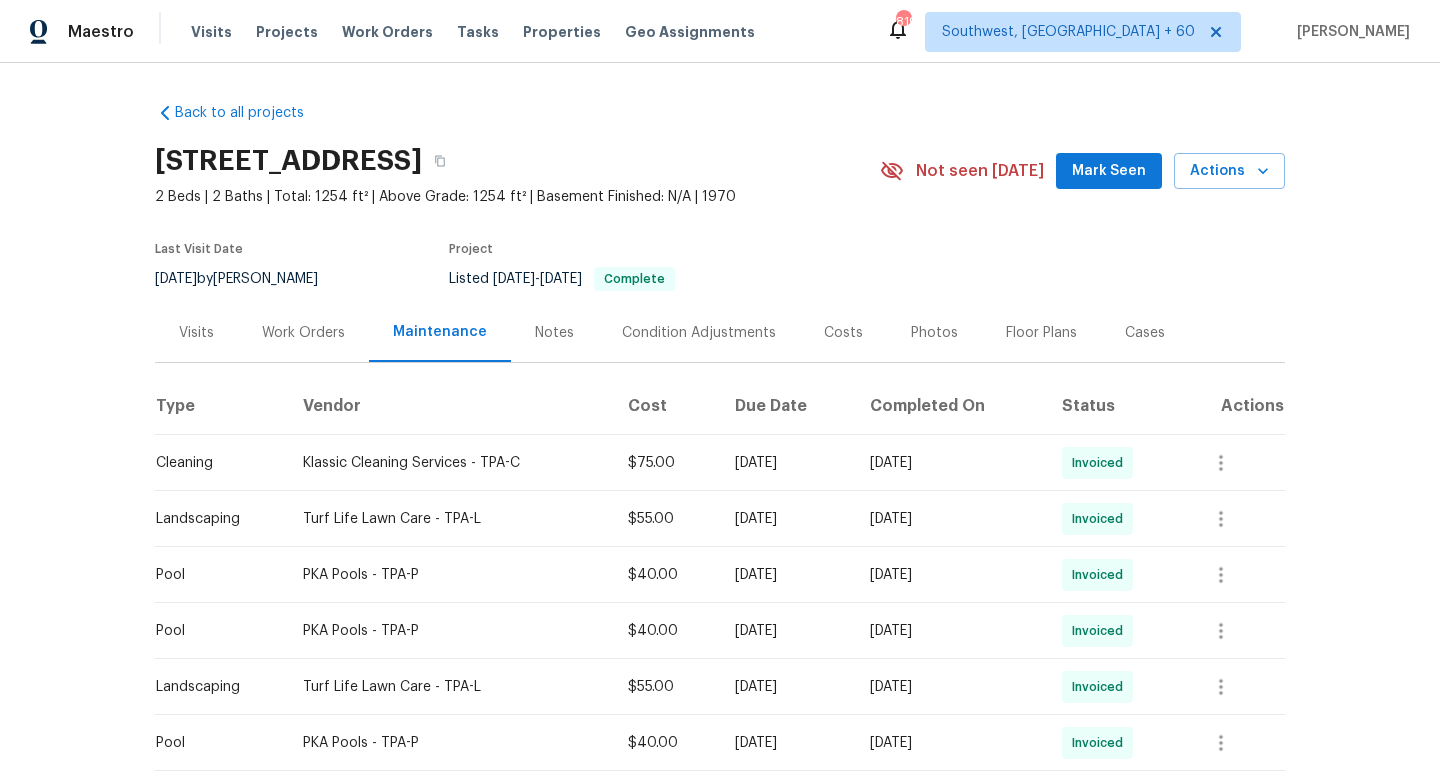 scroll, scrollTop: 708, scrollLeft: 0, axis: vertical 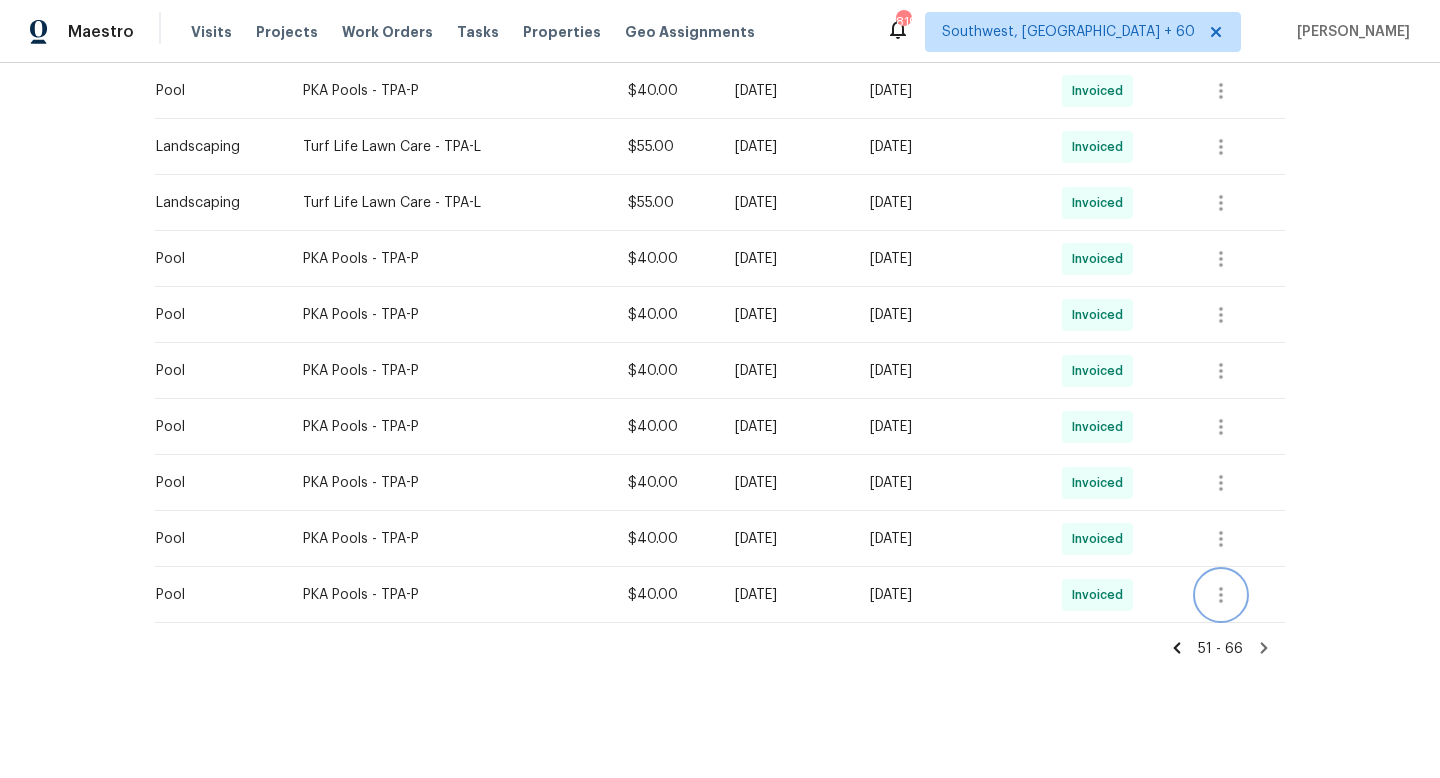 click 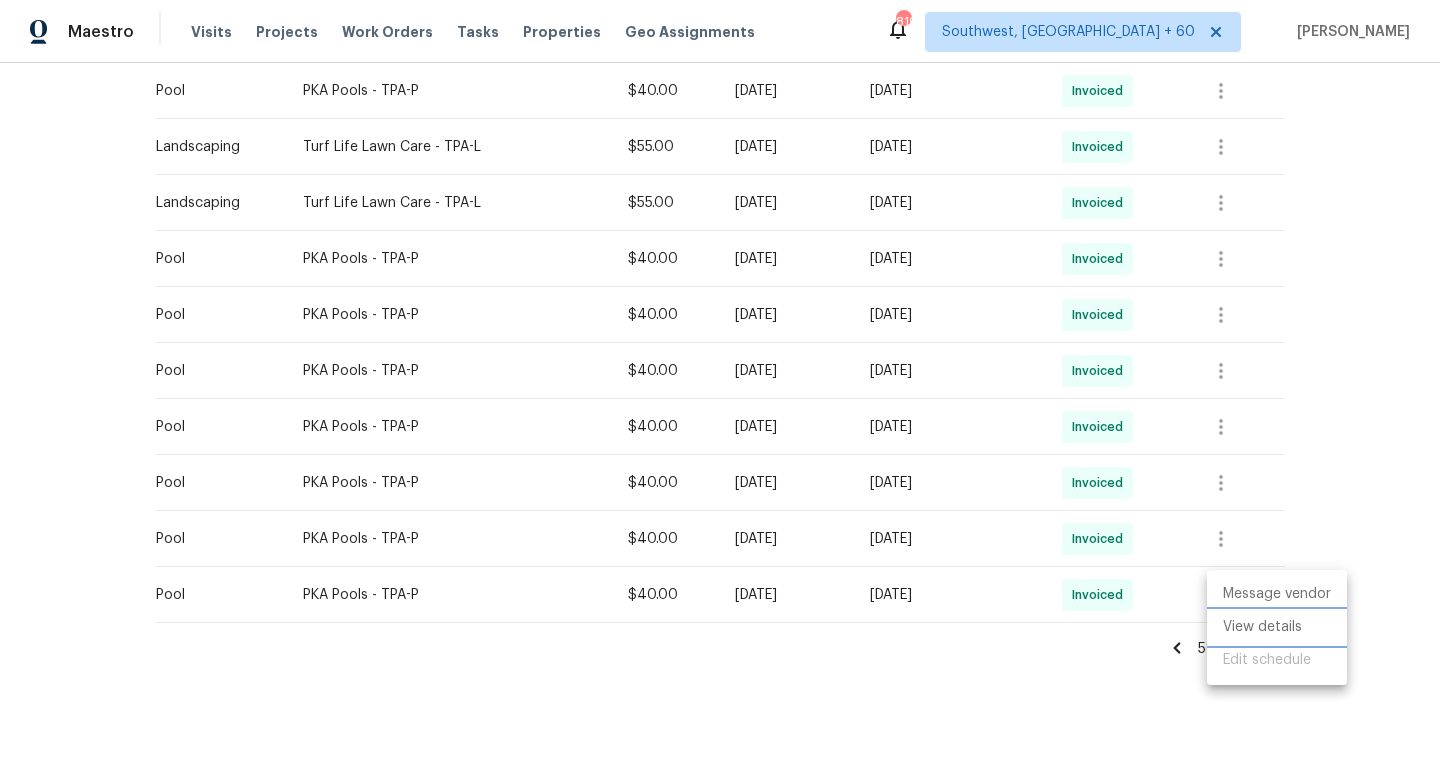 click on "View details" at bounding box center (1277, 627) 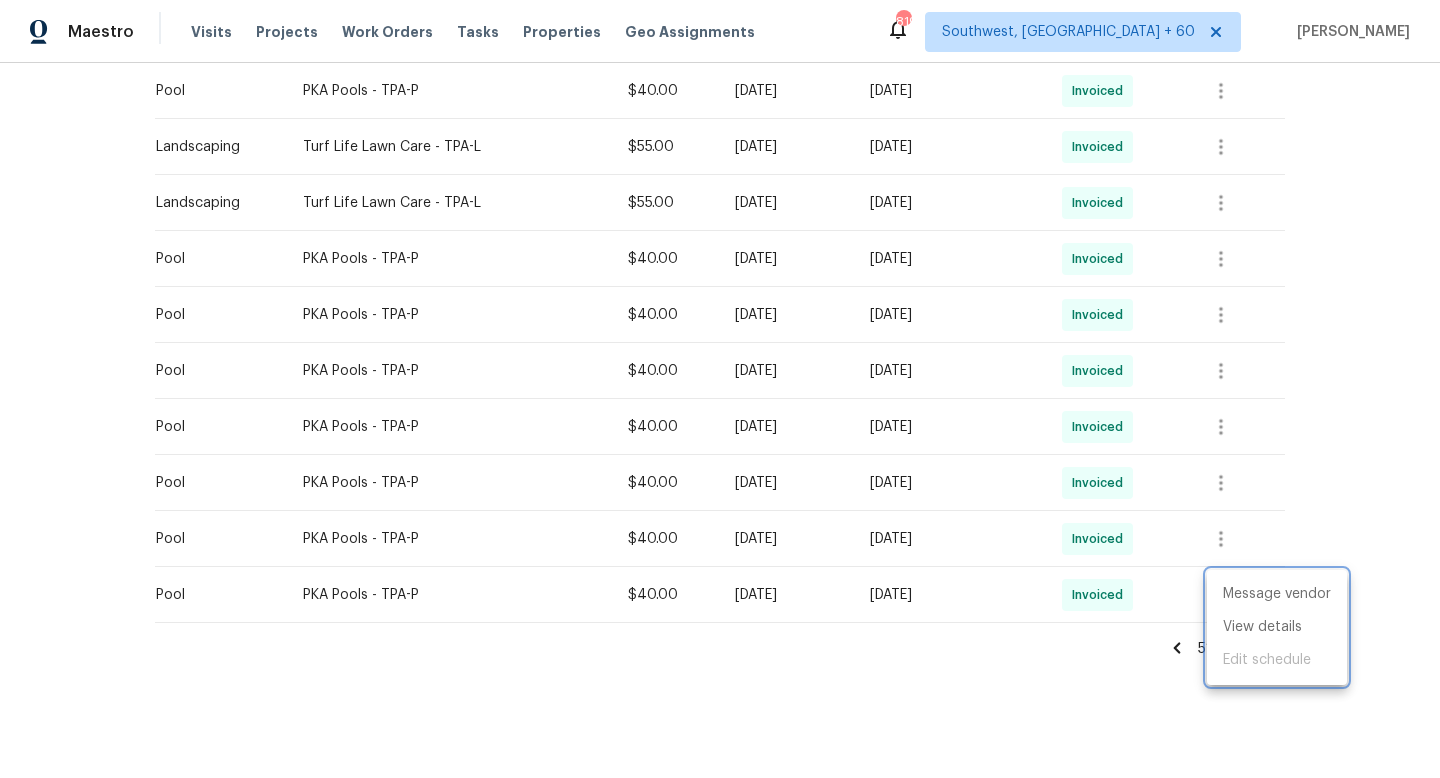 click at bounding box center (720, 389) 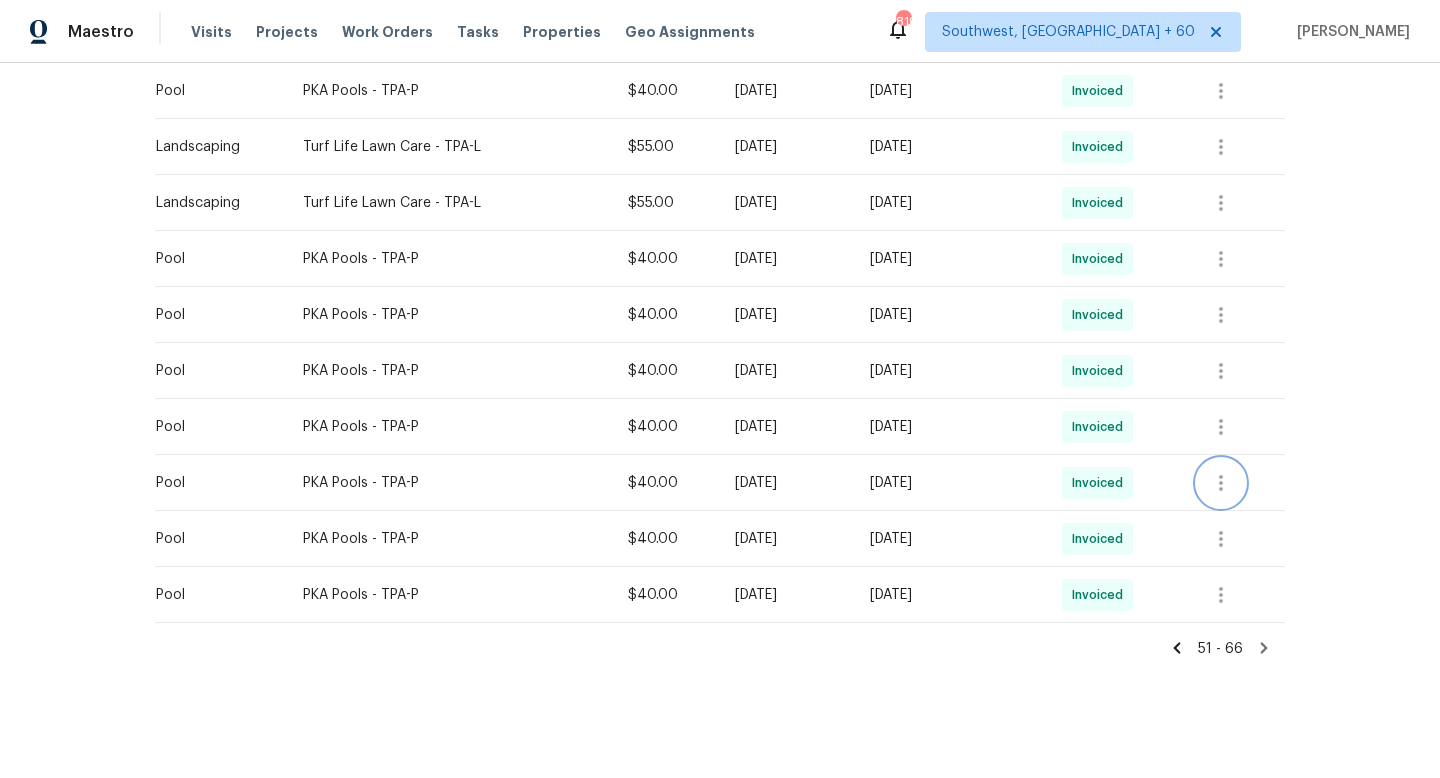click 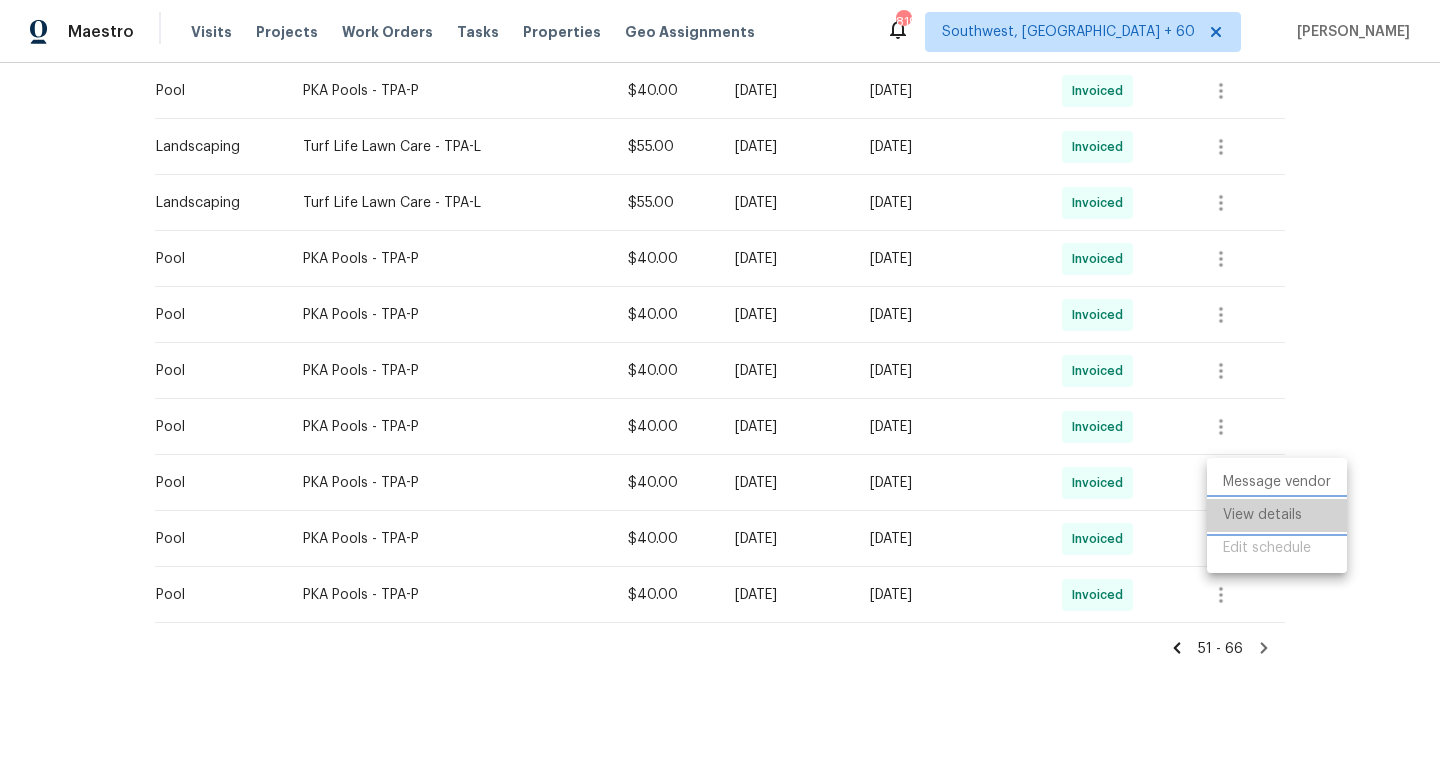 click on "View details" at bounding box center (1277, 515) 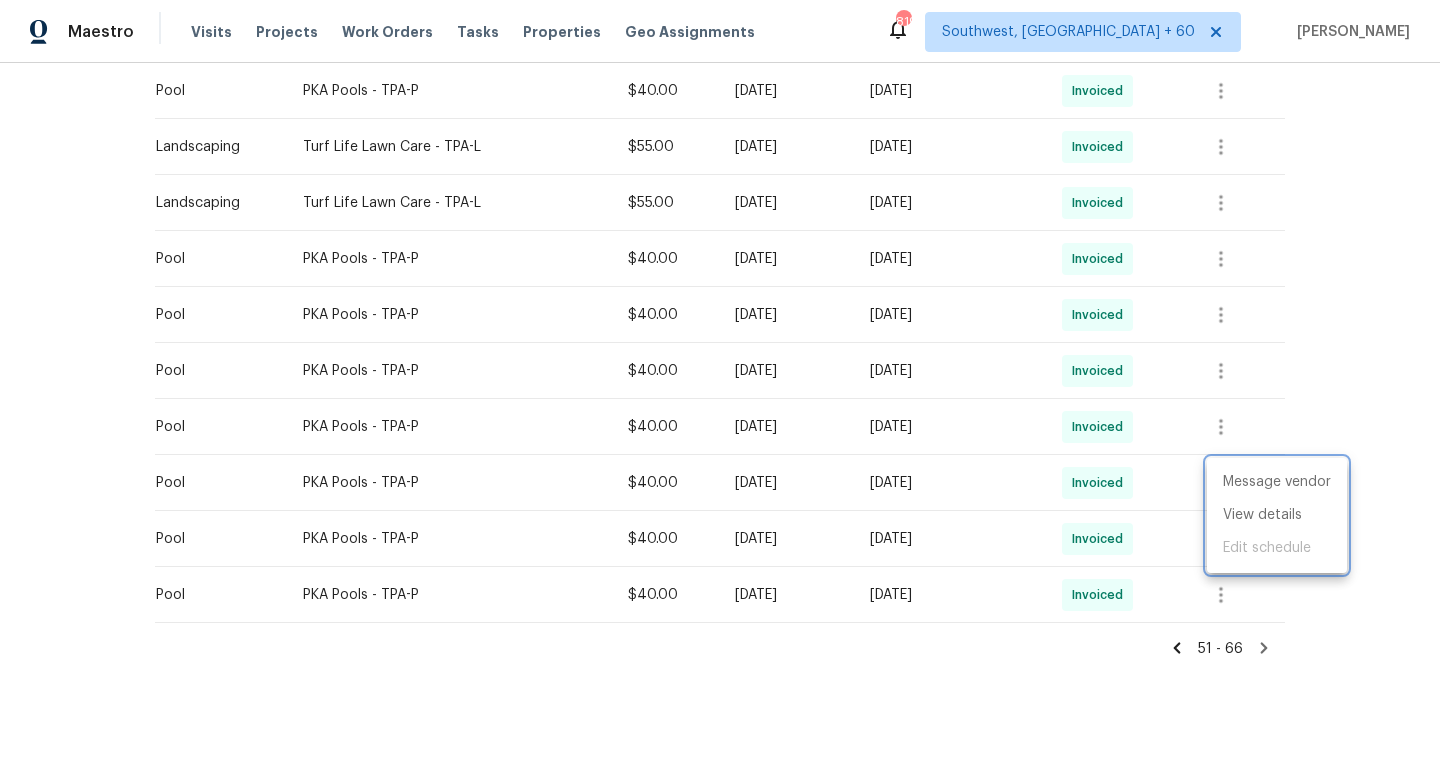 click at bounding box center (720, 389) 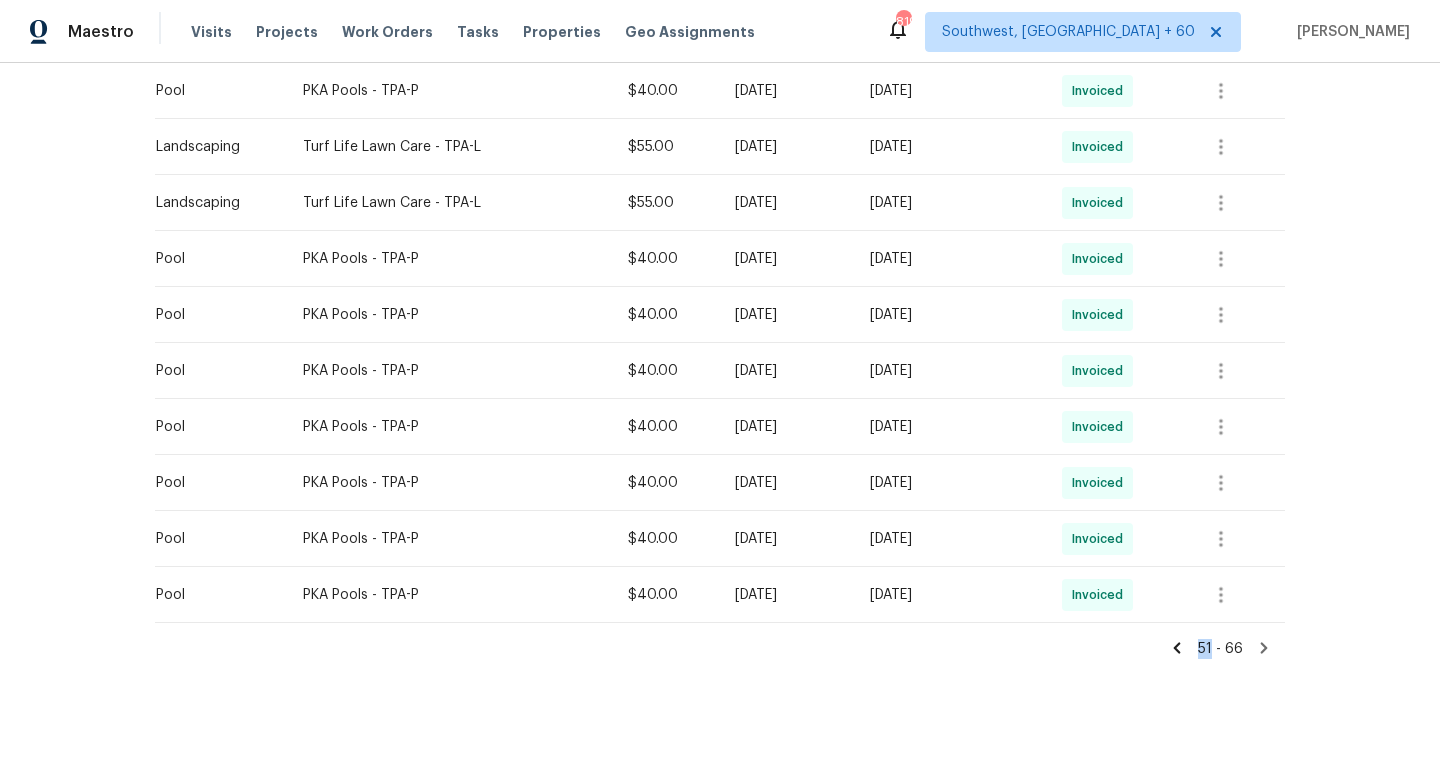 click 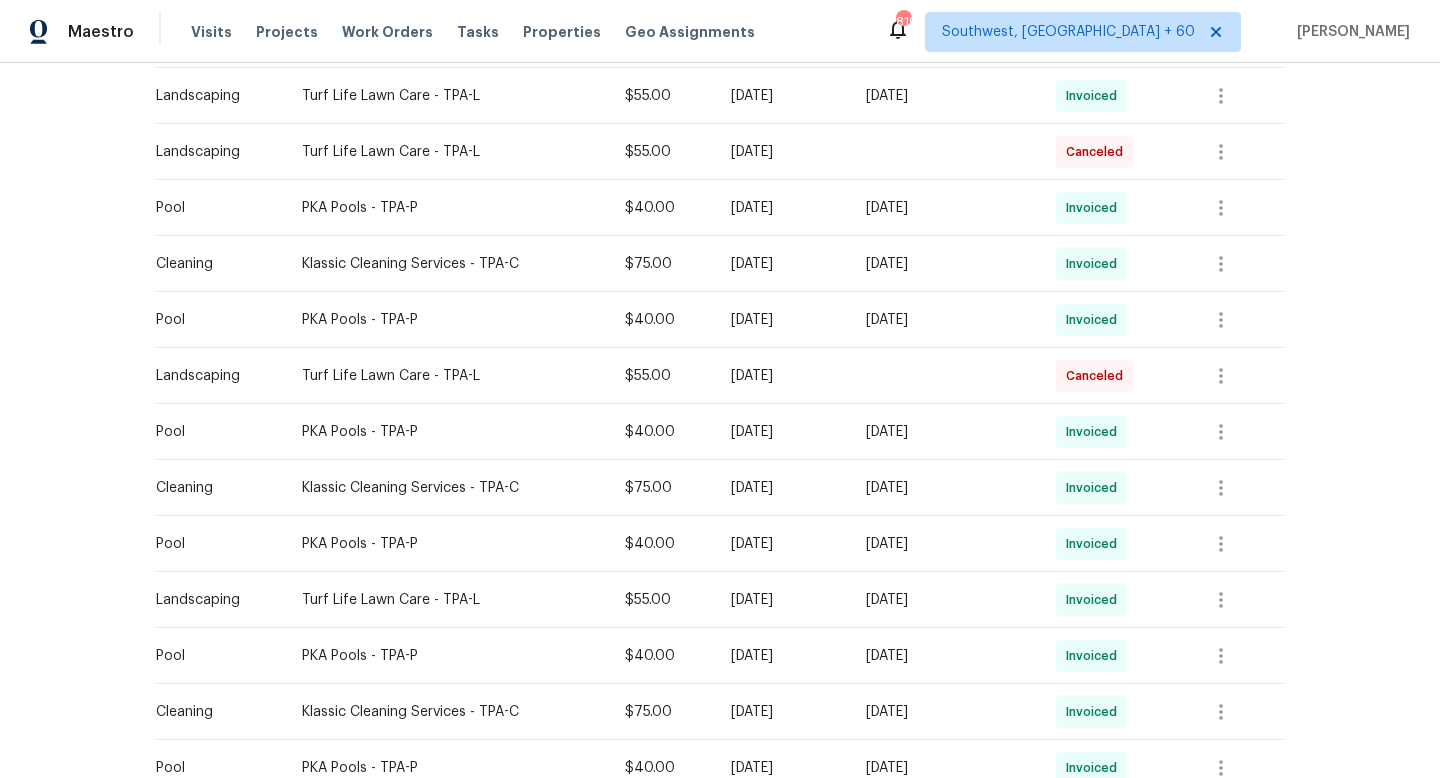 scroll, scrollTop: 1212, scrollLeft: 0, axis: vertical 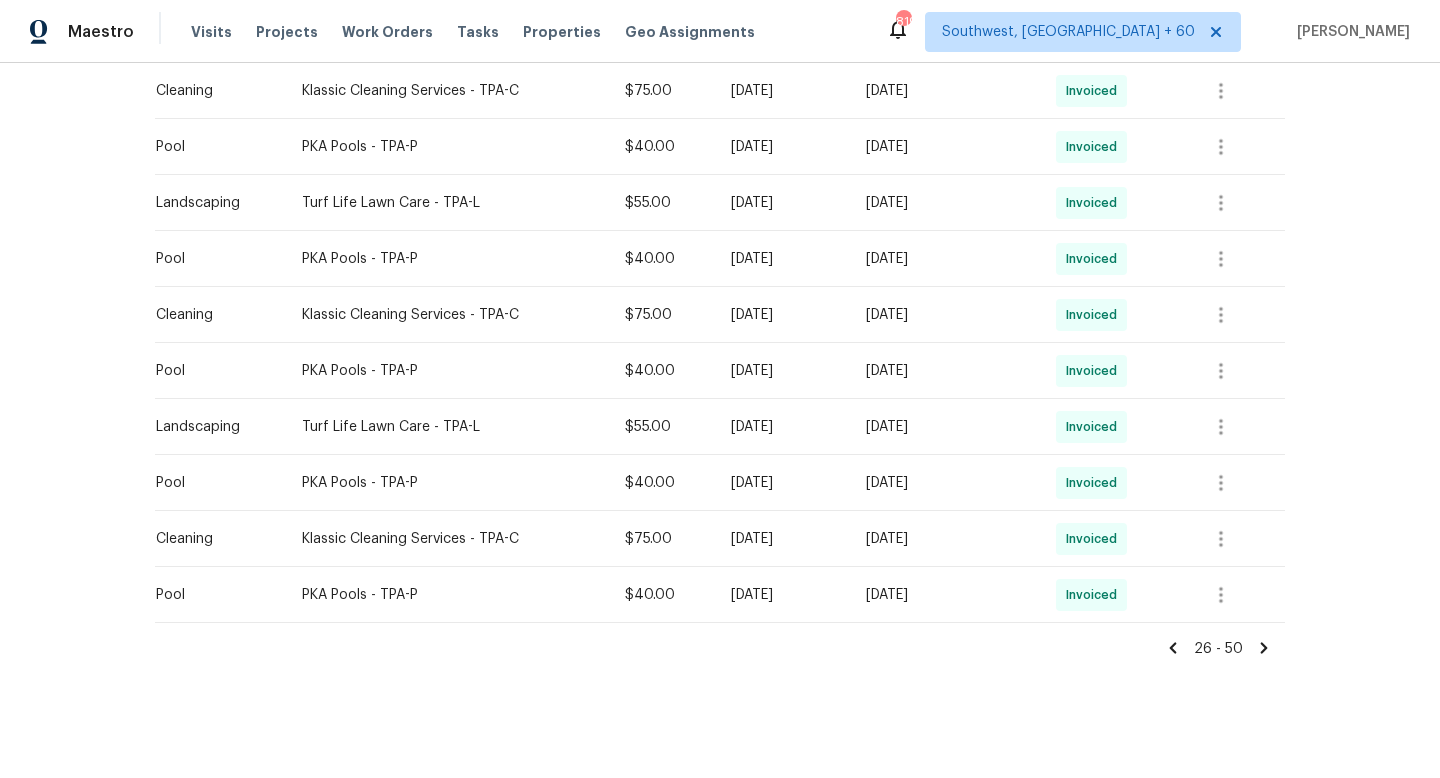 click 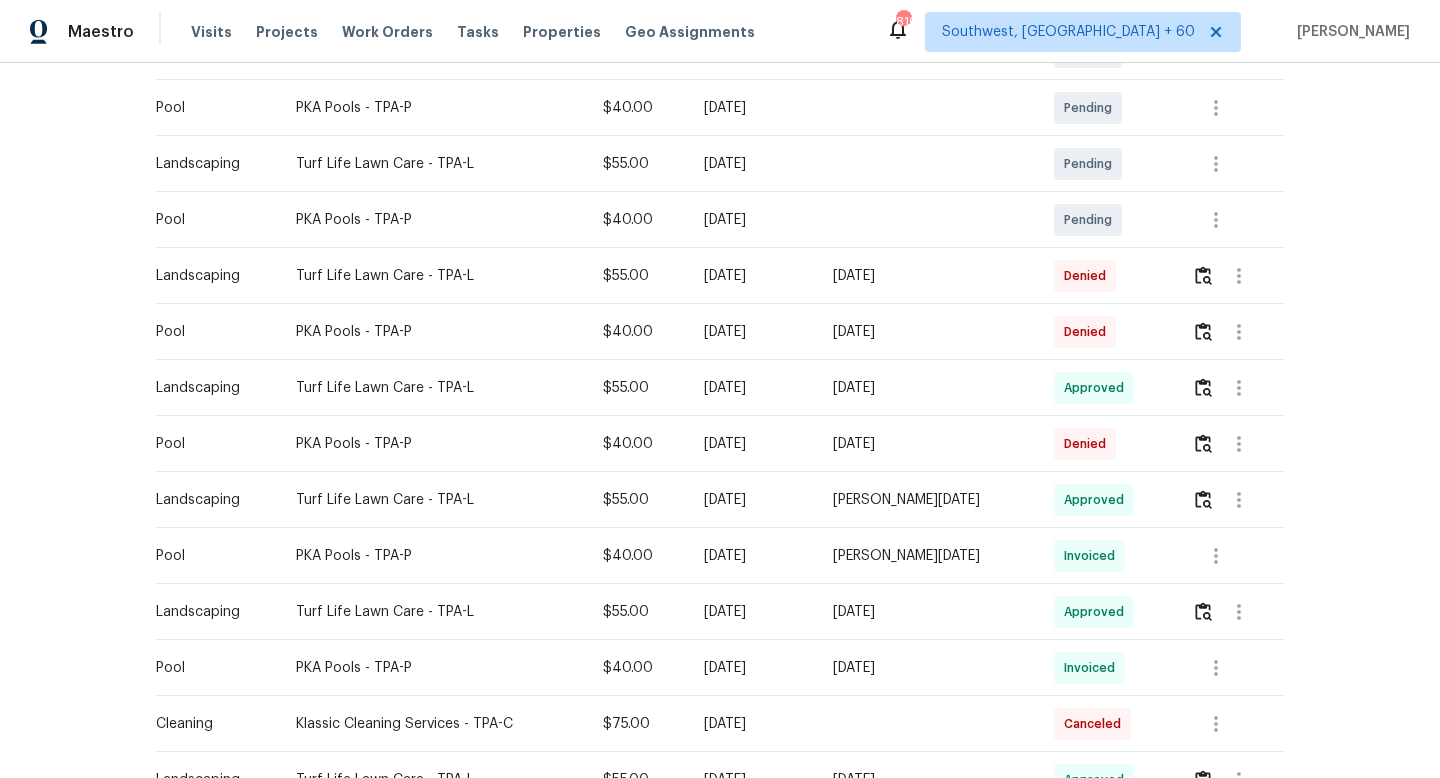 scroll, scrollTop: 774, scrollLeft: 0, axis: vertical 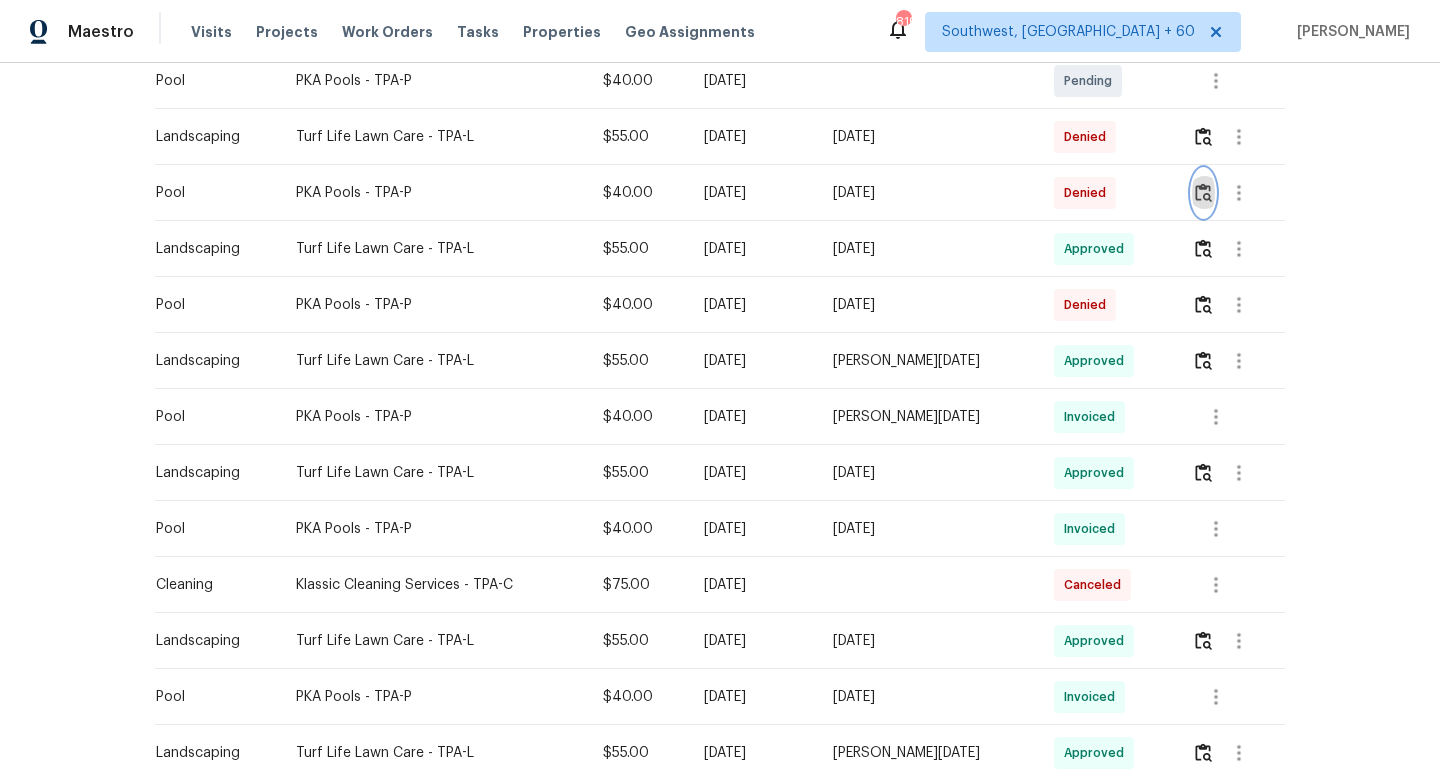 click at bounding box center (1203, 192) 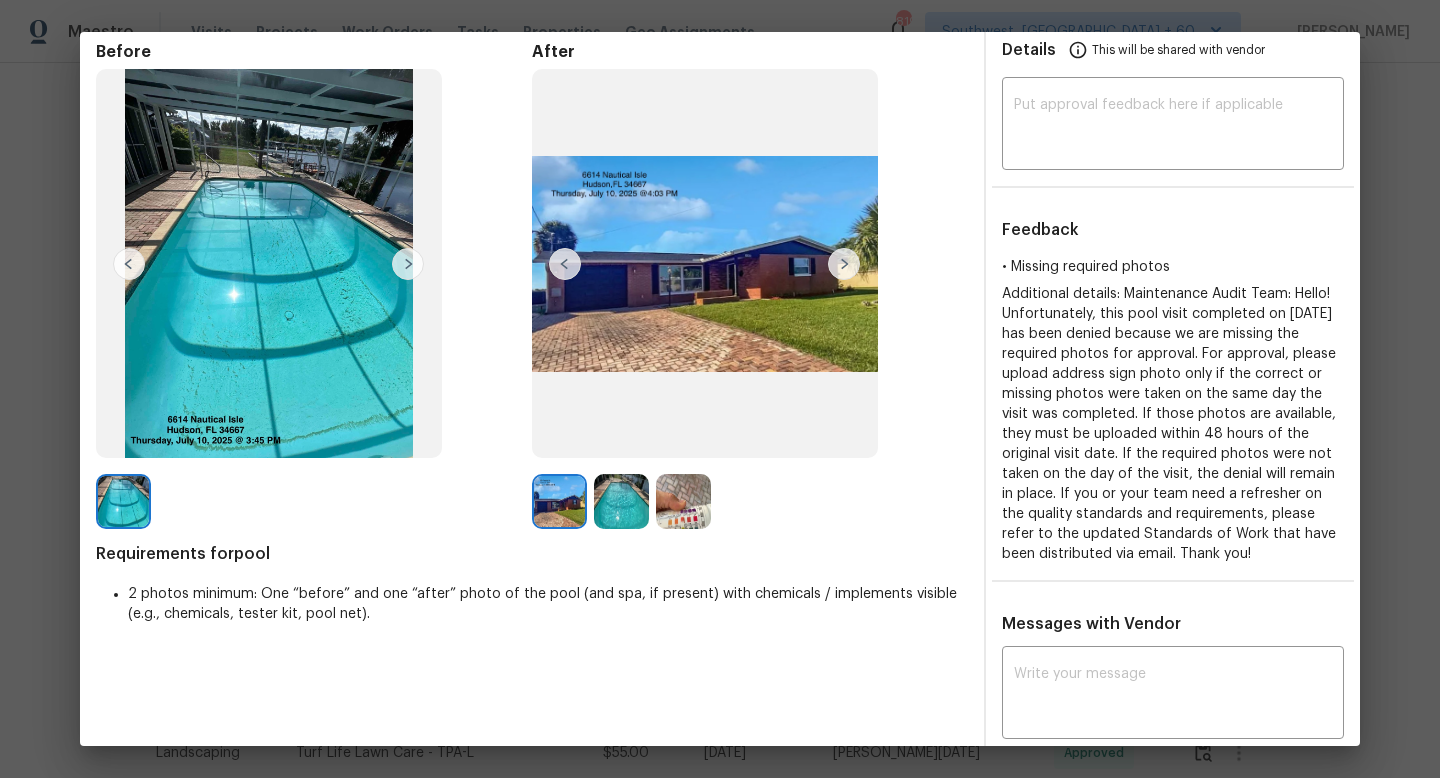 scroll, scrollTop: 72, scrollLeft: 0, axis: vertical 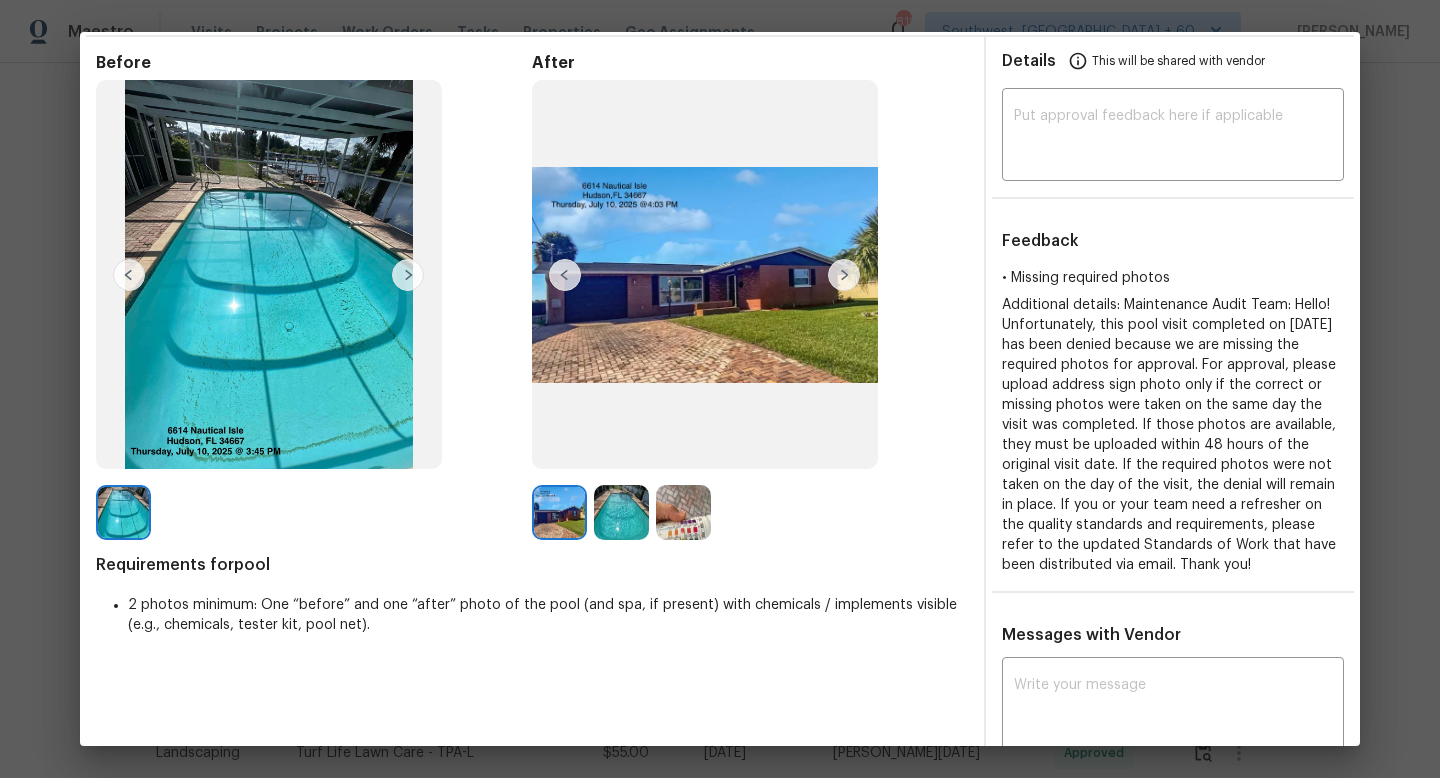 click at bounding box center (621, 512) 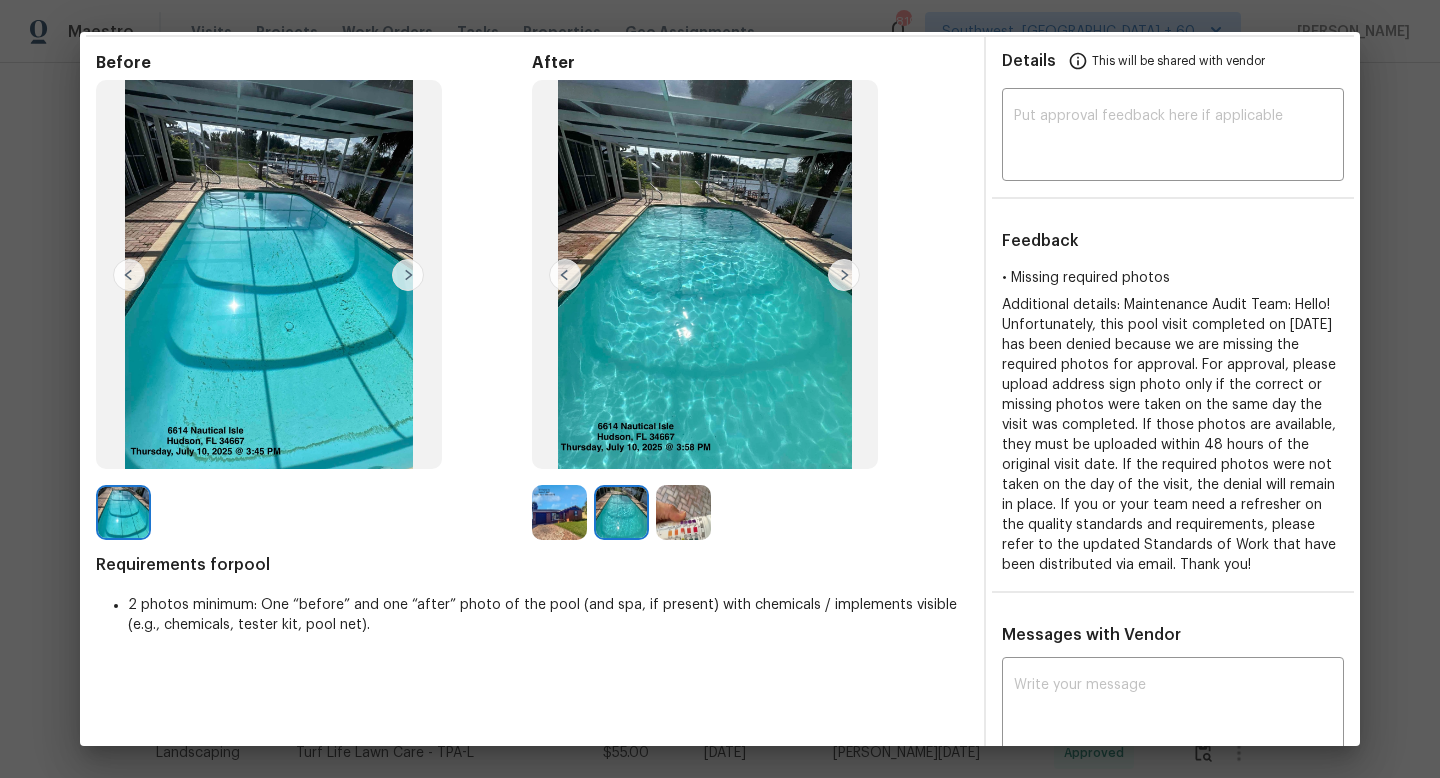 click at bounding box center (559, 512) 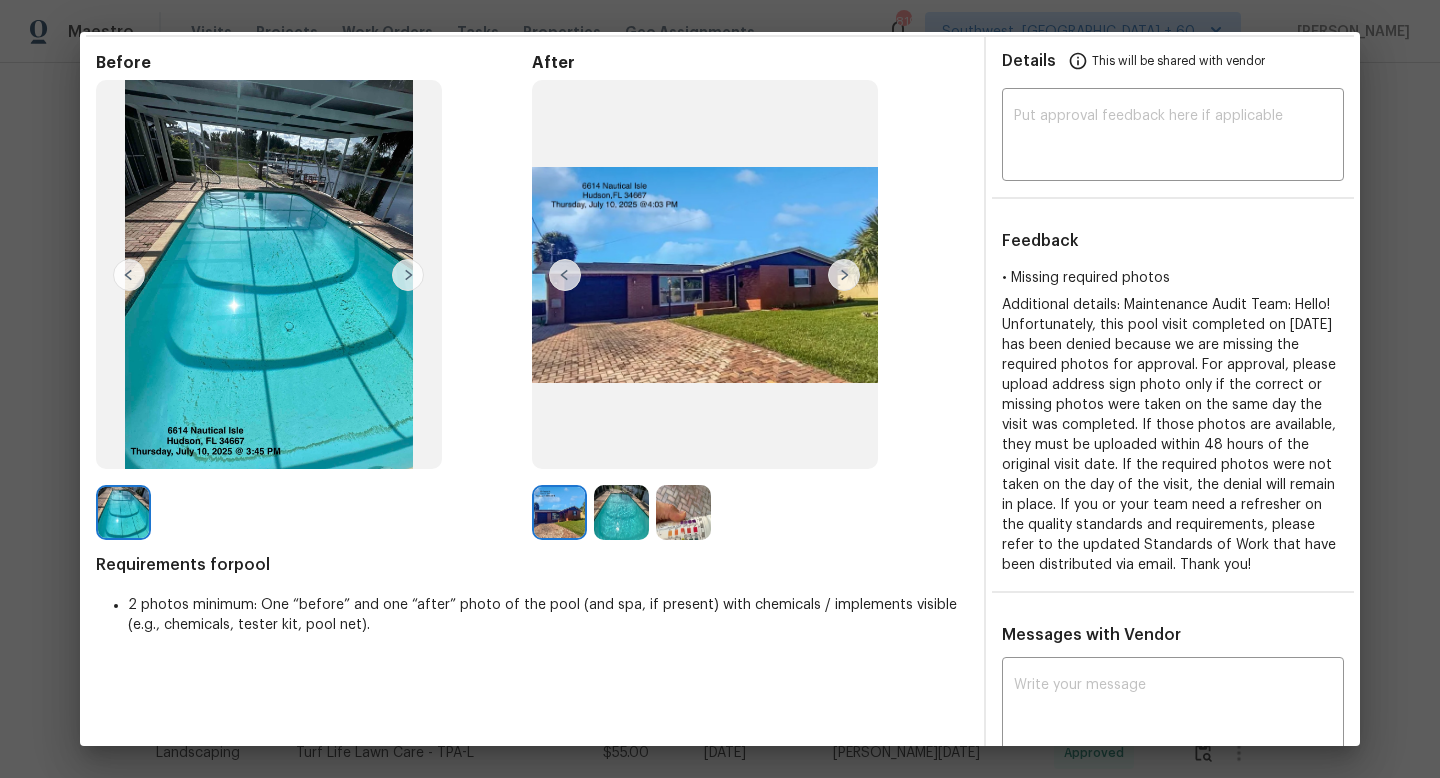 click at bounding box center (621, 512) 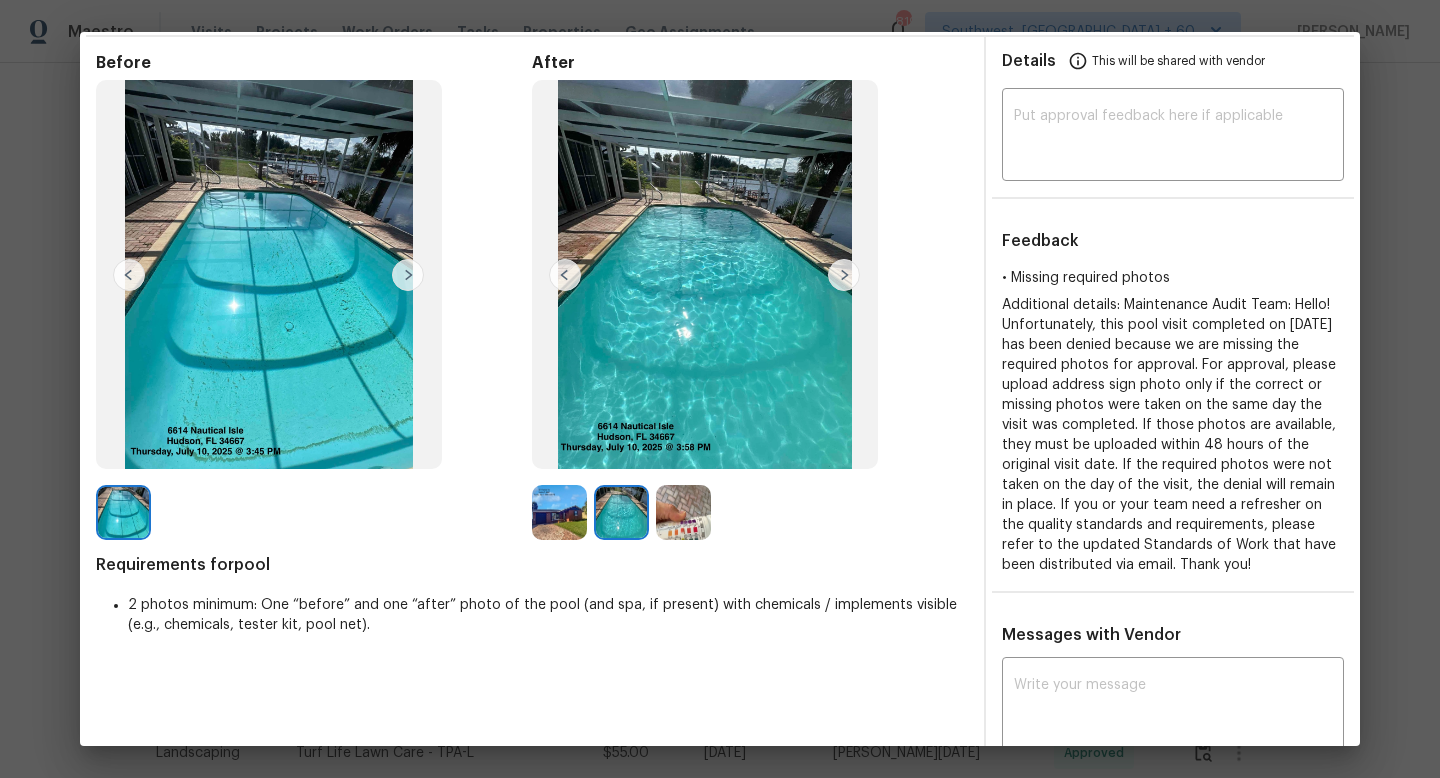 click at bounding box center (683, 512) 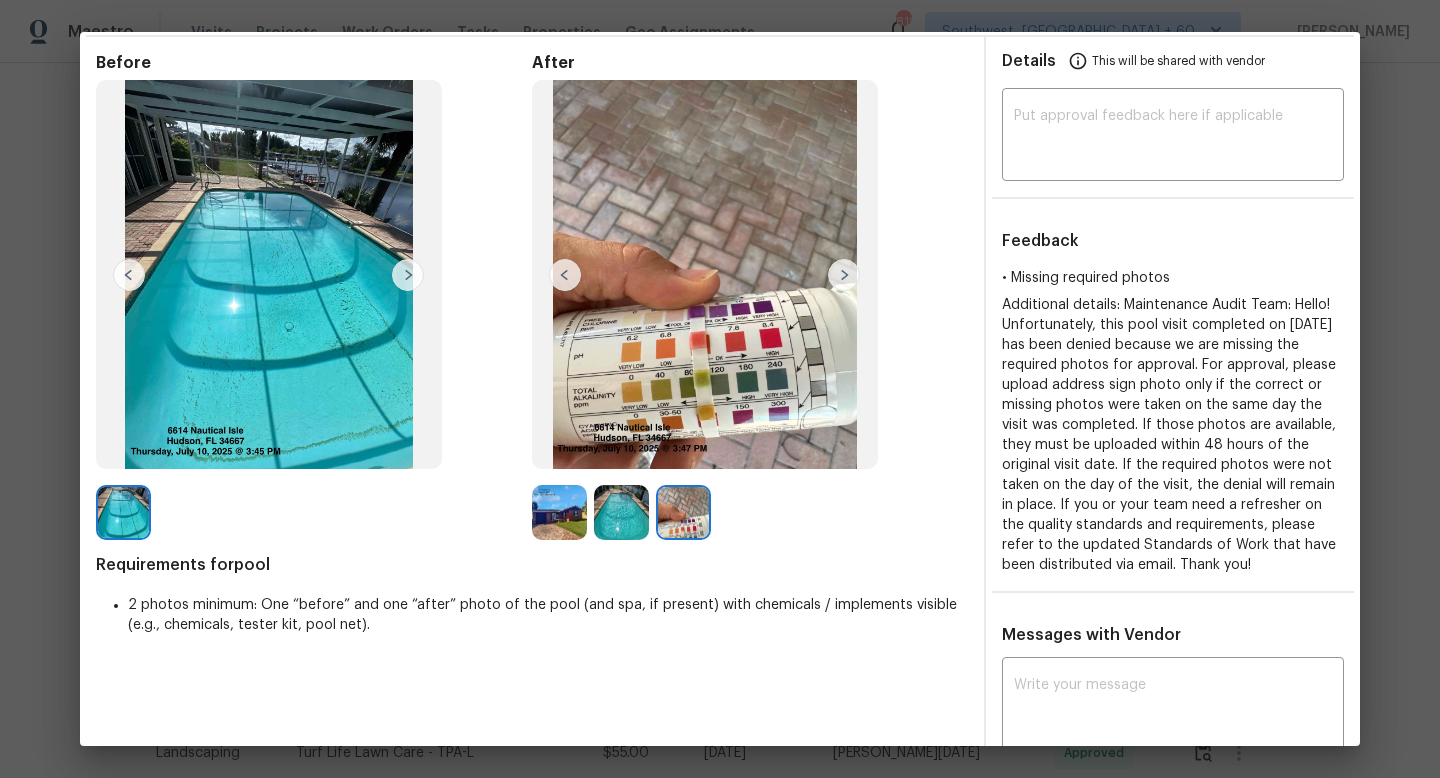 click at bounding box center [621, 512] 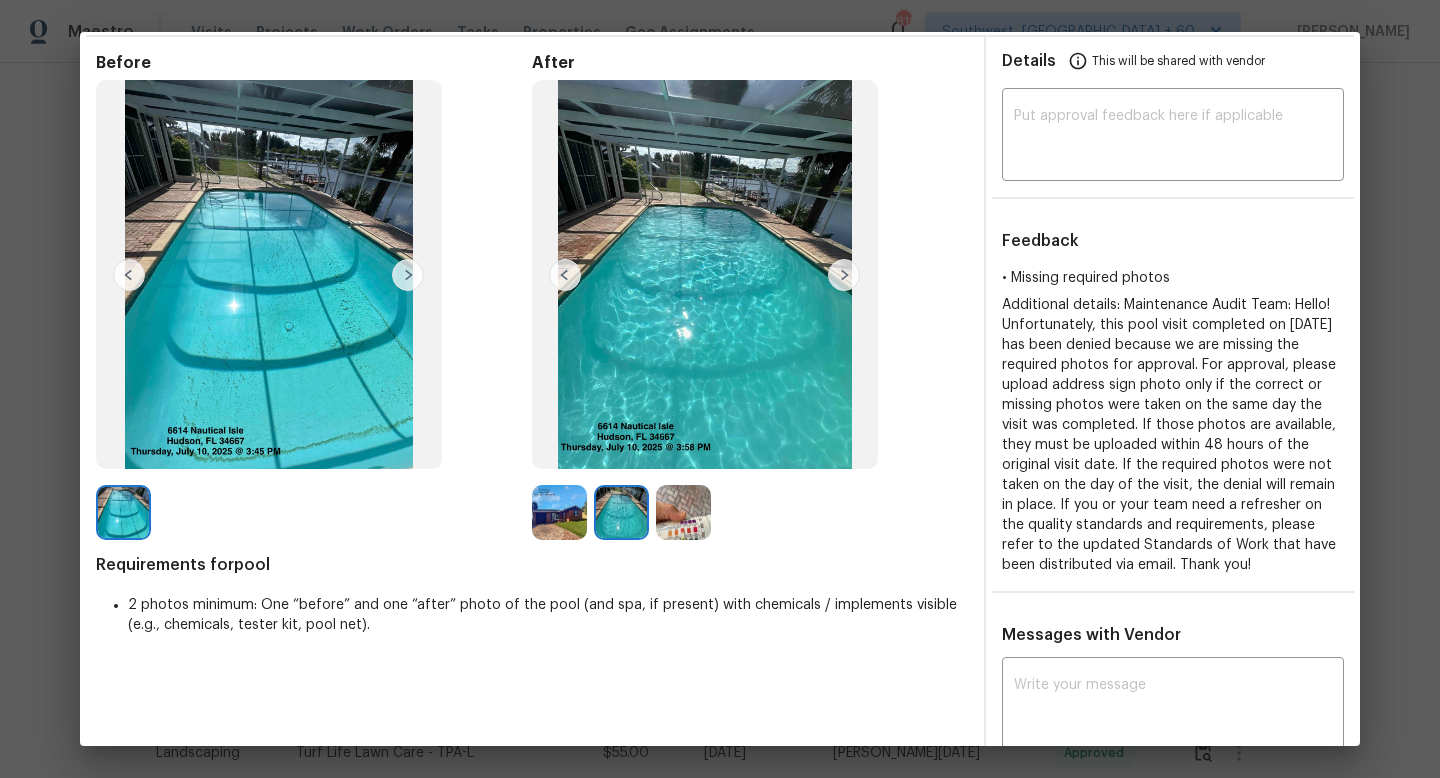 click at bounding box center (559, 512) 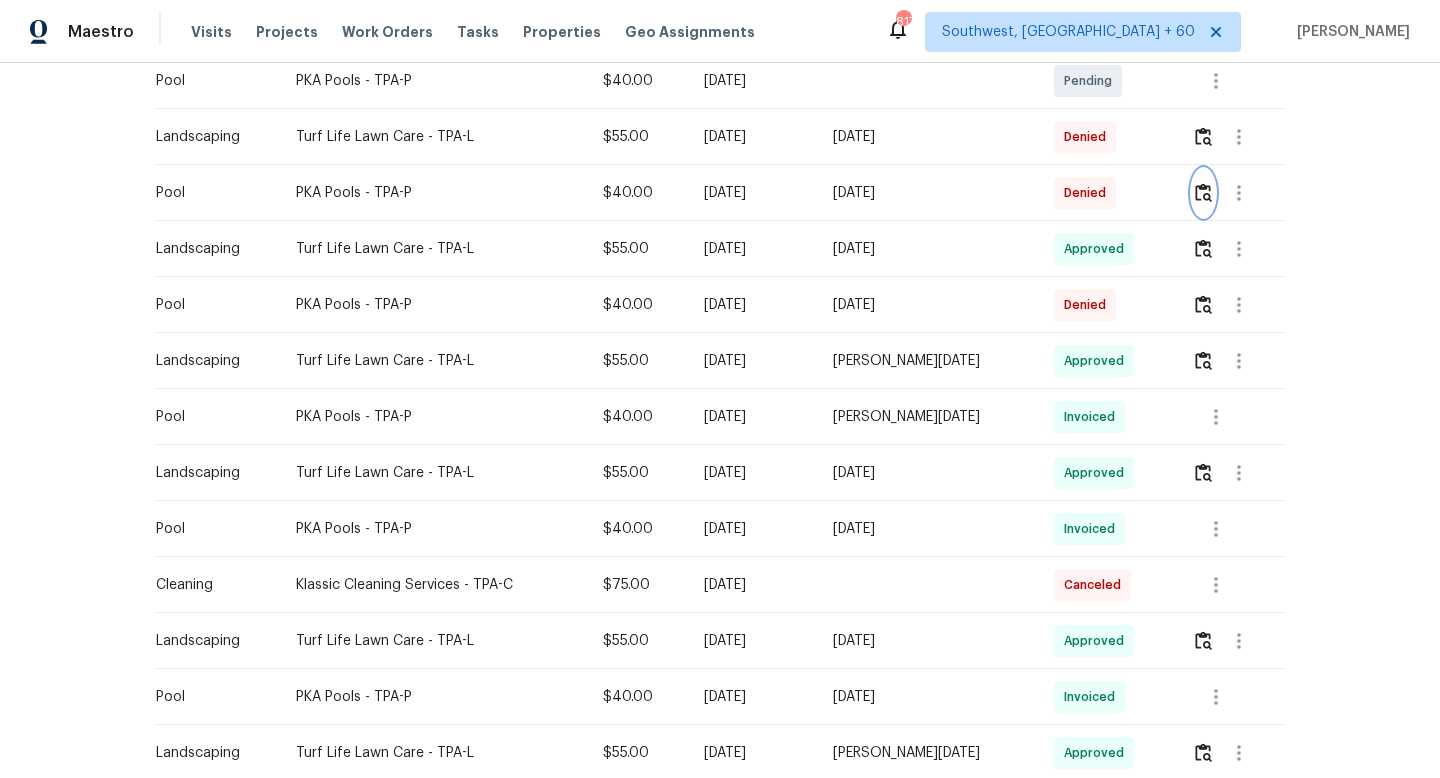 click at bounding box center [1203, 192] 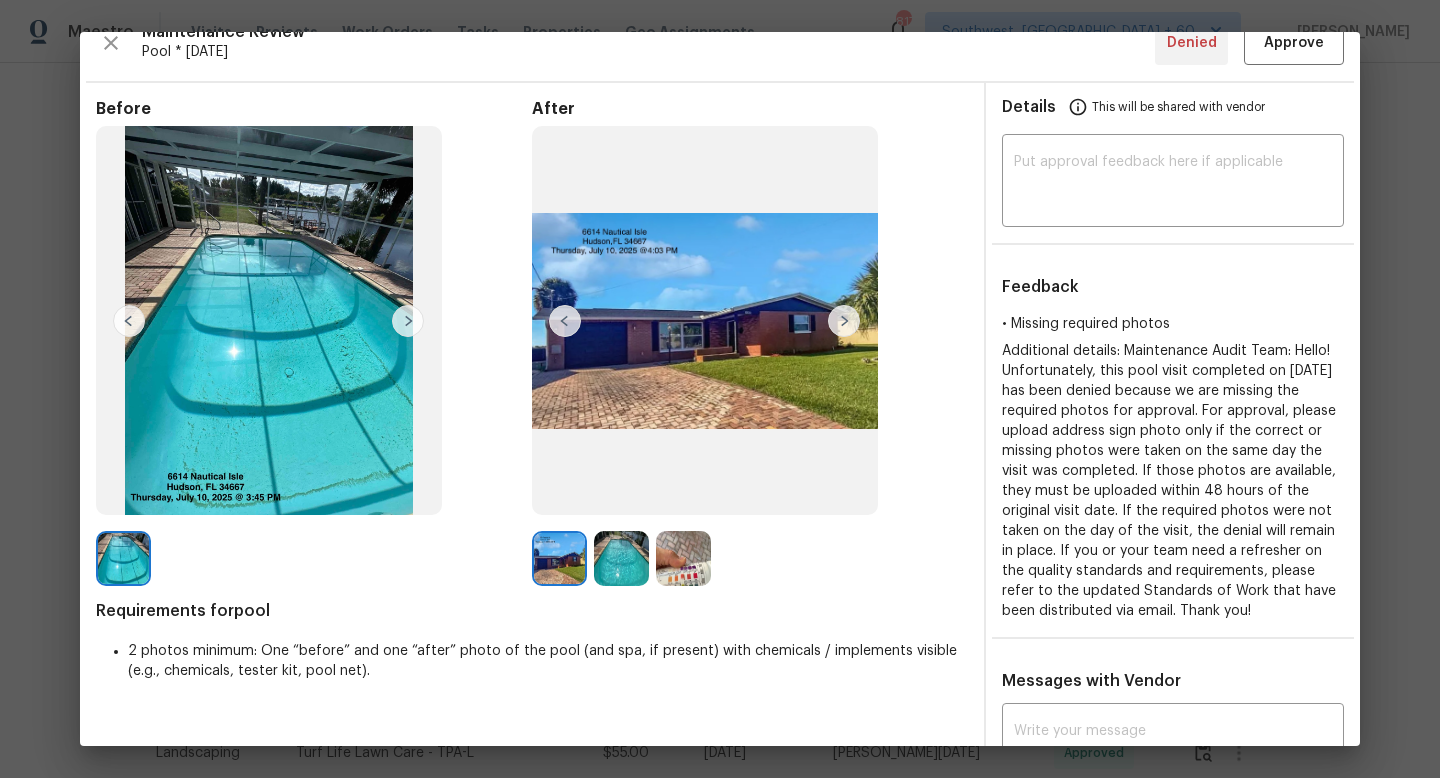 scroll, scrollTop: 0, scrollLeft: 0, axis: both 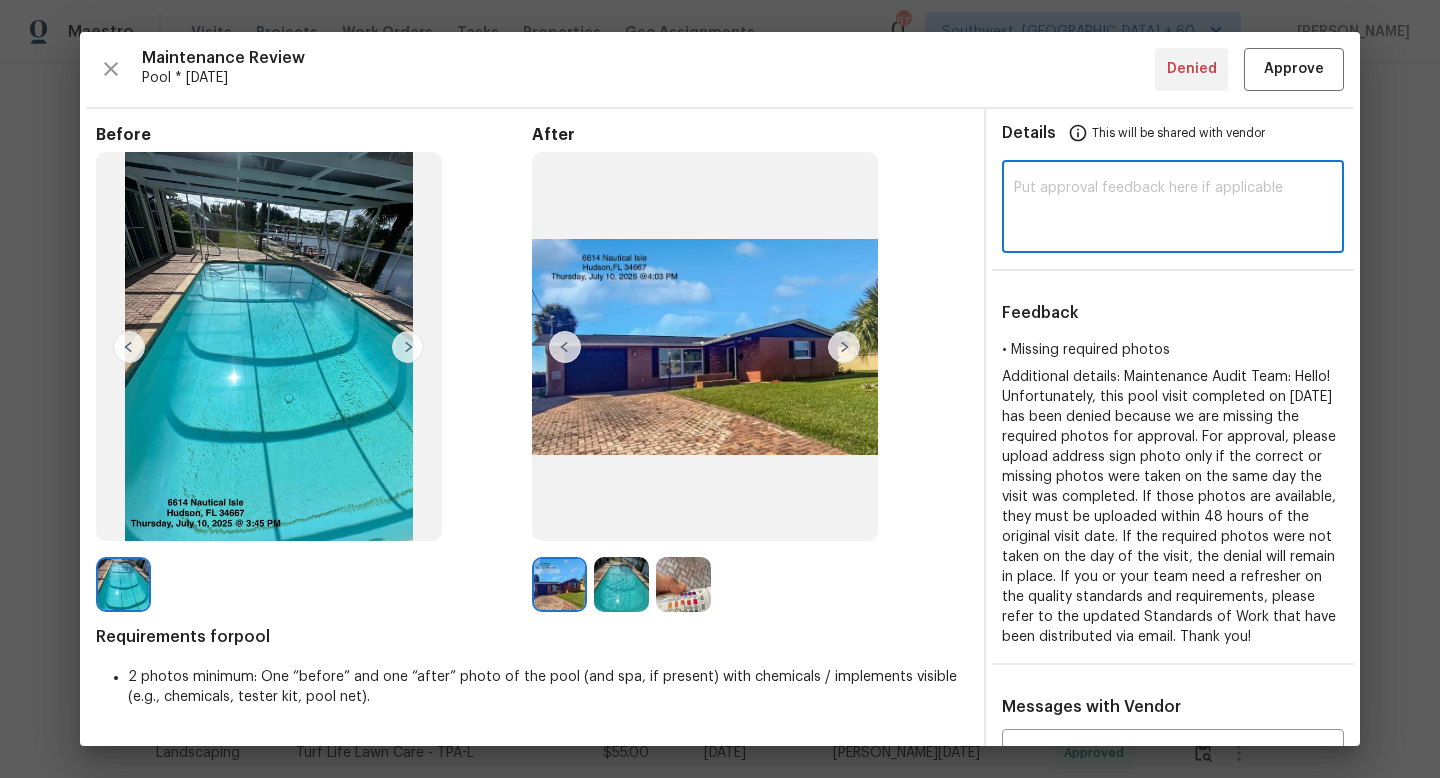 click at bounding box center (1173, 209) 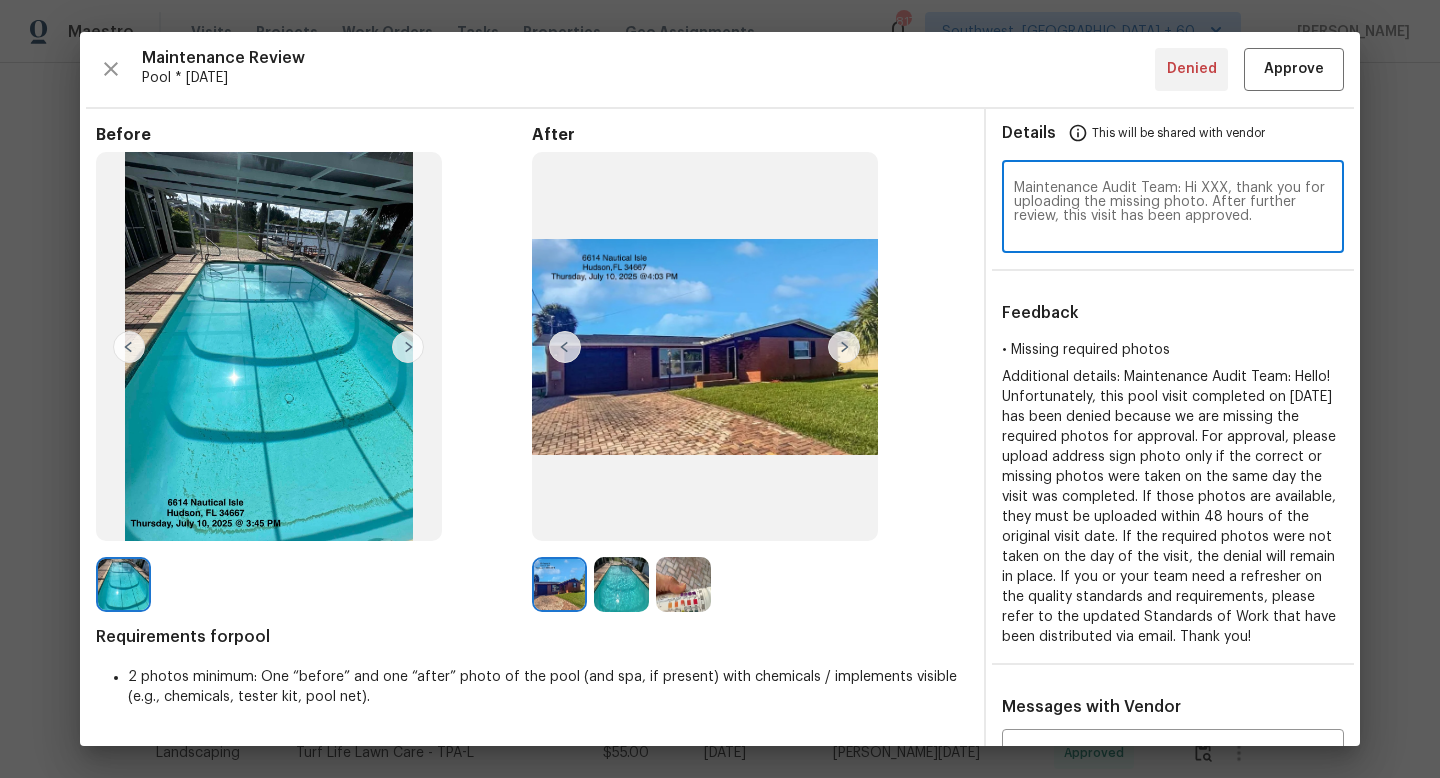 click on "Maintenance Audit Team: Hi XXX, thank you for uploading the missing photo. After further review, this visit has been approved." at bounding box center [1173, 209] 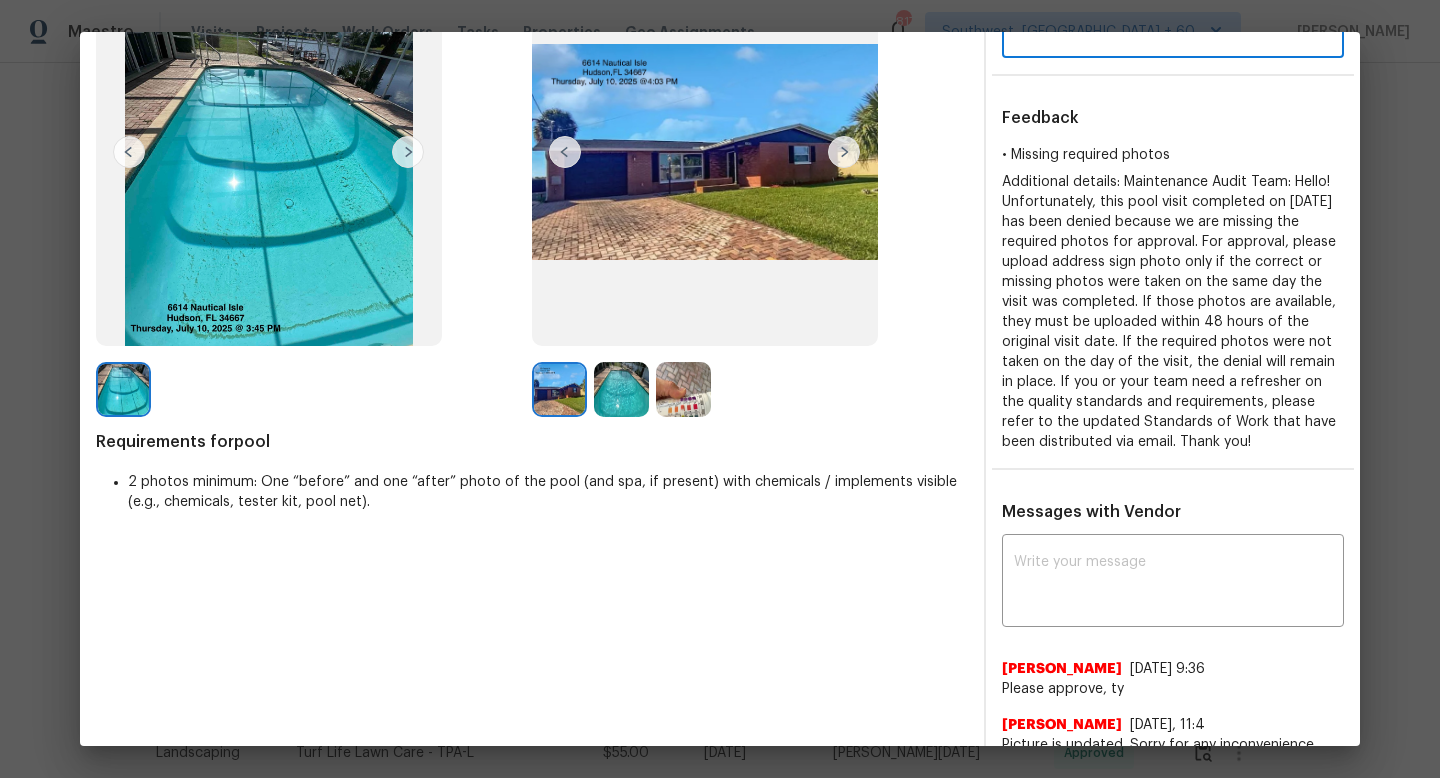 scroll, scrollTop: 148, scrollLeft: 0, axis: vertical 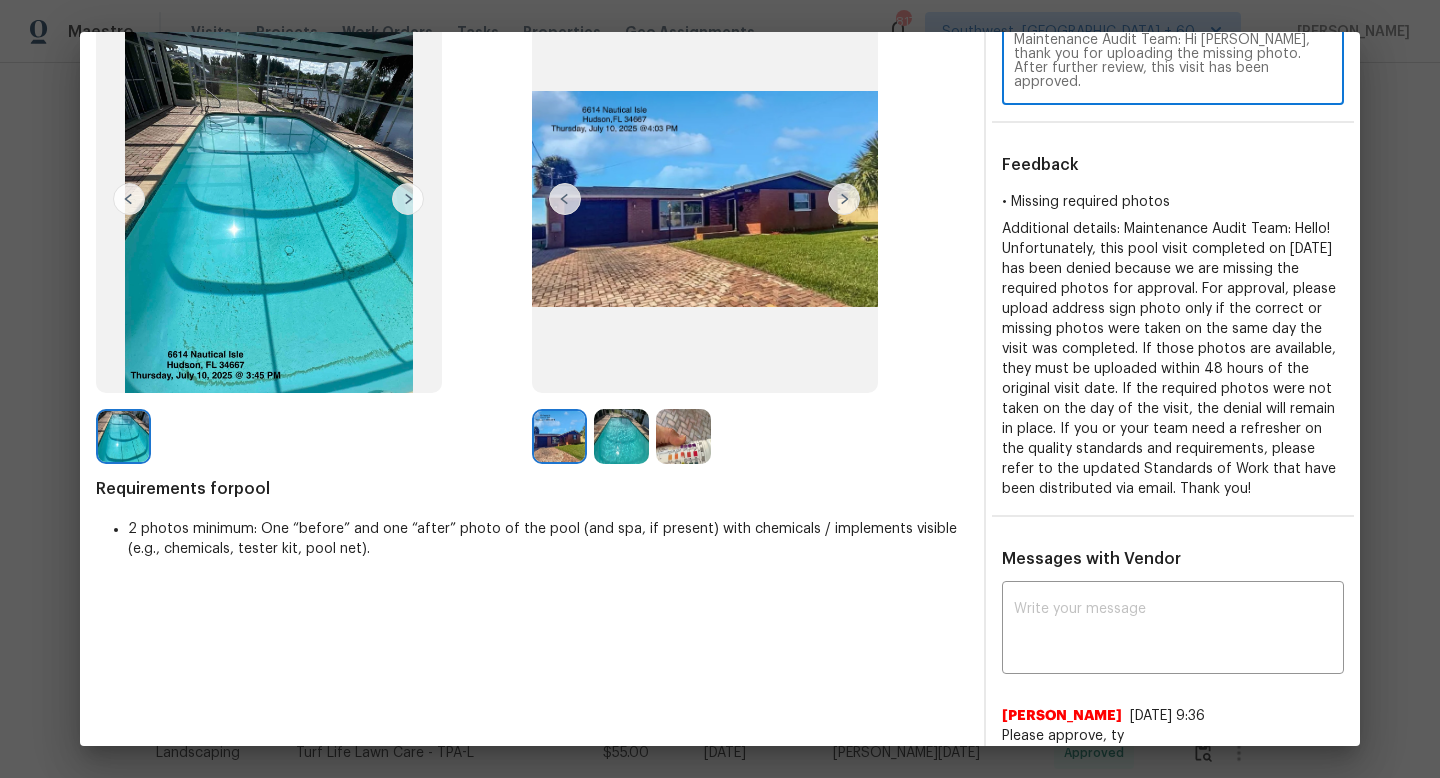 click on "Maintenance Audit Team: Hi Kelley, thank you for uploading the missing photo. After further review, this visit has been approved." at bounding box center (1173, 61) 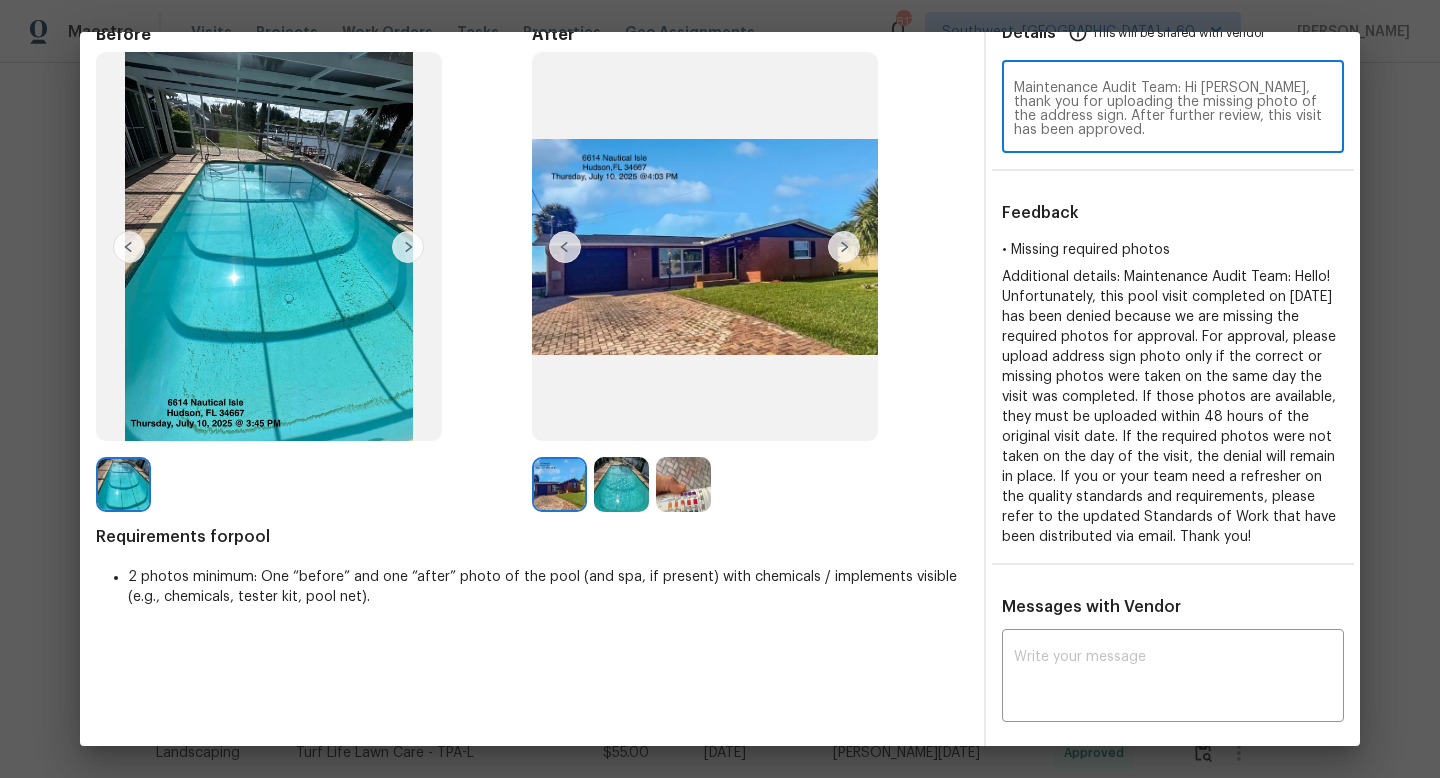 scroll, scrollTop: 98, scrollLeft: 0, axis: vertical 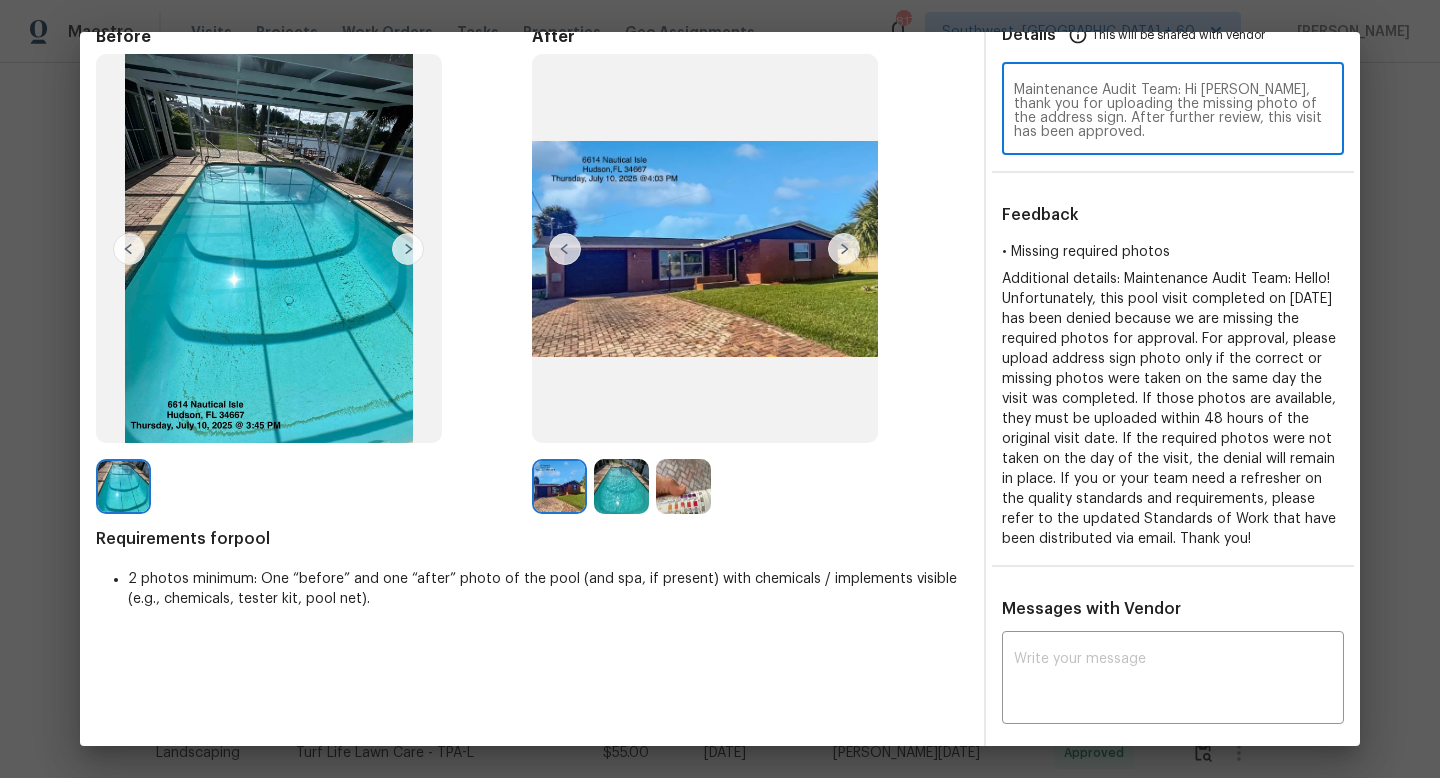 click on "Maintenance Audit Team: Hi Kelley, thank you for uploading the missing photo of the address sign. After further review, this visit has been approved." at bounding box center [1173, 111] 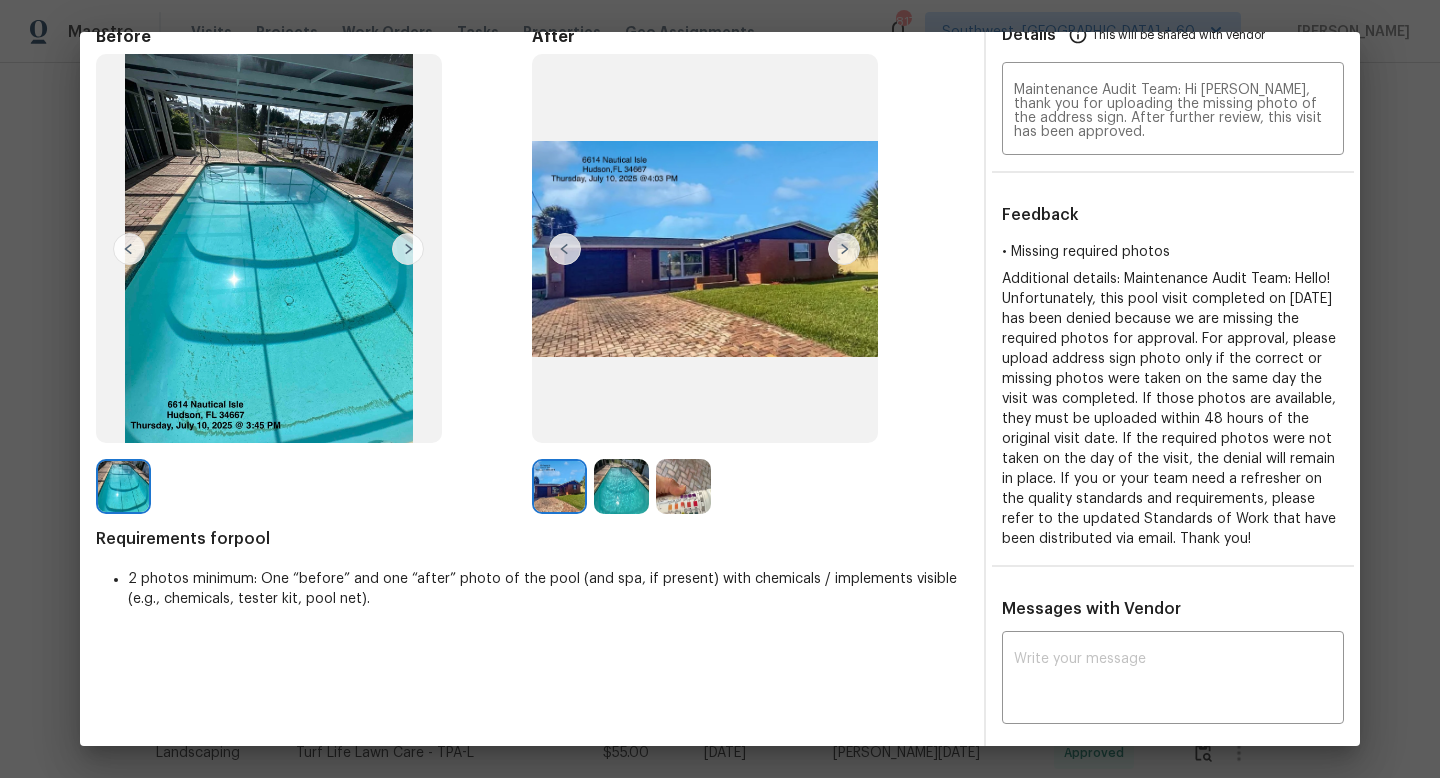 click on "This will be shared with vendor" at bounding box center [1178, 35] 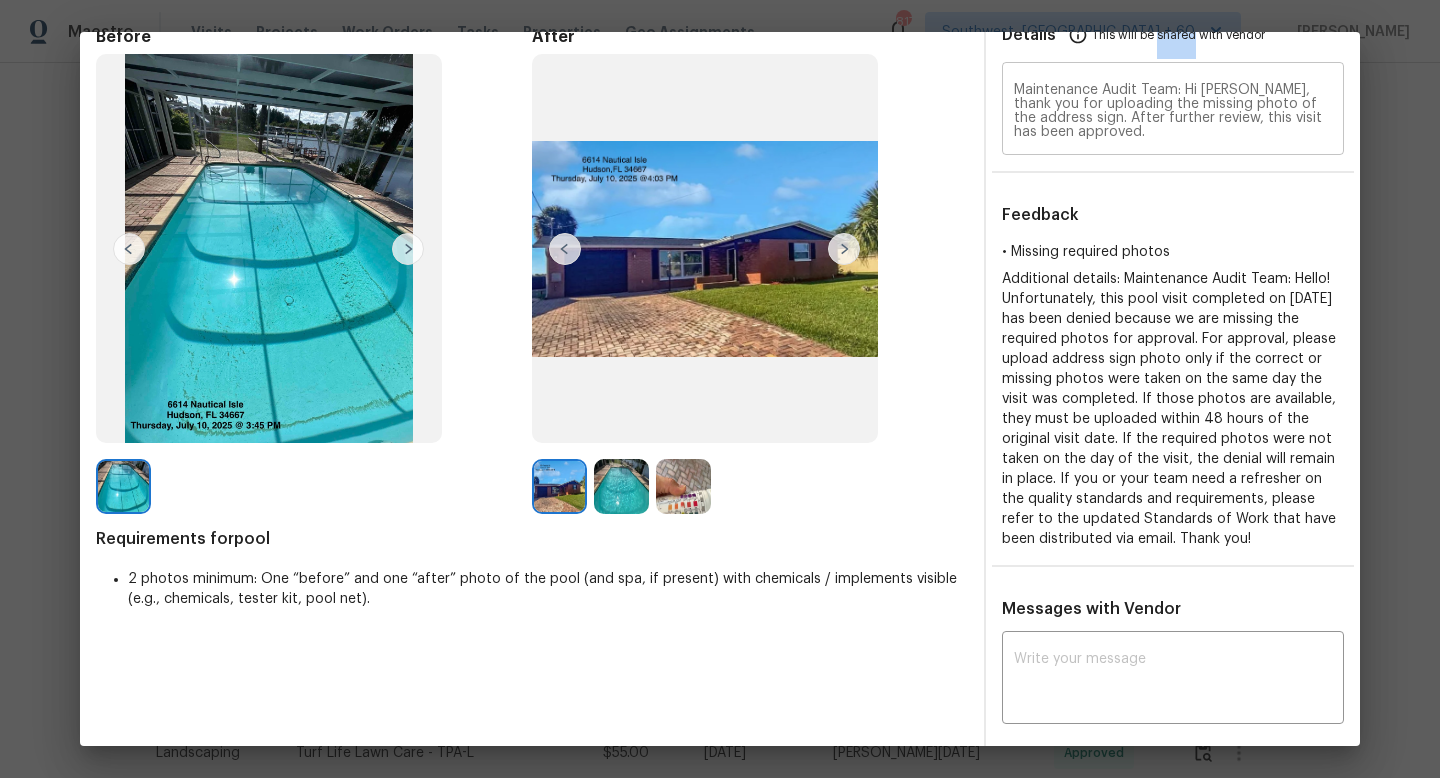 click on "Maintenance Audit Team: Hi Kelley, thank you for uploading the missing photo of the address sign. After further review, this visit has been approved." at bounding box center (1173, 111) 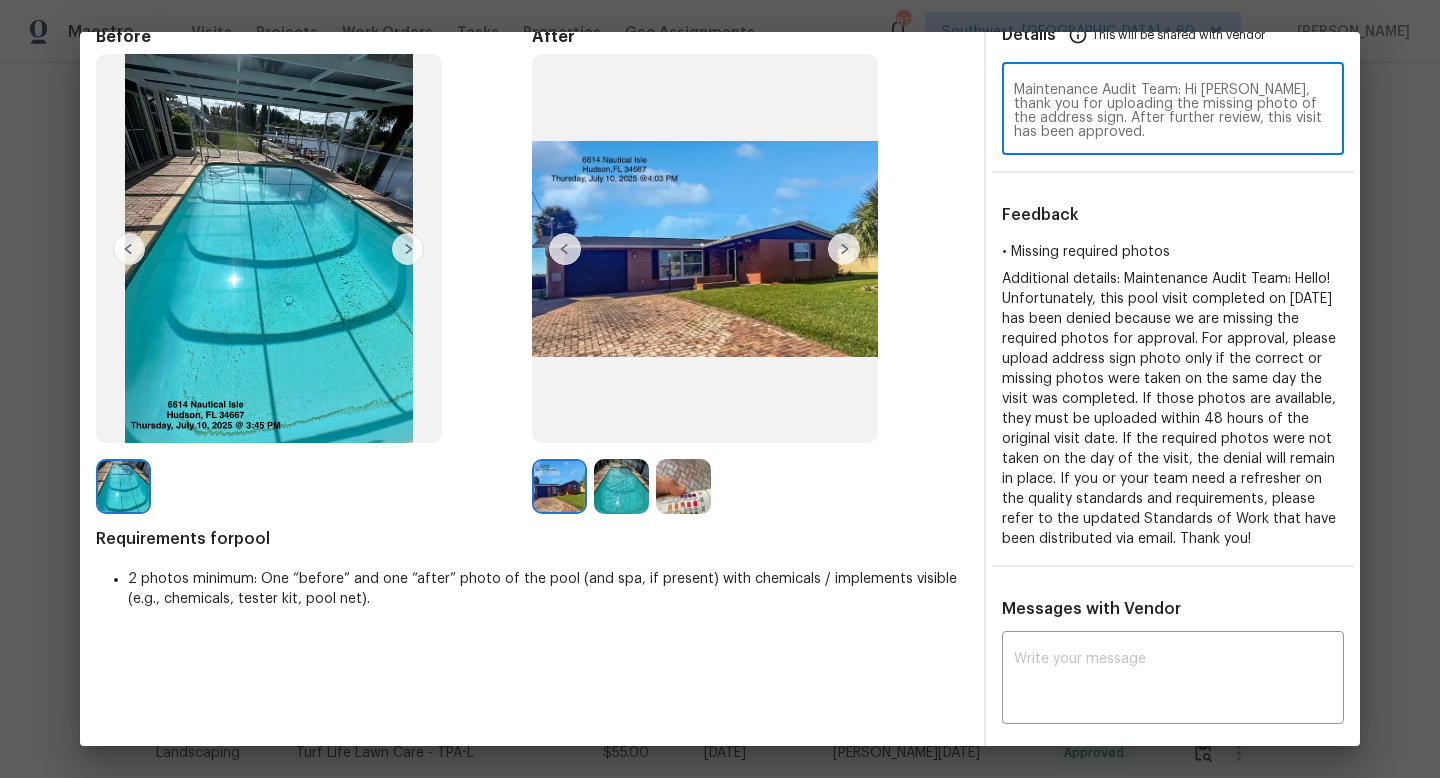click on "Maintenance Audit Team: Hi Kelley, thank you for uploading the missing photo of the address sign. After further review, this visit has been approved." at bounding box center [1173, 111] 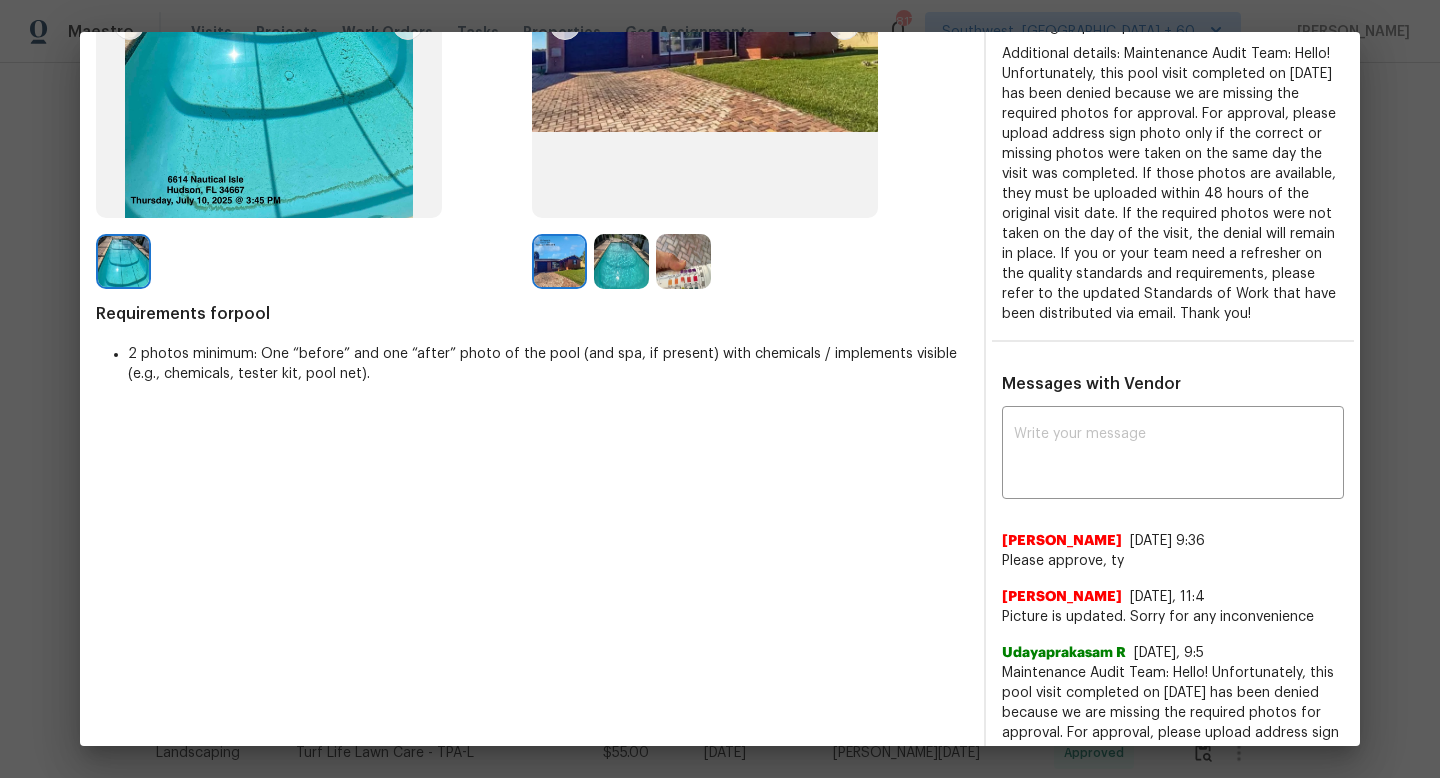 scroll, scrollTop: 399, scrollLeft: 0, axis: vertical 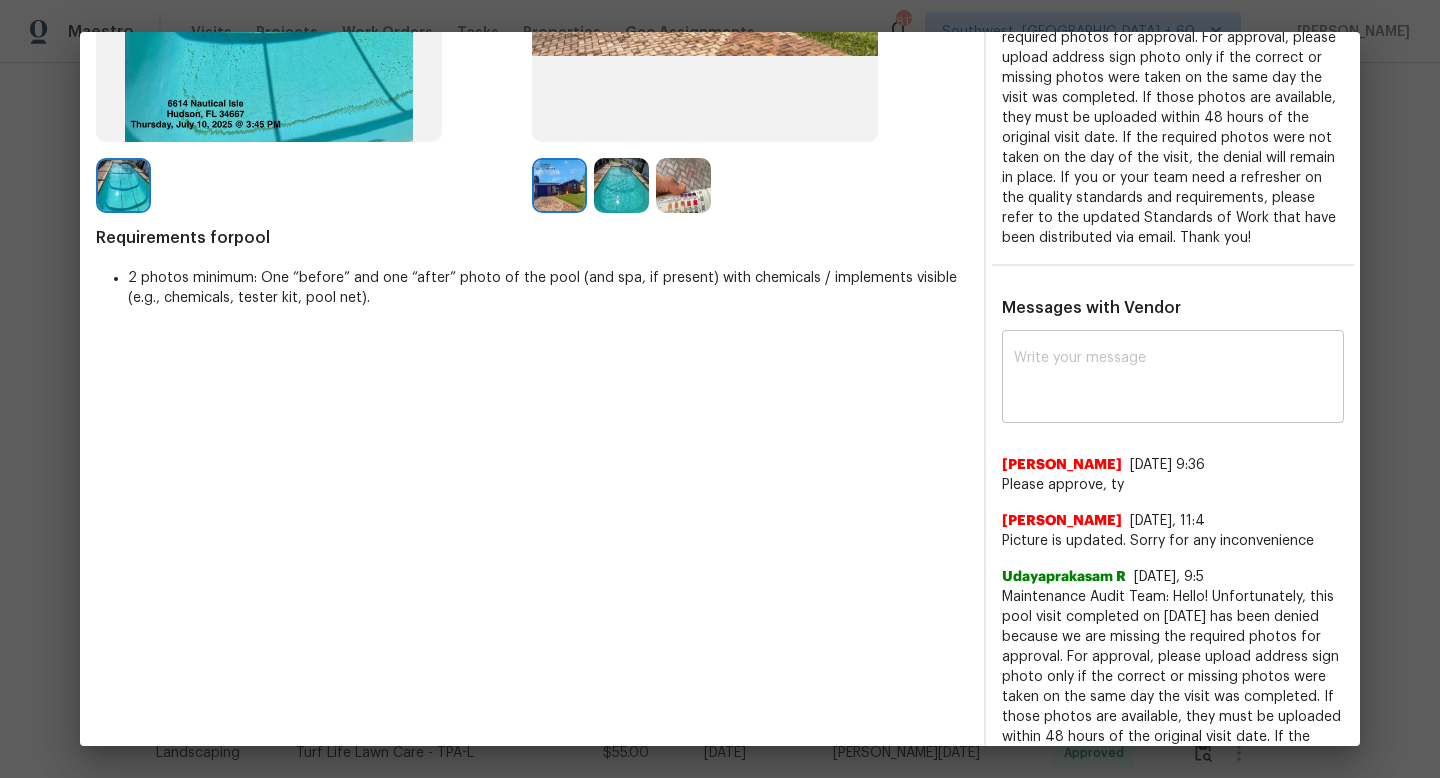 click at bounding box center (1173, 379) 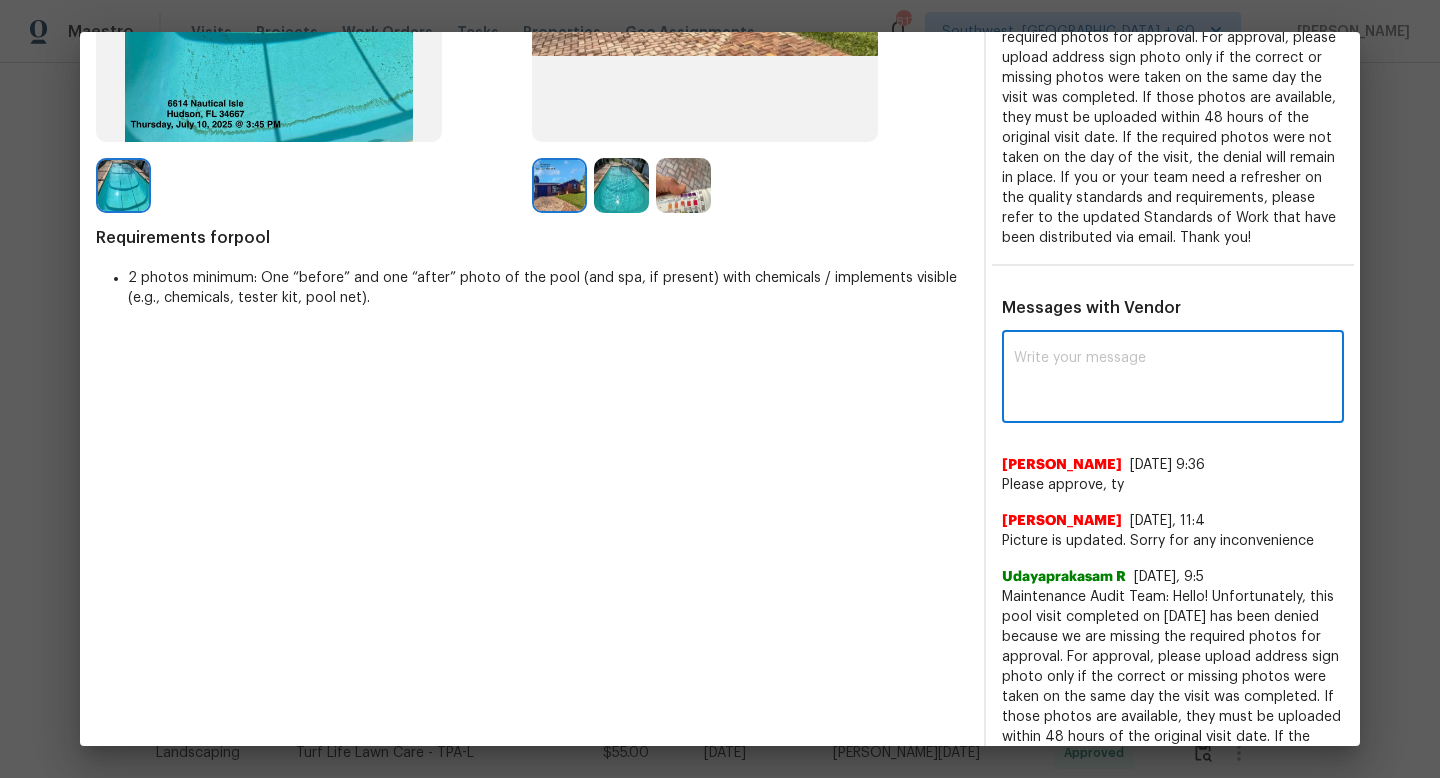 paste on "Maintenance Audit Team: Hi Kelley, thank you for uploading the missing photo of the address sign. After further review, this visit has been approved." 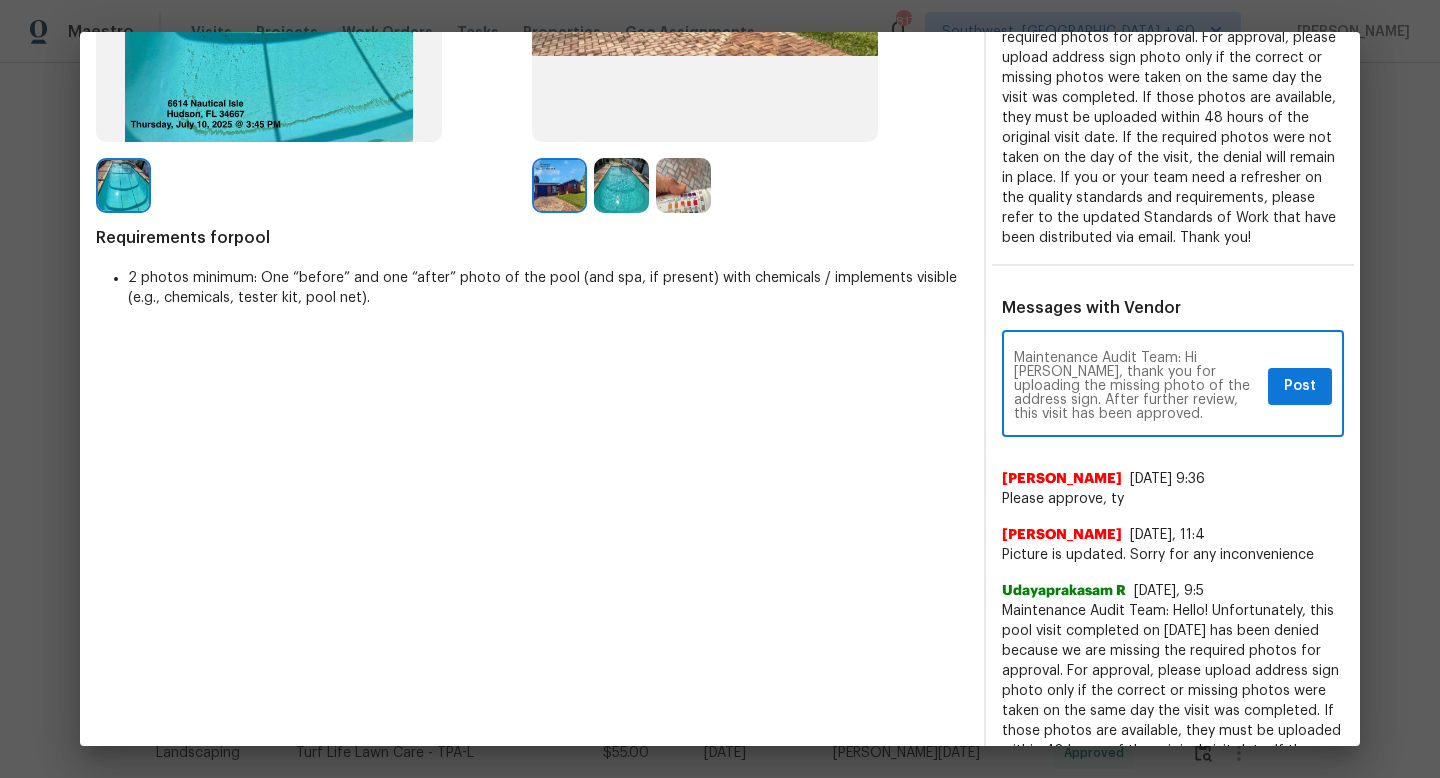type on "Maintenance Audit Team: Hi Kelley, thank you for uploading the missing photo of the address sign. After further review, this visit has been approved." 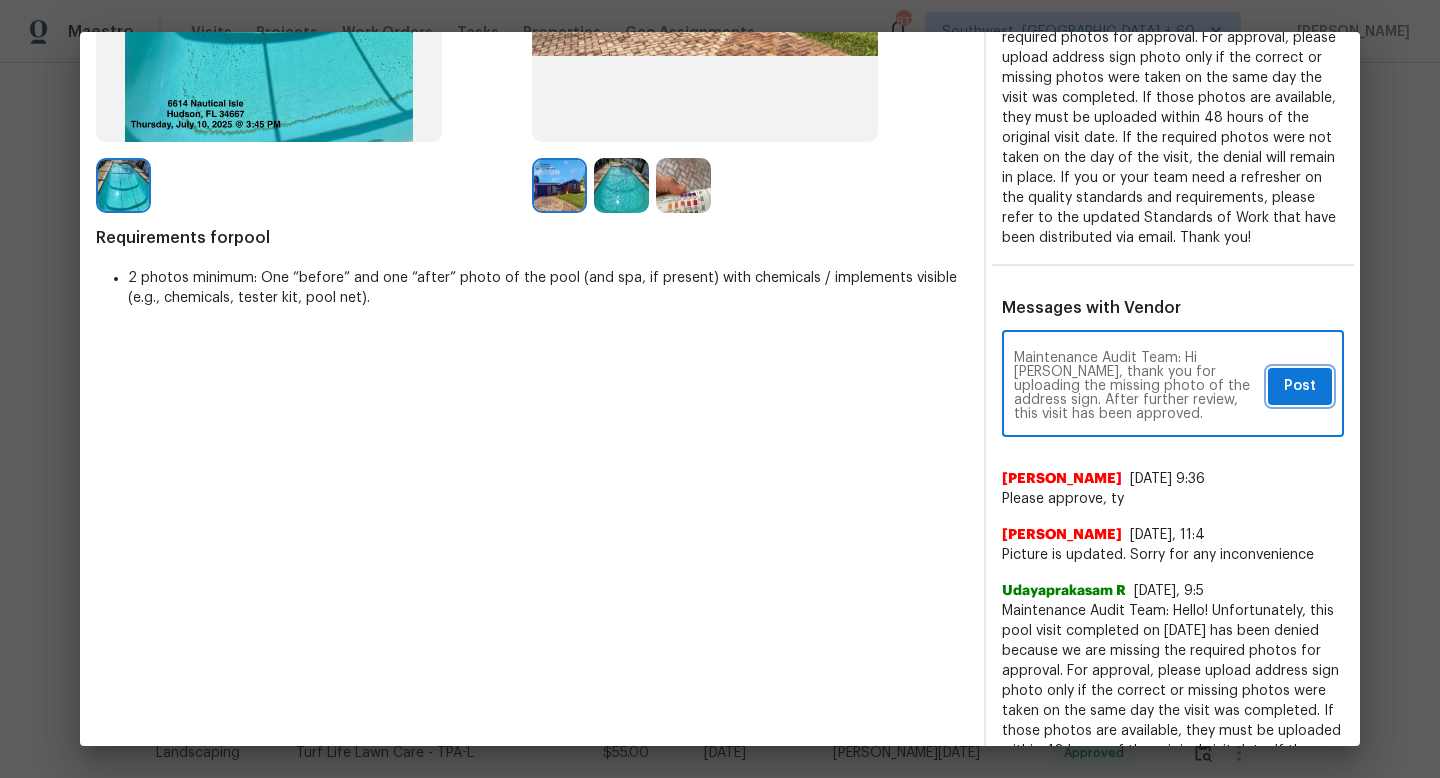 click on "Post" at bounding box center (1300, 386) 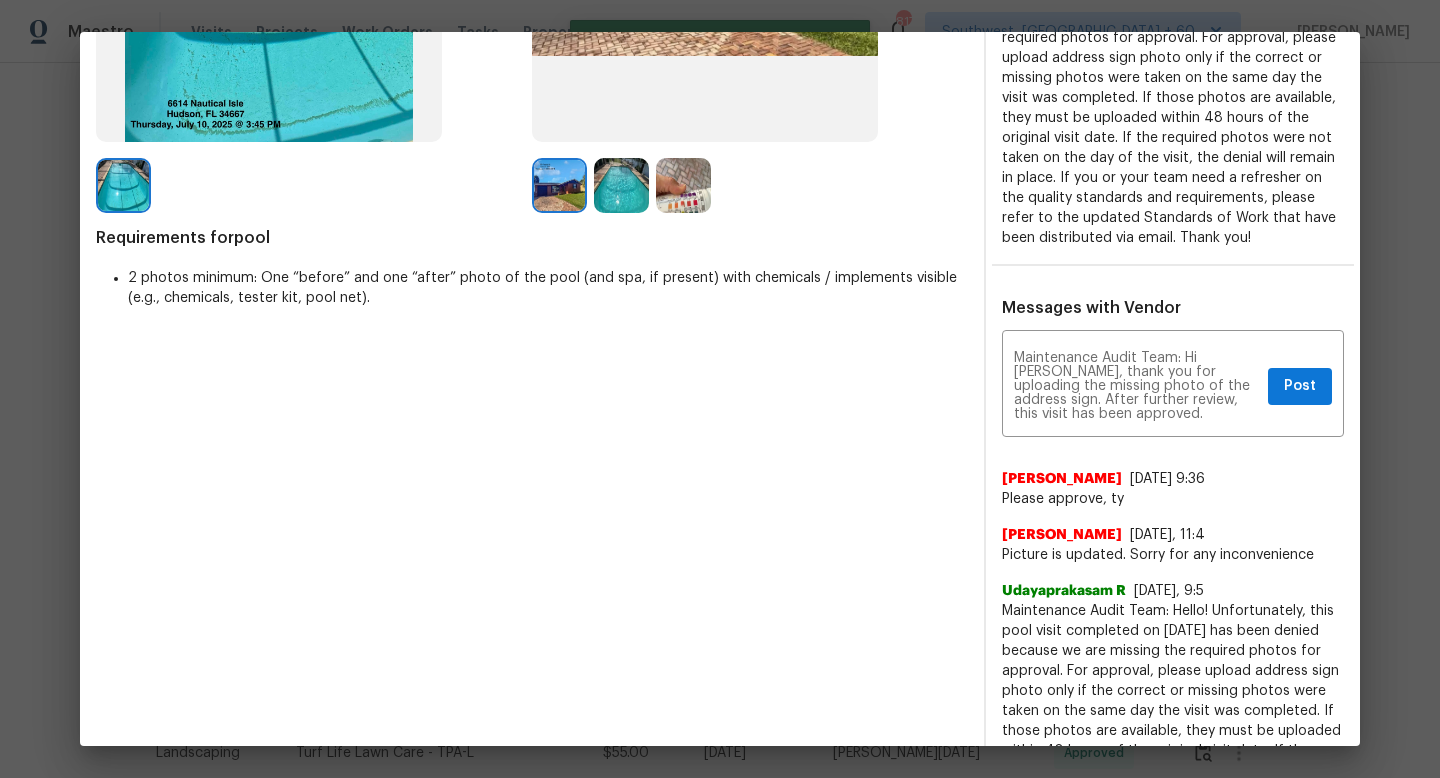 type 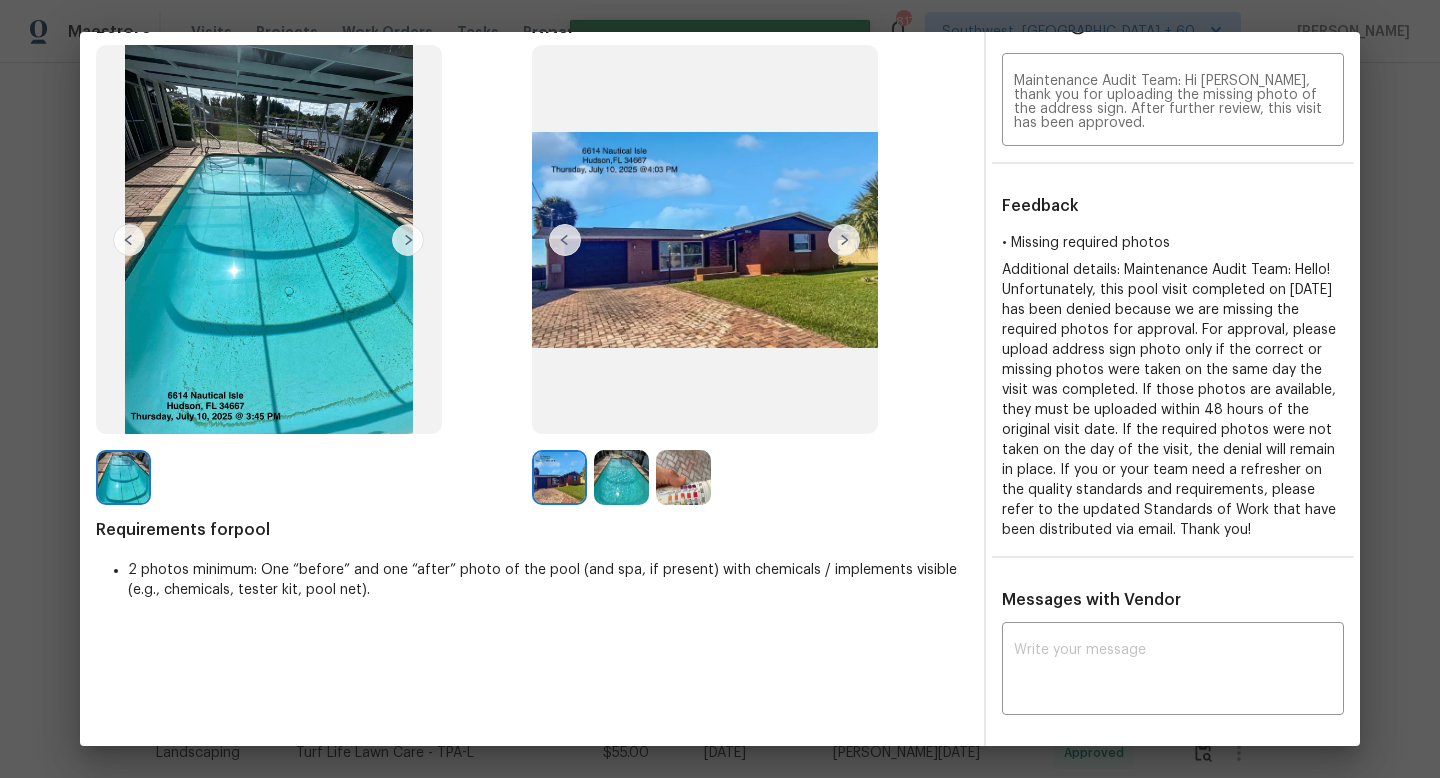 scroll, scrollTop: 0, scrollLeft: 0, axis: both 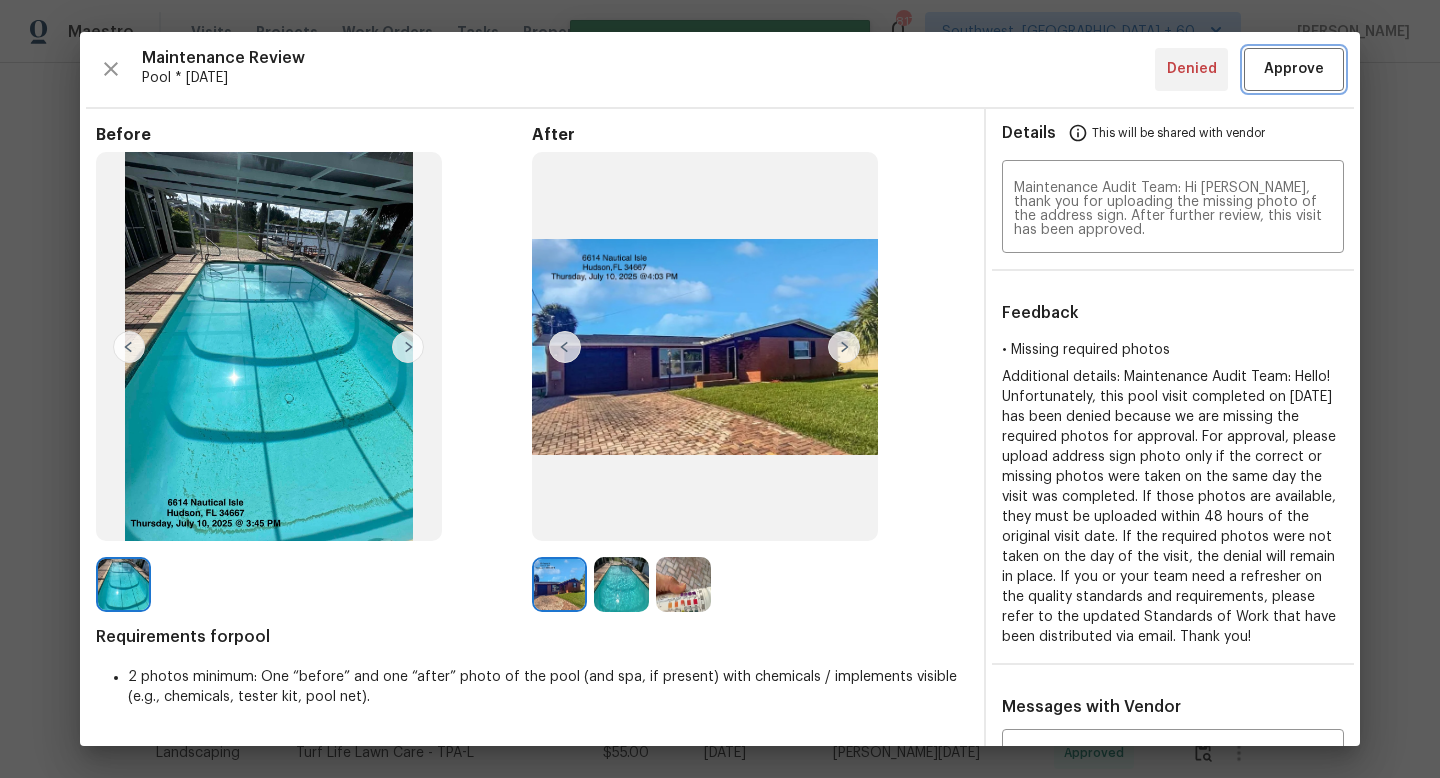 click on "Approve" at bounding box center (1294, 69) 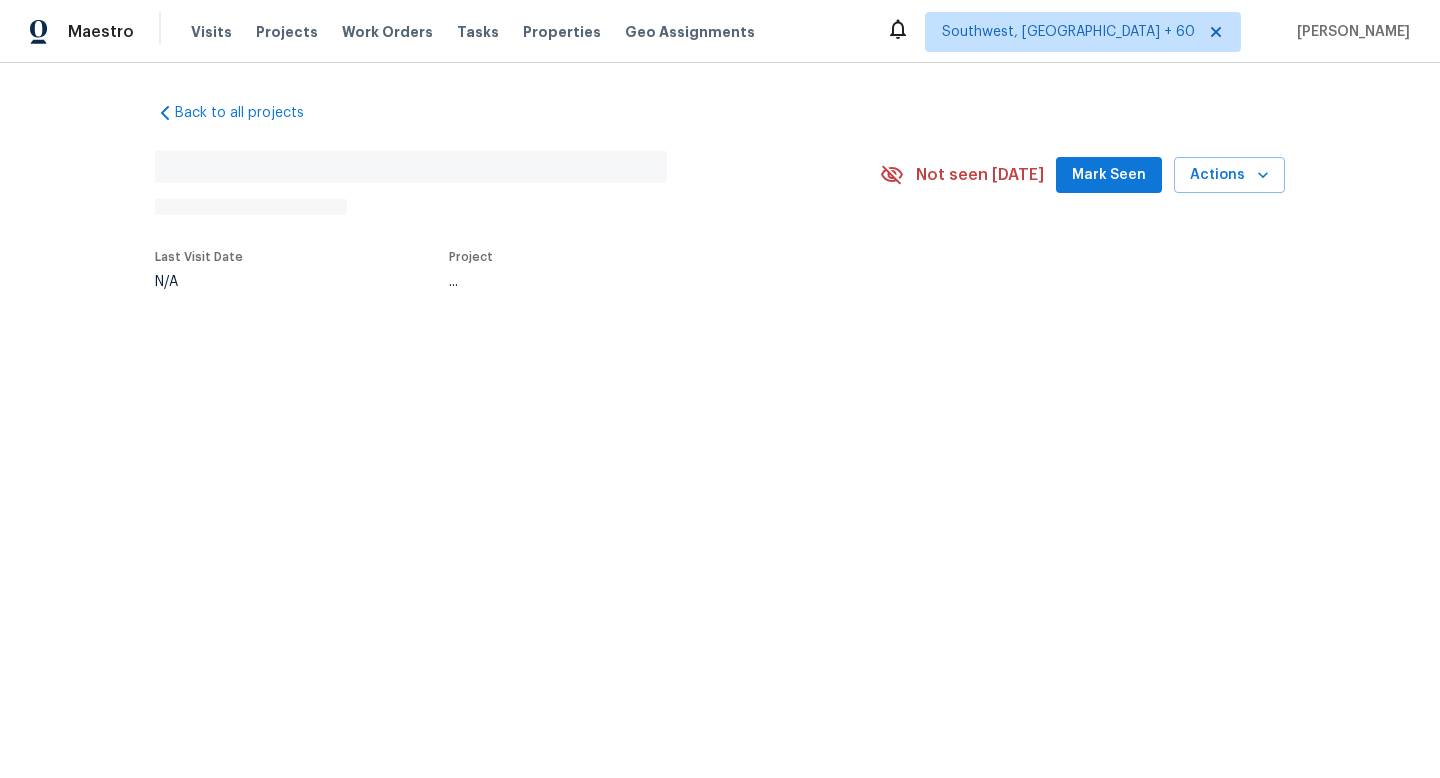 scroll, scrollTop: 0, scrollLeft: 0, axis: both 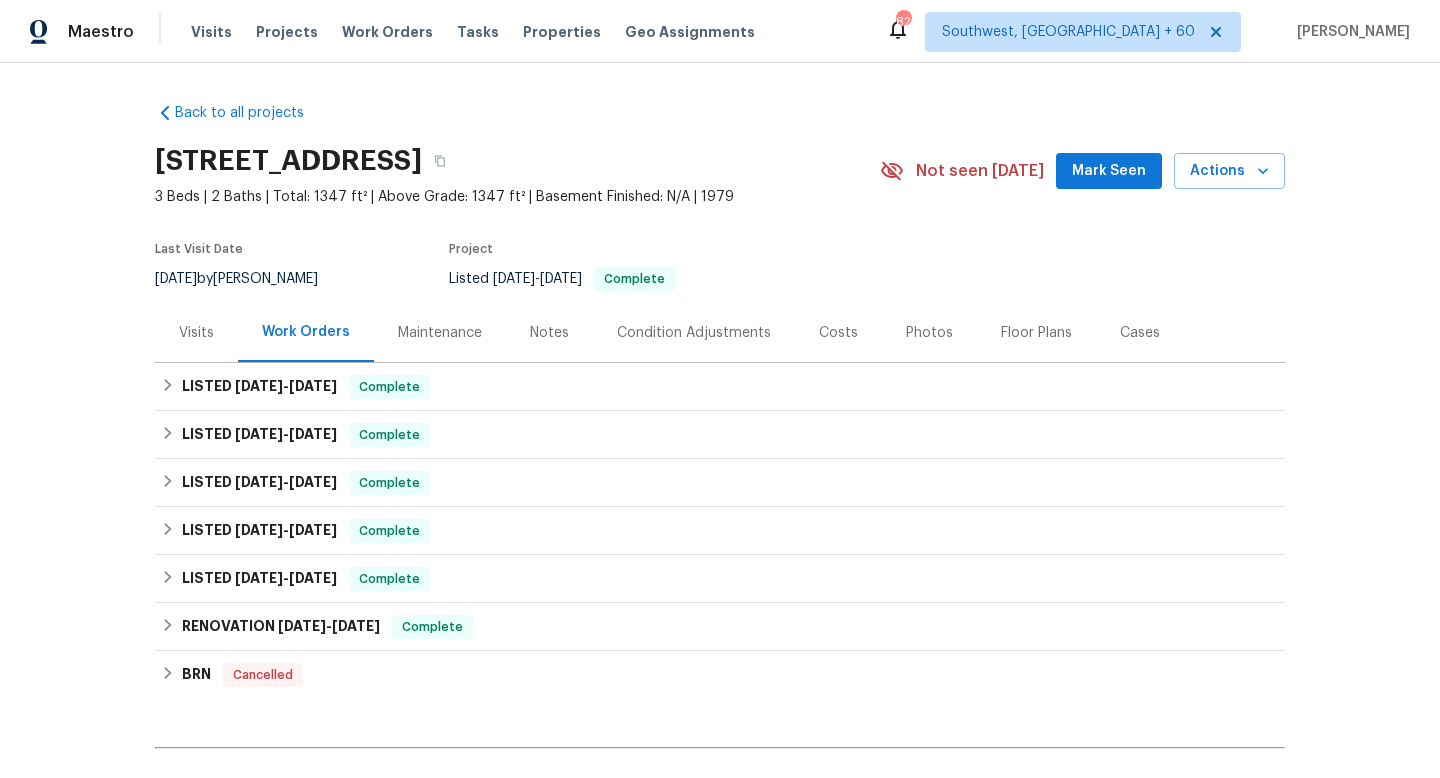 click on "Maintenance" at bounding box center (440, 333) 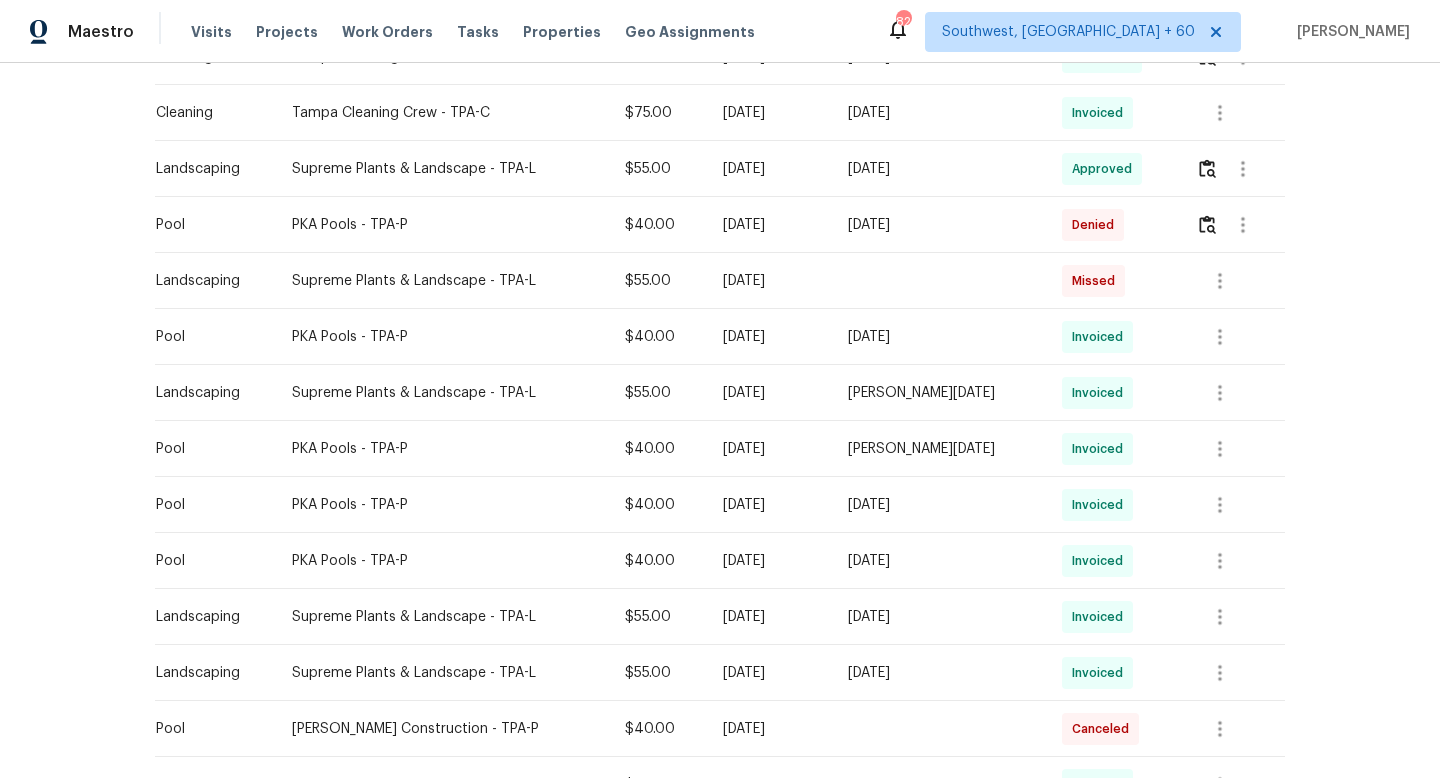 scroll, scrollTop: 799, scrollLeft: 0, axis: vertical 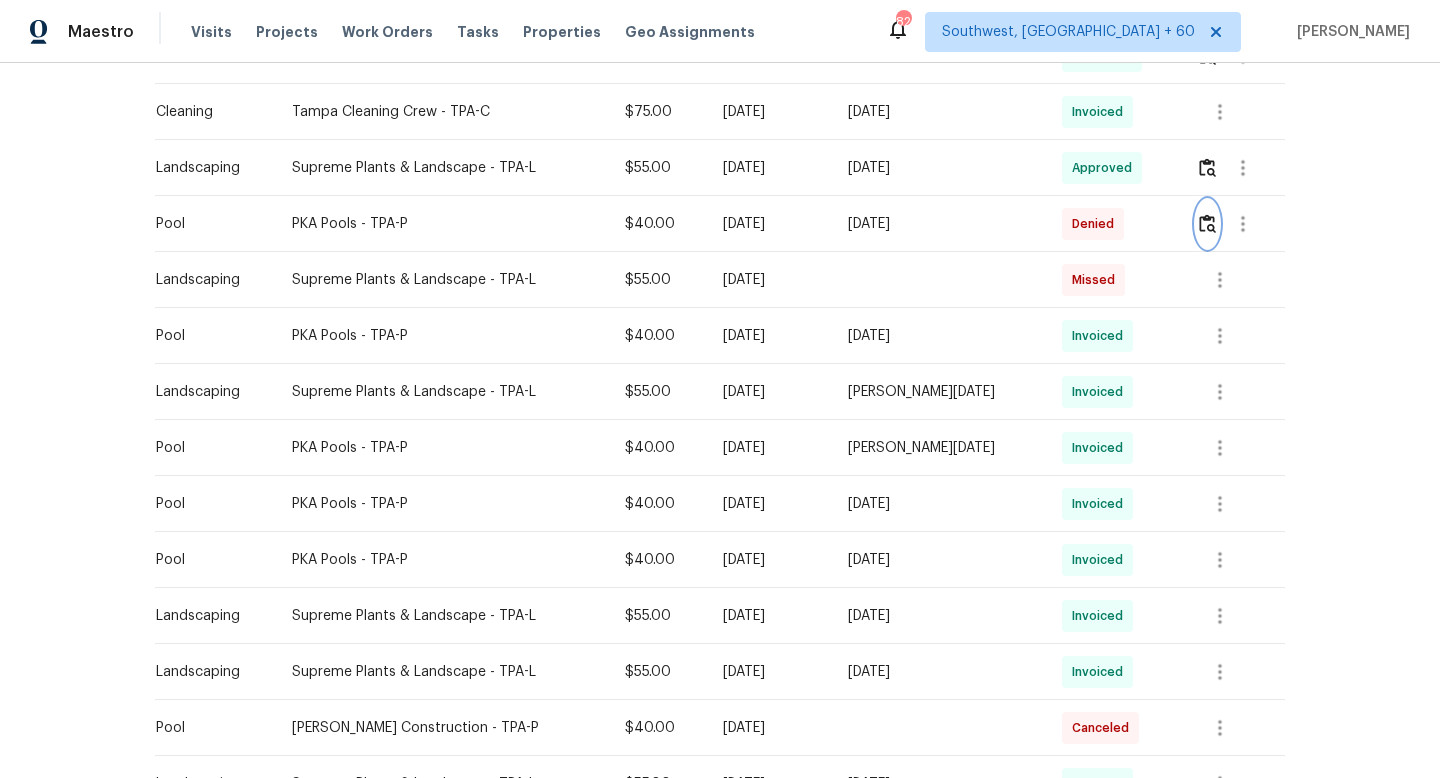 click at bounding box center [1207, 223] 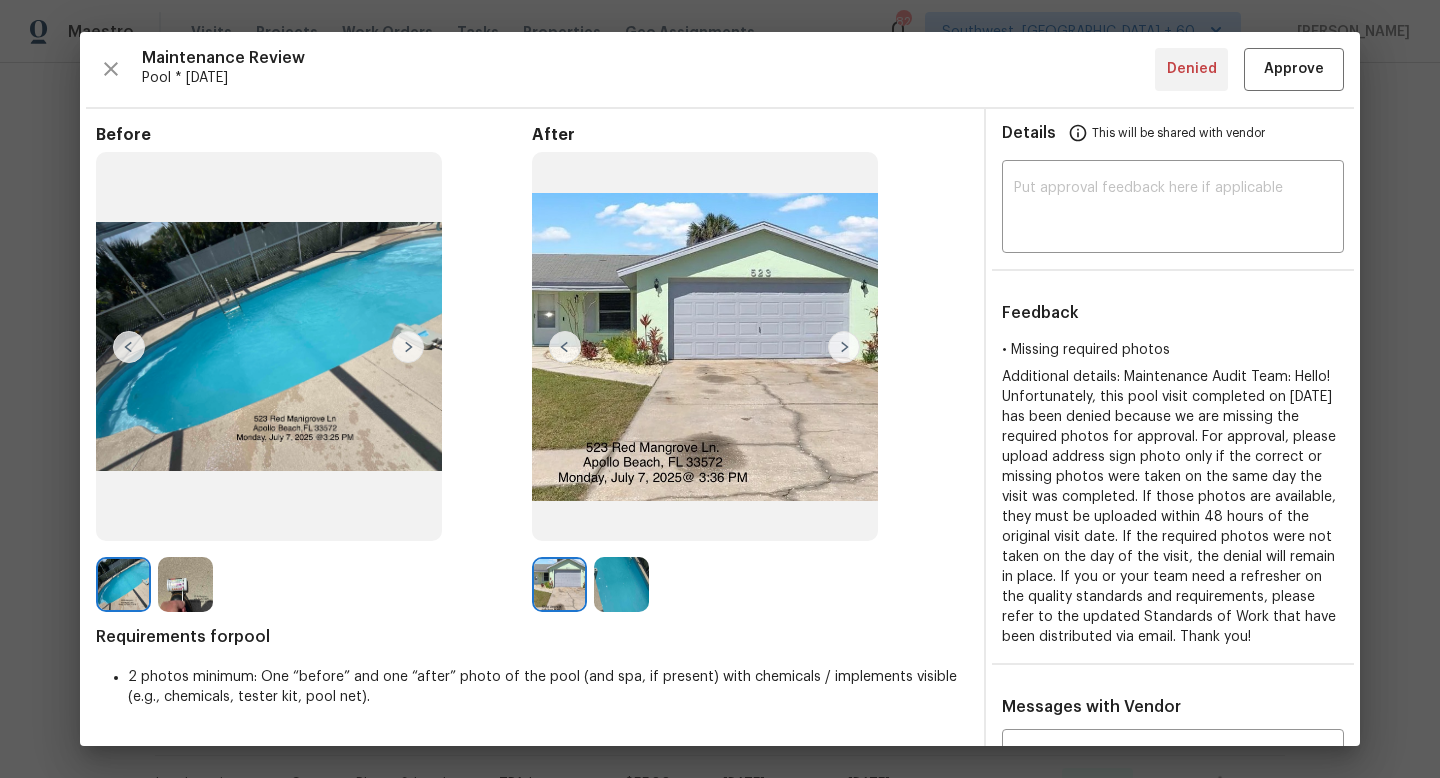 click at bounding box center (844, 347) 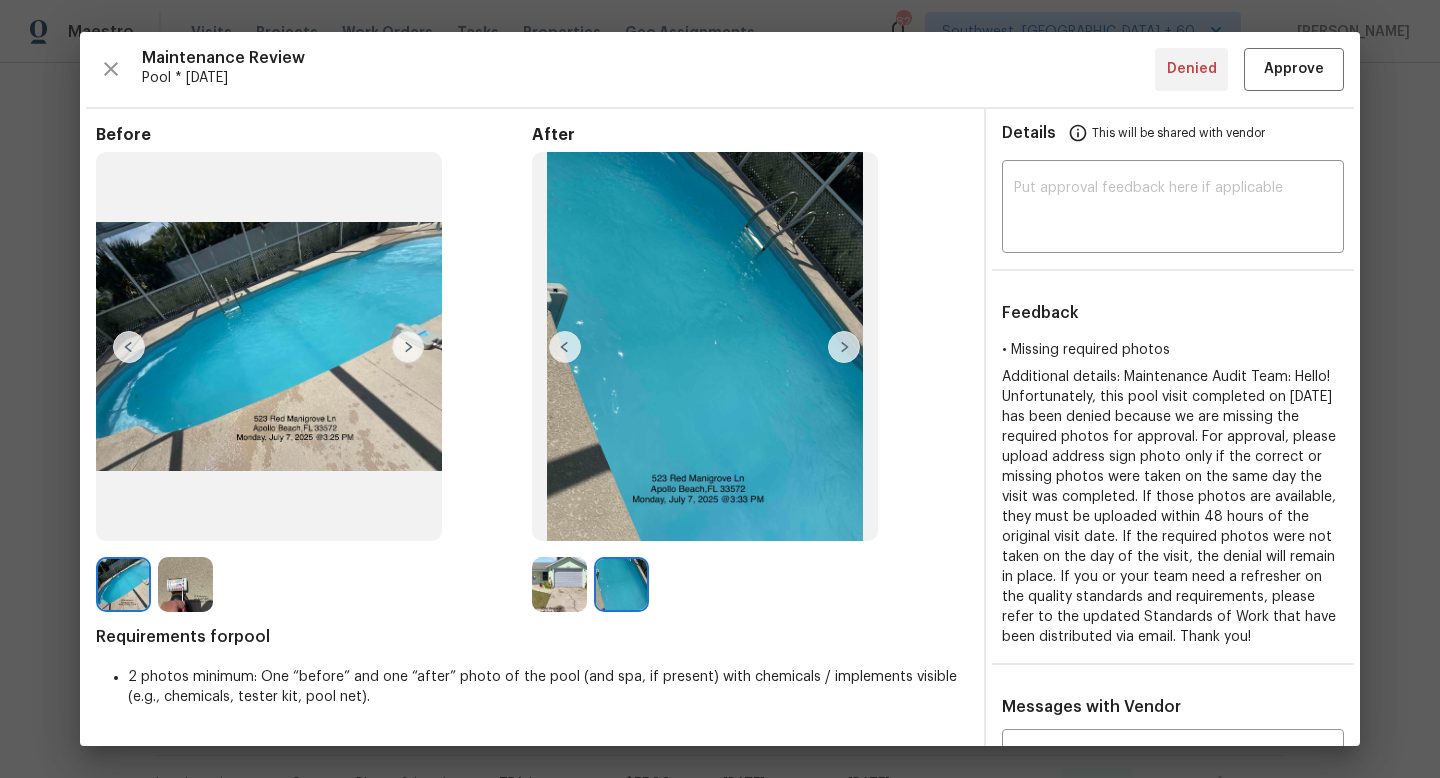 click at bounding box center [844, 347] 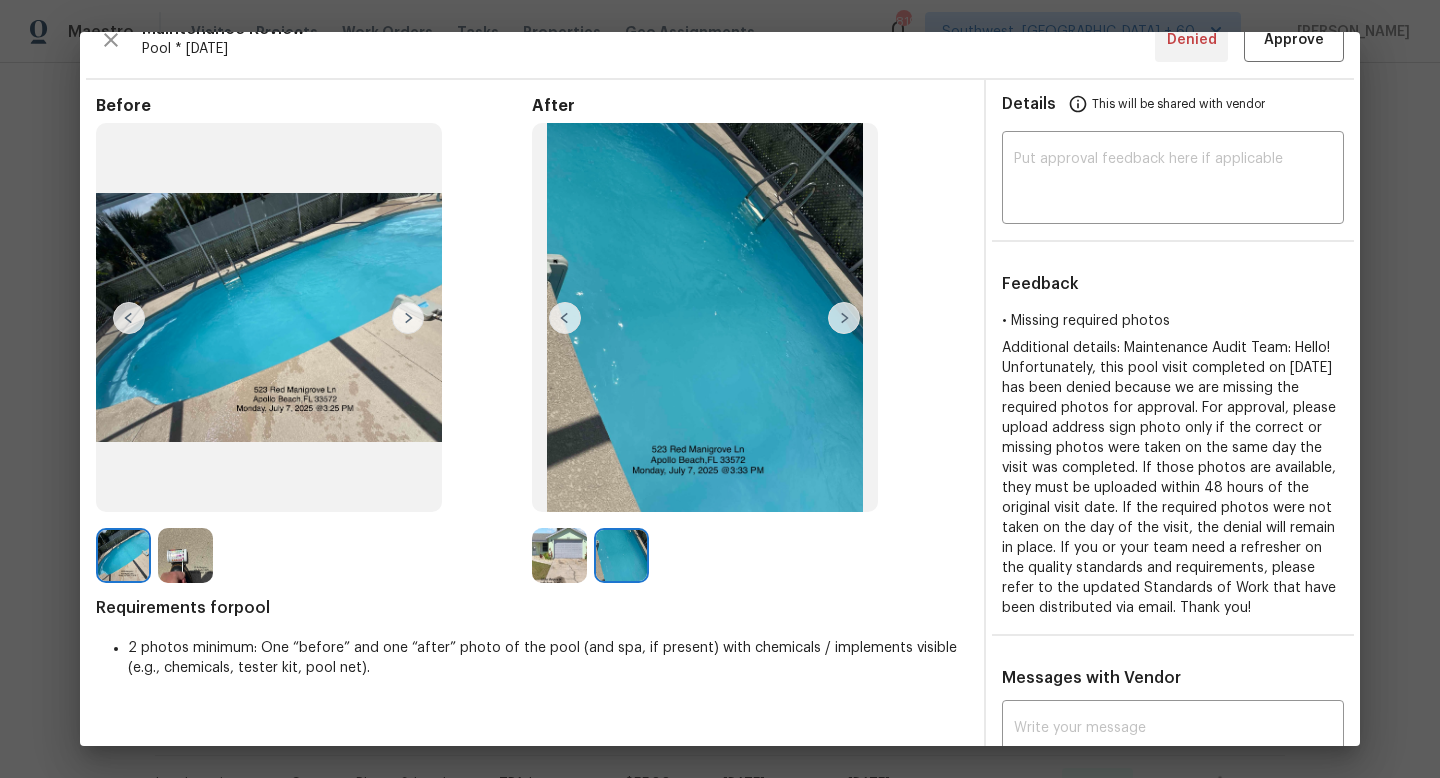 scroll, scrollTop: 0, scrollLeft: 0, axis: both 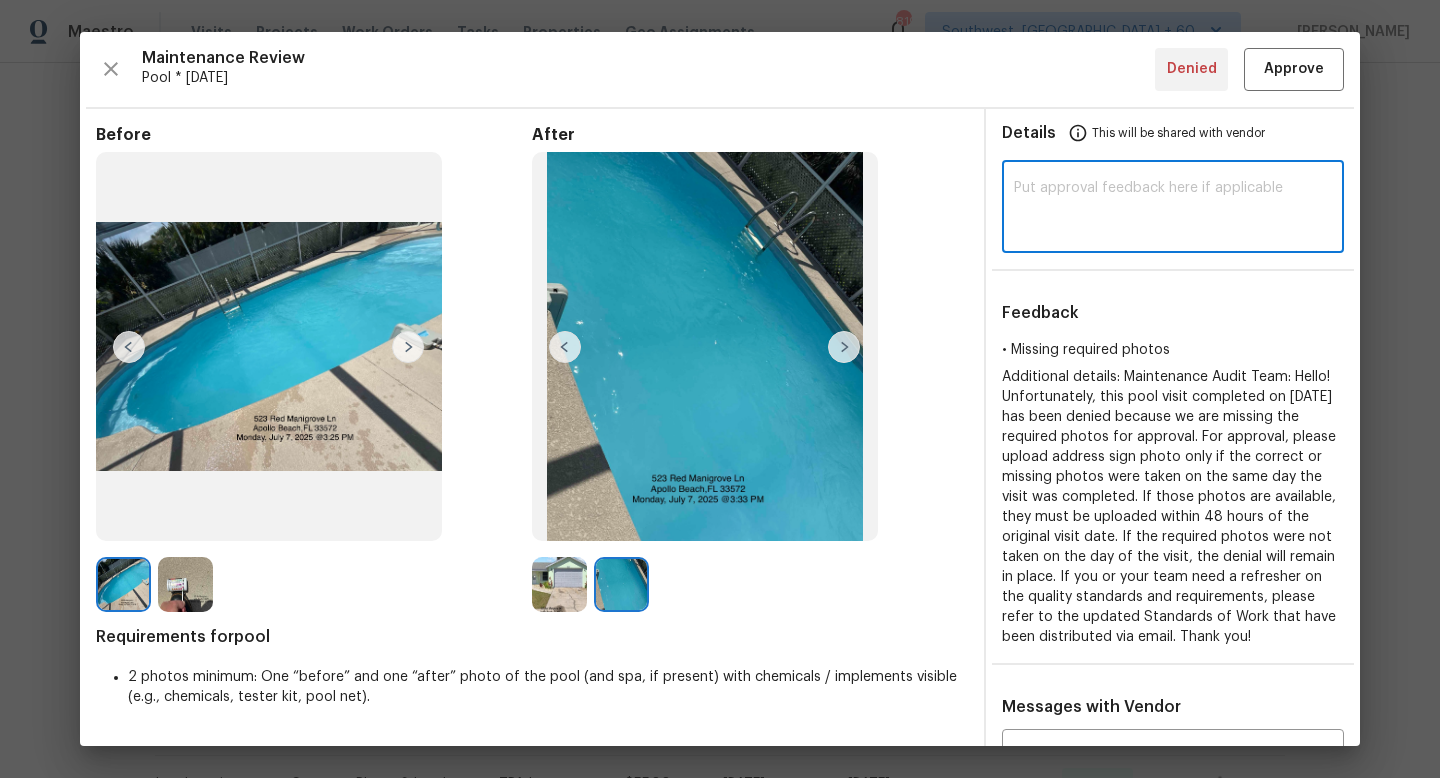 click at bounding box center [1173, 209] 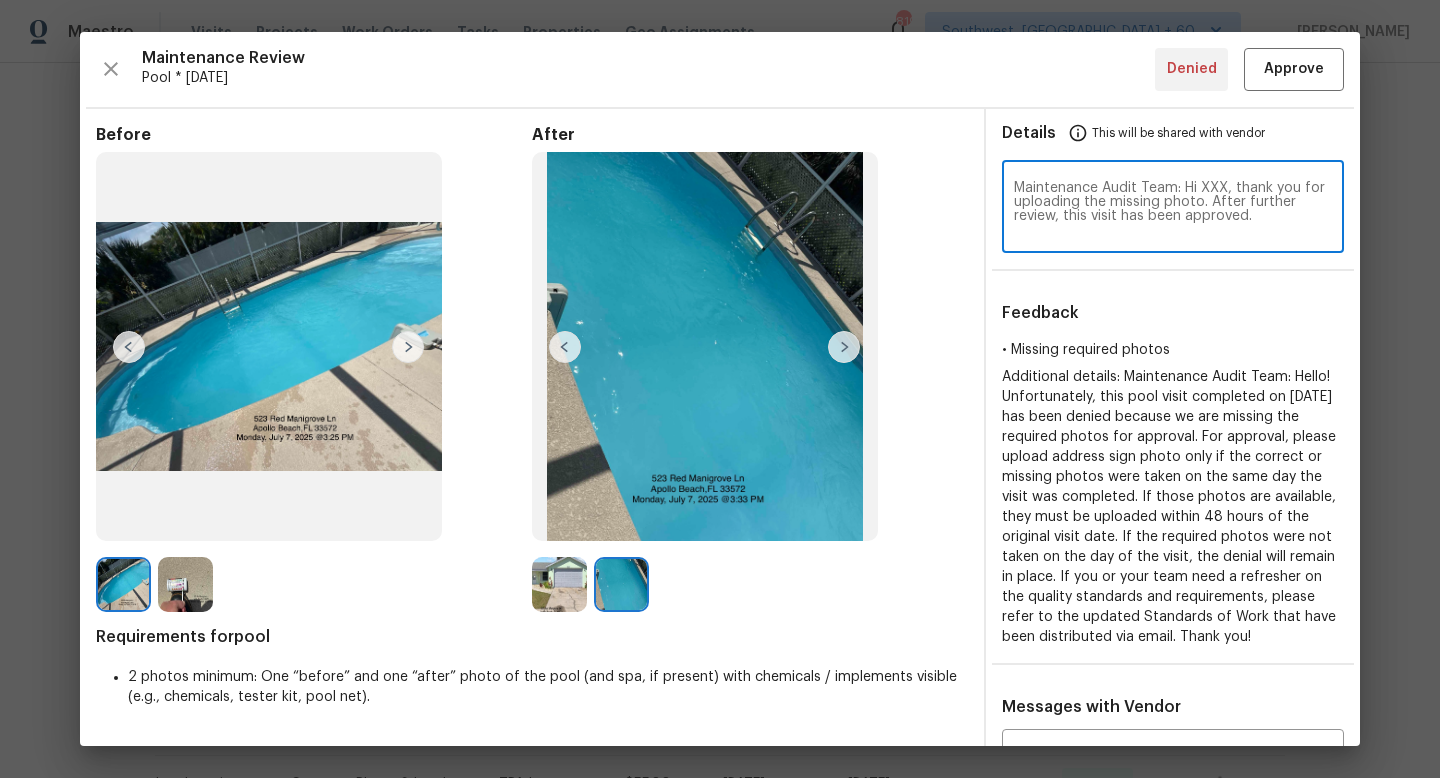 click on "Maintenance Audit Team: Hi XXX, thank you for uploading the missing photo. After further review, this visit has been approved." at bounding box center (1173, 209) 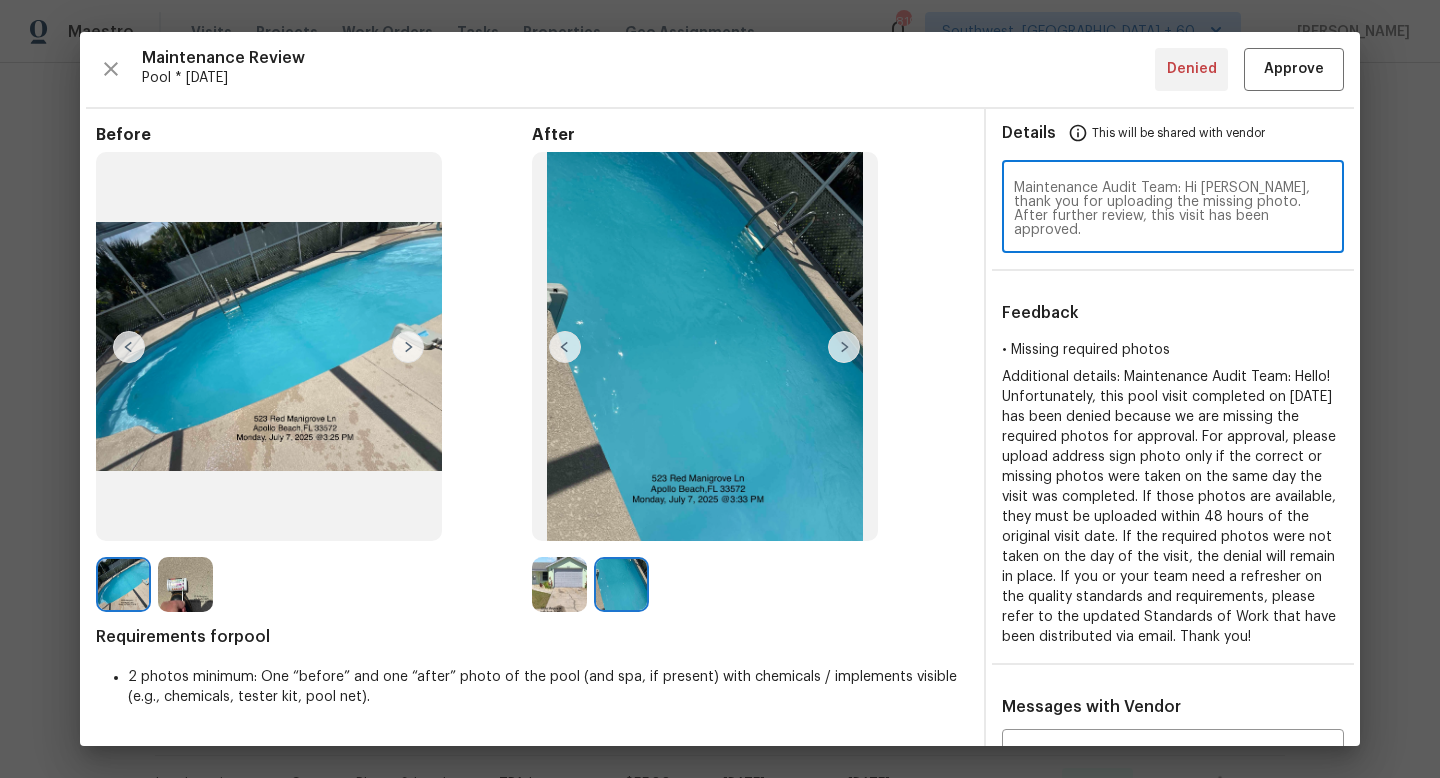 click on "Maintenance Audit Team: Hi [PERSON_NAME], thank you for uploading the missing photo. After further review, this visit has been approved." at bounding box center [1173, 209] 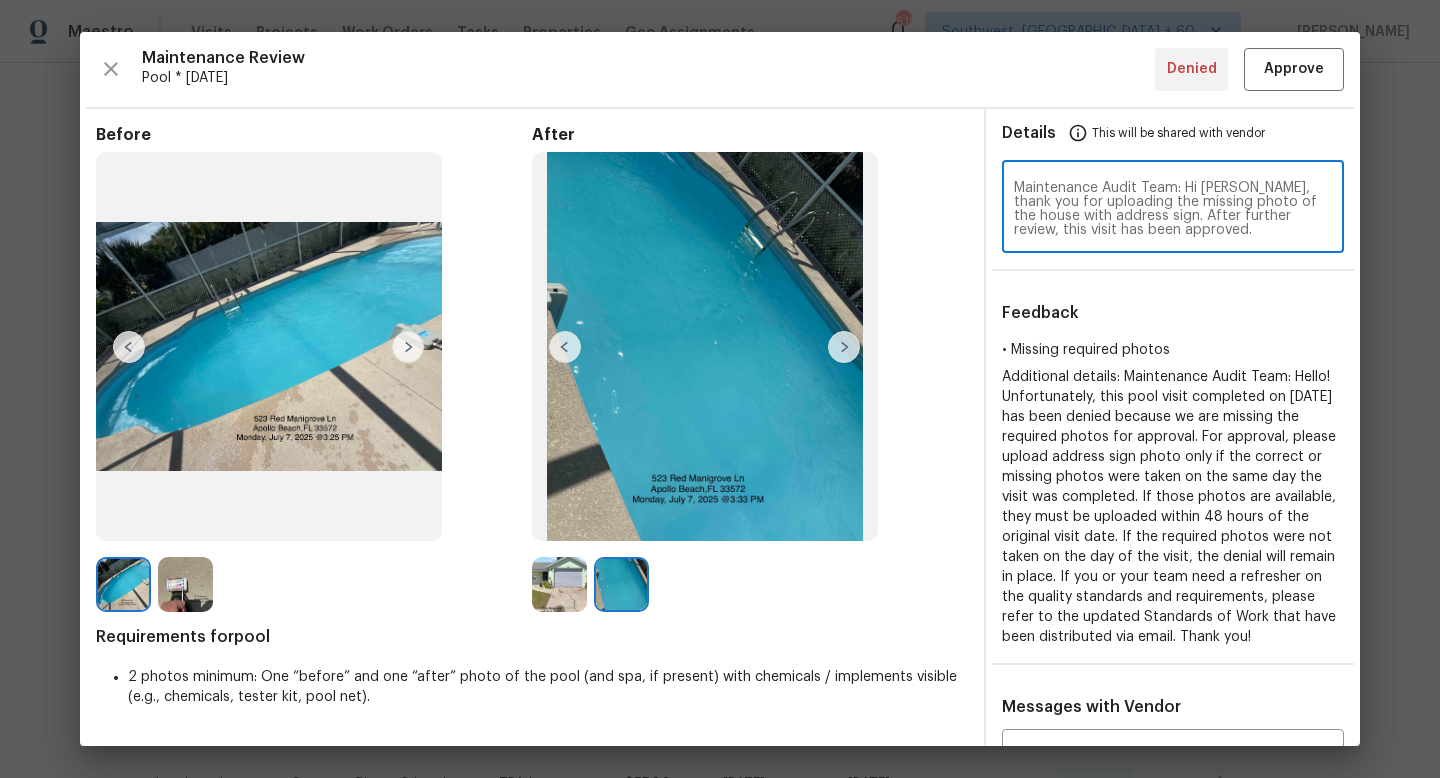 click on "Maintenance Audit Team: Hi [PERSON_NAME], thank you for uploading the missing photo of the house with address sign. After further review, this visit has been approved." at bounding box center [1173, 209] 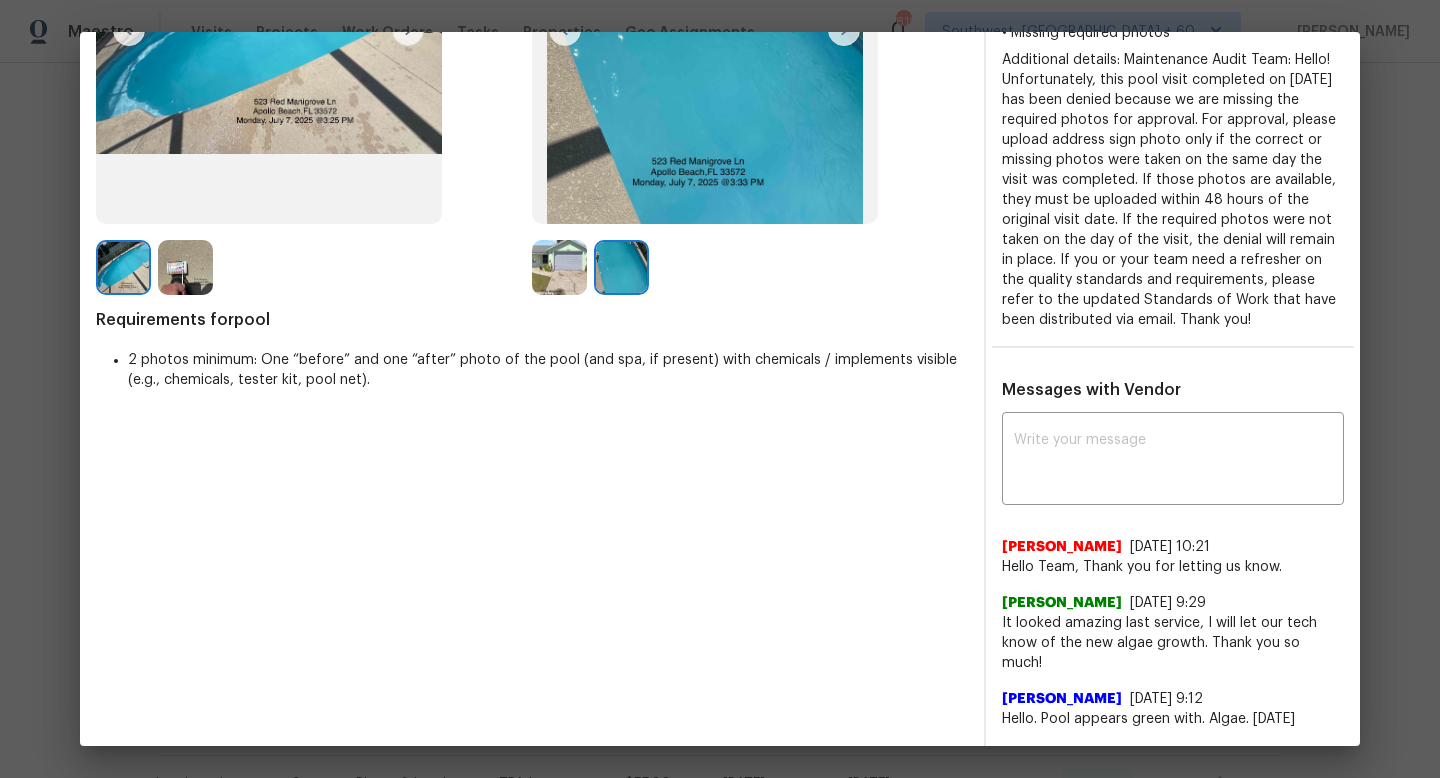 scroll, scrollTop: 515, scrollLeft: 0, axis: vertical 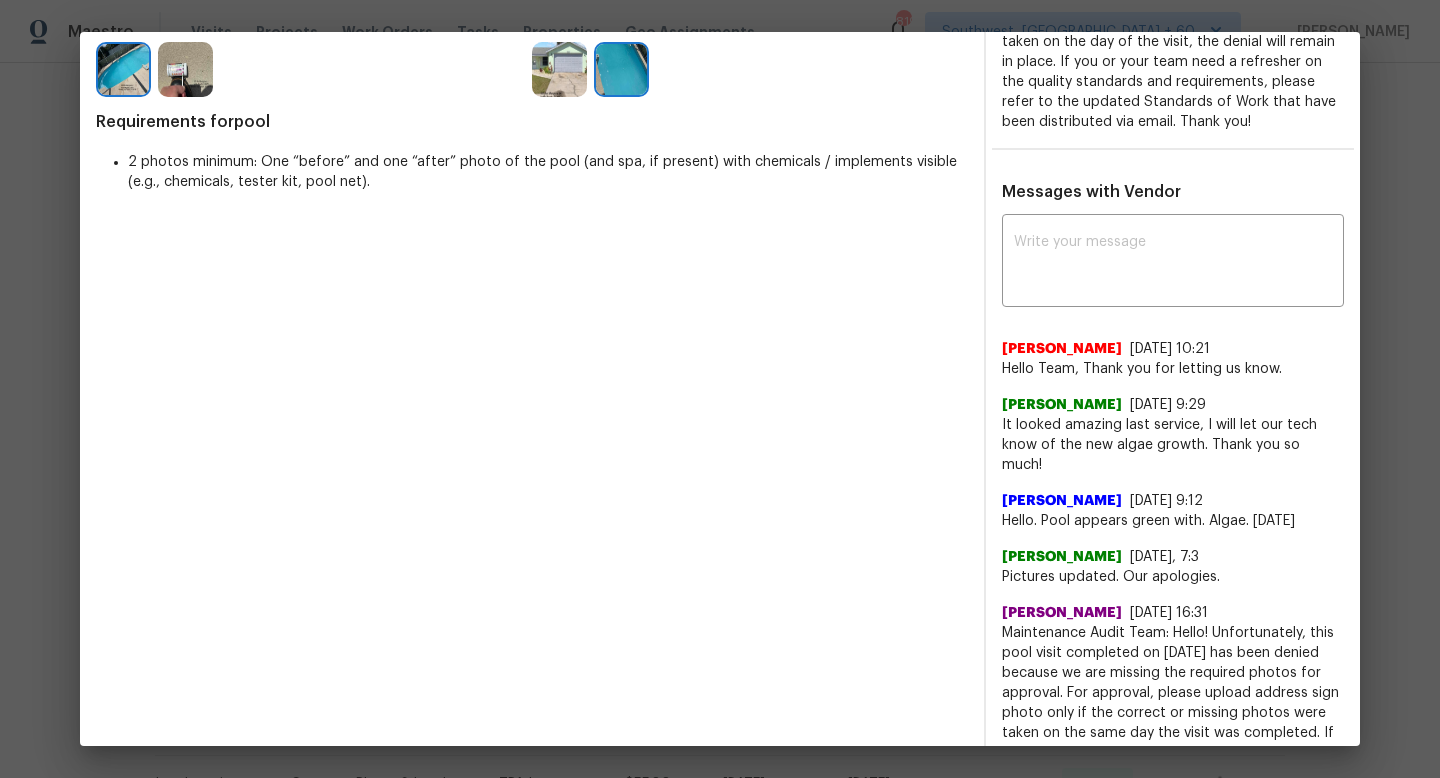 type on "Maintenance Audit Team: Hi [PERSON_NAME], thank you for uploading the missing photo of the house with address sign. After further review, this visit has been approved." 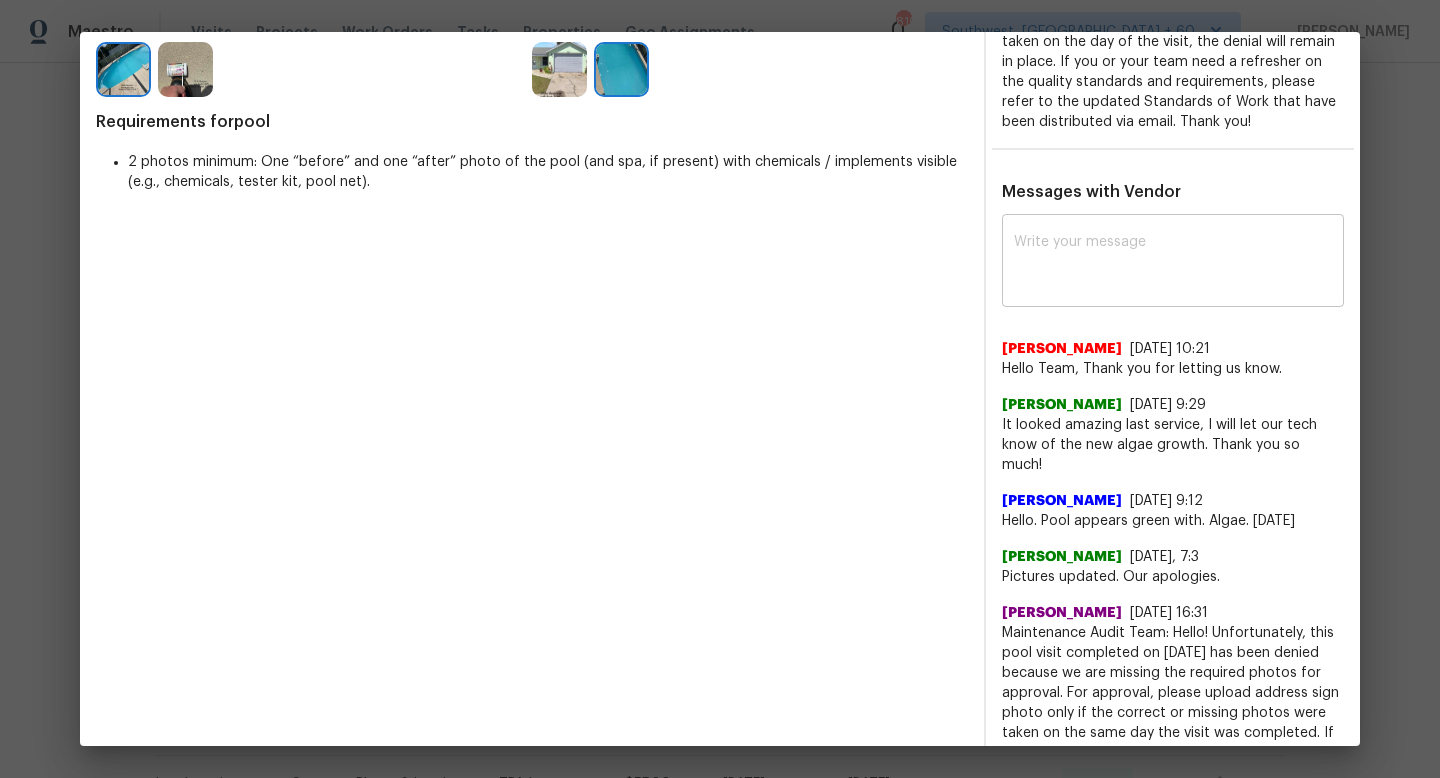 click on "x ​" at bounding box center [1173, 263] 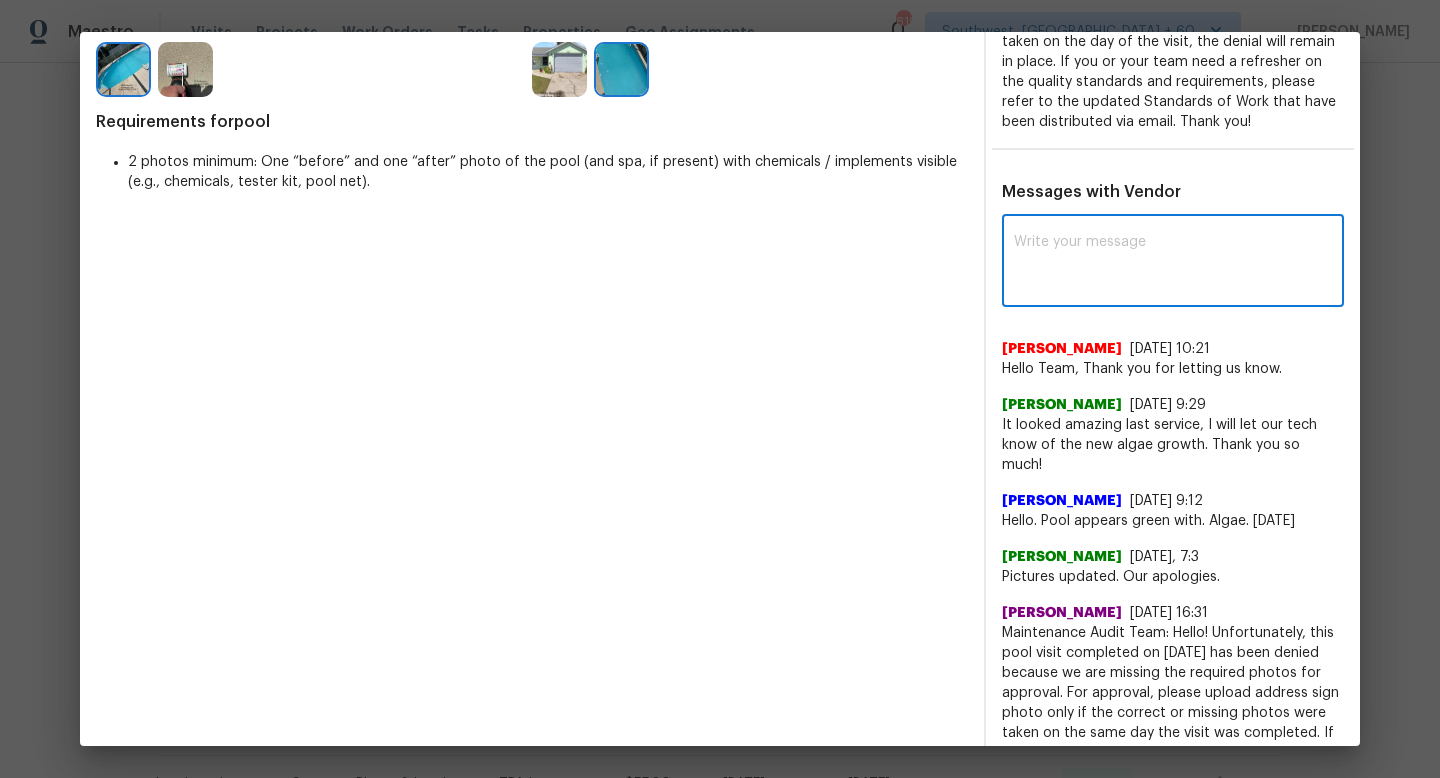 paste on "Maintenance Audit Team:
Hi [PERSON_NAME], thank you for uploading the missing photo of the house with the address sign. After further review, the visit has been approved." 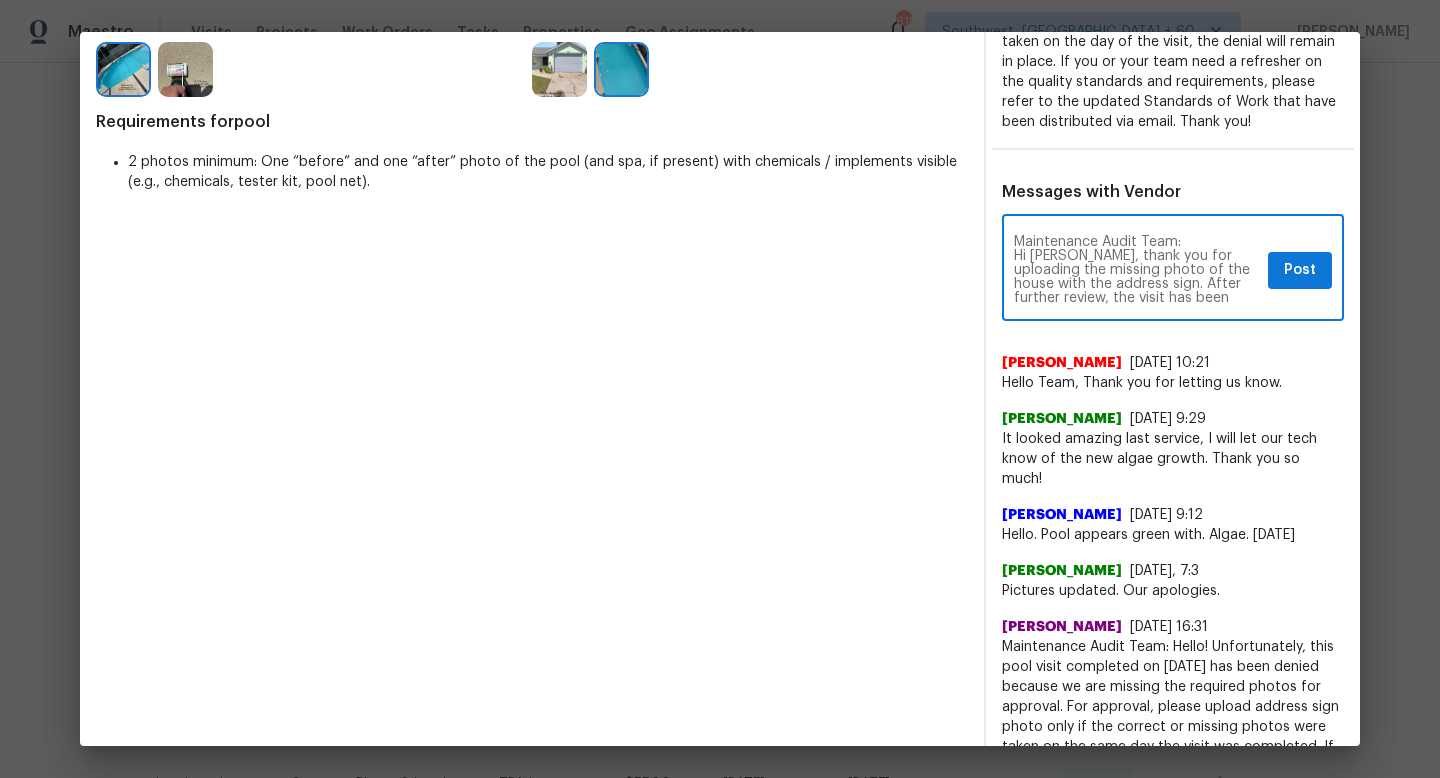 click on "Maintenance Audit Team:
Hi [PERSON_NAME], thank you for uploading the missing photo of the house with the address sign. After further review, the visit has been approved." at bounding box center (1137, 270) 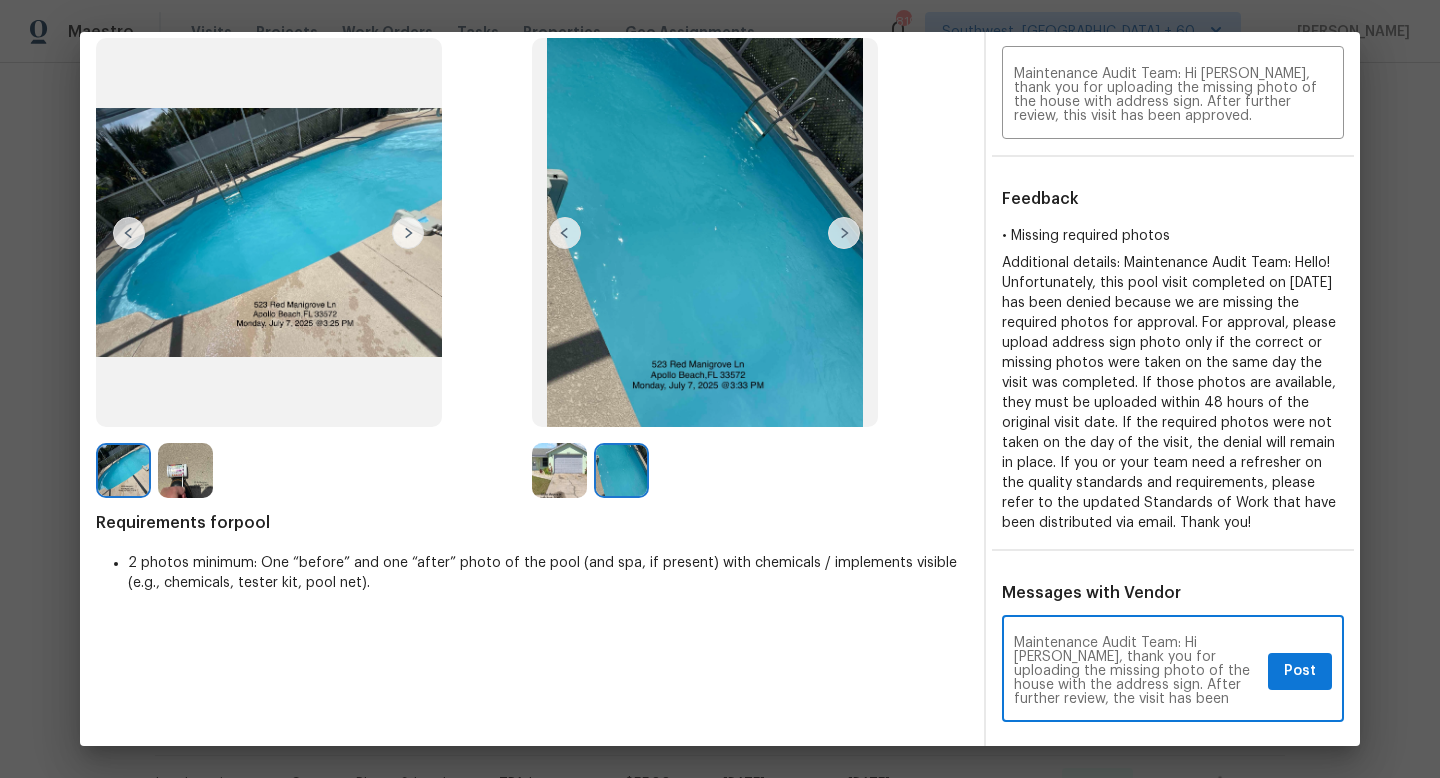 scroll, scrollTop: 85, scrollLeft: 0, axis: vertical 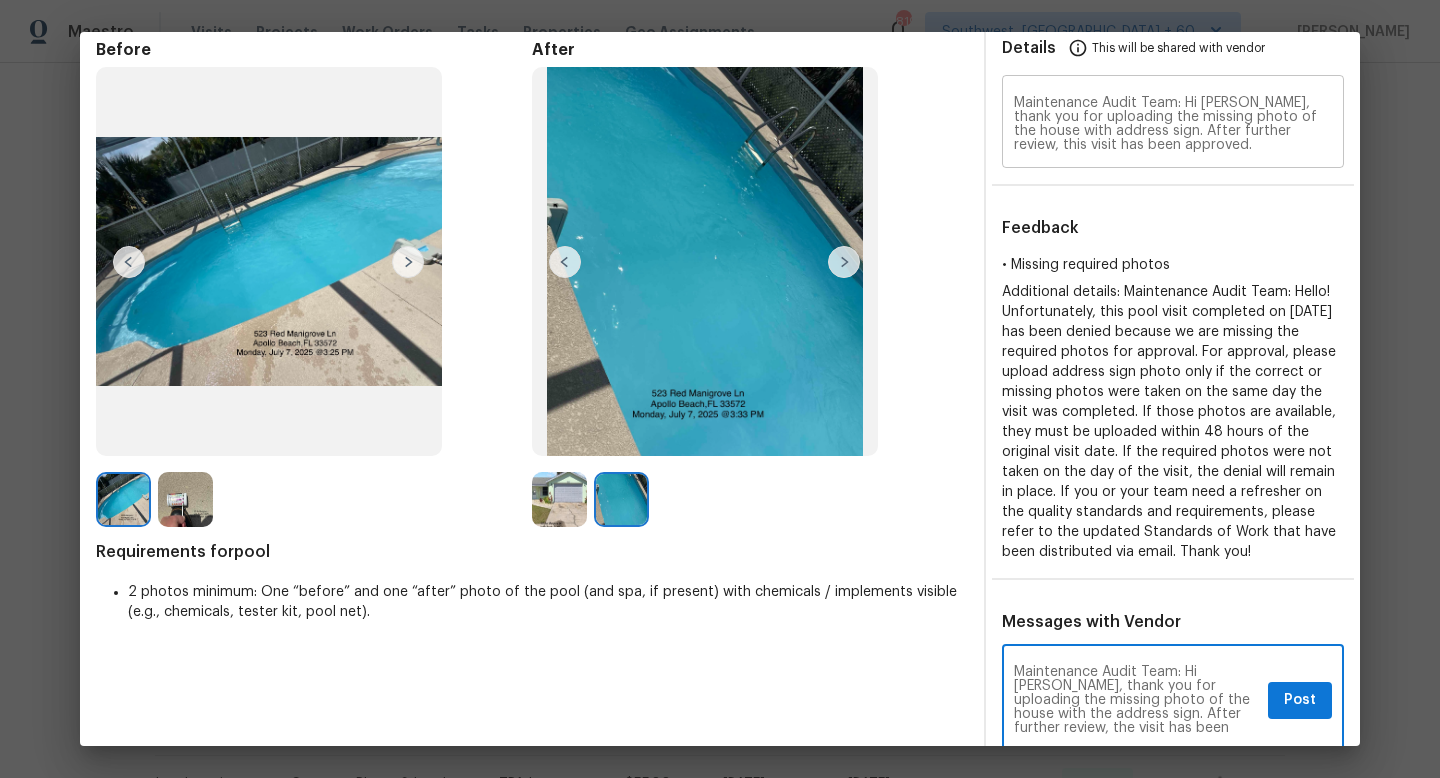 type on "Maintenance Audit Team: Hi [PERSON_NAME], thank you for uploading the missing photo of the house with the address sign. After further review, the visit has been approved." 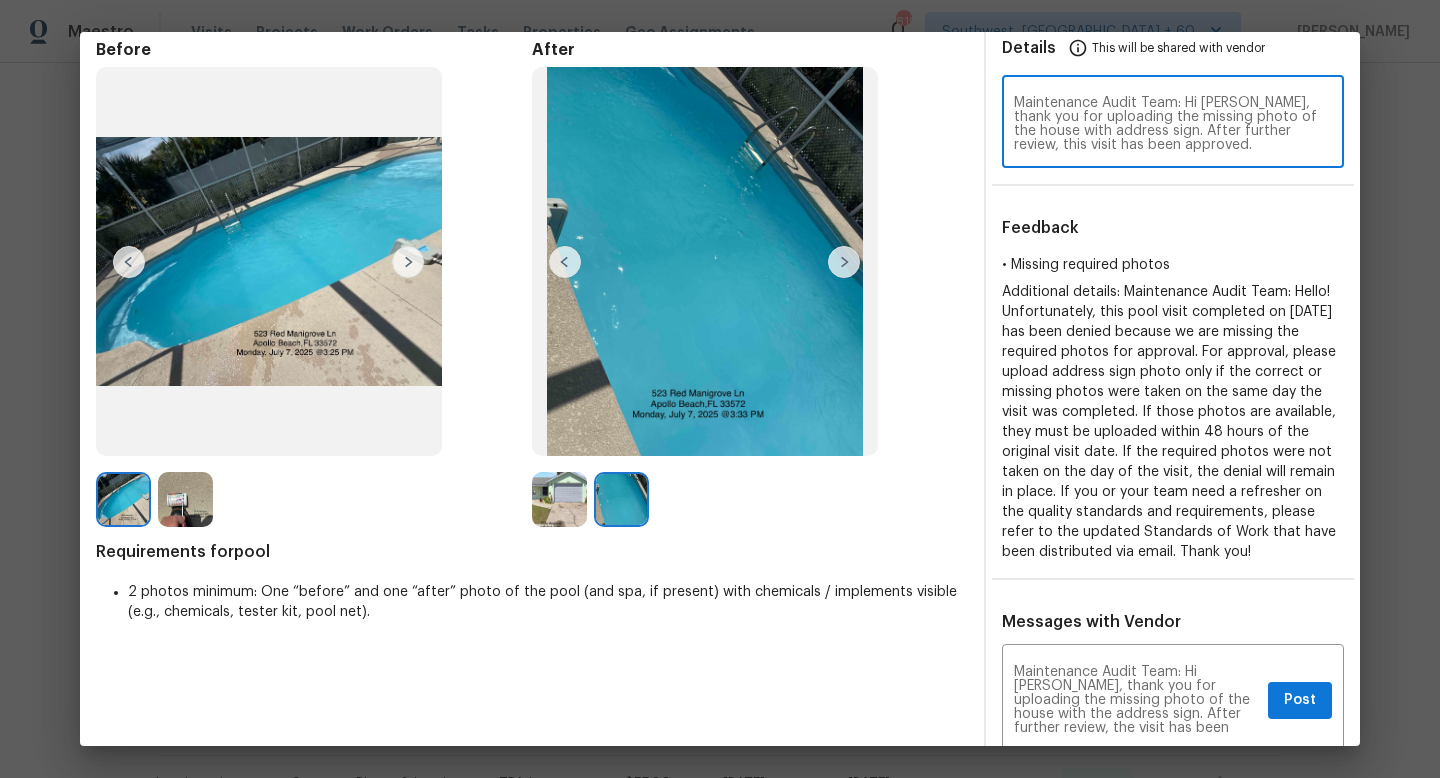 click on "Maintenance Audit Team: Hi [PERSON_NAME], thank you for uploading the missing photo of the house with address sign. After further review, this visit has been approved." at bounding box center (1173, 124) 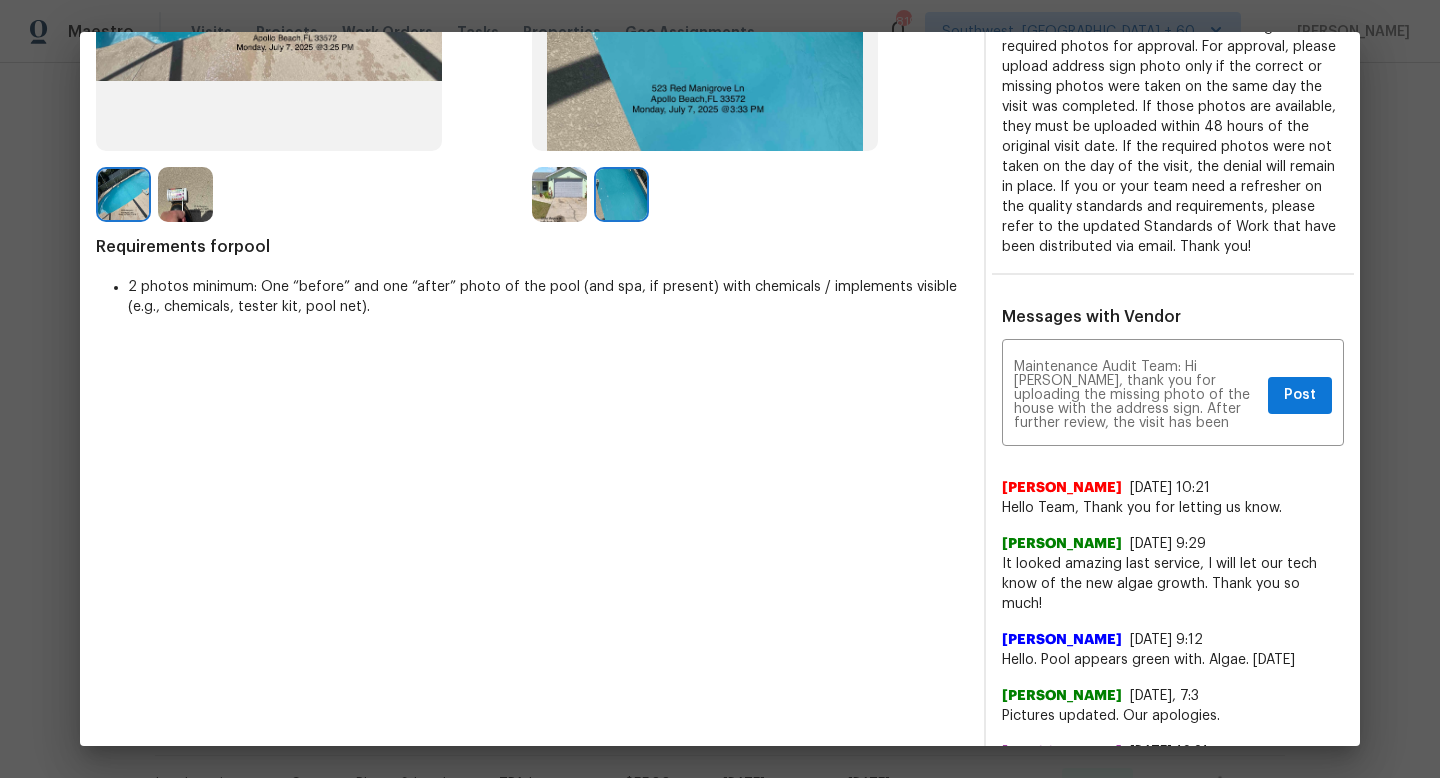 scroll, scrollTop: 408, scrollLeft: 0, axis: vertical 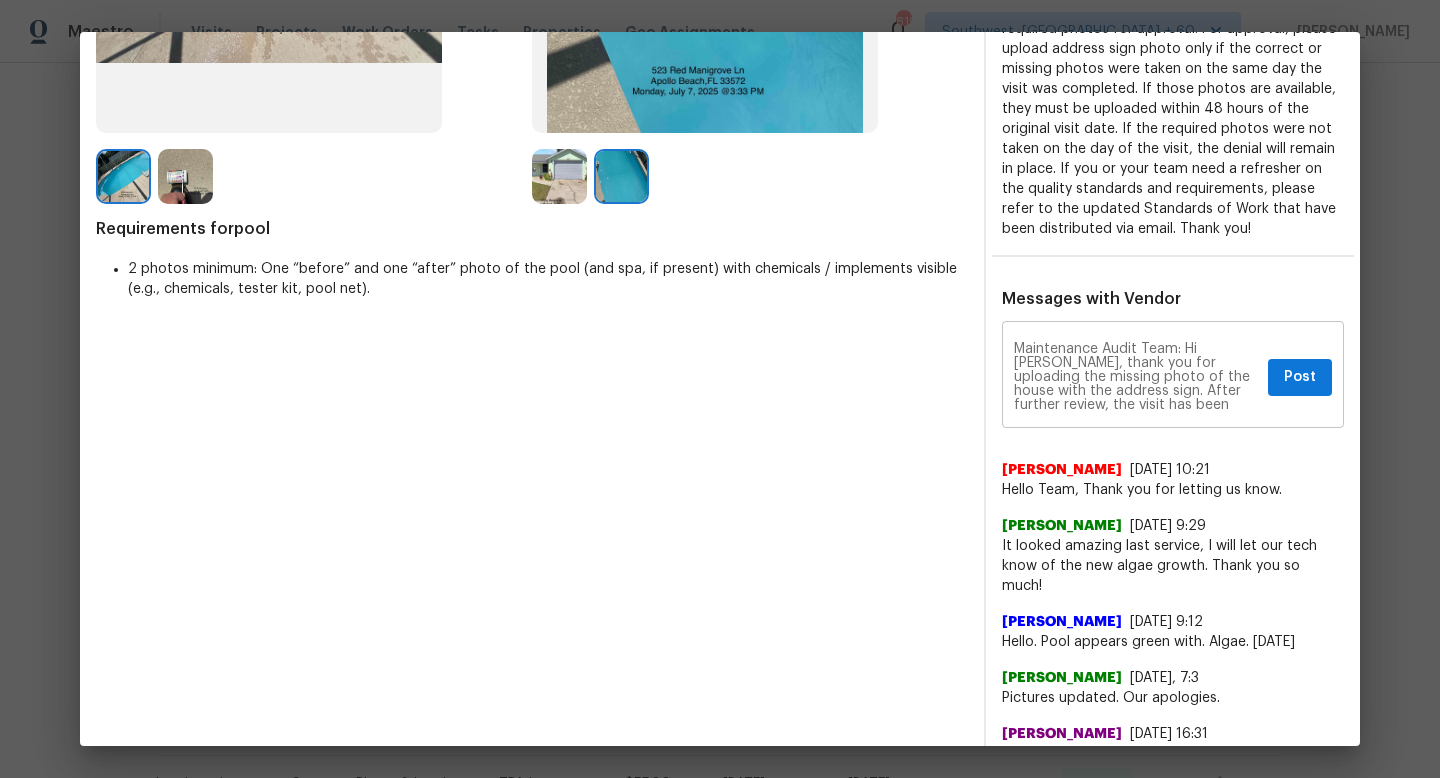 type on "Maintenance Audit Team: Hi [PERSON_NAME], thank you for uploading the missing photo of the house with the address sign. After further review, the visit has been approved." 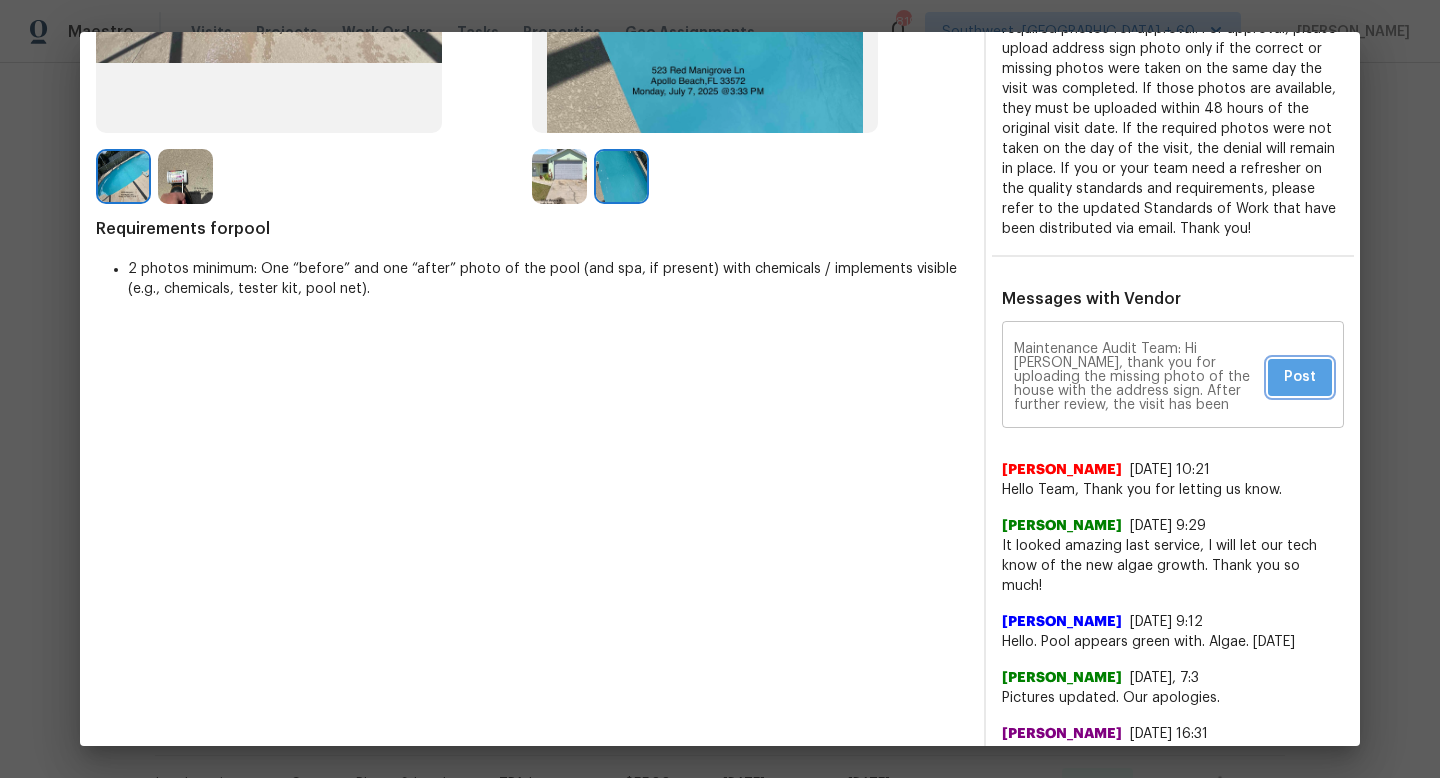 click on "Post" at bounding box center (1300, 377) 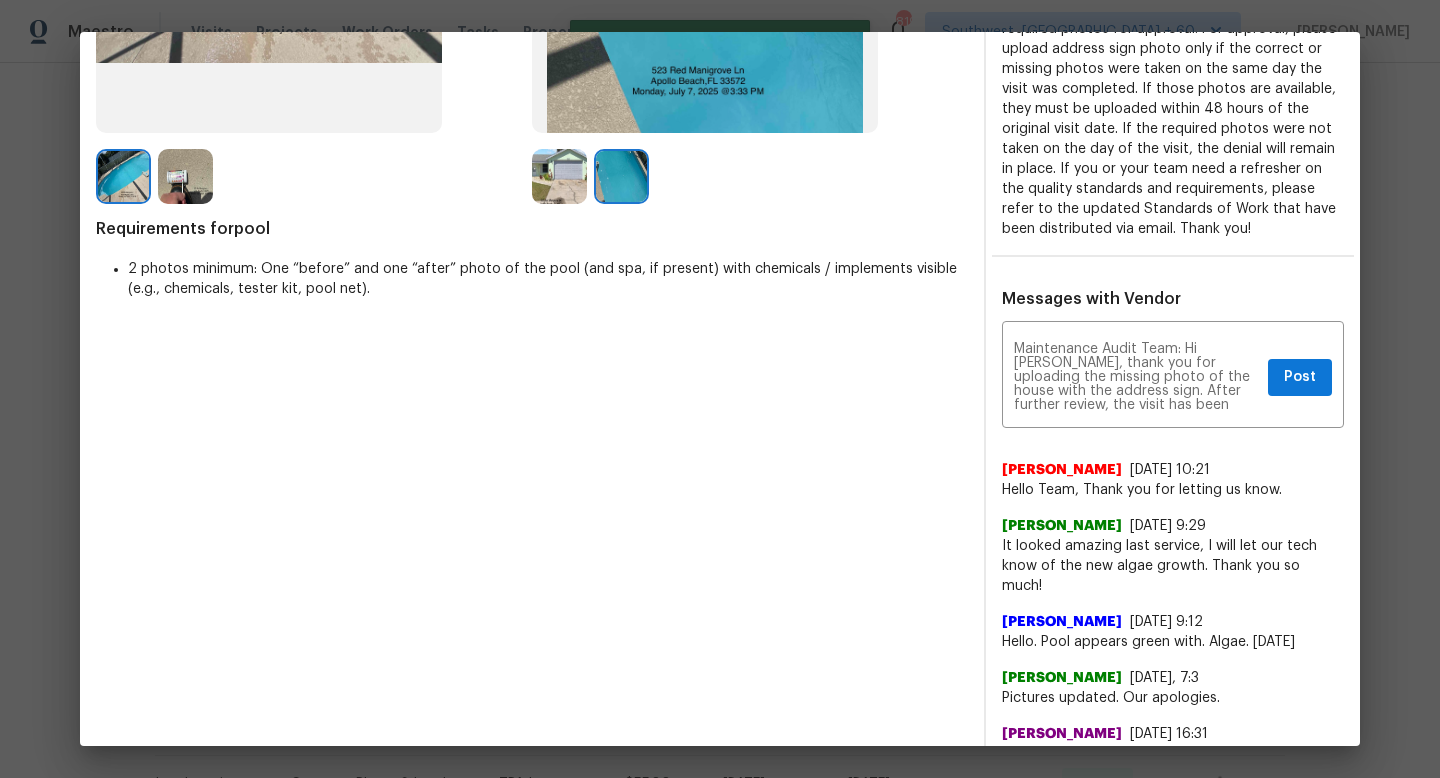 type 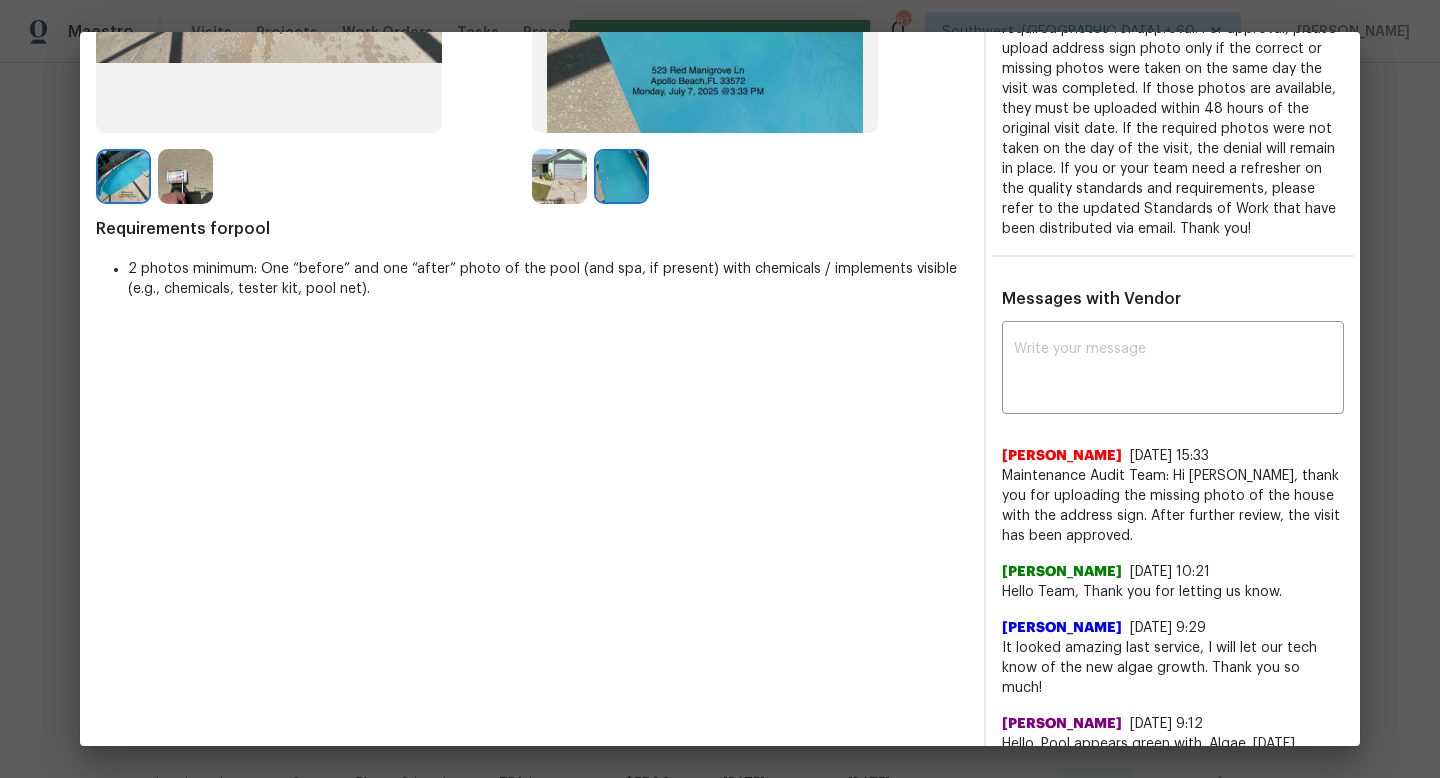 scroll, scrollTop: 0, scrollLeft: 0, axis: both 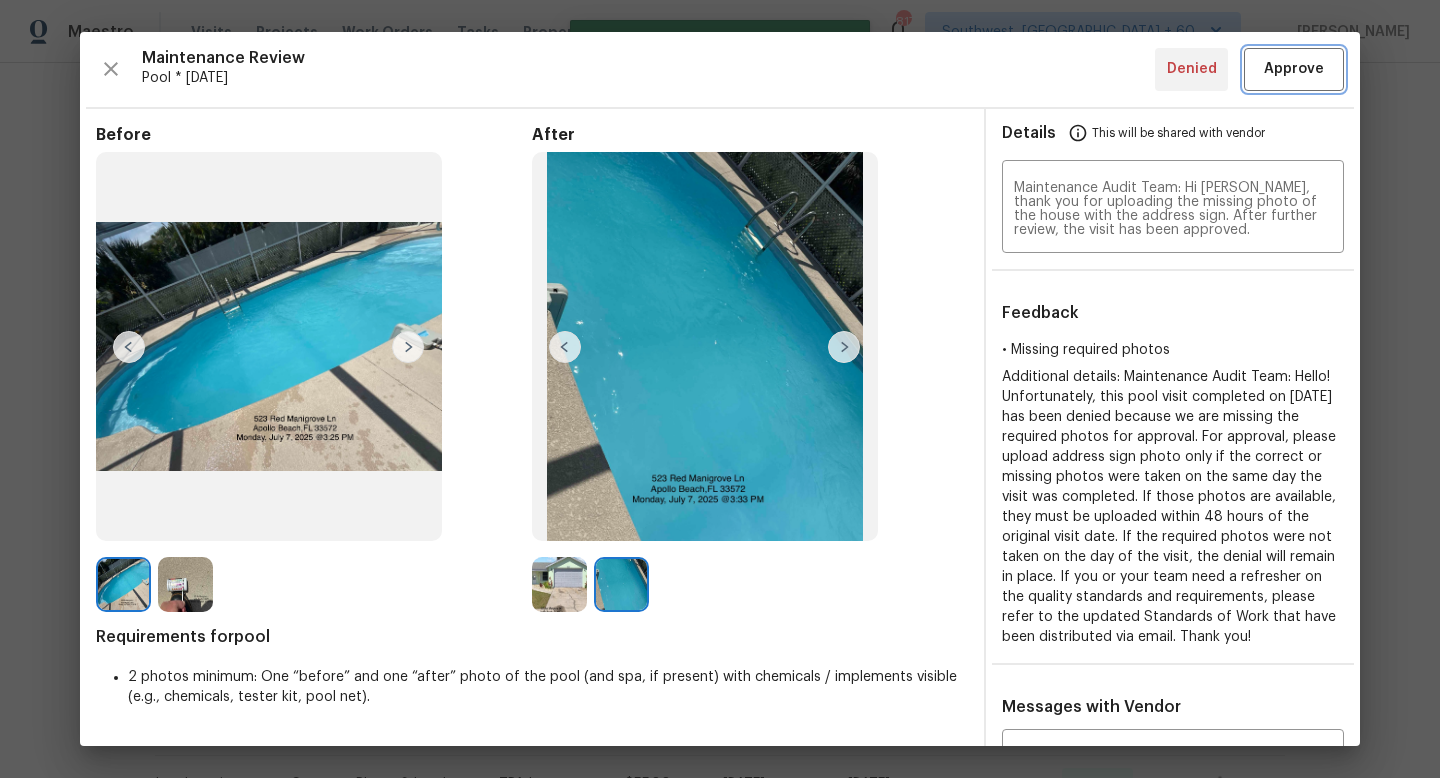click on "Approve" at bounding box center [1294, 69] 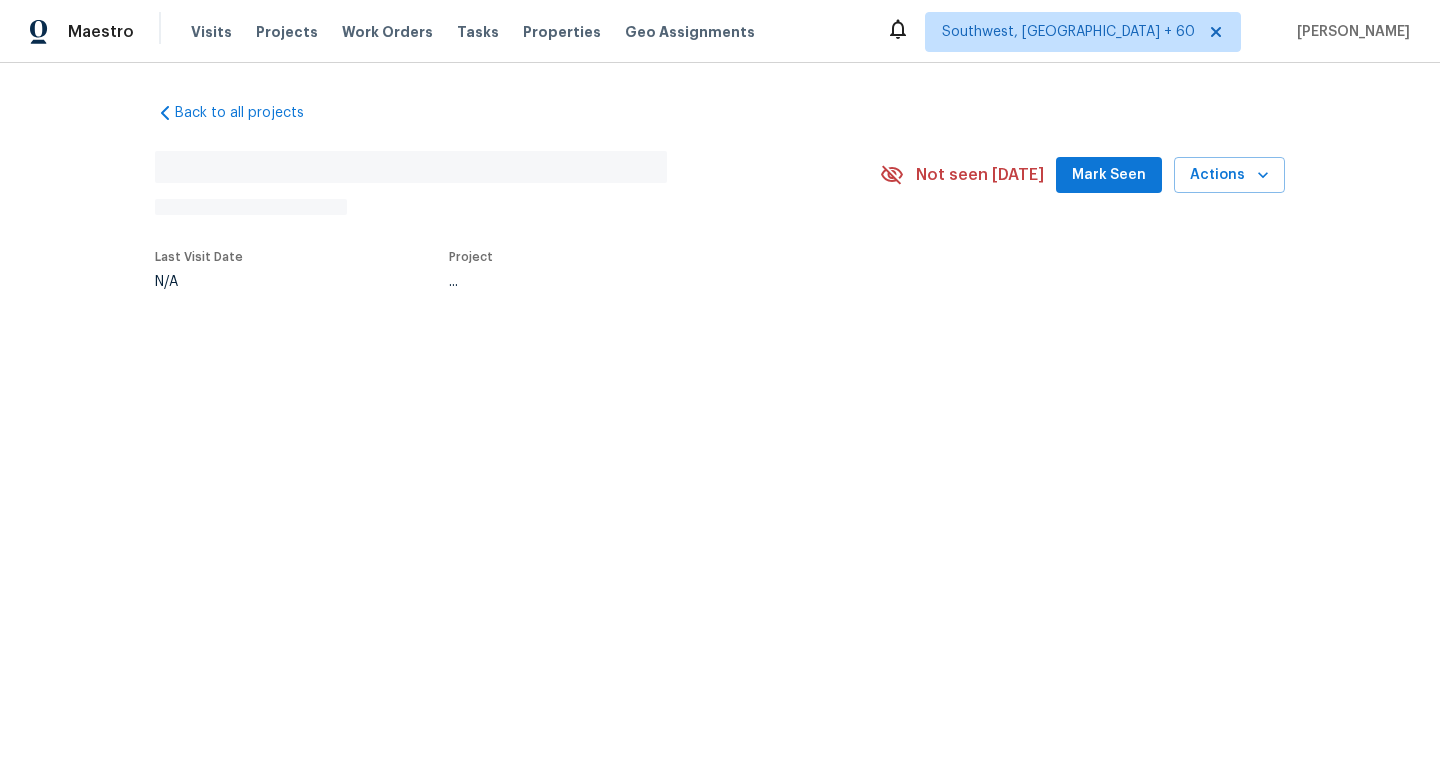 scroll, scrollTop: 0, scrollLeft: 0, axis: both 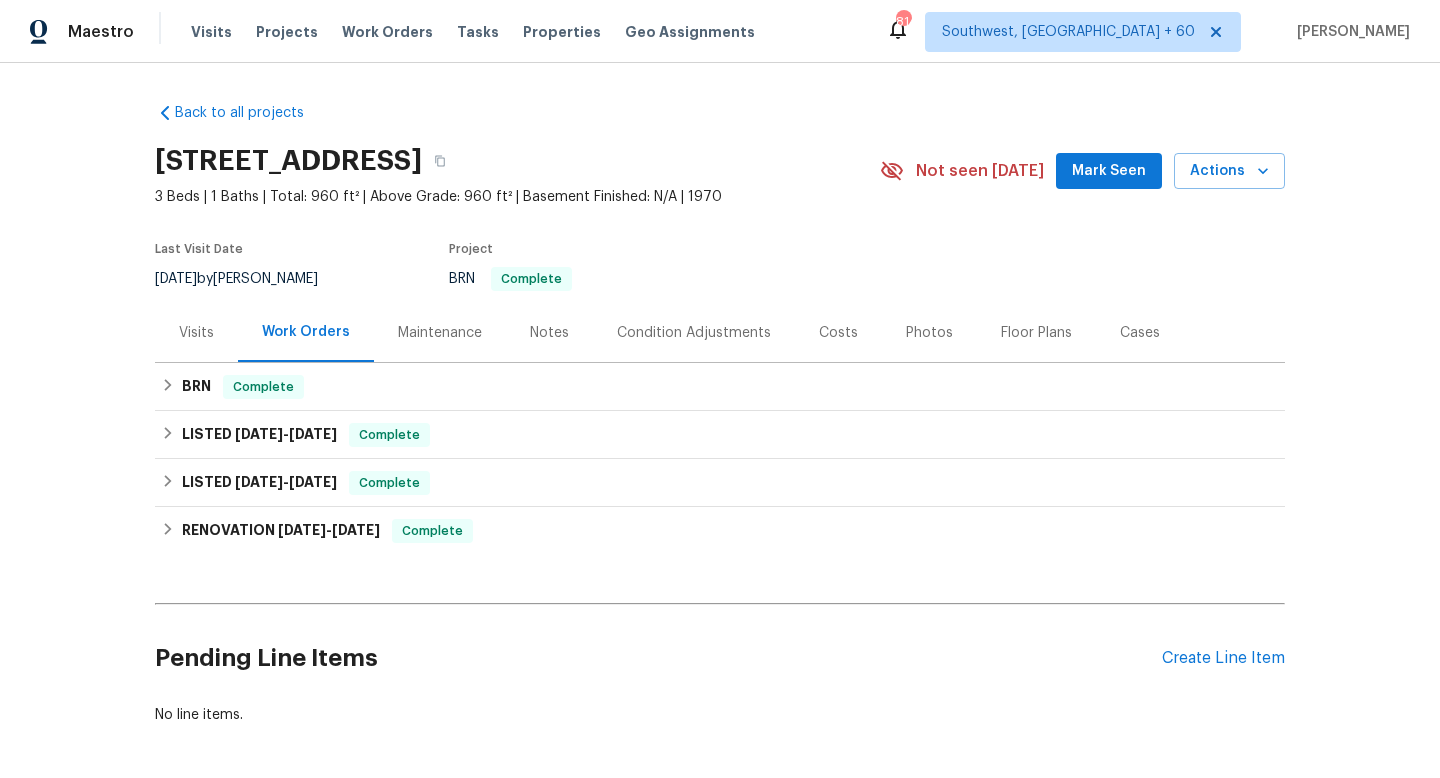click on "Maintenance" at bounding box center (440, 332) 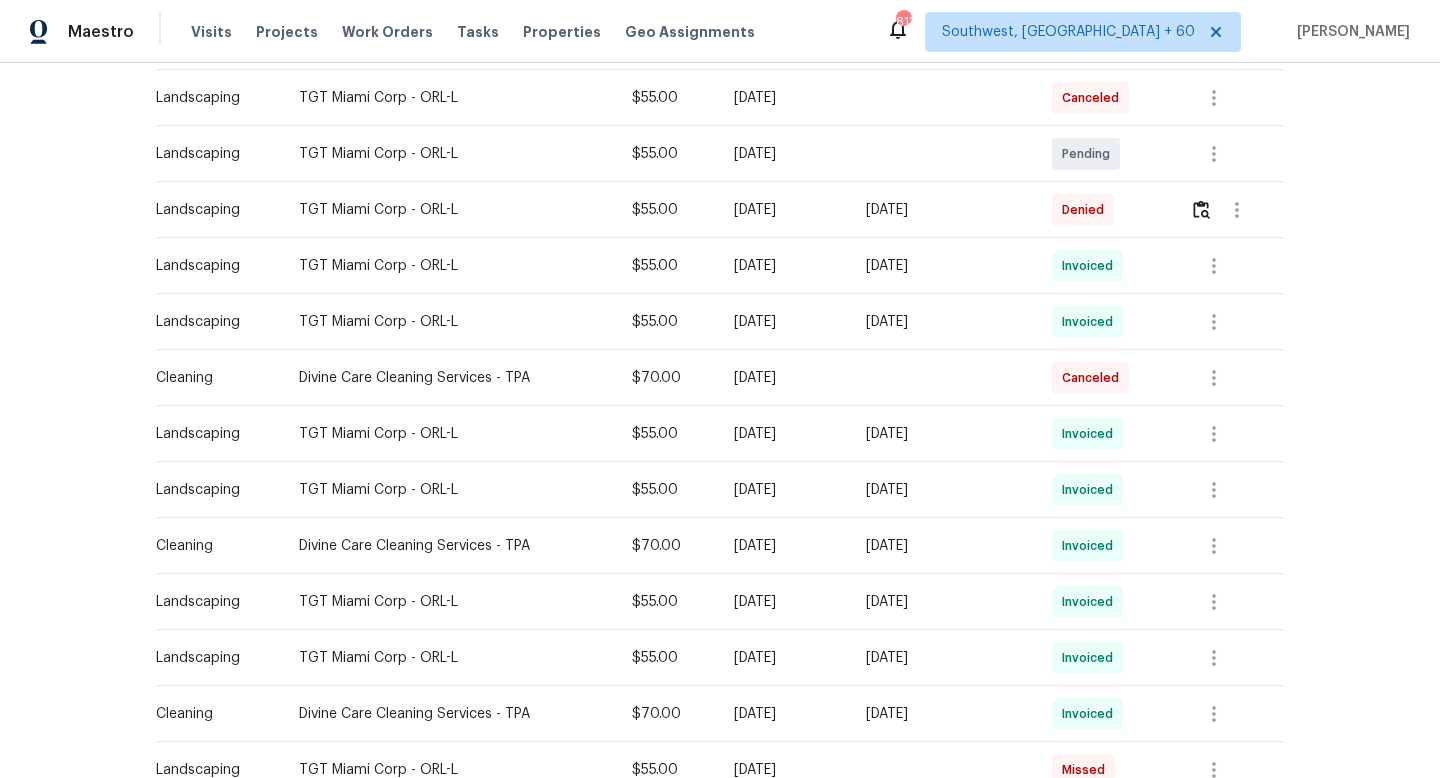 scroll, scrollTop: 440, scrollLeft: 0, axis: vertical 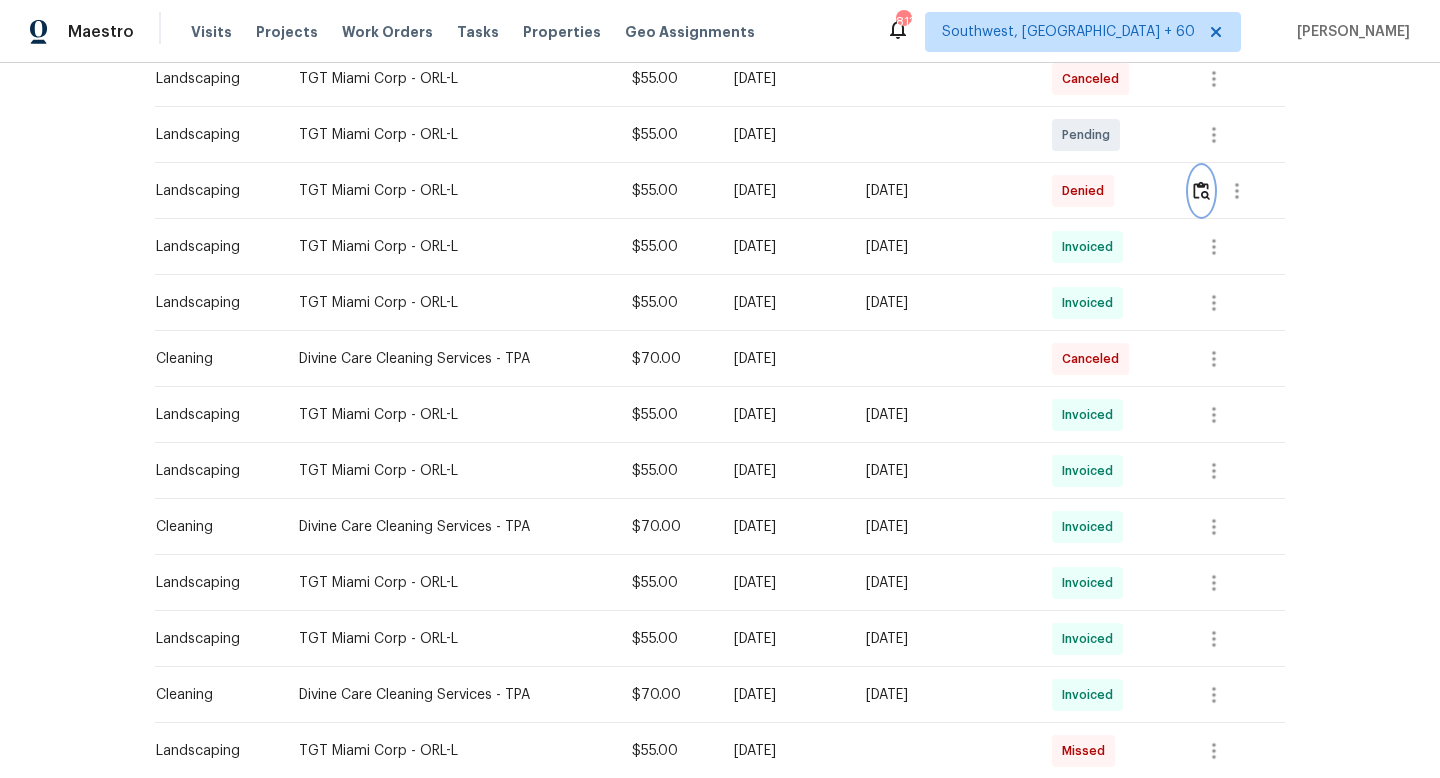 click at bounding box center (1201, 190) 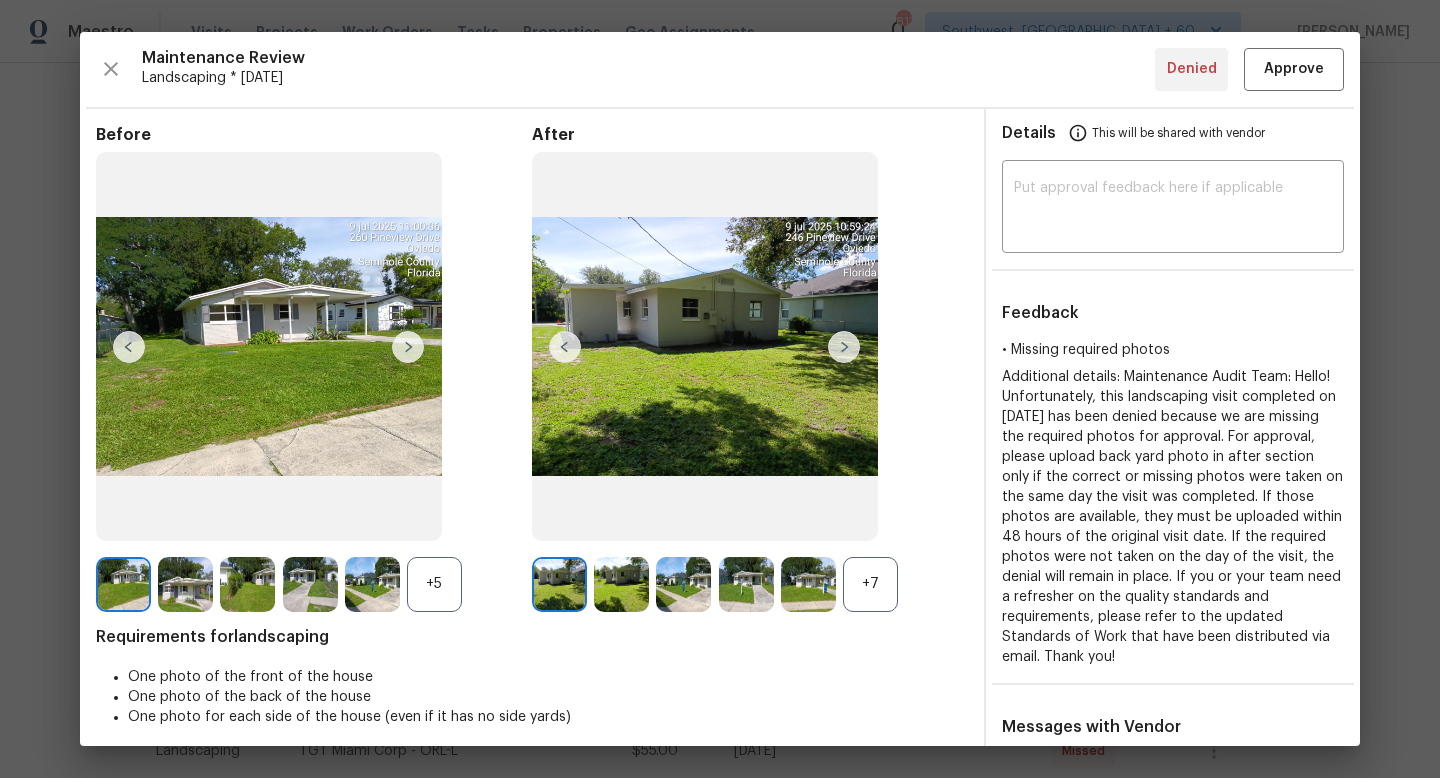 click on "+7" at bounding box center (870, 584) 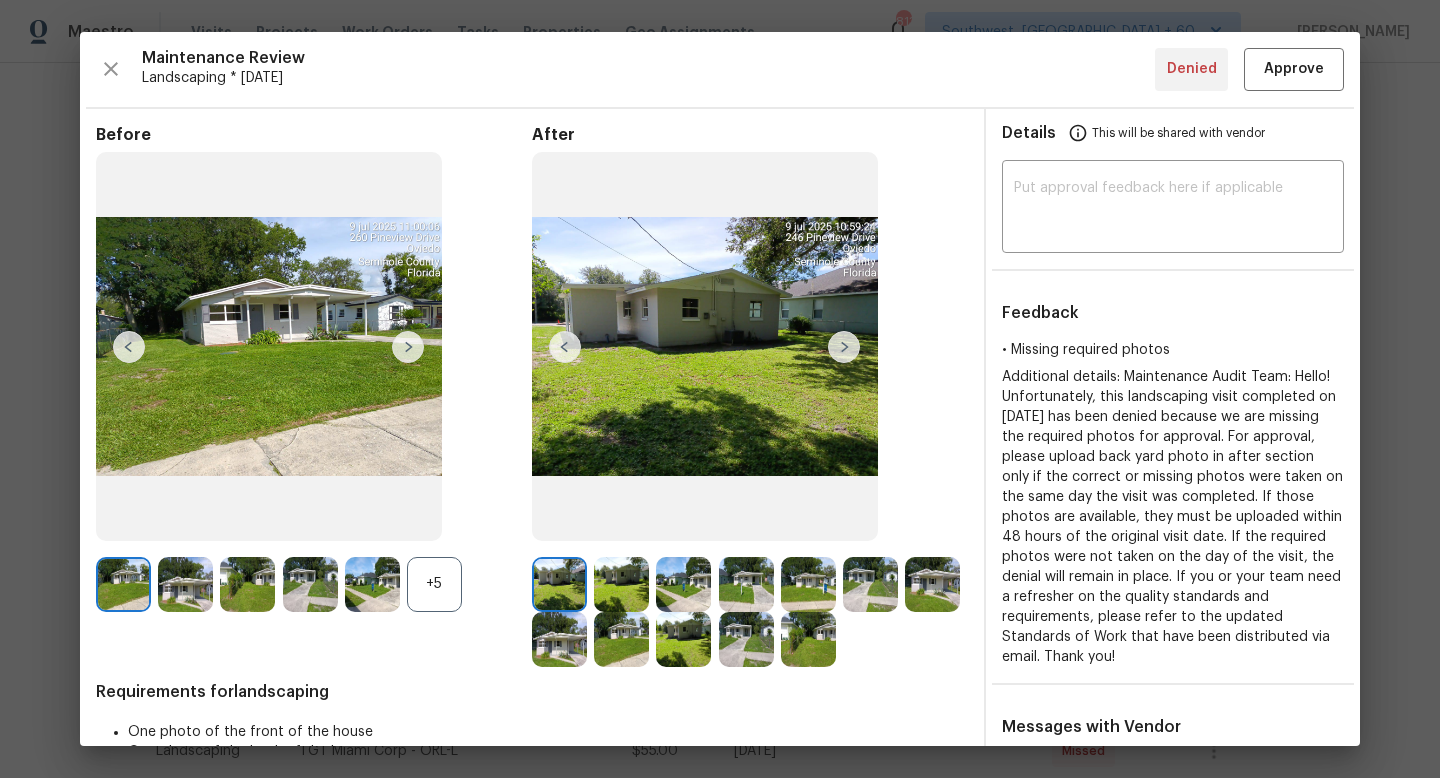 click at bounding box center (621, 584) 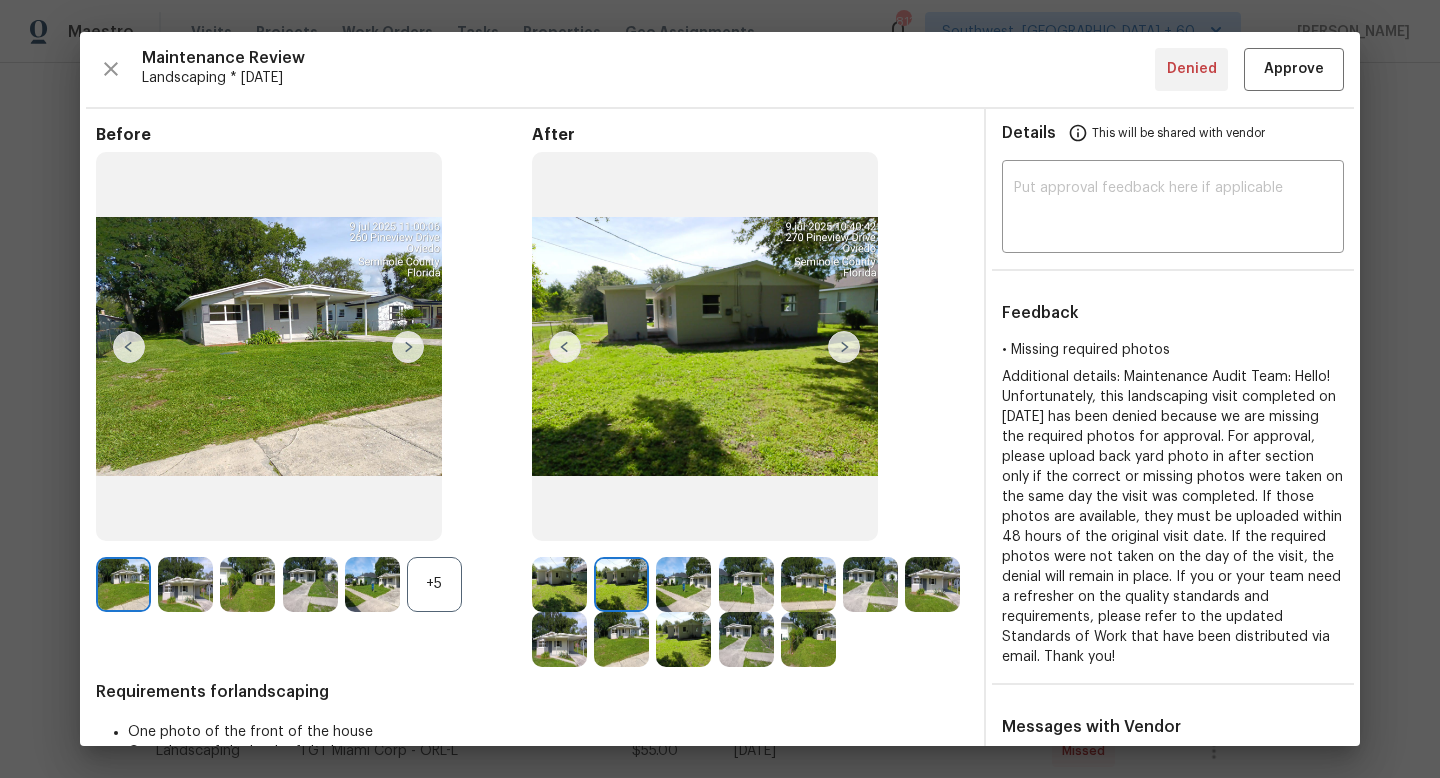 click at bounding box center (559, 584) 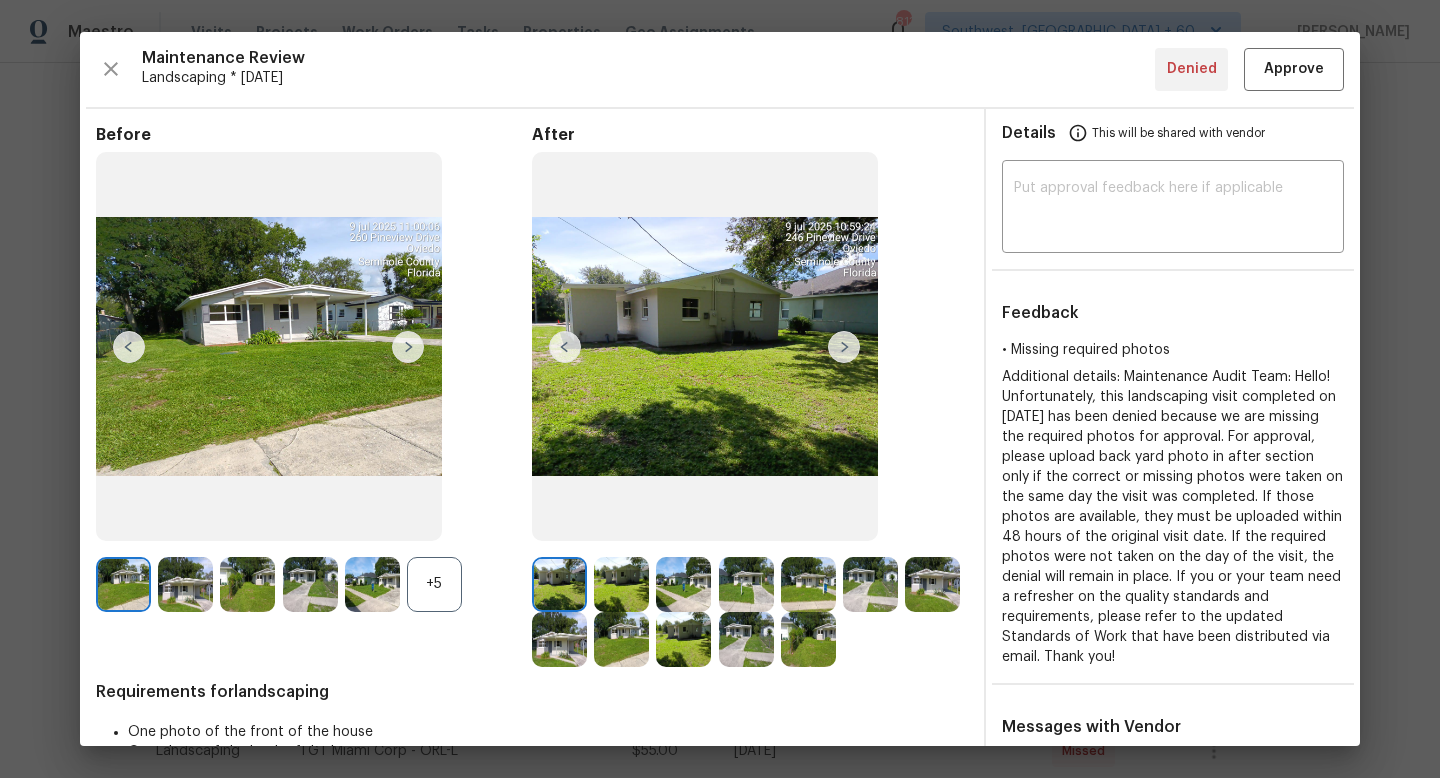 click at bounding box center [621, 584] 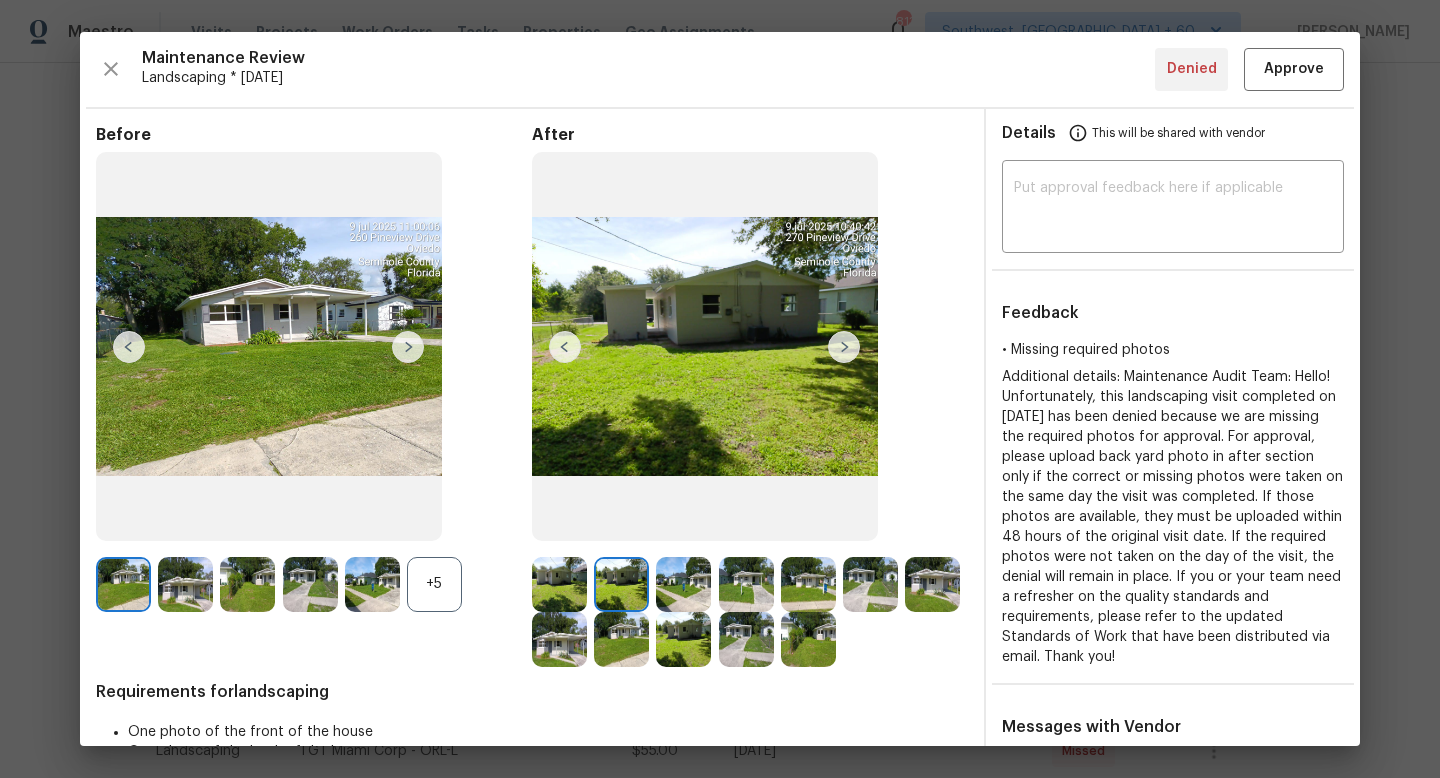click at bounding box center [844, 347] 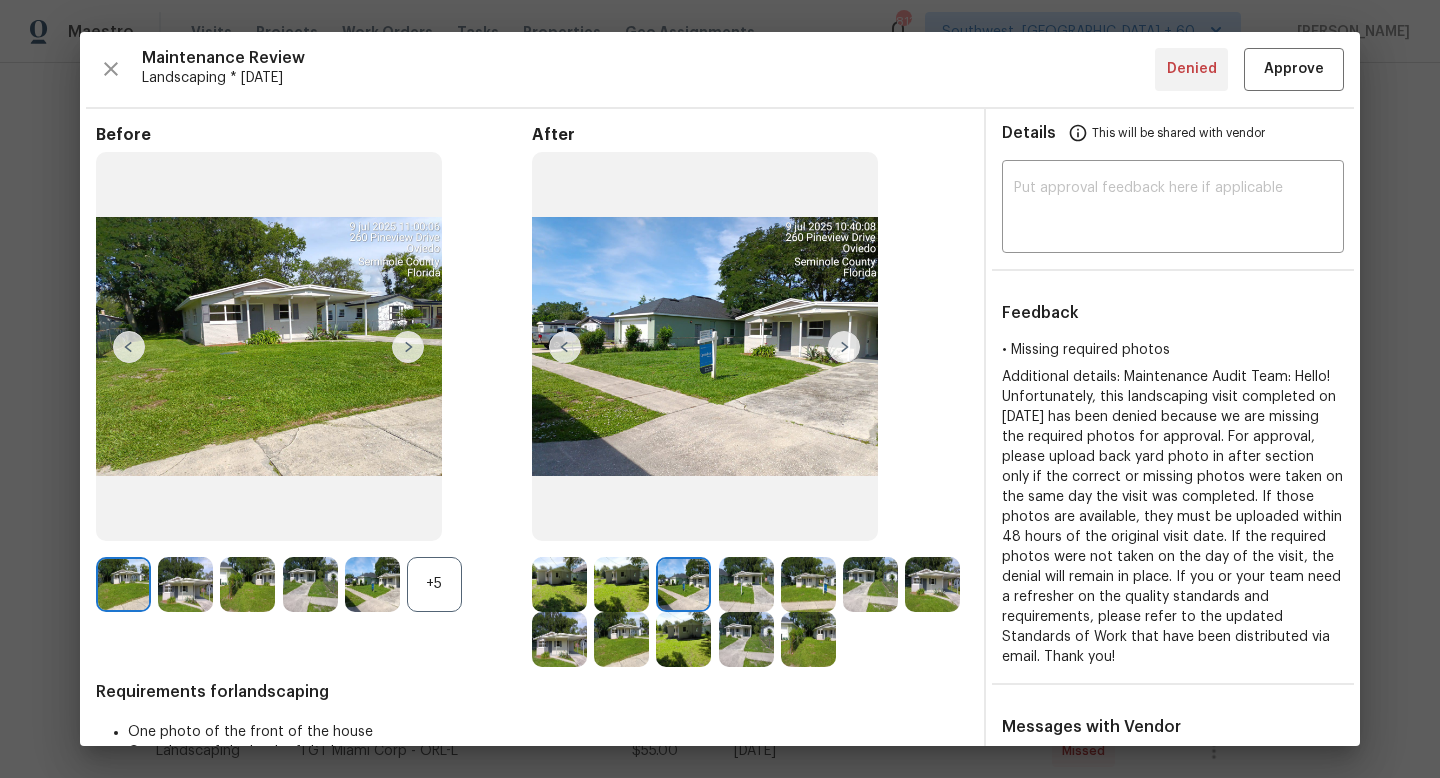 click at bounding box center [746, 584] 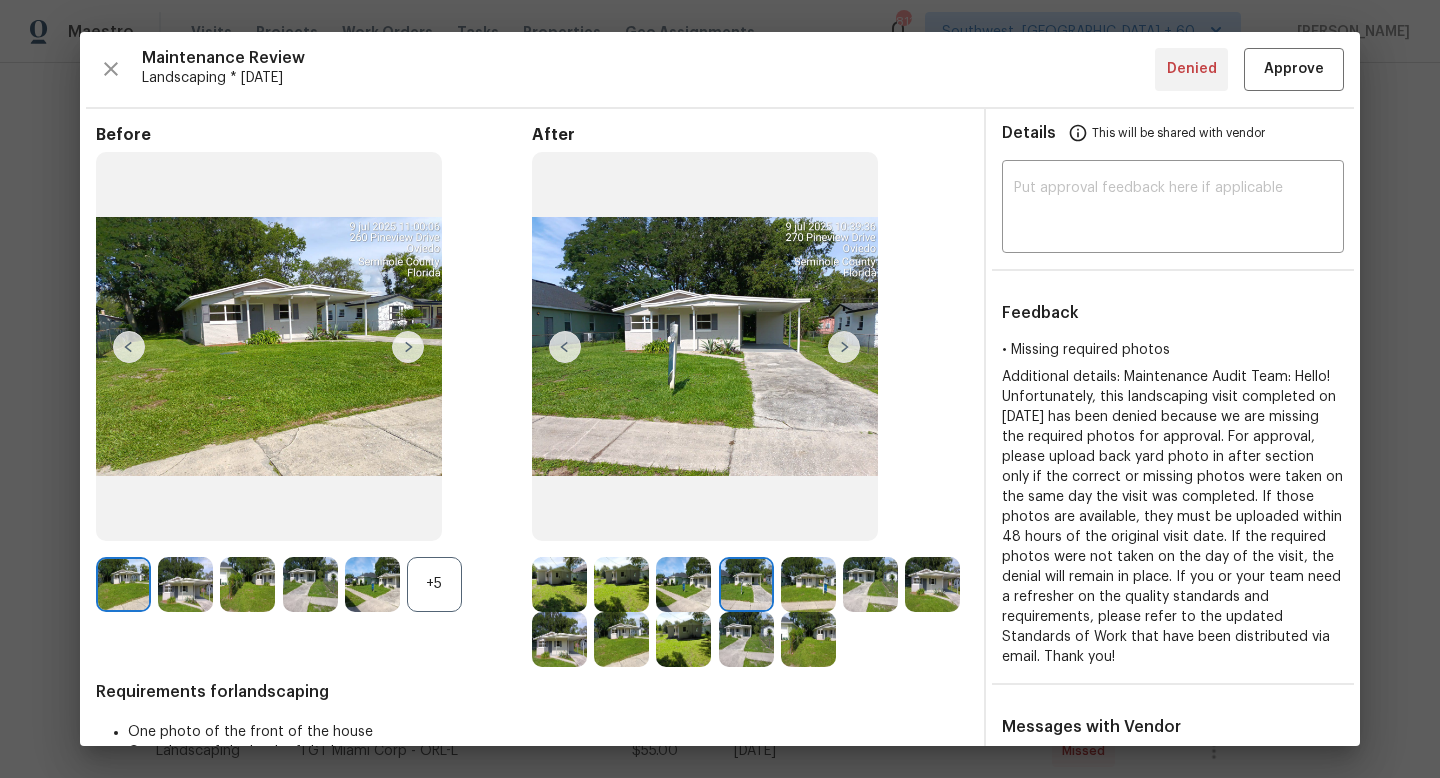 click at bounding box center (844, 347) 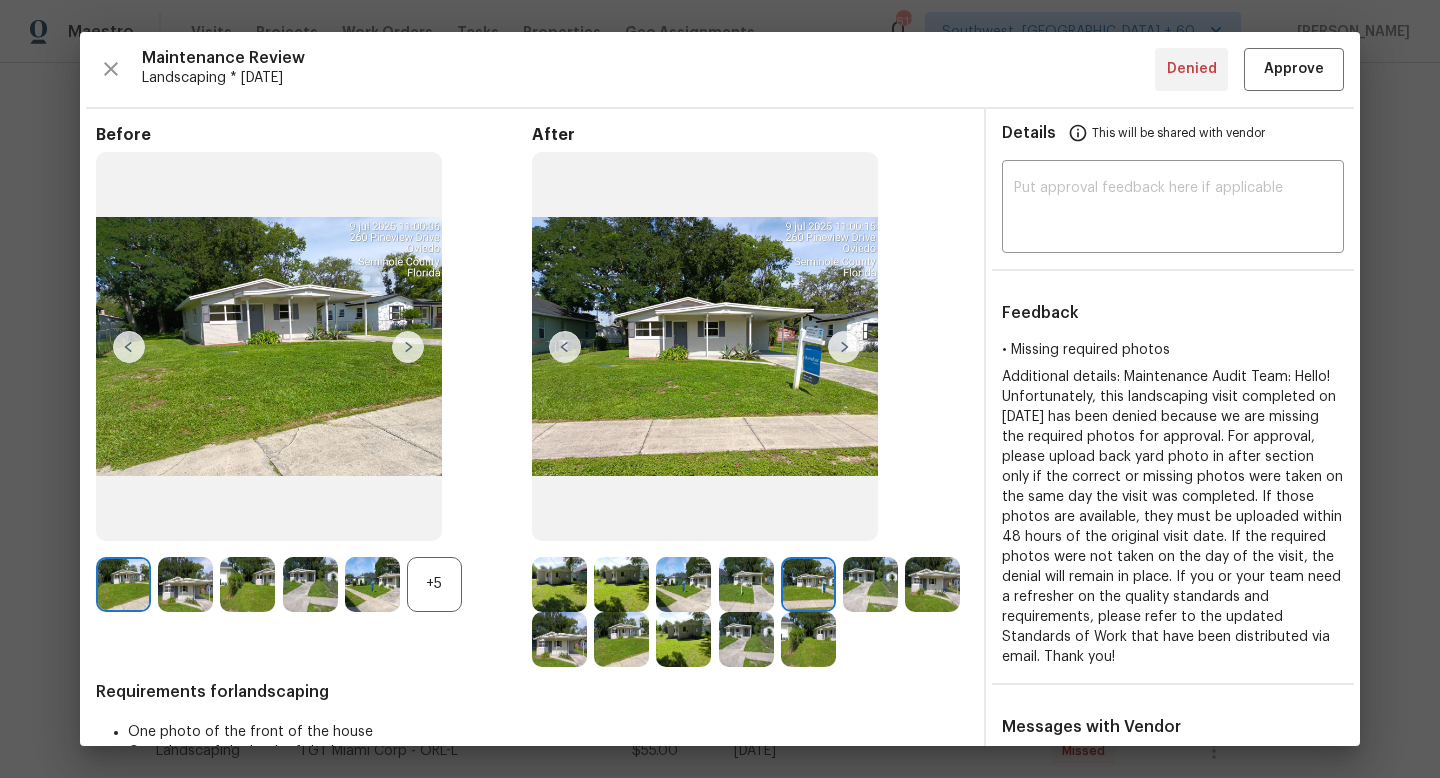 click at bounding box center [844, 347] 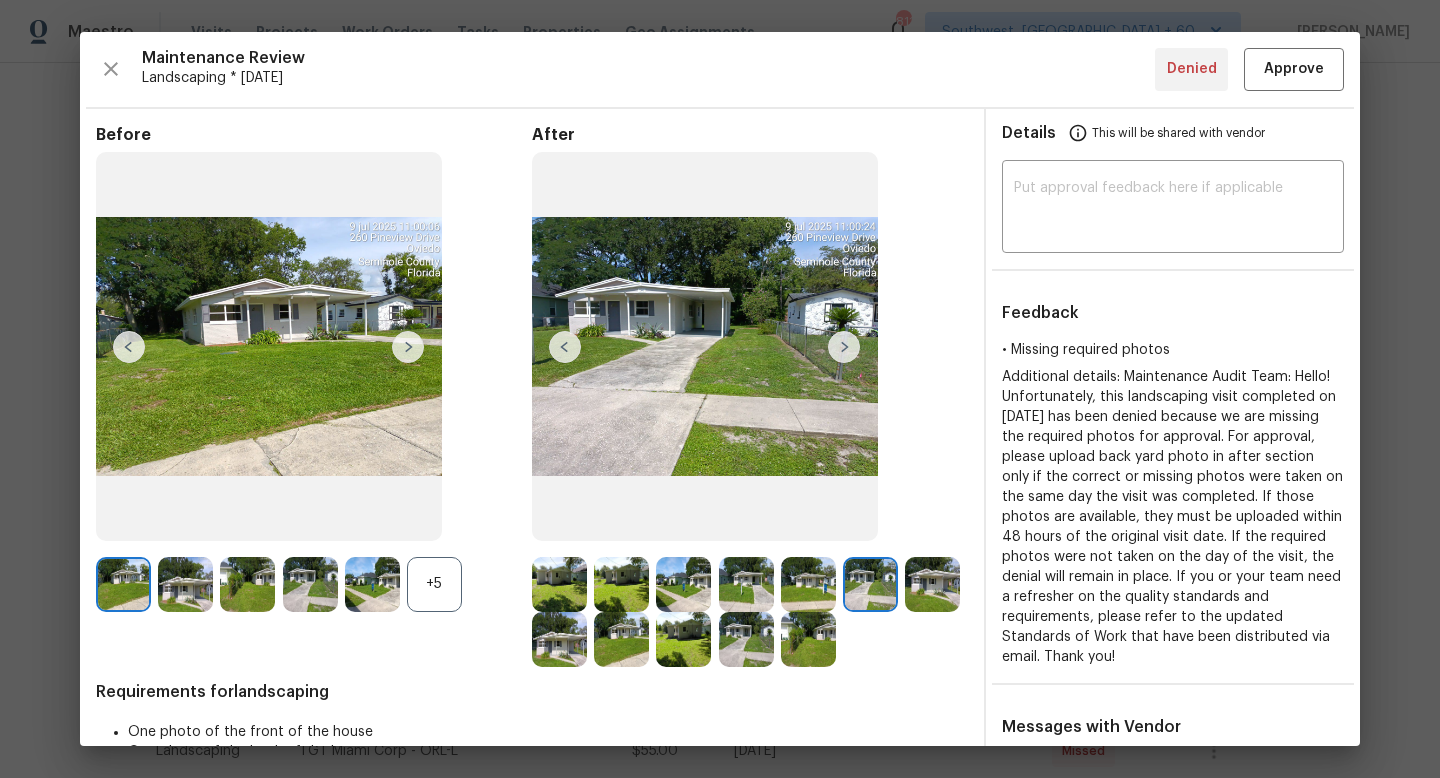 click at bounding box center [844, 347] 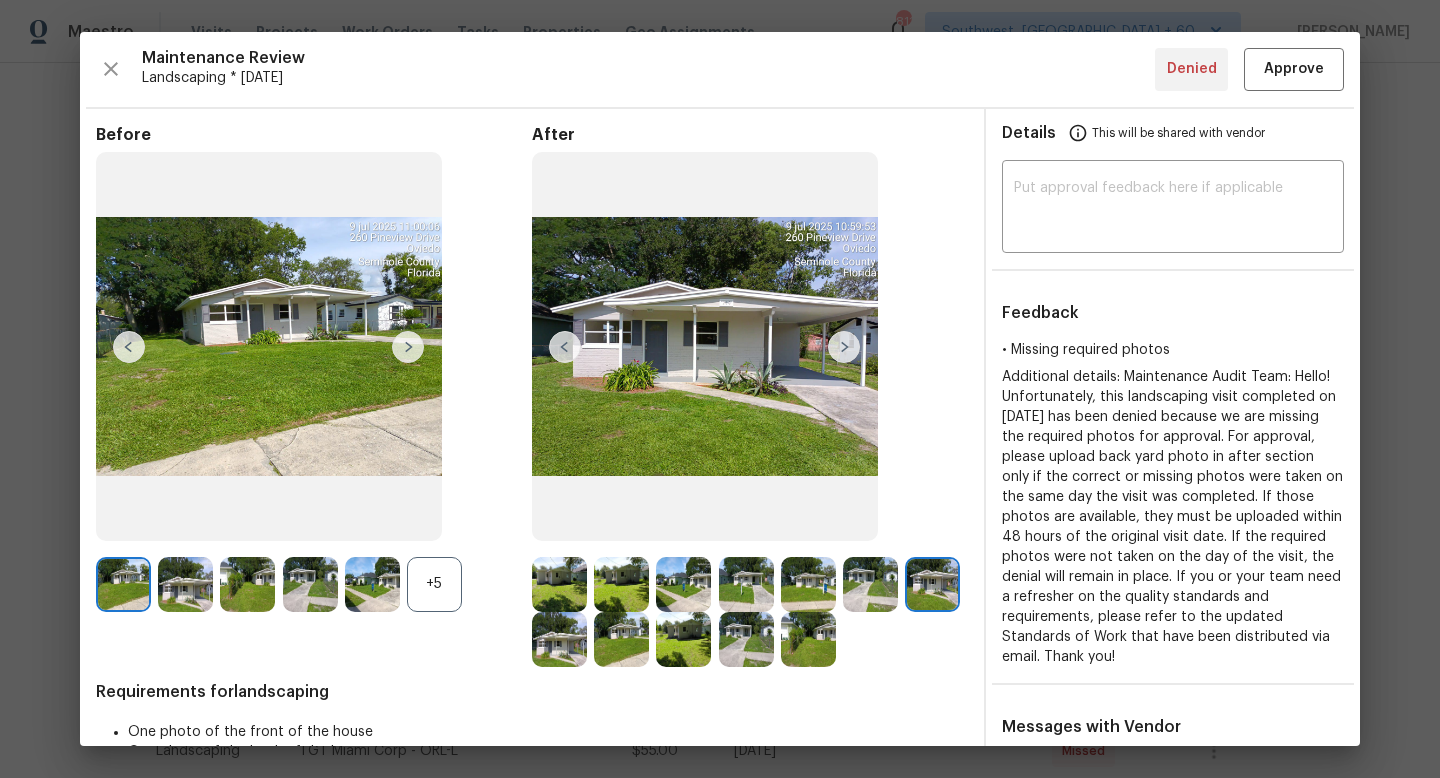 click at bounding box center [844, 347] 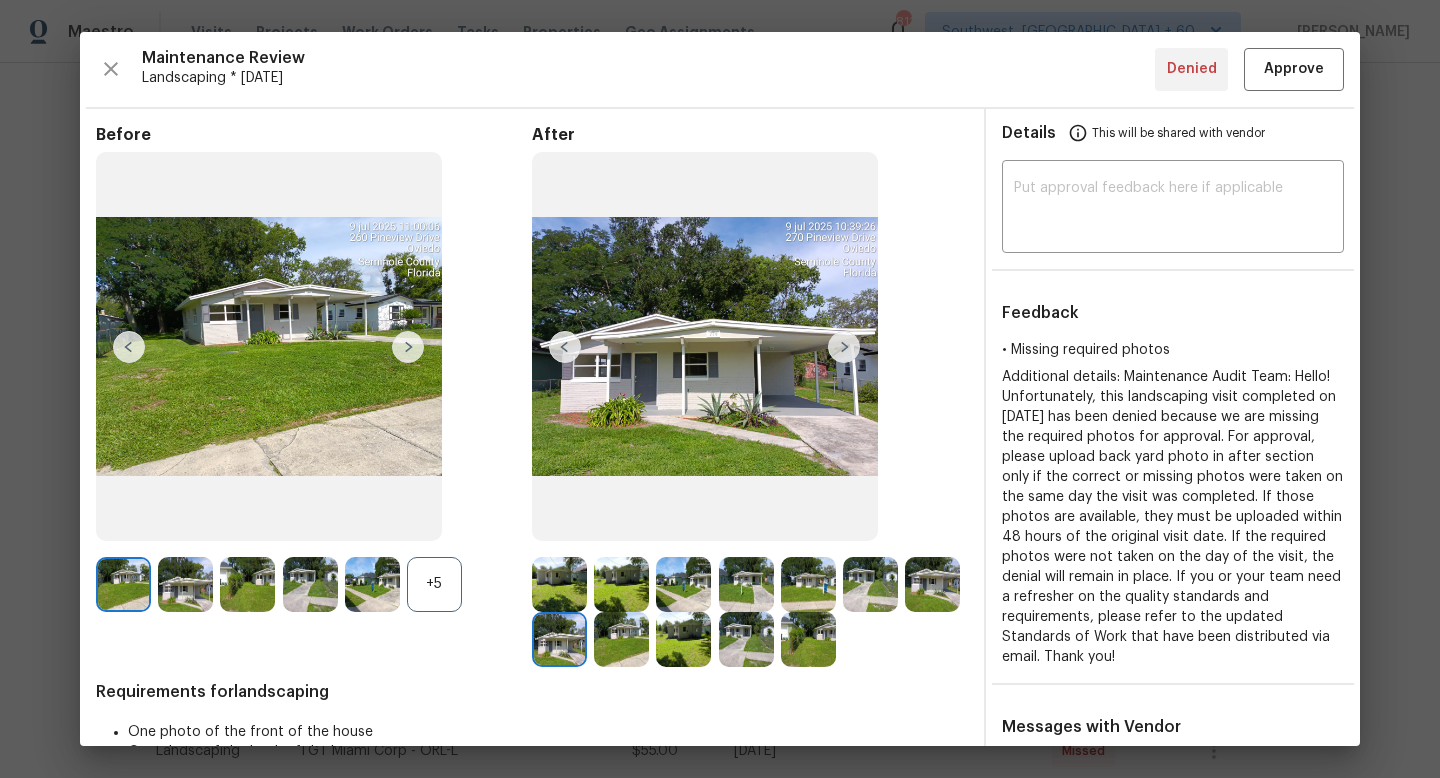 click at bounding box center [844, 347] 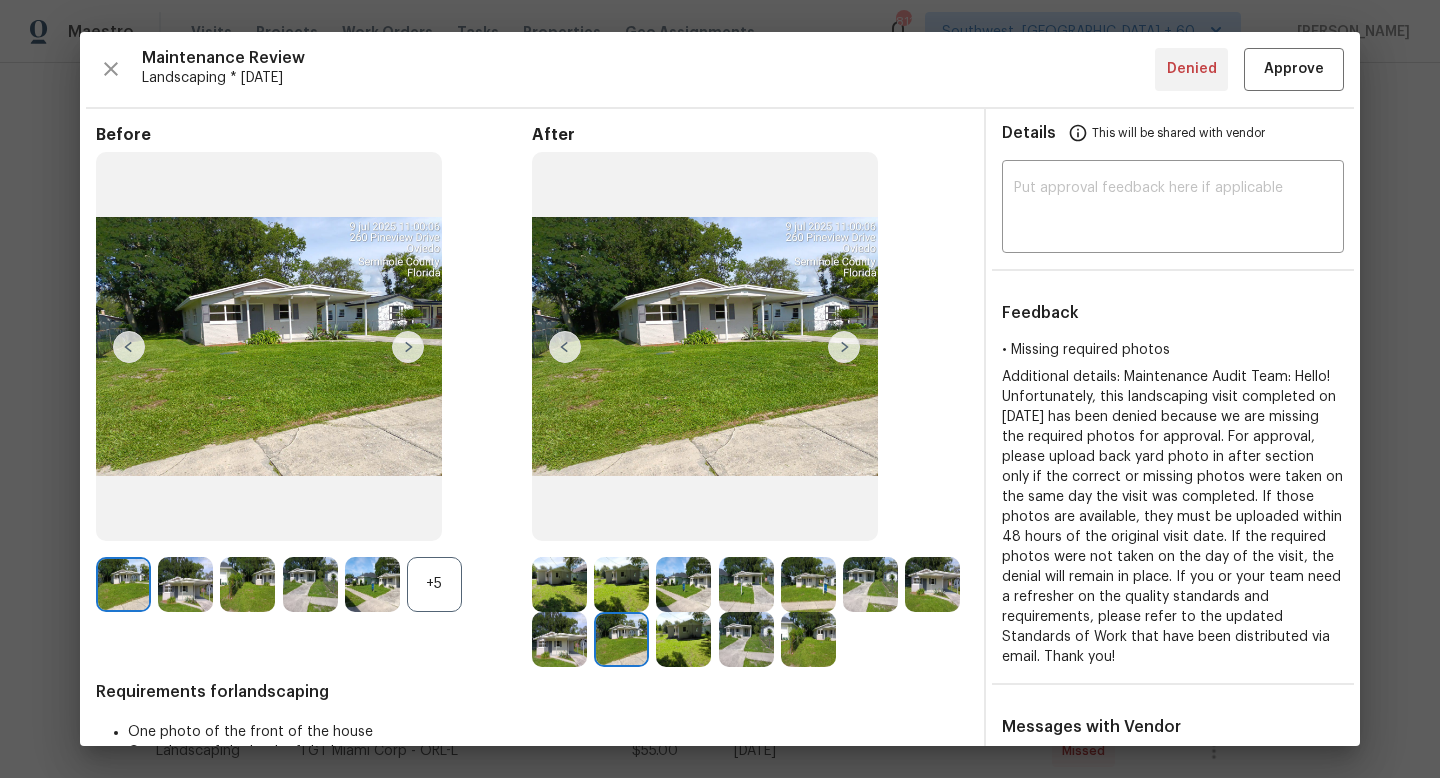 click at bounding box center [844, 347] 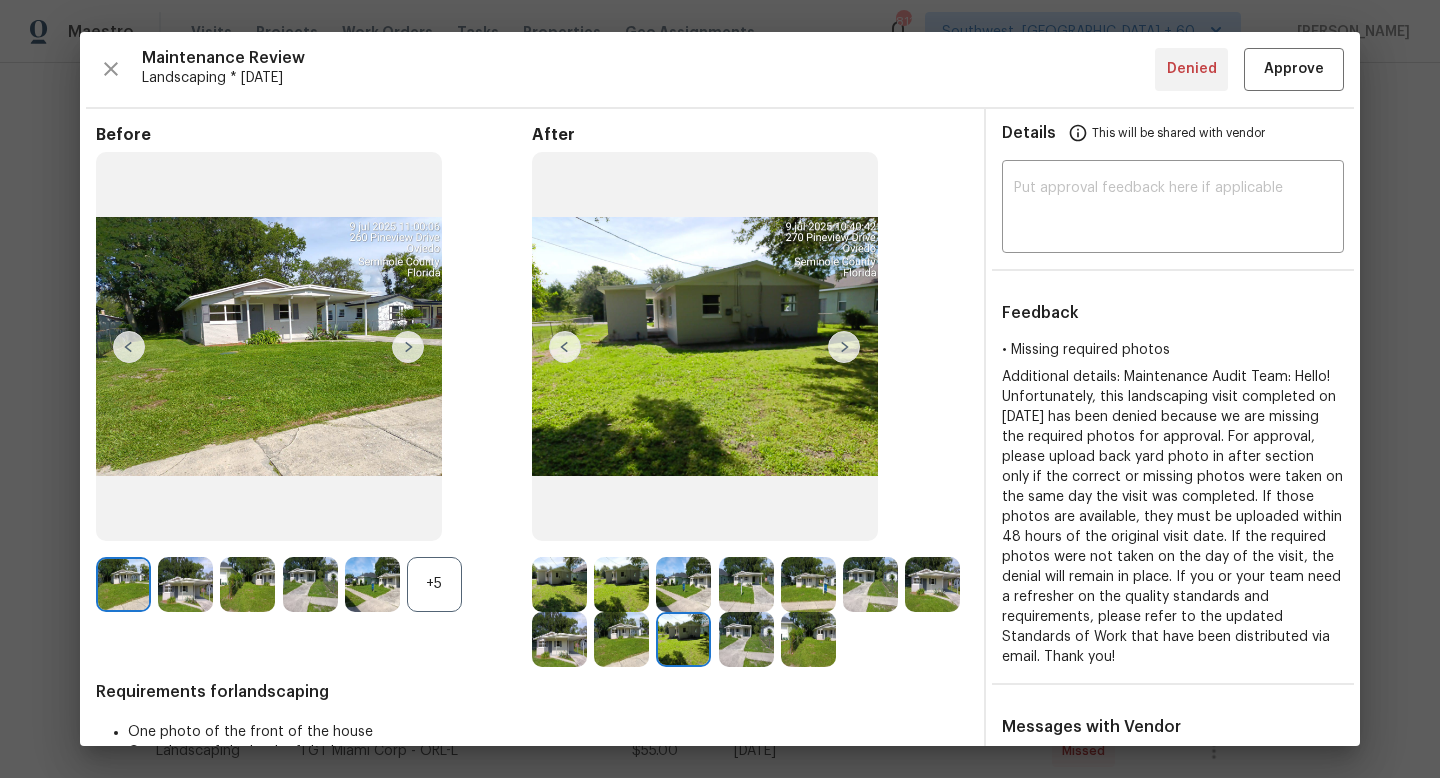 click at bounding box center (844, 347) 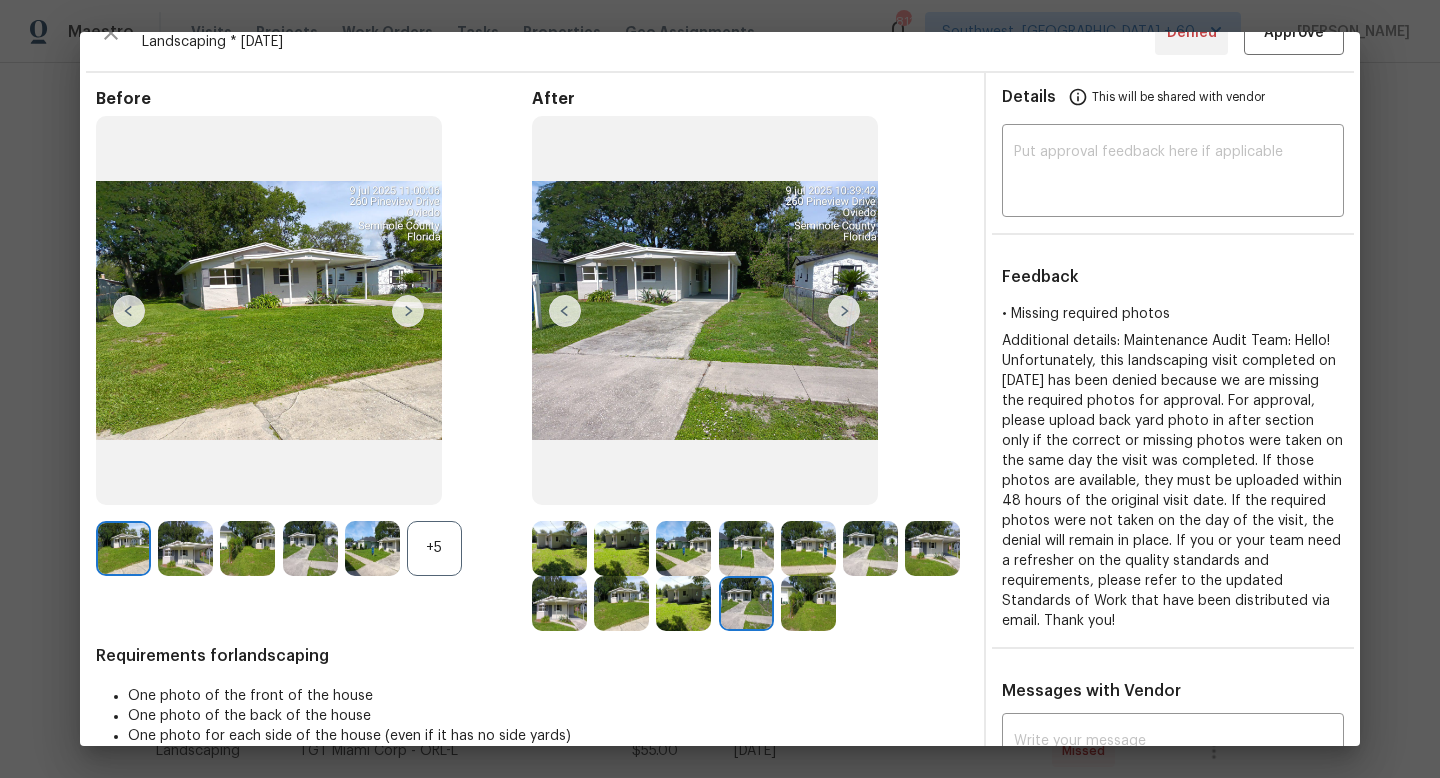 scroll, scrollTop: 0, scrollLeft: 0, axis: both 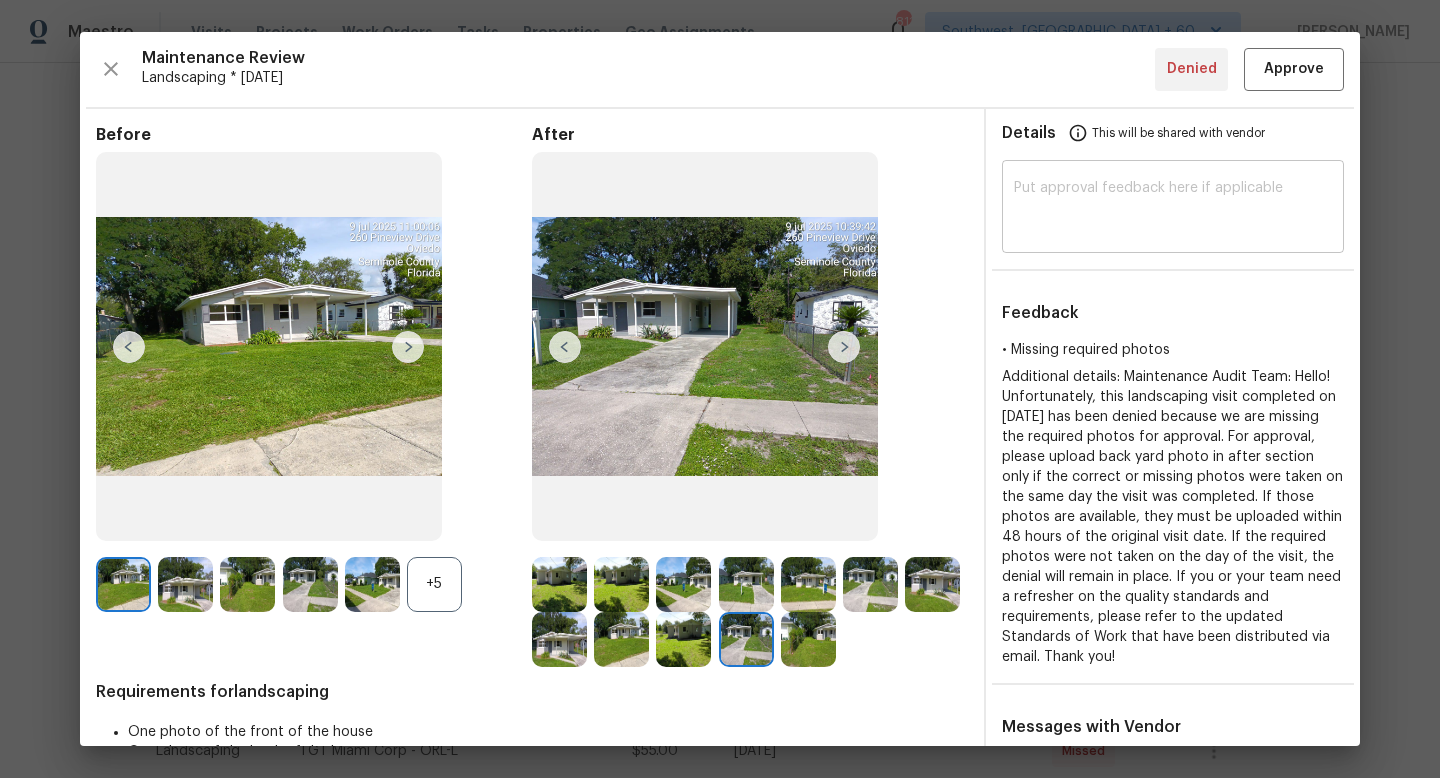 click at bounding box center [1173, 209] 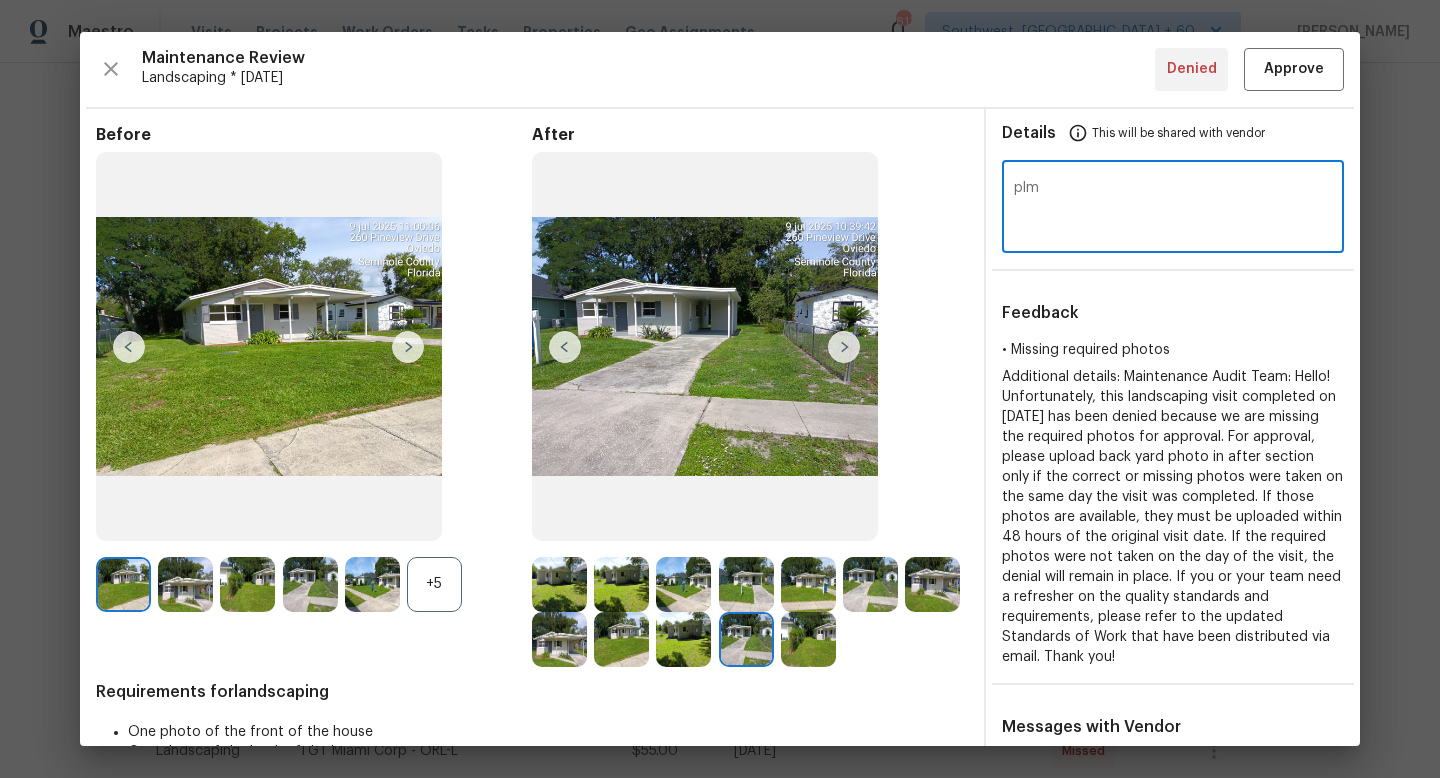 type on "plm" 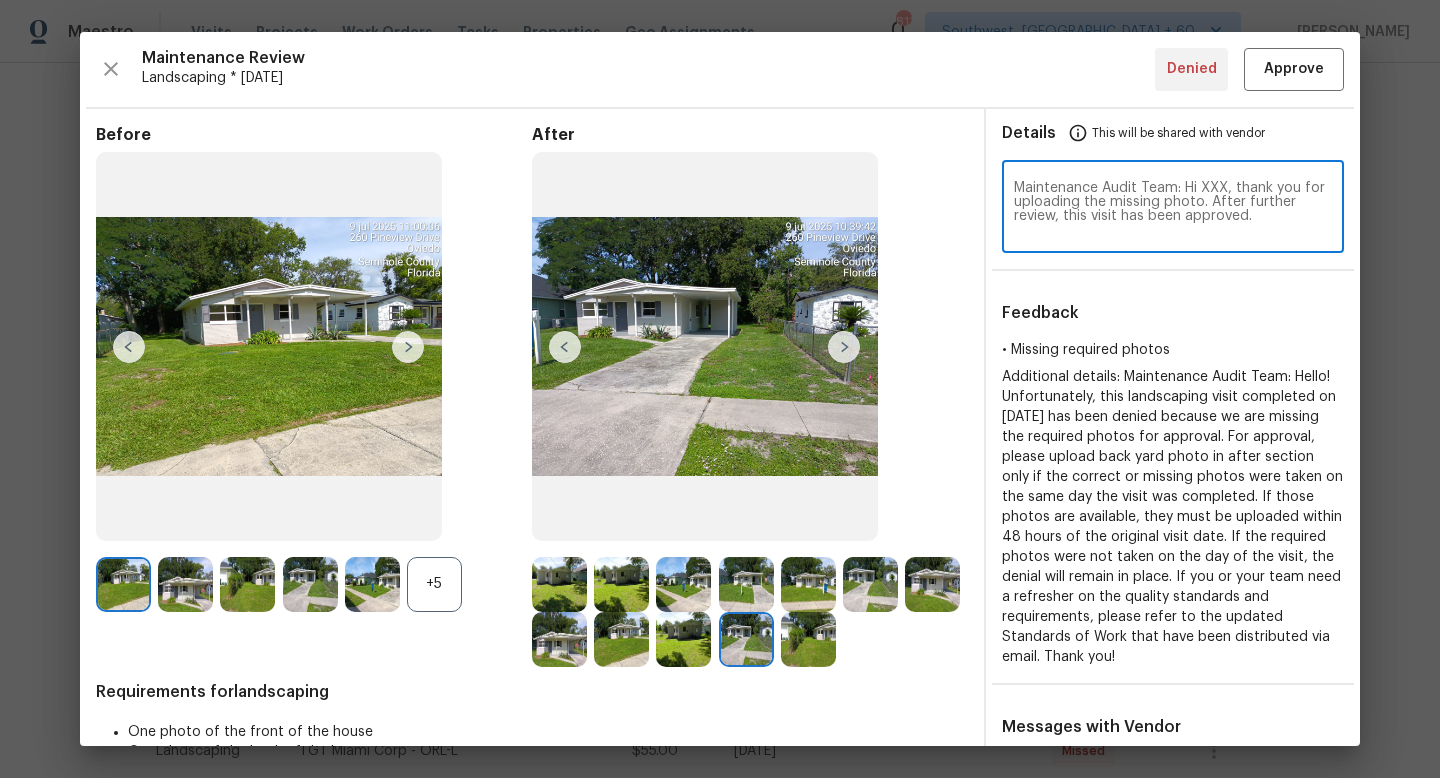 click on "Maintenance Audit Team: Hi XXX, thank you for uploading the missing photo. After further review, this visit has been approved." at bounding box center (1173, 209) 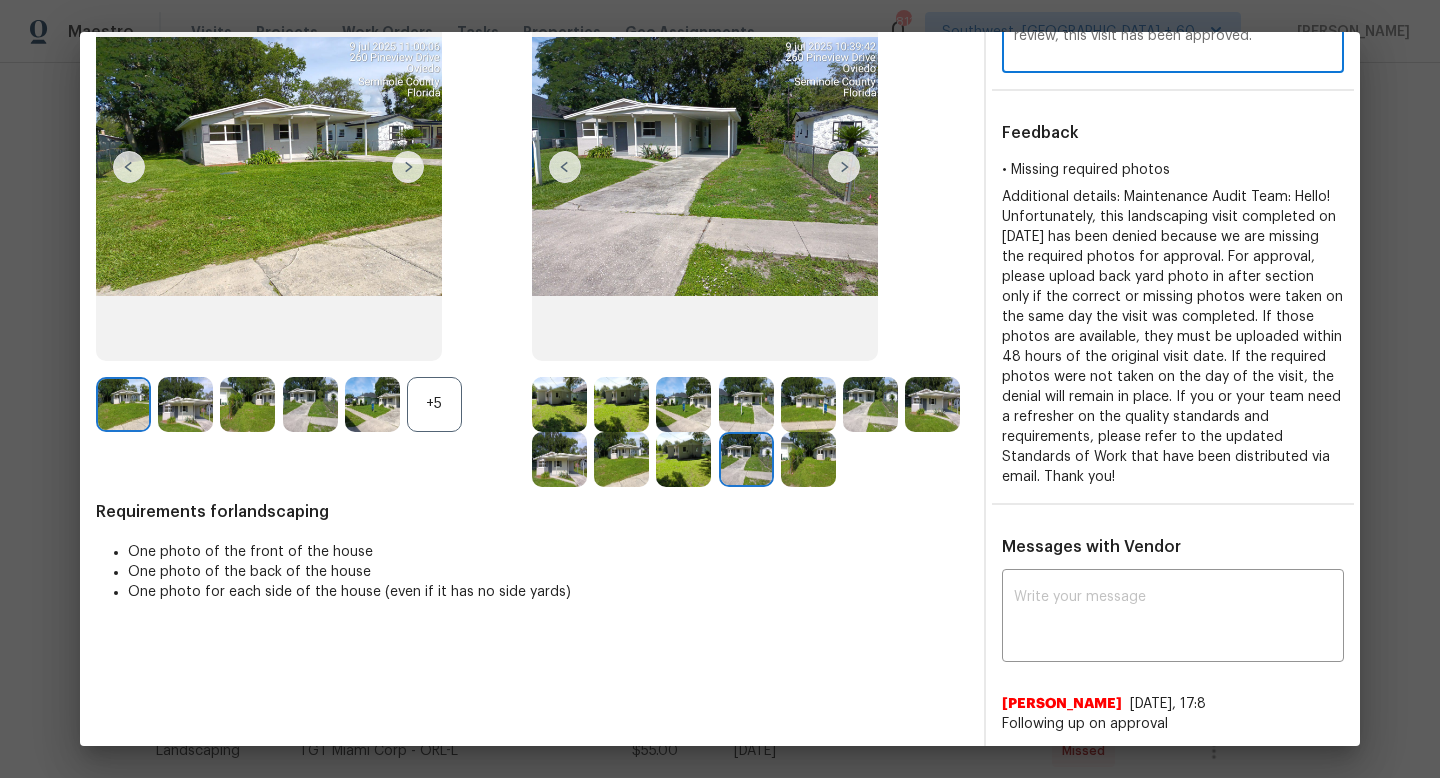 scroll, scrollTop: 148, scrollLeft: 0, axis: vertical 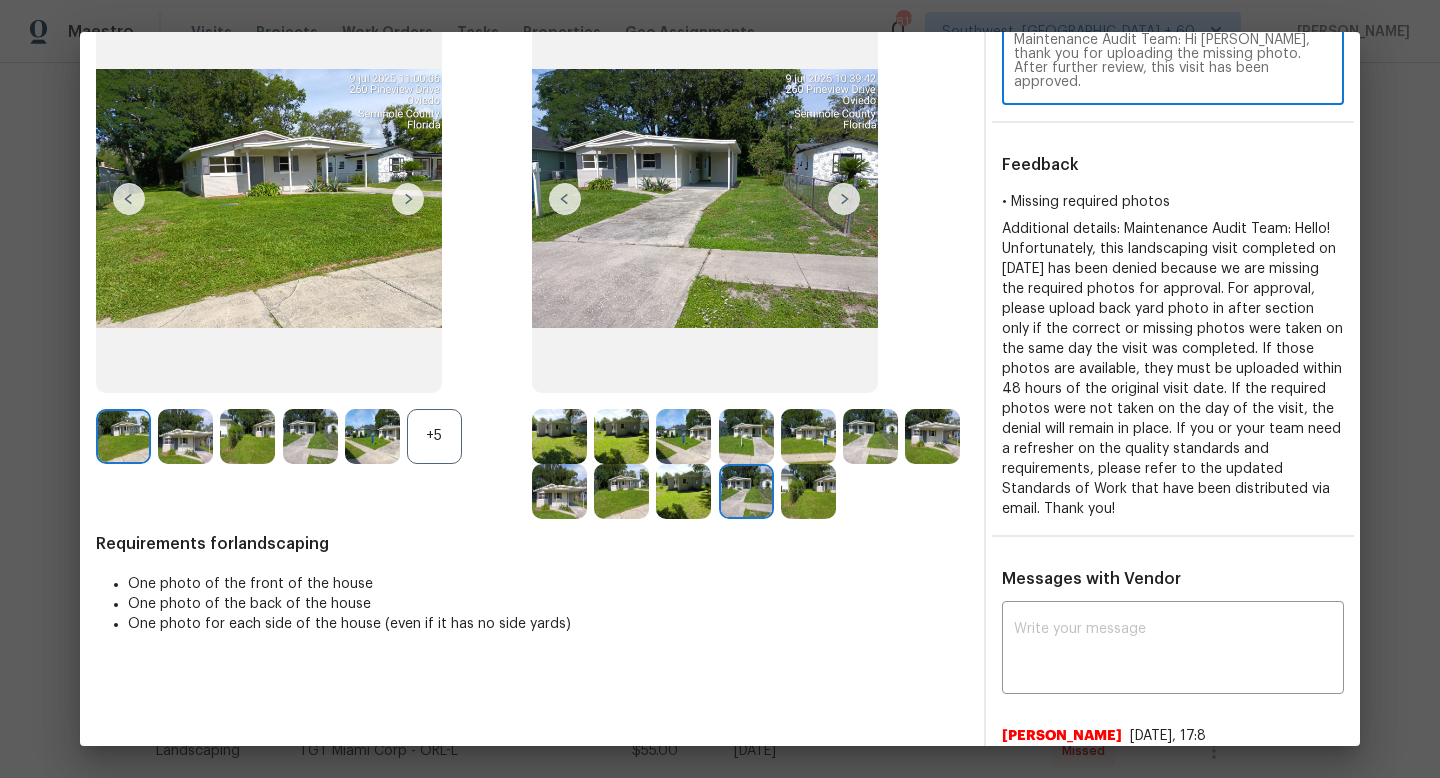 click on "Maintenance Audit Team: Hi Oscar, thank you for uploading the missing photo. After further review, this visit has been approved." at bounding box center [1173, 61] 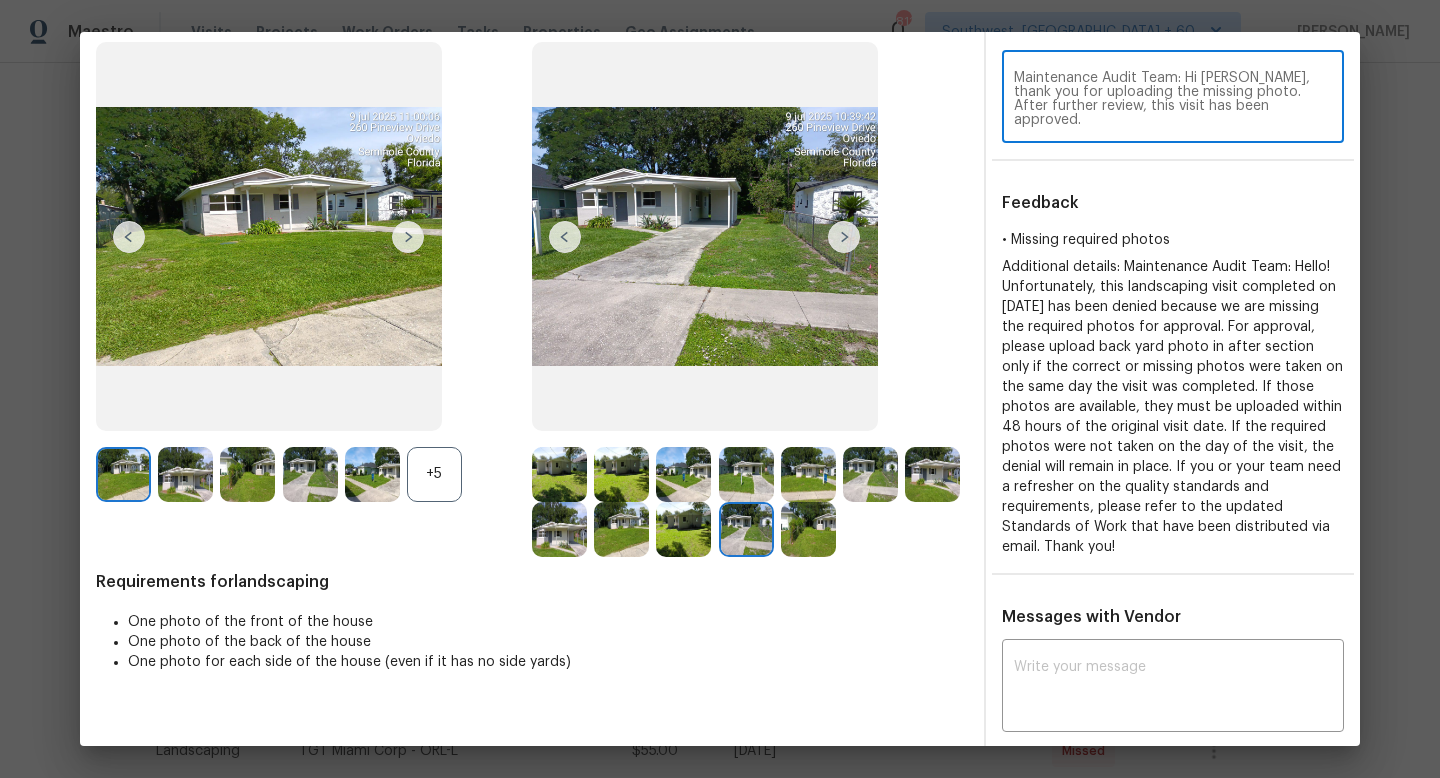 scroll, scrollTop: 0, scrollLeft: 0, axis: both 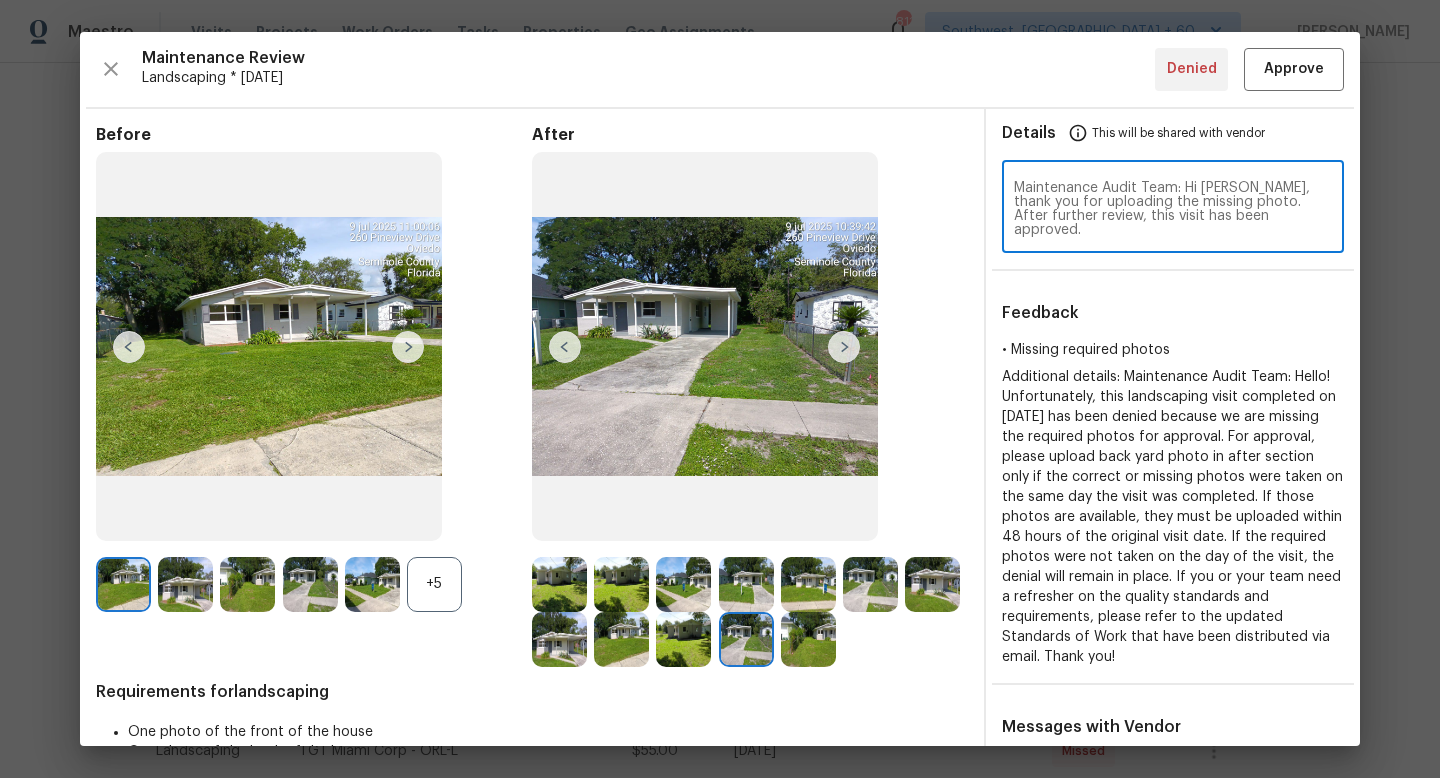 click on "Maintenance Audit Team: Hi Oscar, thank you for uploading the missing photo. After further review, this visit has been approved." at bounding box center (1173, 209) 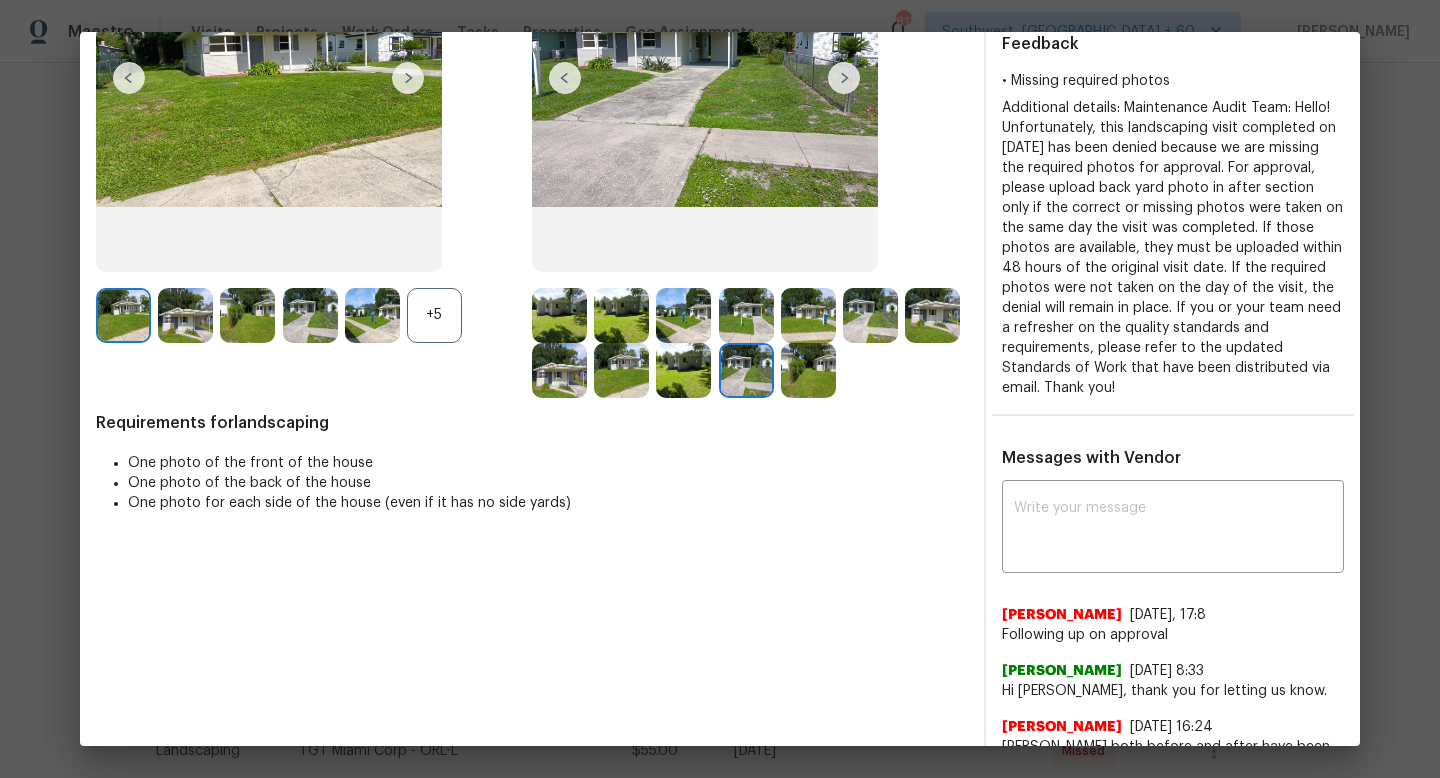 scroll, scrollTop: 424, scrollLeft: 0, axis: vertical 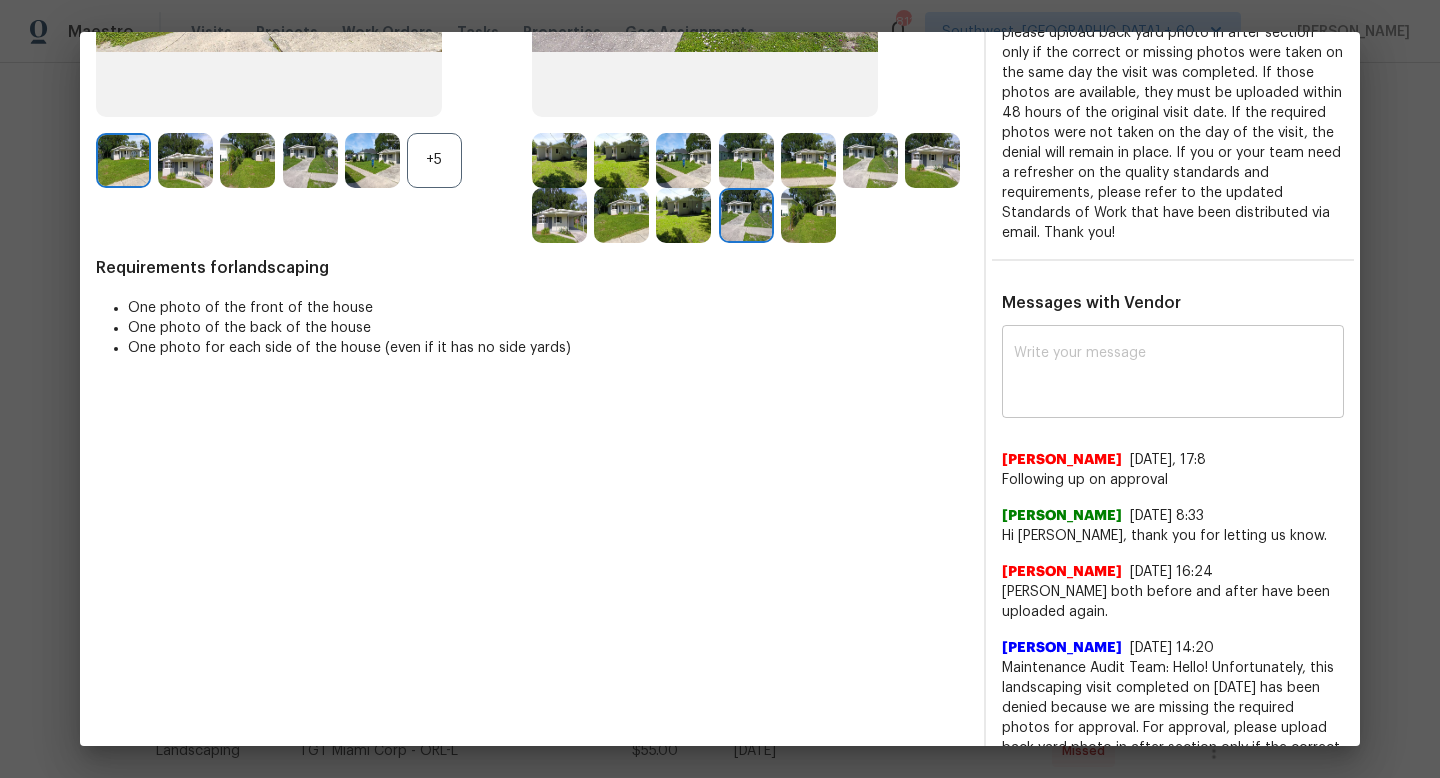 type on "Maintenance Audit Team: Hi Oscar, thank you for uploading the missing photo. After further review, this visit has been approved." 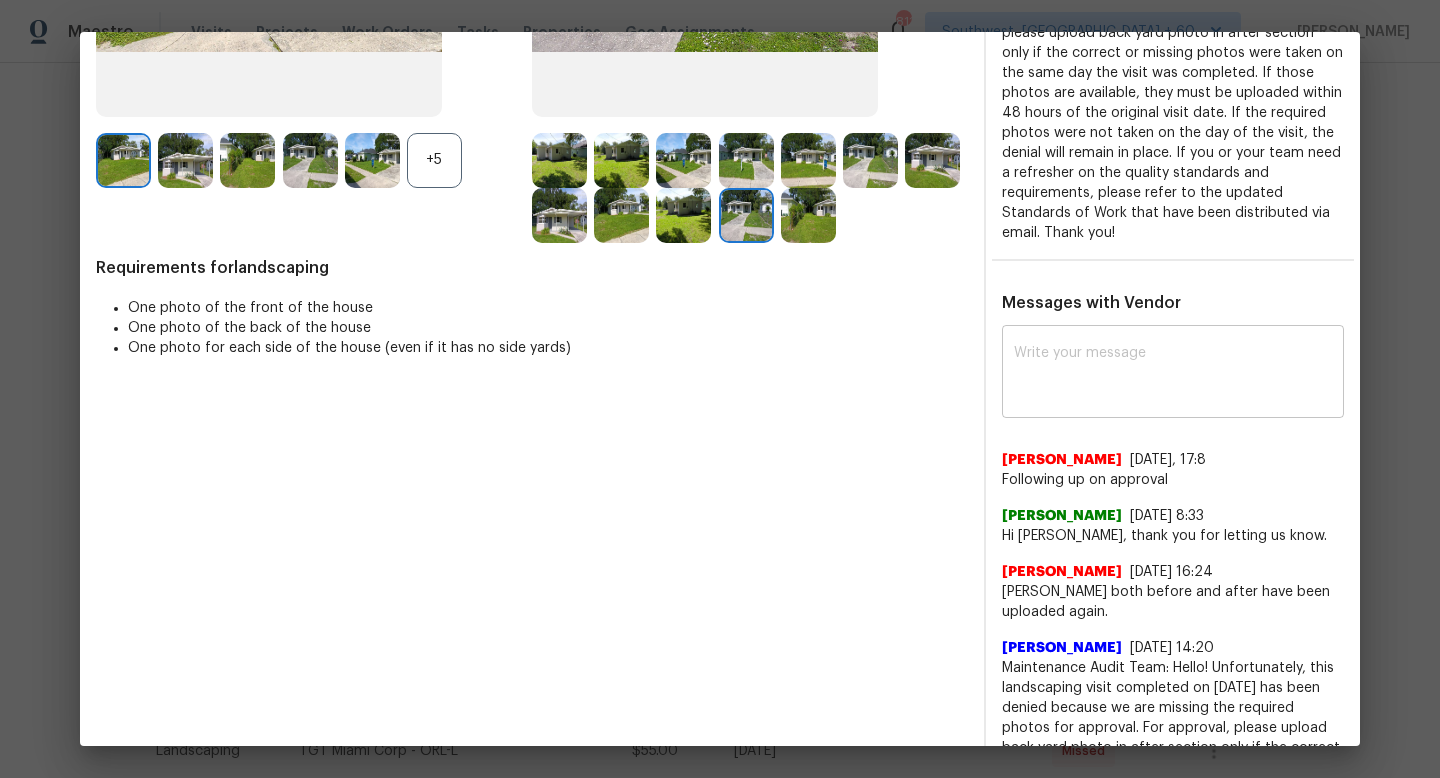 click on "x ​" at bounding box center (1173, 374) 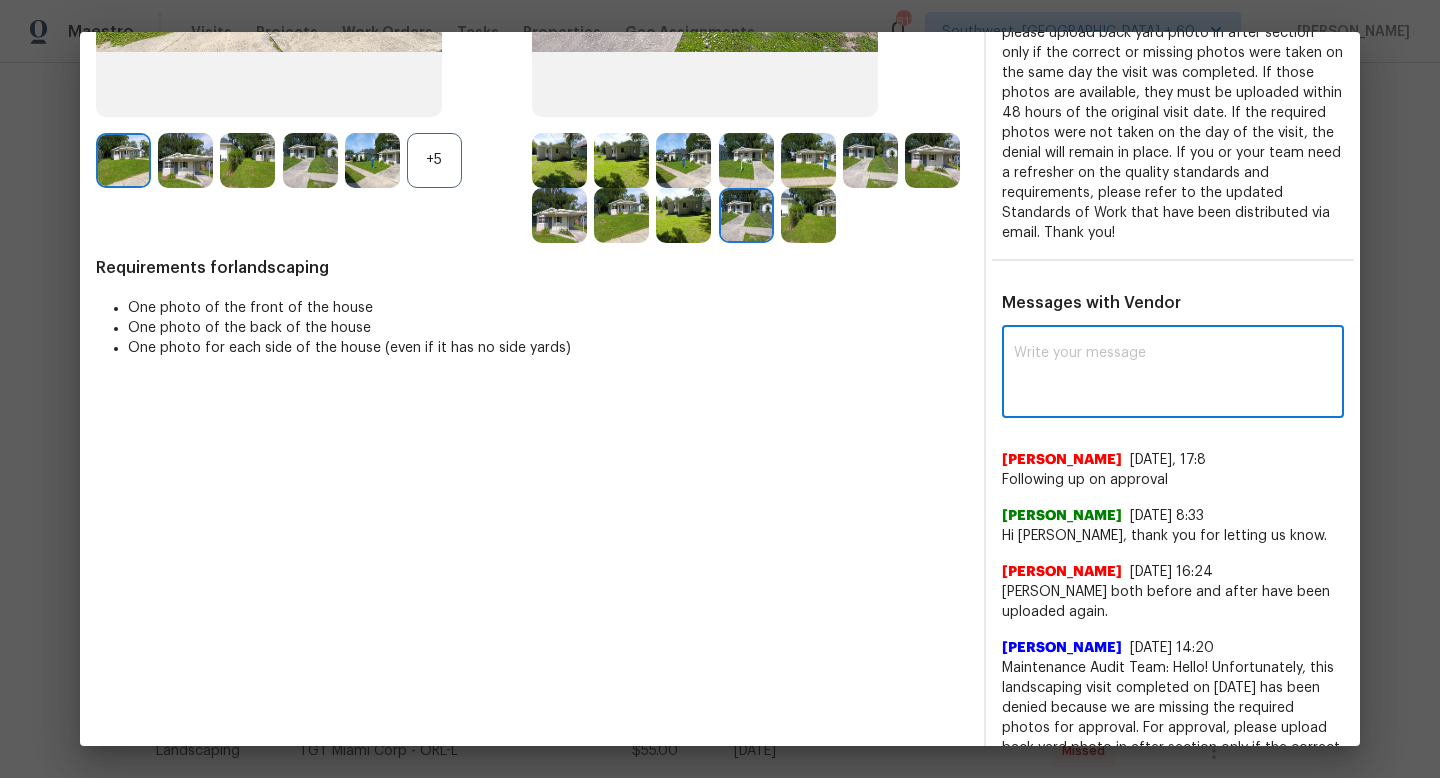 paste on "Maintenance Audit Team: Hi [PERSON_NAME], thank you for uploading the missing photo. After further review, this visit has been approved." 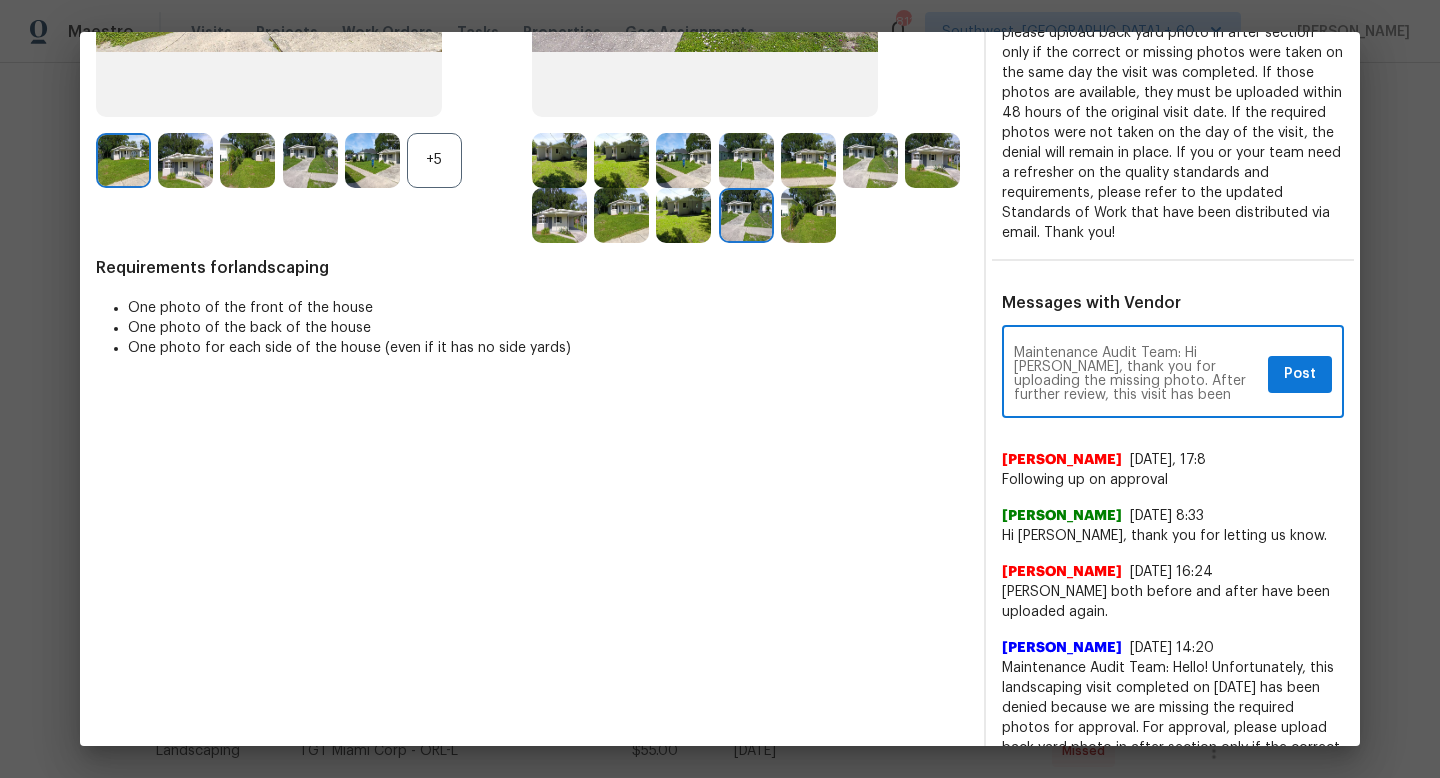 type on "Maintenance Audit Team: Hi [PERSON_NAME], thank you for uploading the missing photo. After further review, this visit has been approved." 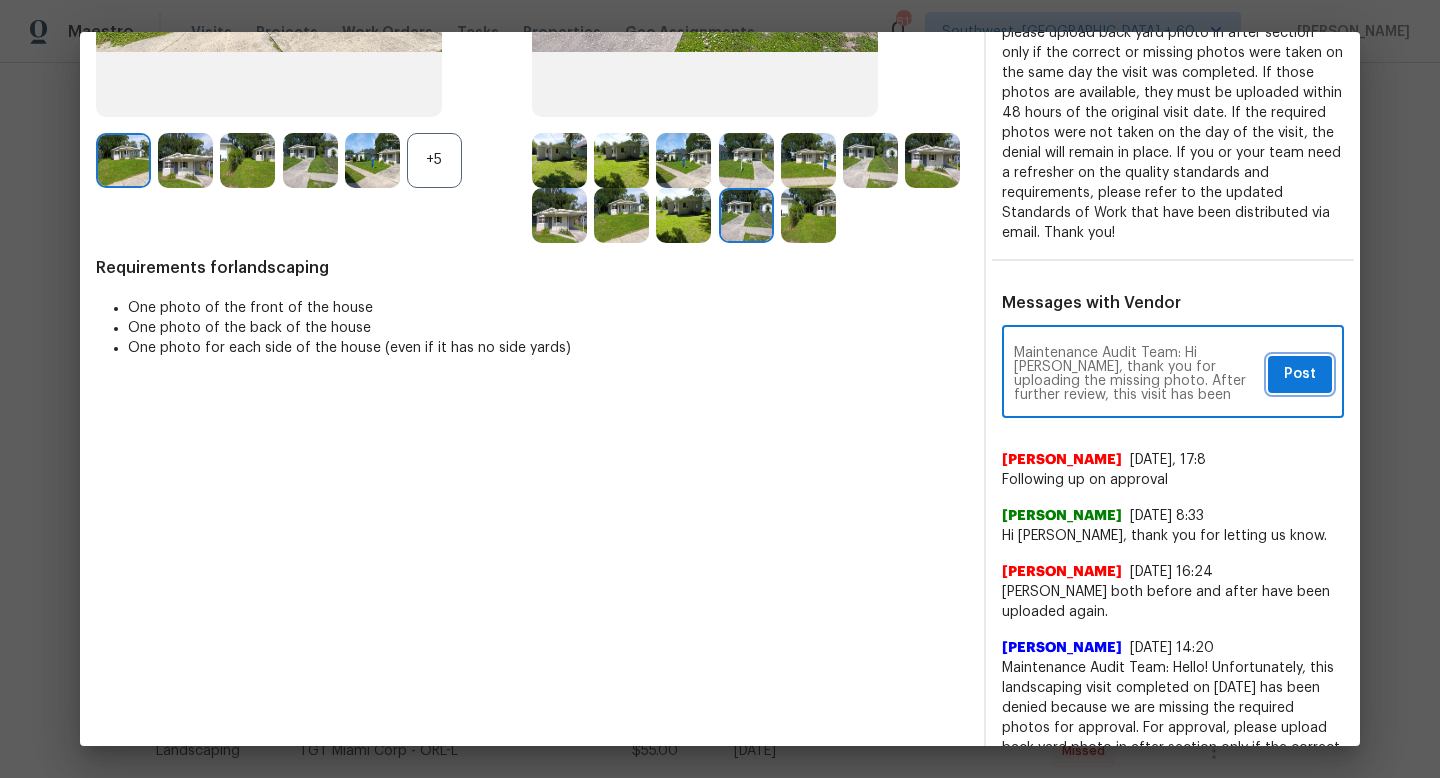 click on "Post" at bounding box center [1300, 374] 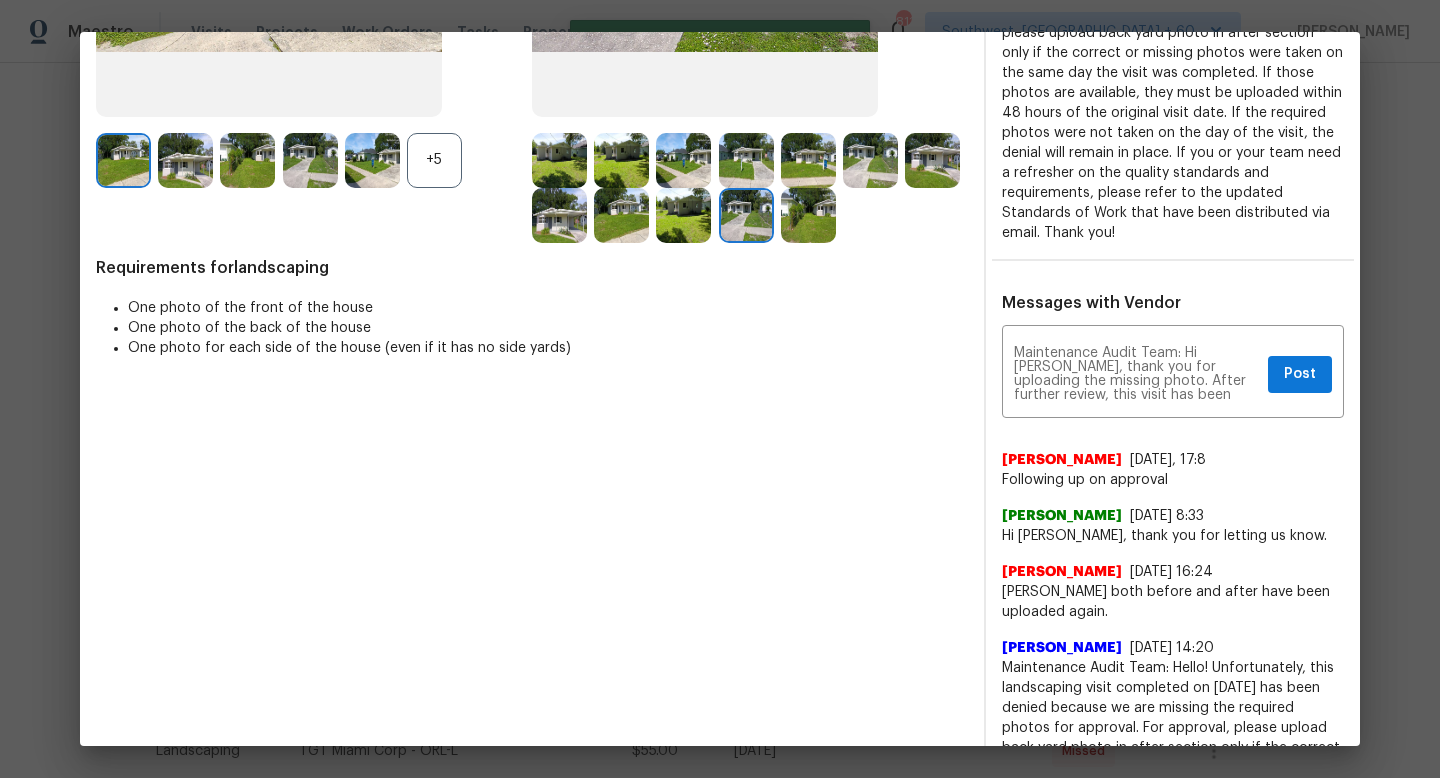 type 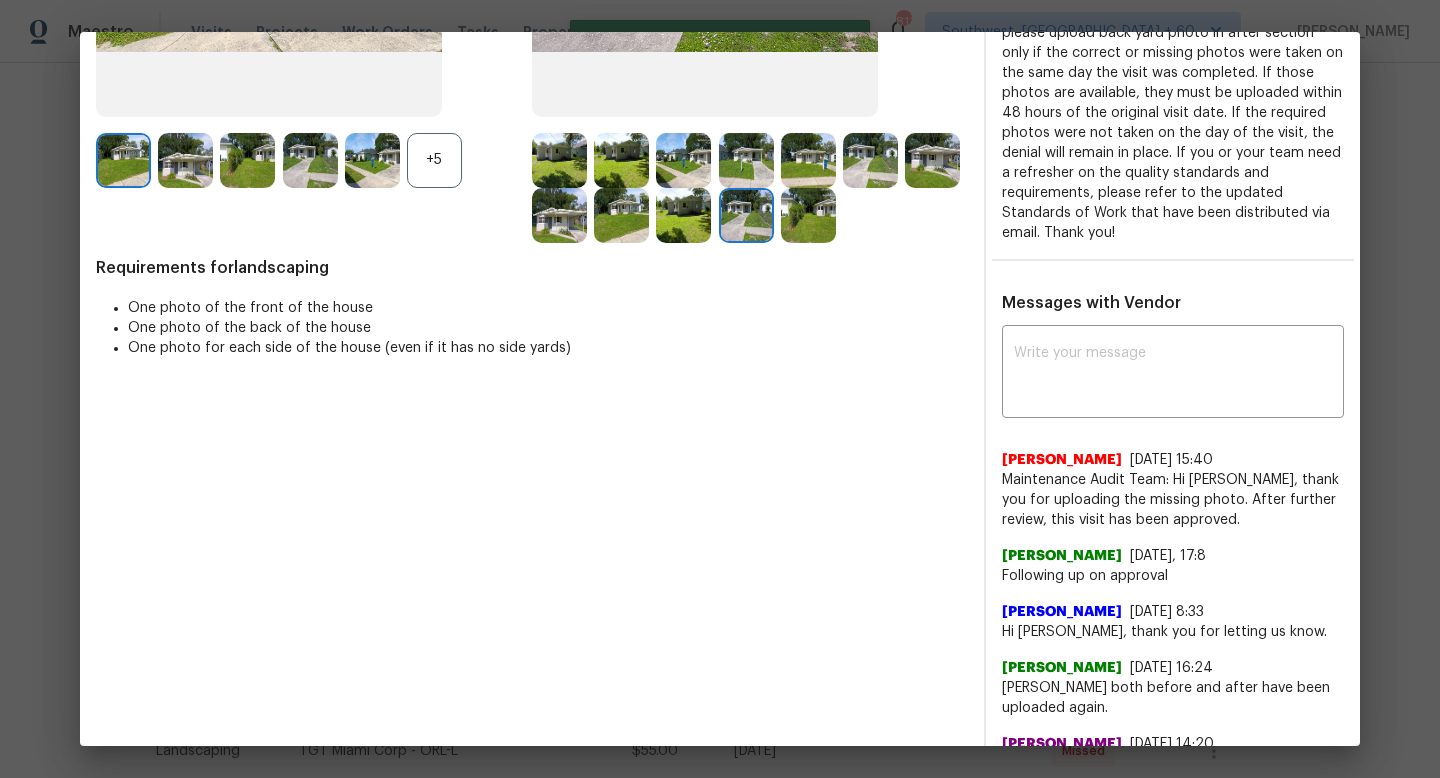 scroll, scrollTop: 0, scrollLeft: 0, axis: both 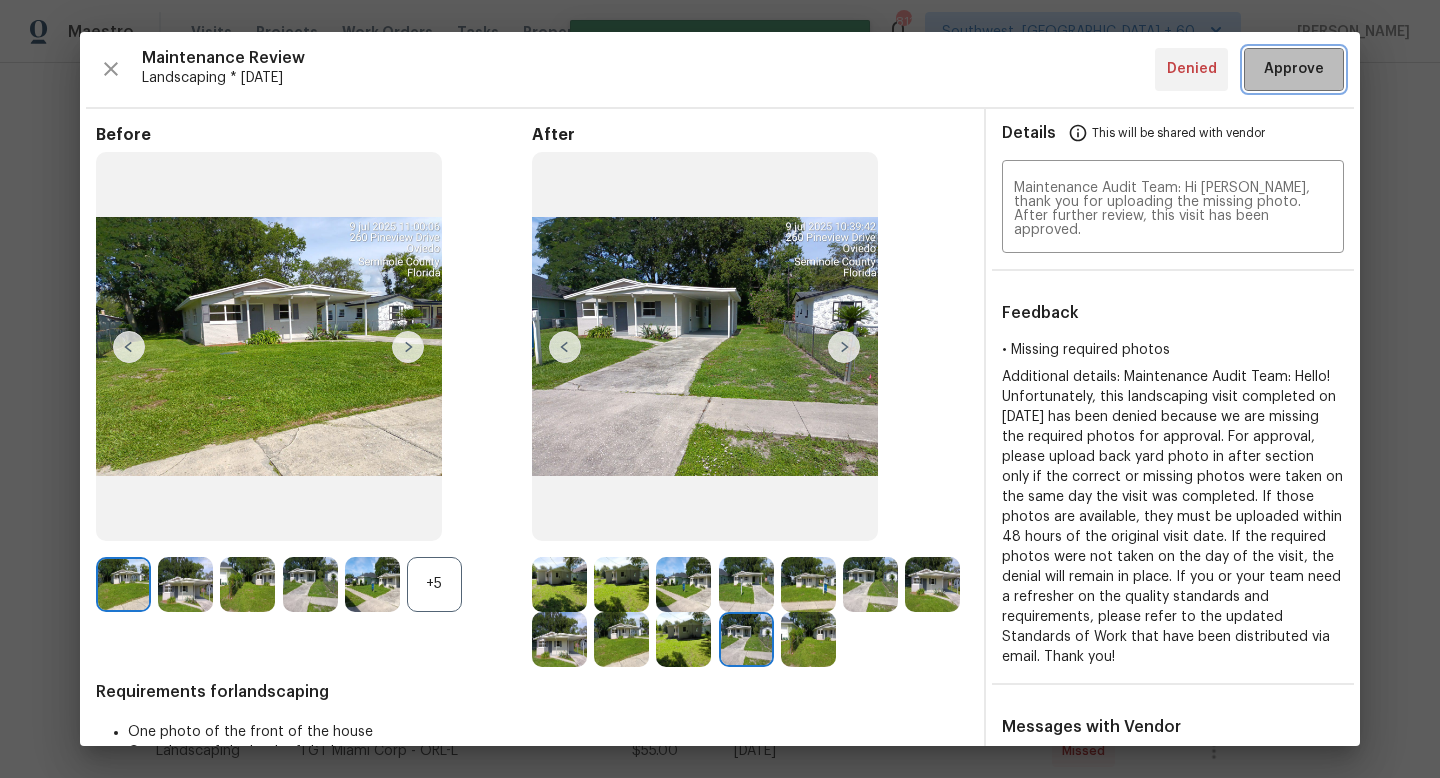 click on "Approve" at bounding box center [1294, 69] 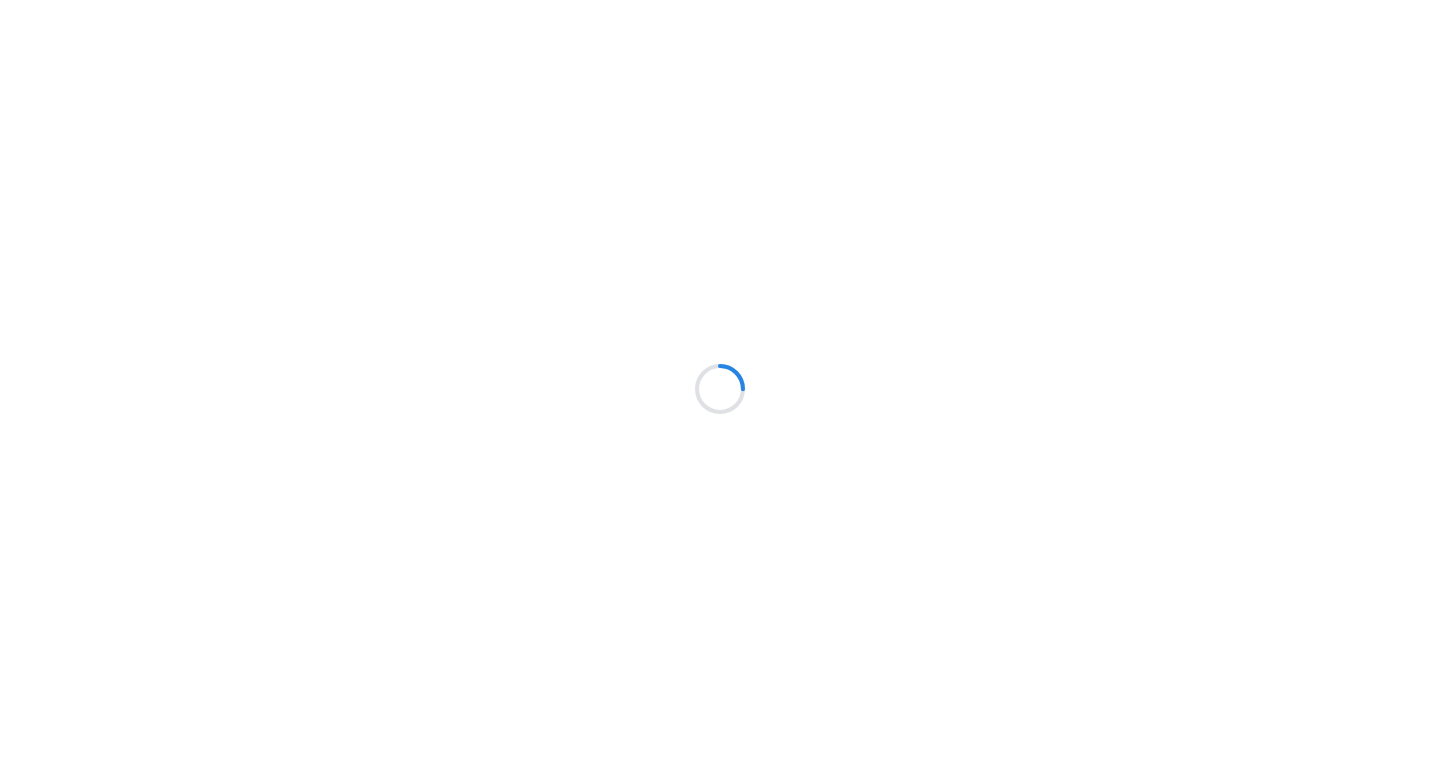 scroll, scrollTop: 0, scrollLeft: 0, axis: both 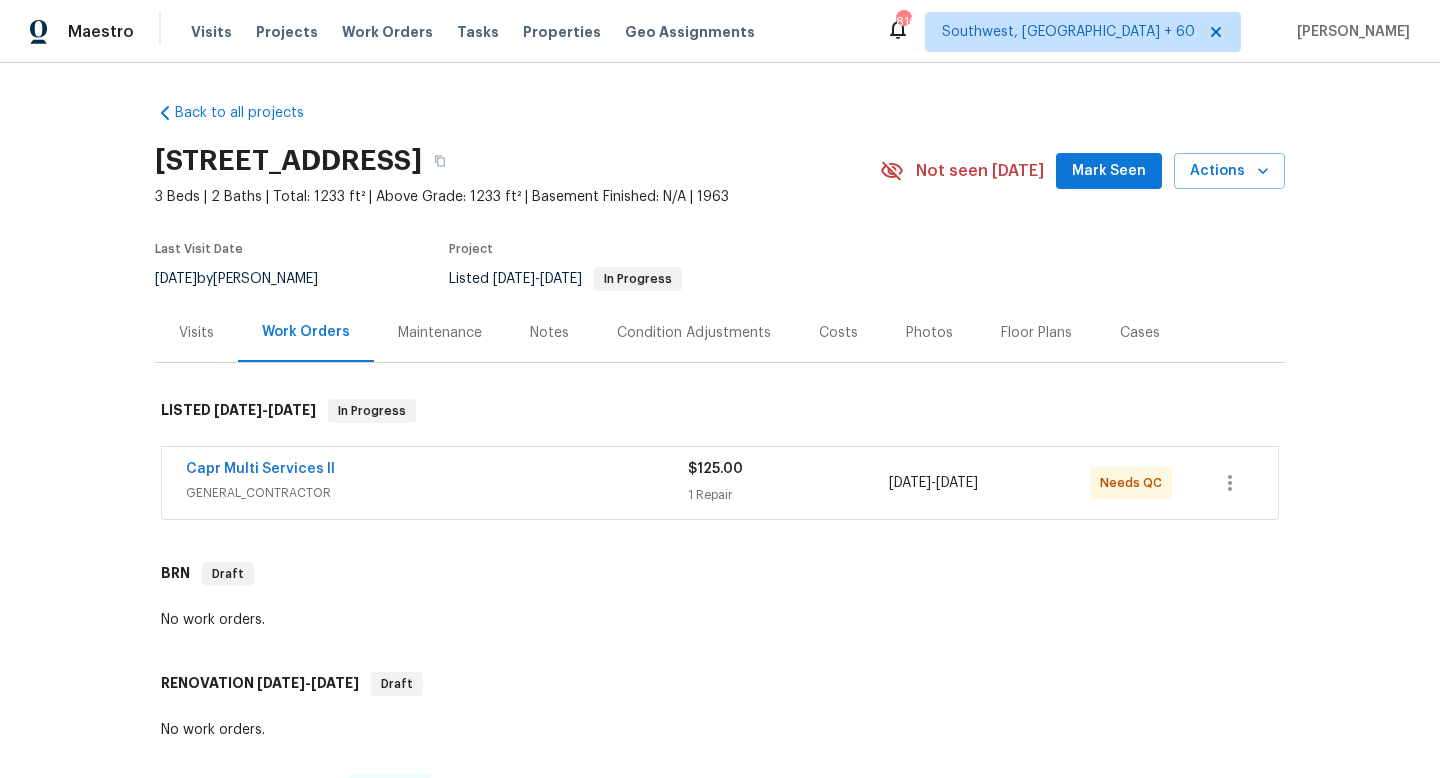 click on "Maintenance" at bounding box center [440, 332] 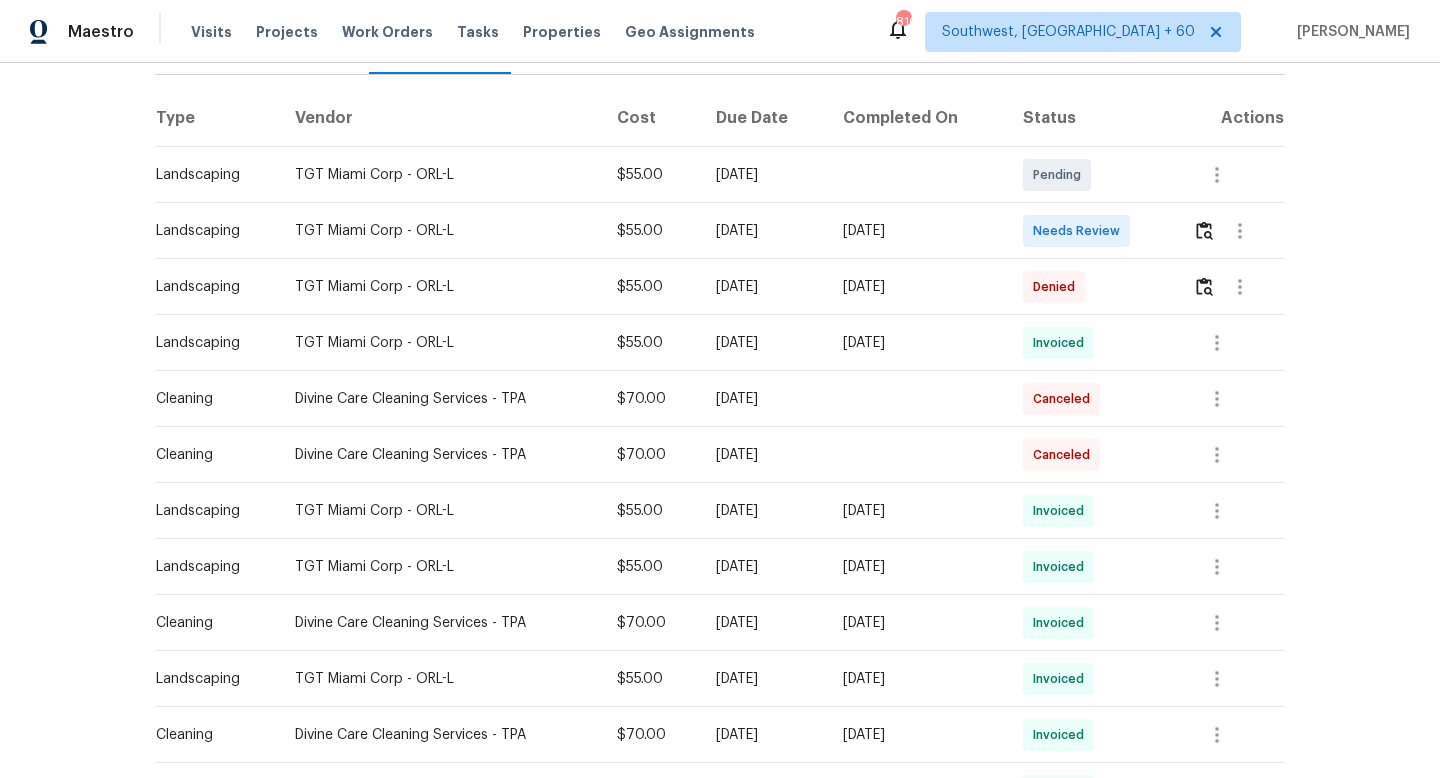 scroll, scrollTop: 283, scrollLeft: 0, axis: vertical 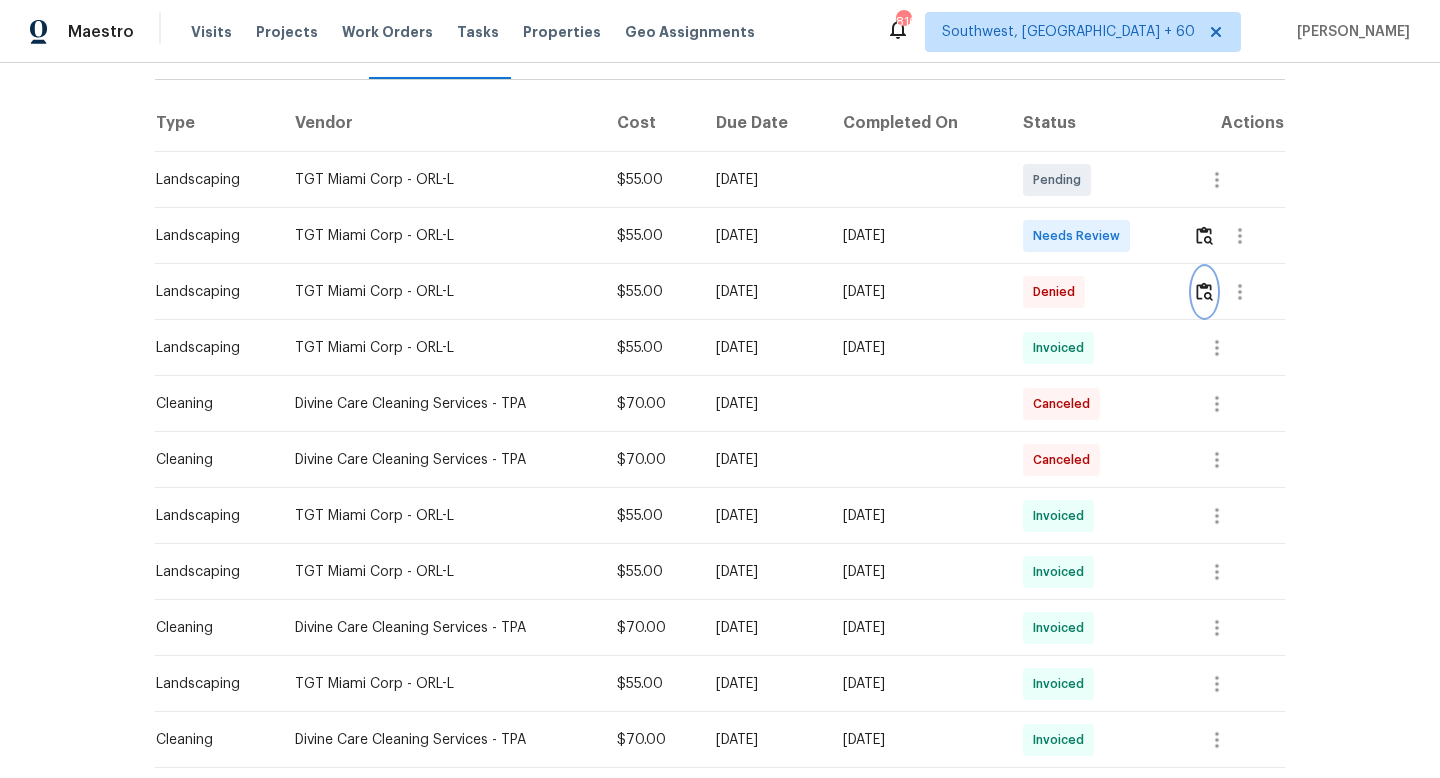 click at bounding box center (1204, 291) 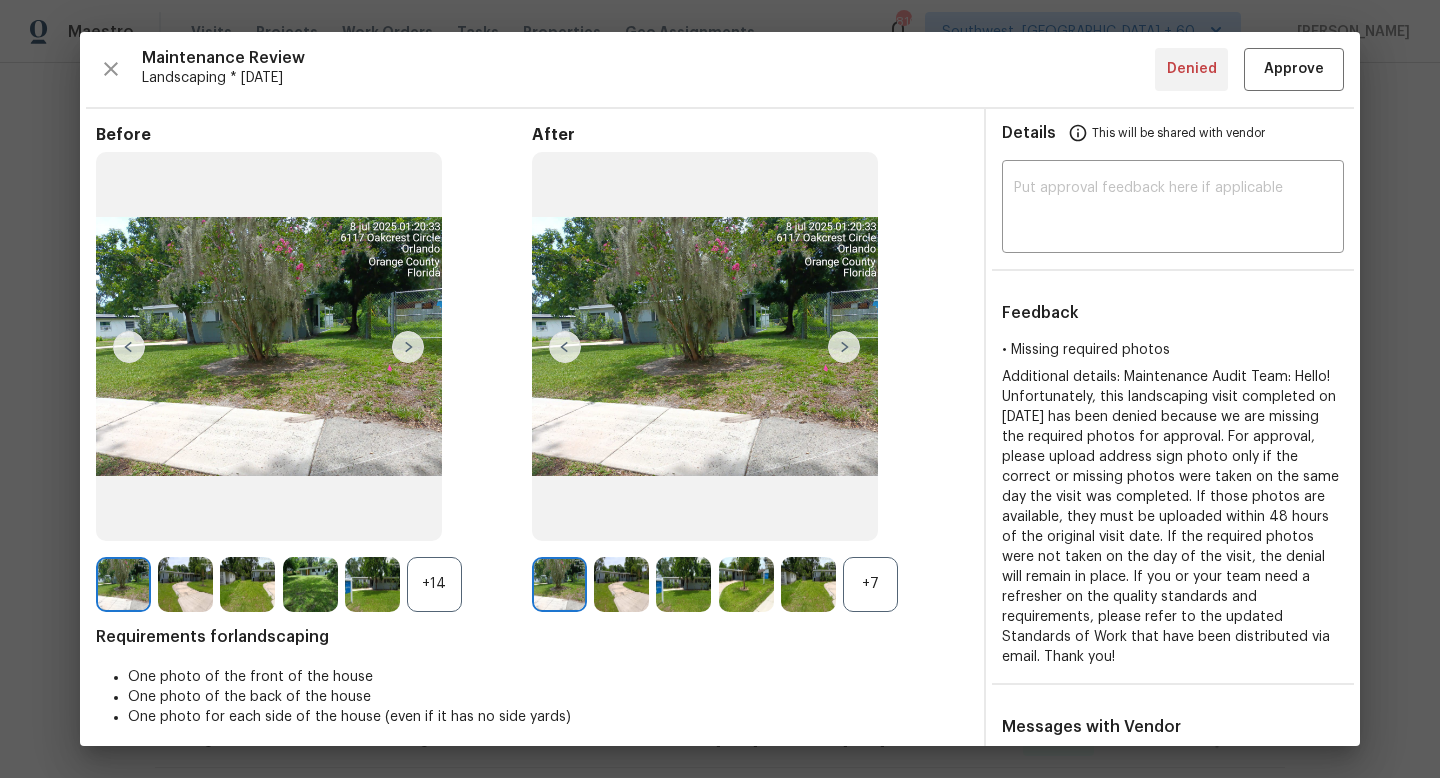 click on "+7" at bounding box center (870, 584) 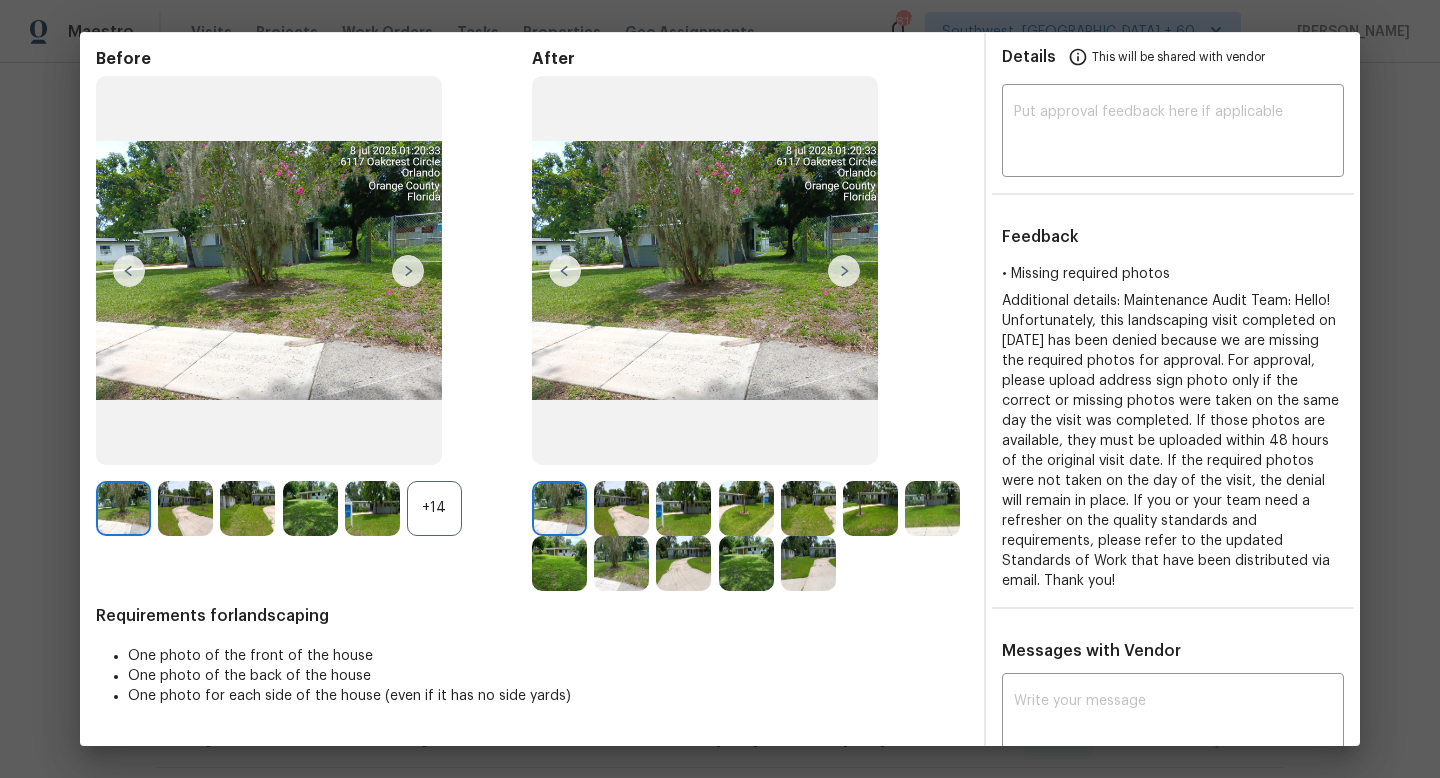 scroll, scrollTop: 54, scrollLeft: 0, axis: vertical 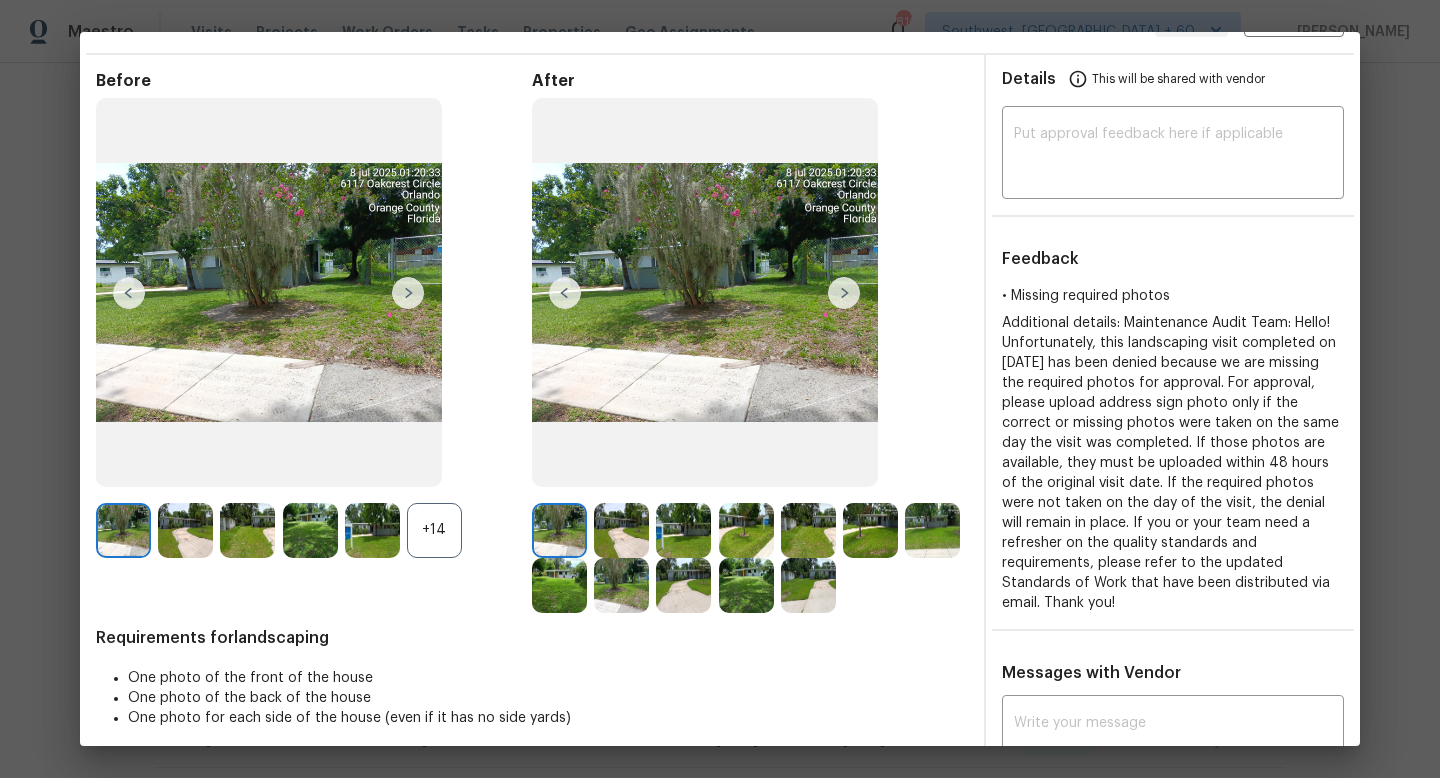 click at bounding box center [844, 293] 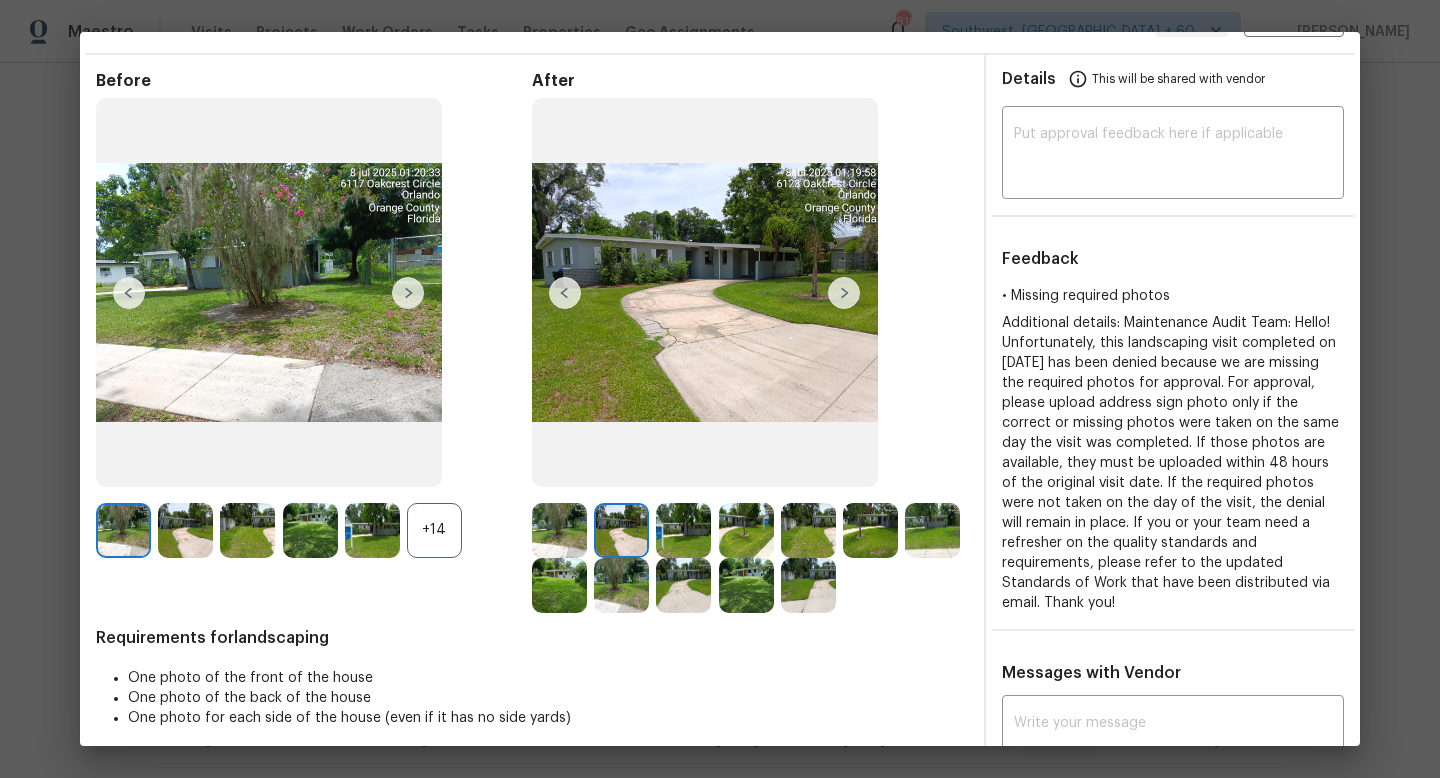 click at bounding box center (683, 530) 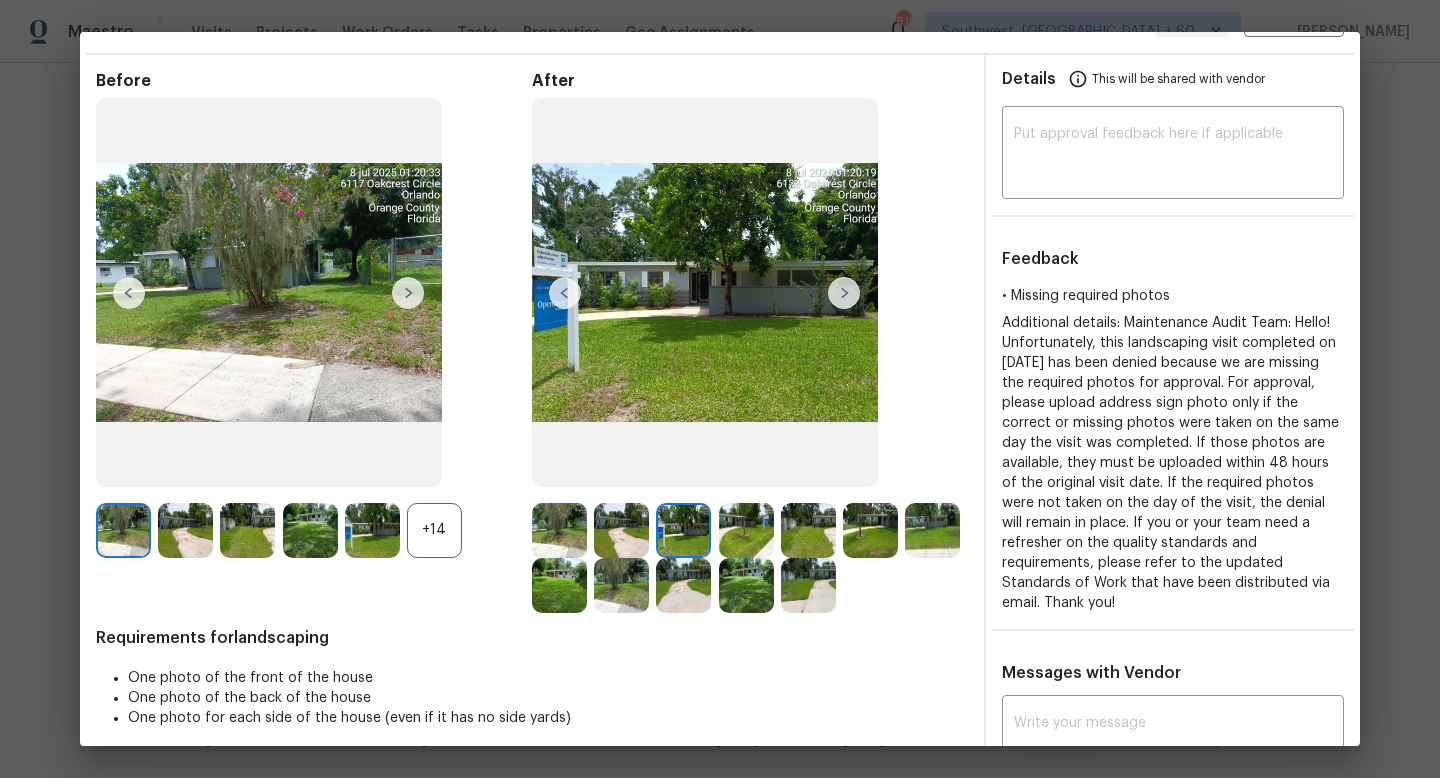 click at bounding box center (746, 530) 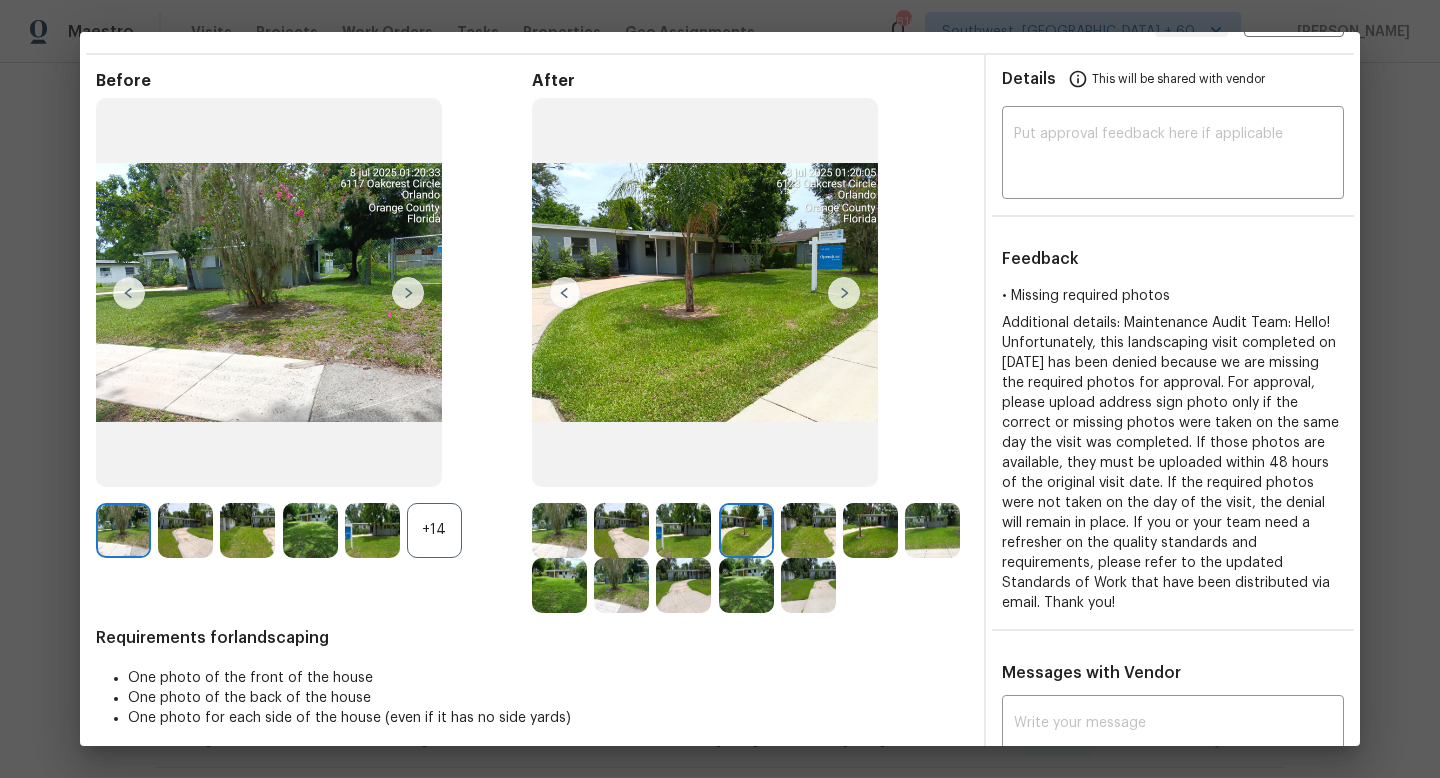 click at bounding box center [808, 530] 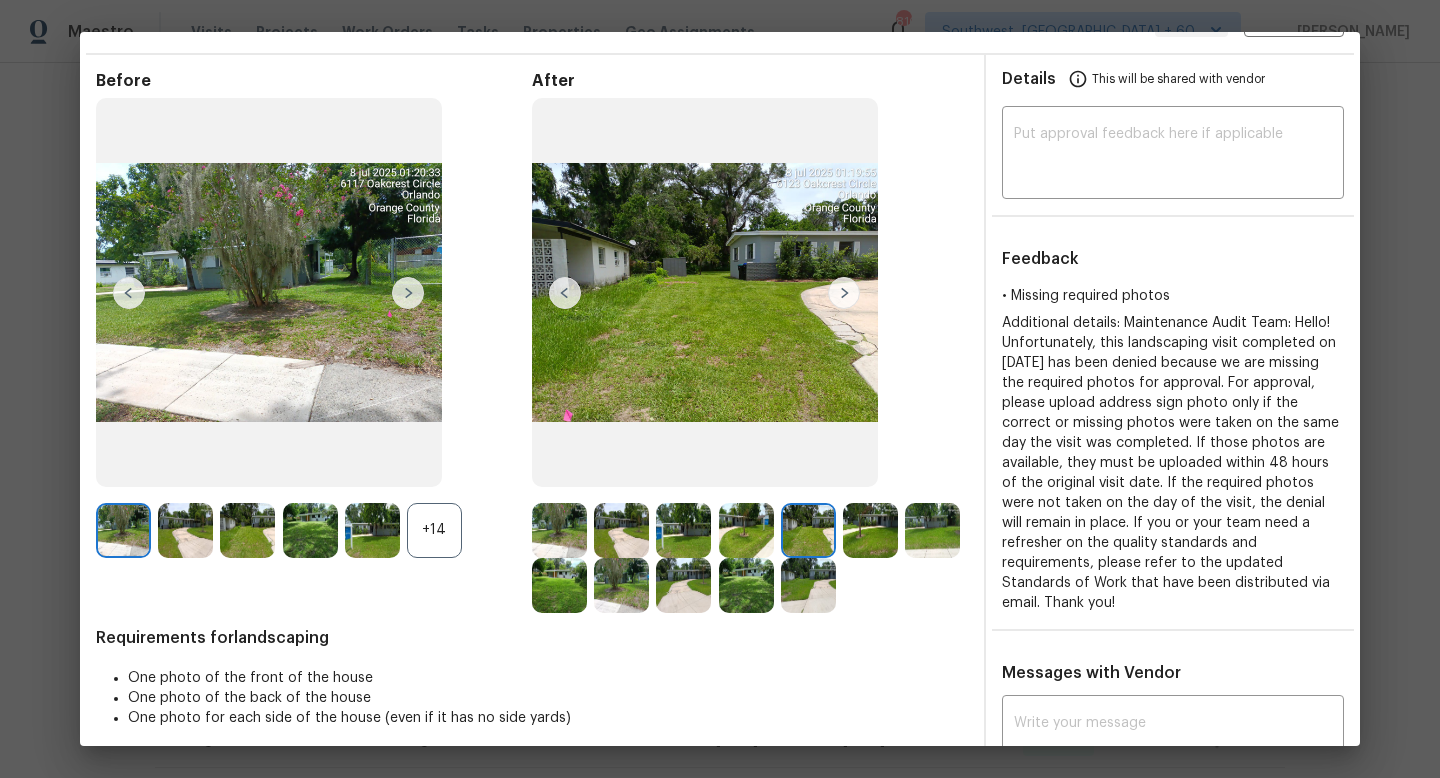 click at bounding box center (870, 530) 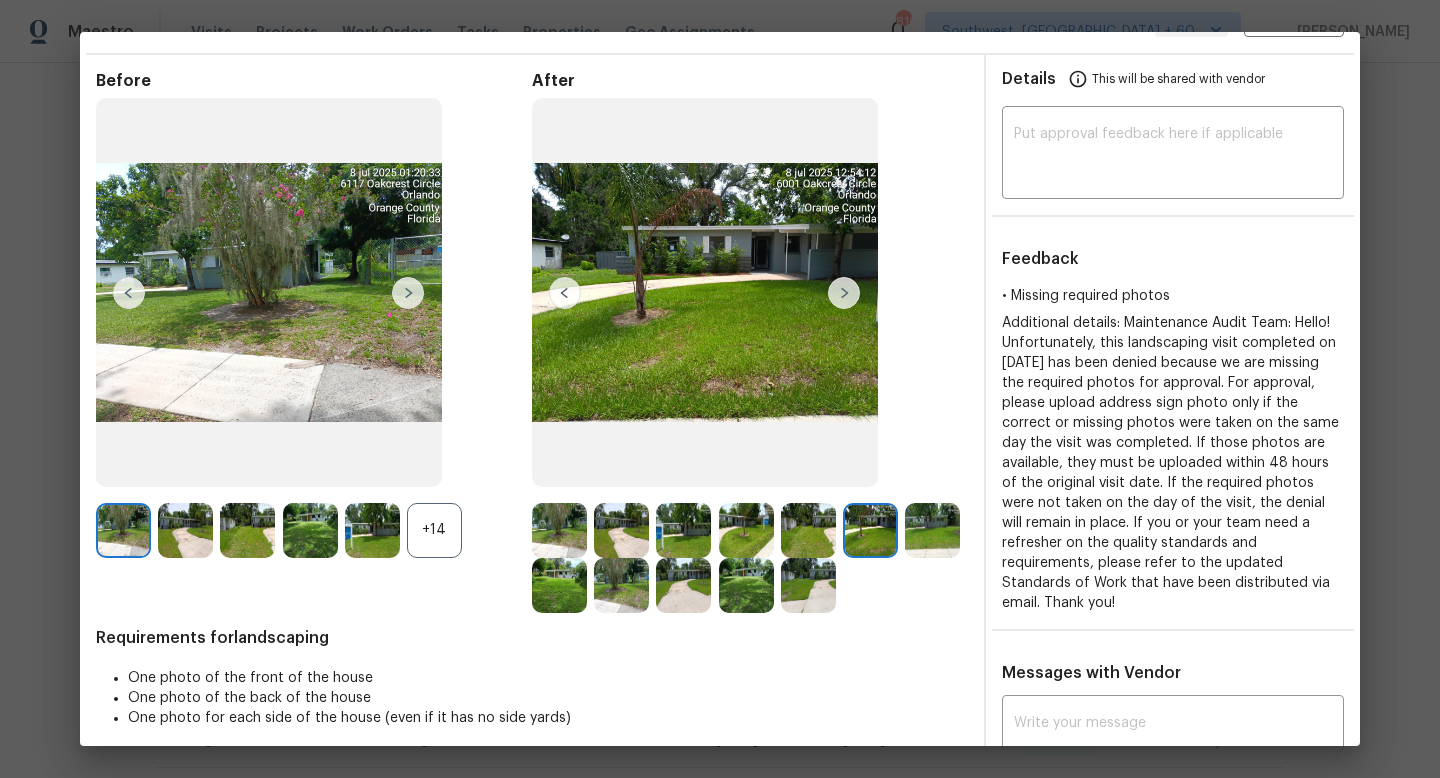 click at bounding box center [932, 530] 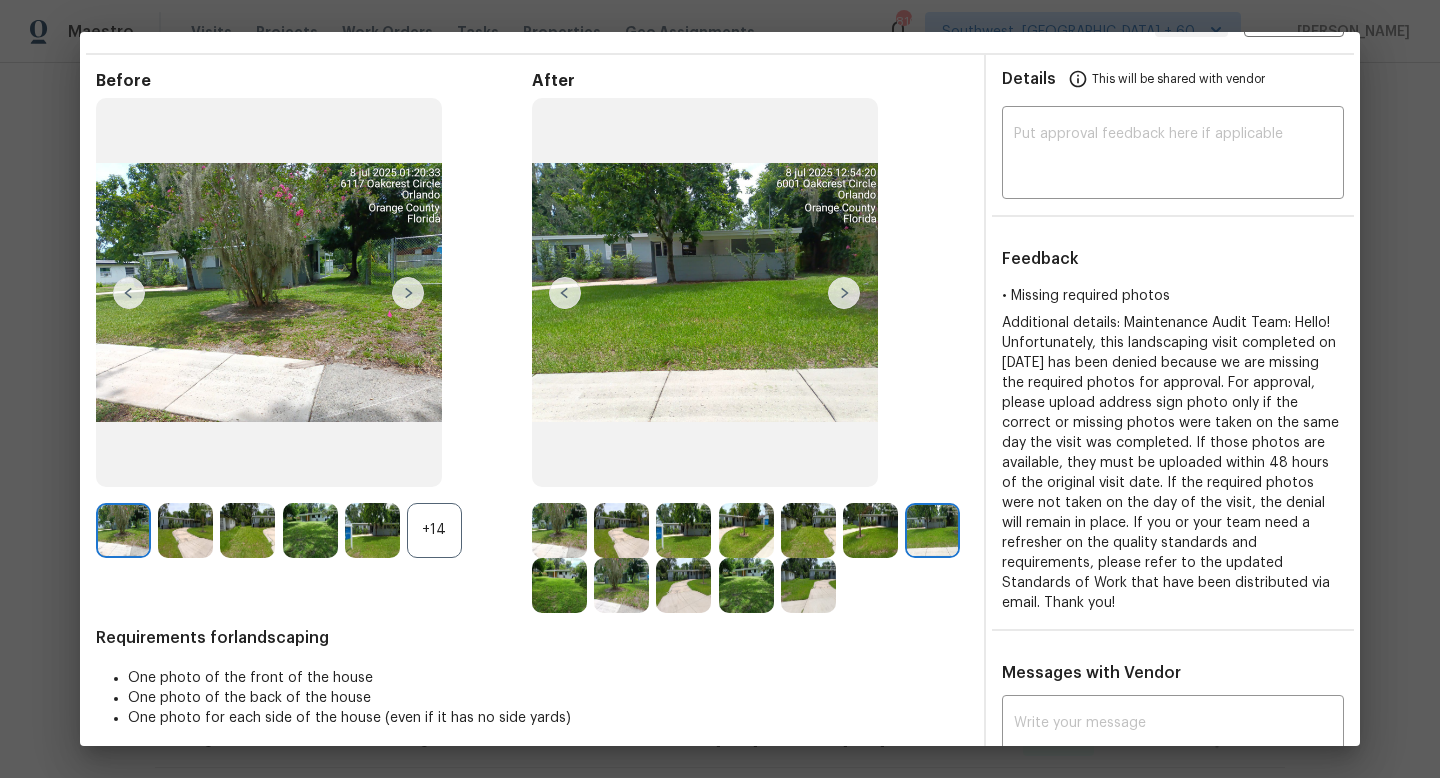 click at bounding box center (808, 585) 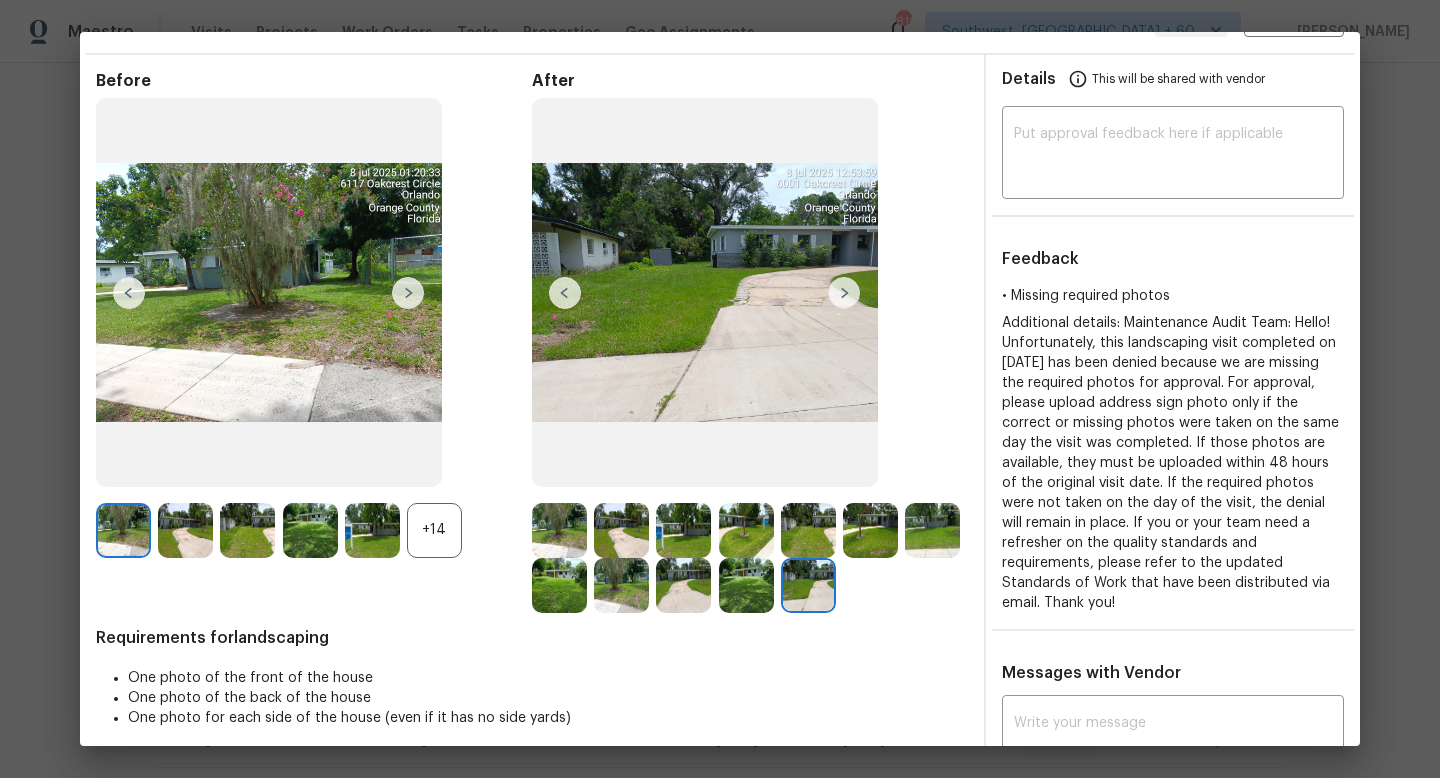 click at bounding box center [683, 585] 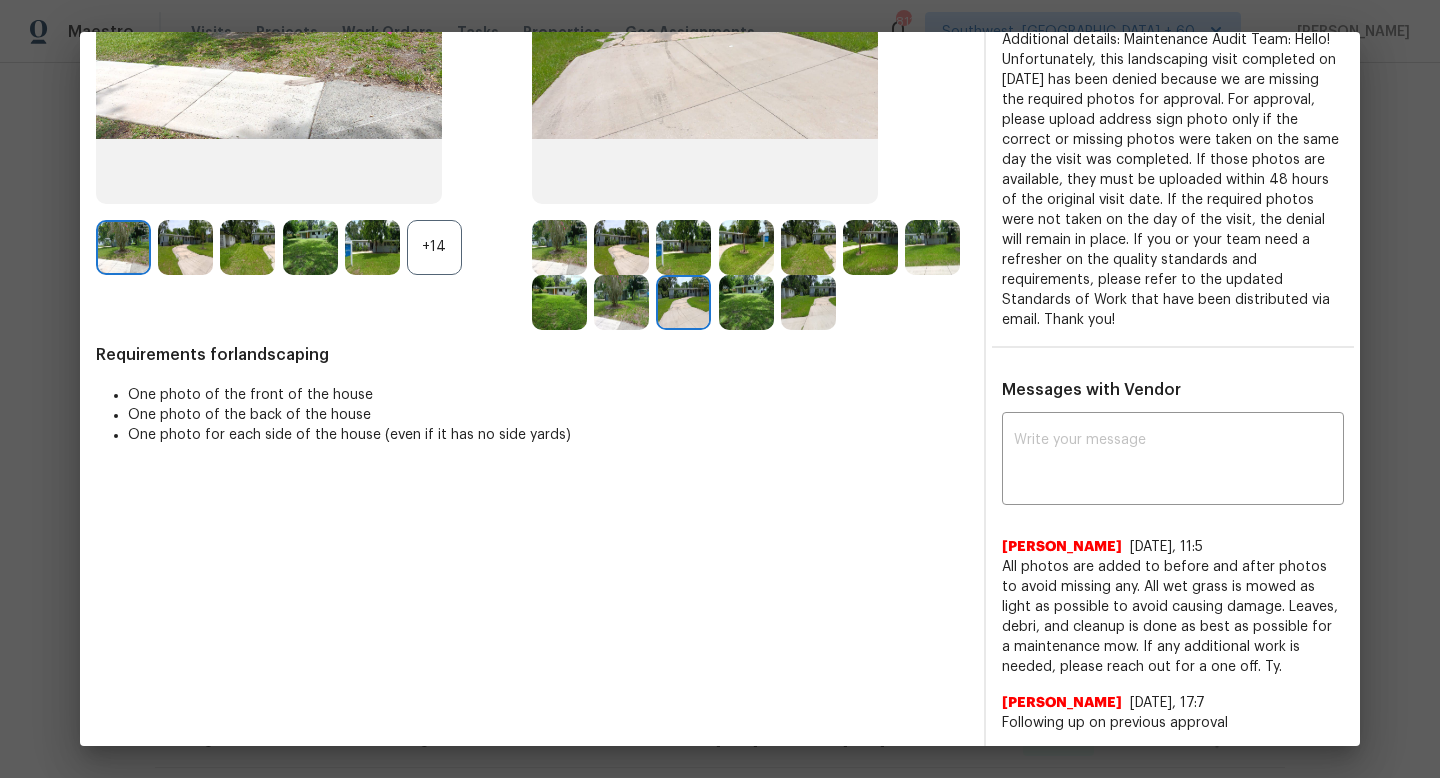 scroll, scrollTop: 356, scrollLeft: 0, axis: vertical 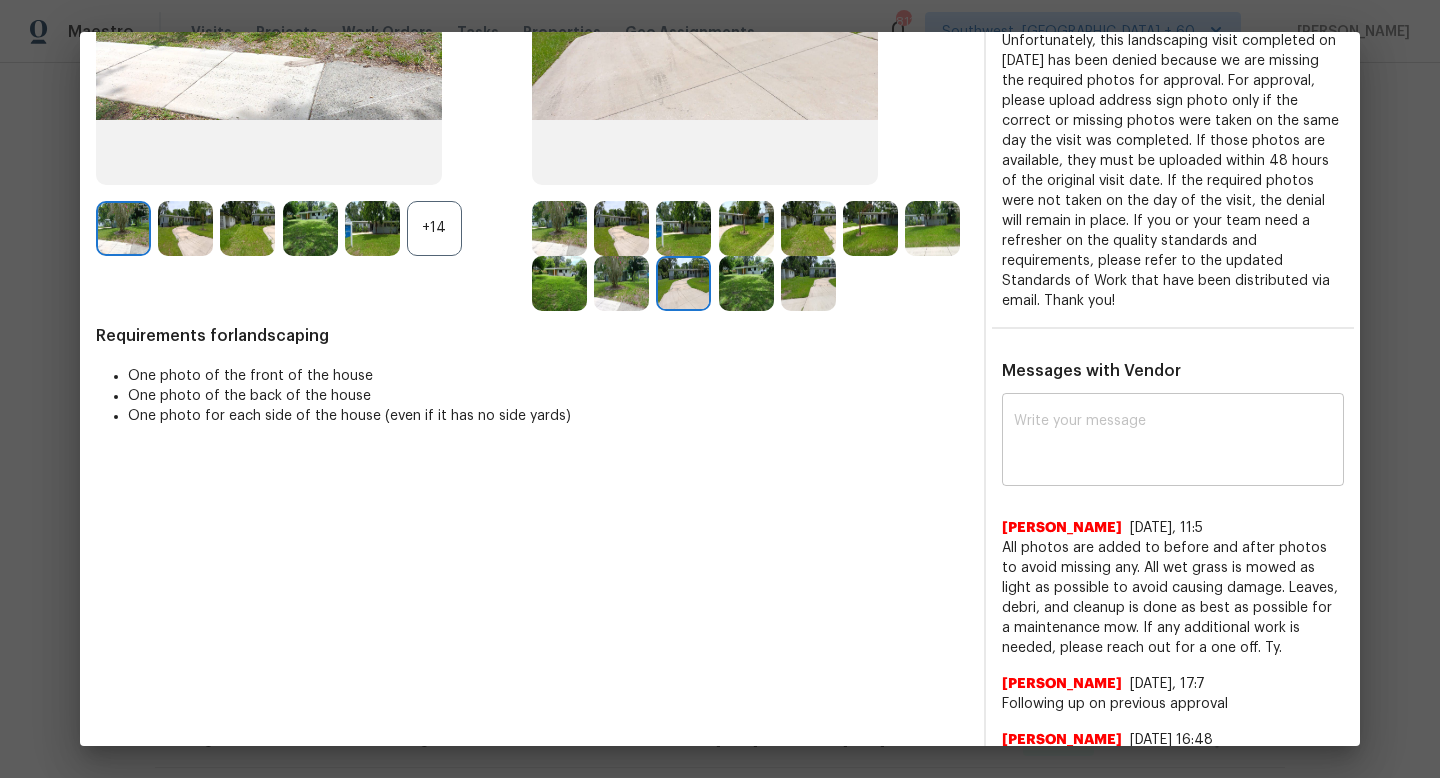 click at bounding box center [1173, 442] 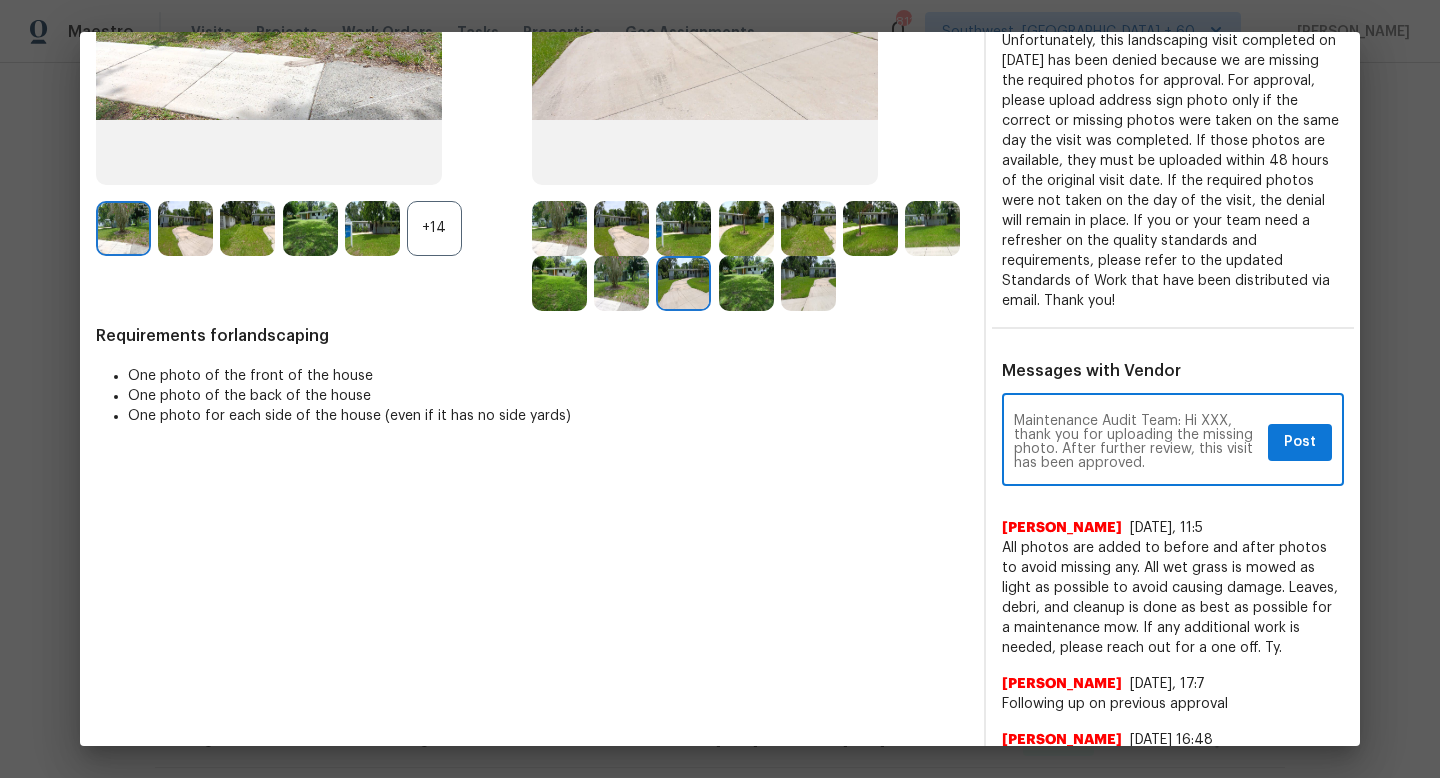 click on "Maintenance Audit Team: Hi XXX, thank you for uploading the missing photo. After further review, this visit has been approved." at bounding box center [1137, 442] 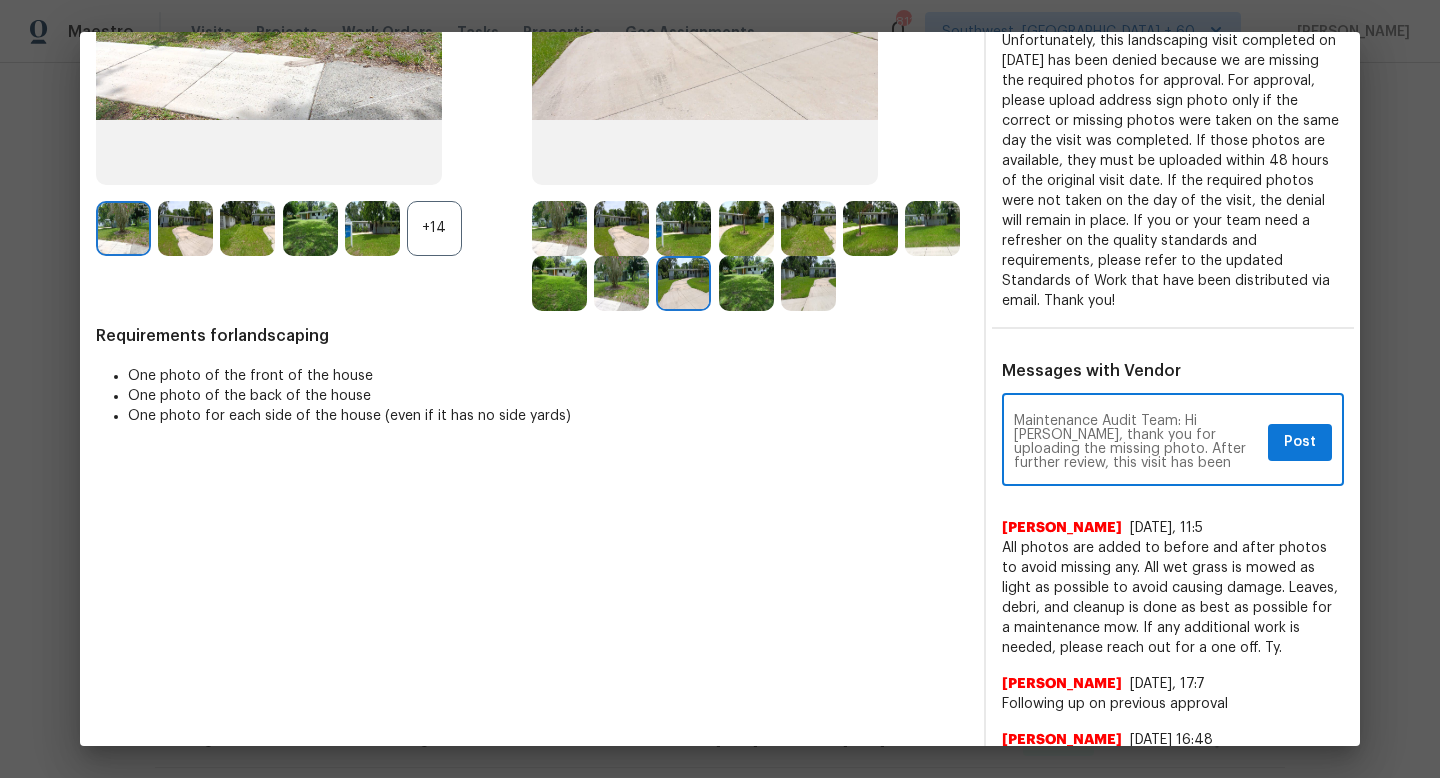 drag, startPoint x: 1107, startPoint y: 437, endPoint x: 1052, endPoint y: 444, distance: 55.443665 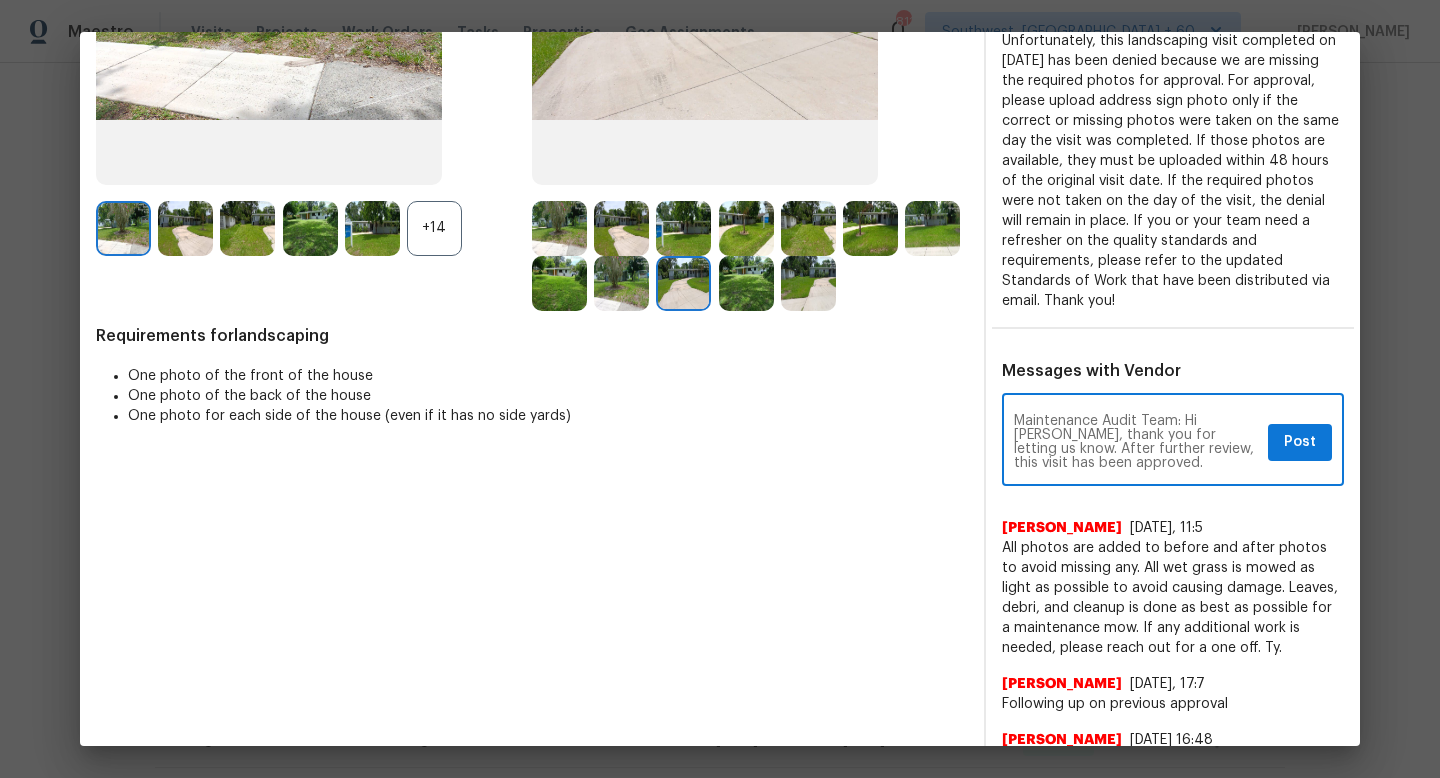 scroll, scrollTop: 0, scrollLeft: 0, axis: both 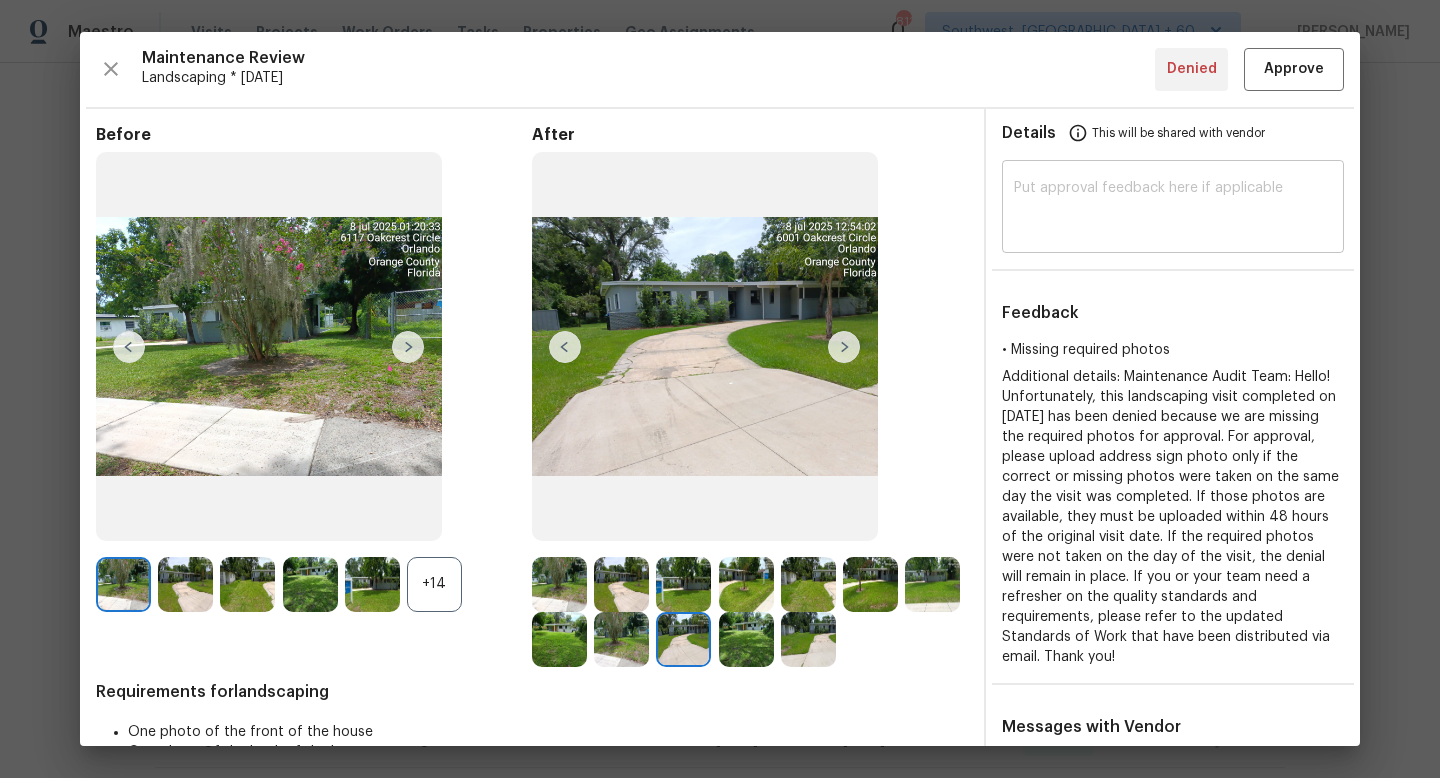 type on "Maintenance Audit Team: Hi Oscar, thank you for letting us know. After further review, this visit has been approved." 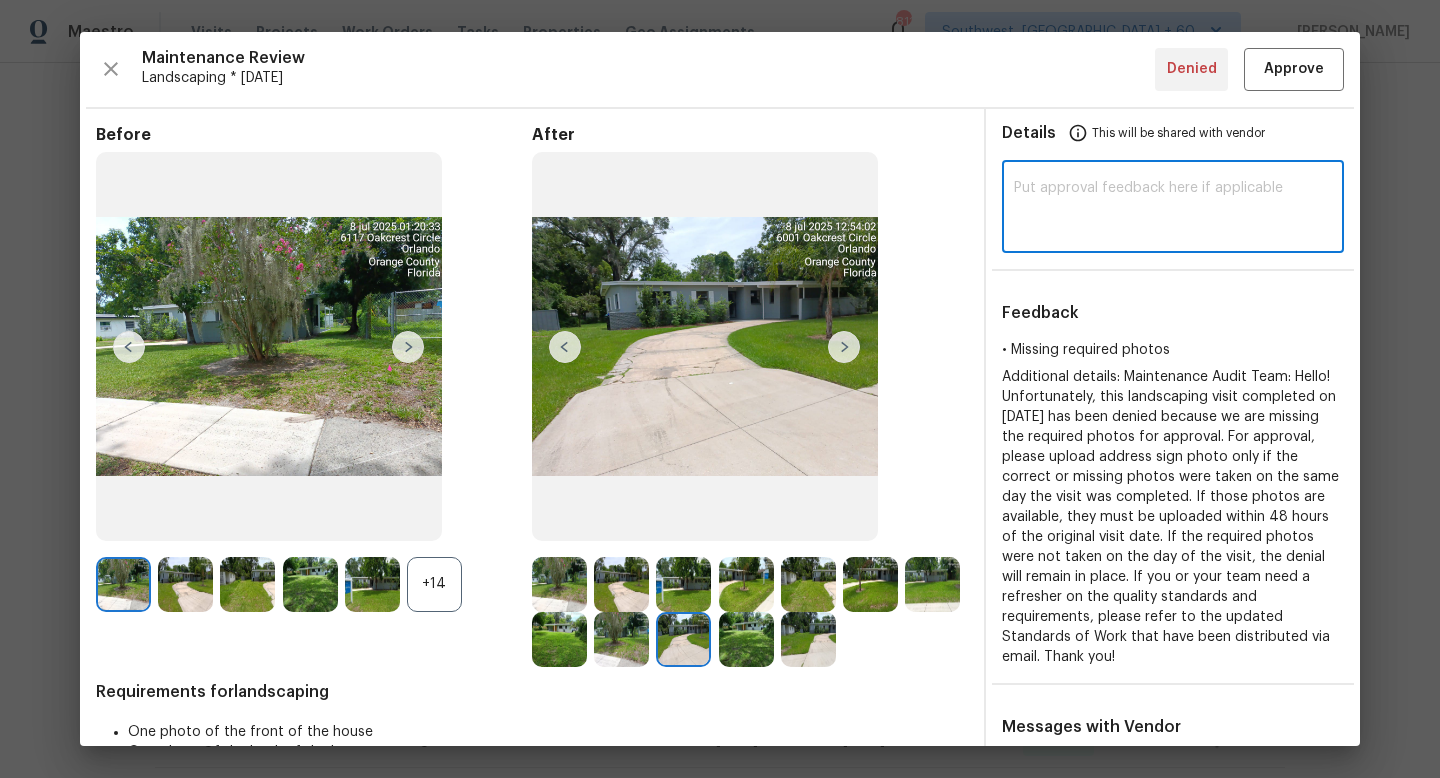 click at bounding box center [1173, 209] 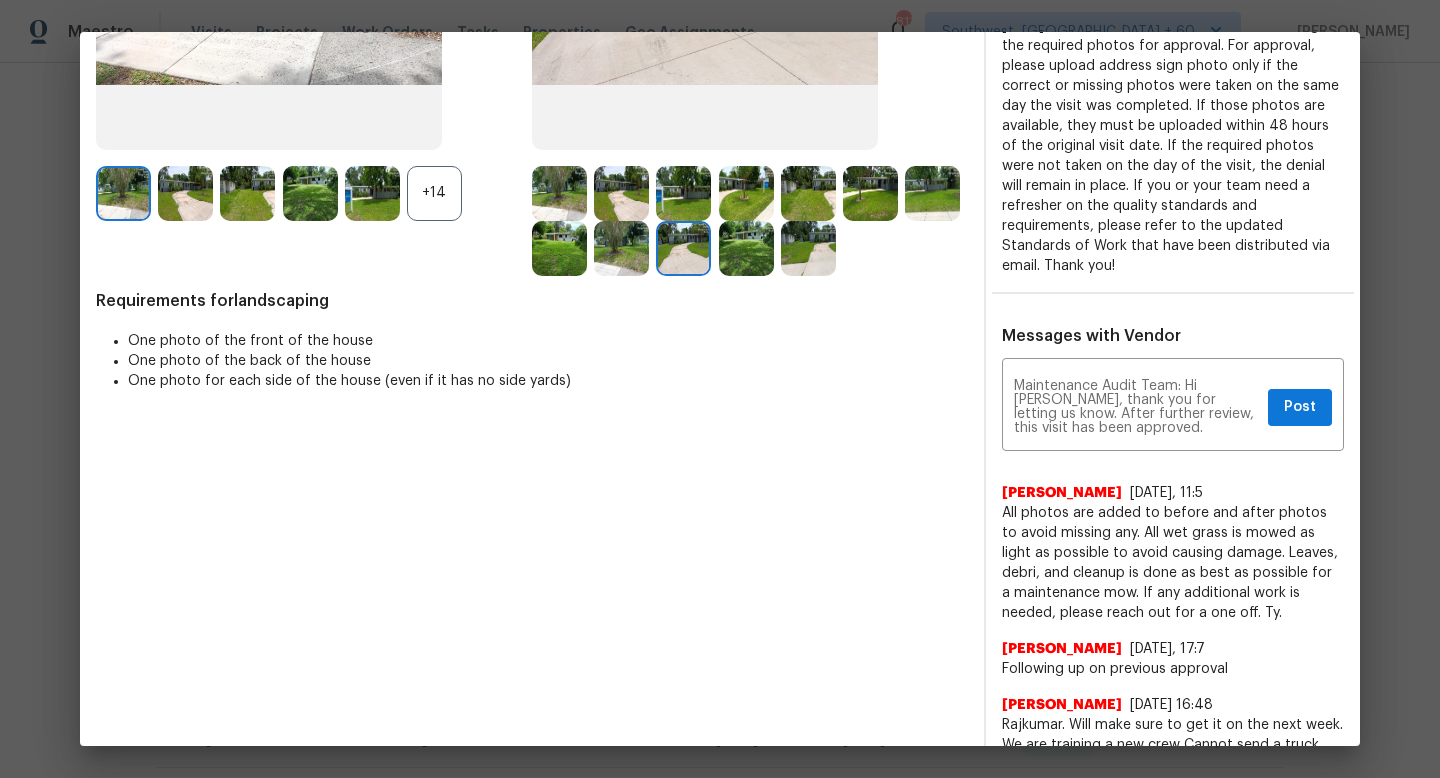 scroll, scrollTop: 421, scrollLeft: 0, axis: vertical 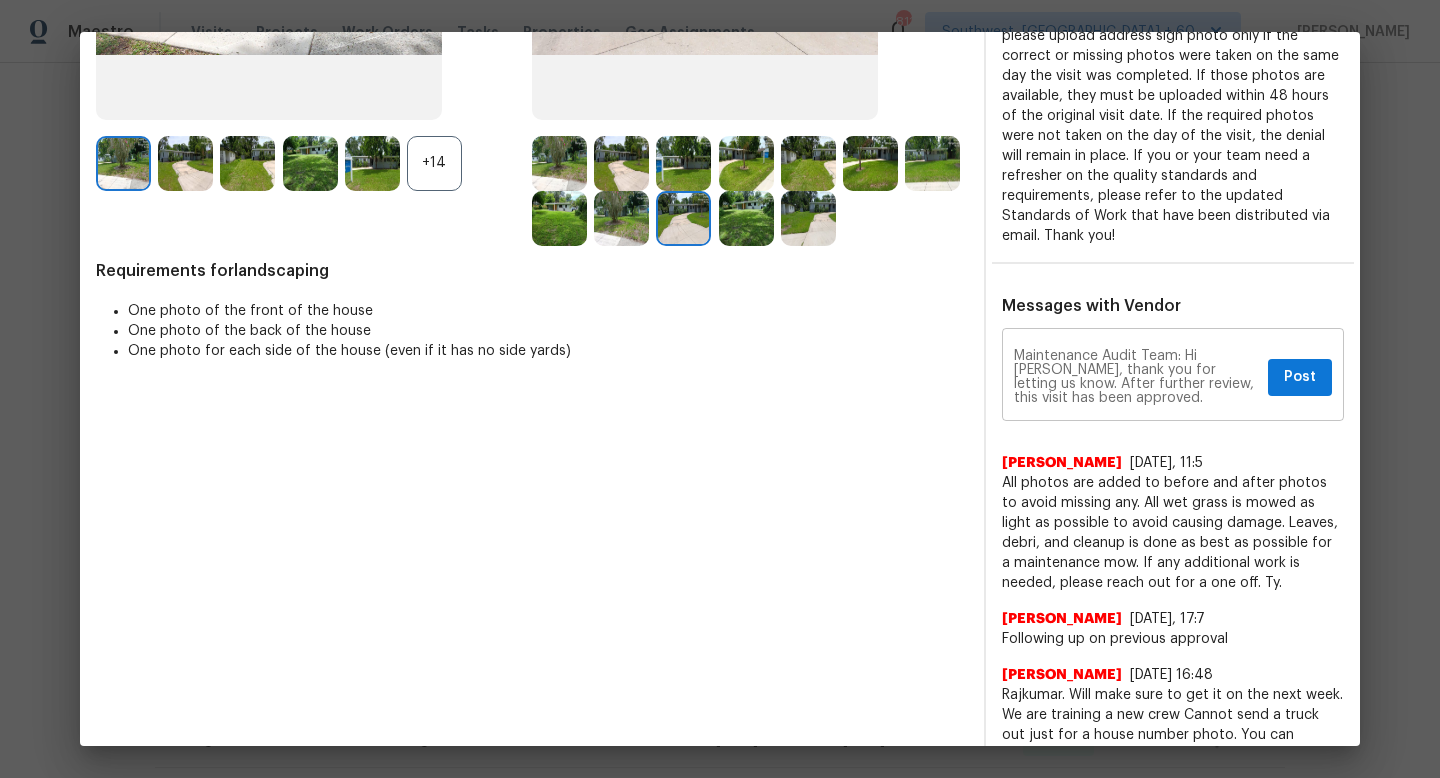 type on "Maintenance Audit Team: Hi Oscar, thank you for letting us know. After further review, this visit has been approved." 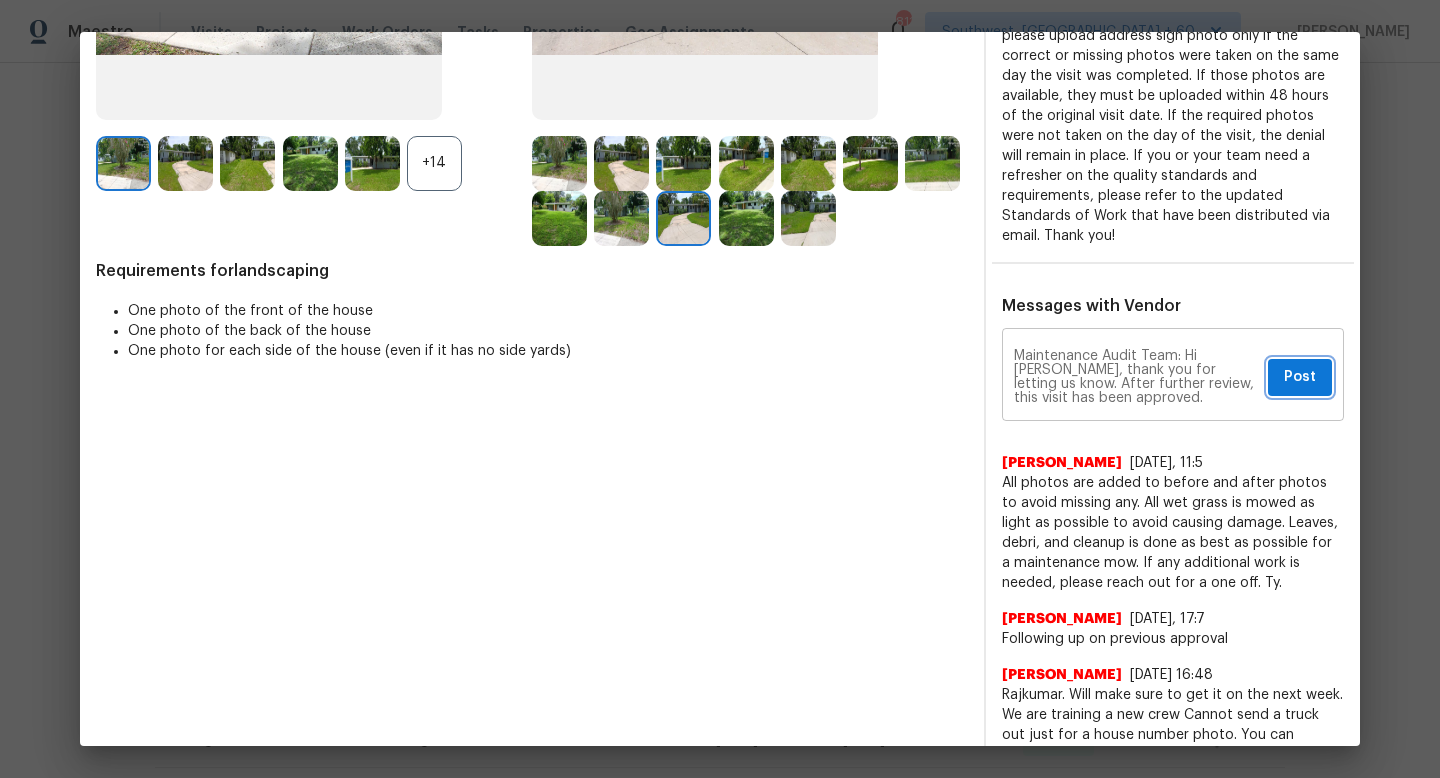 click on "Post" at bounding box center [1300, 377] 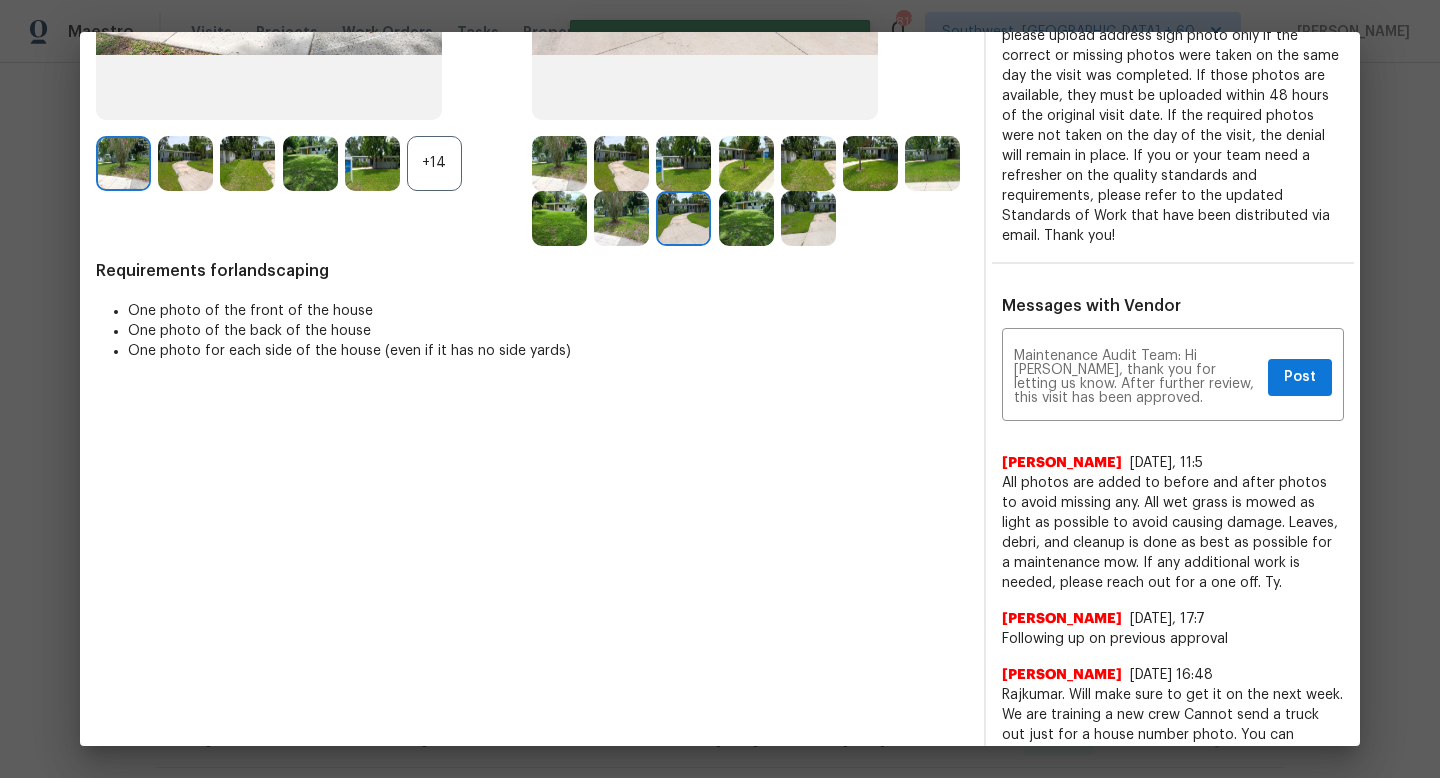 type 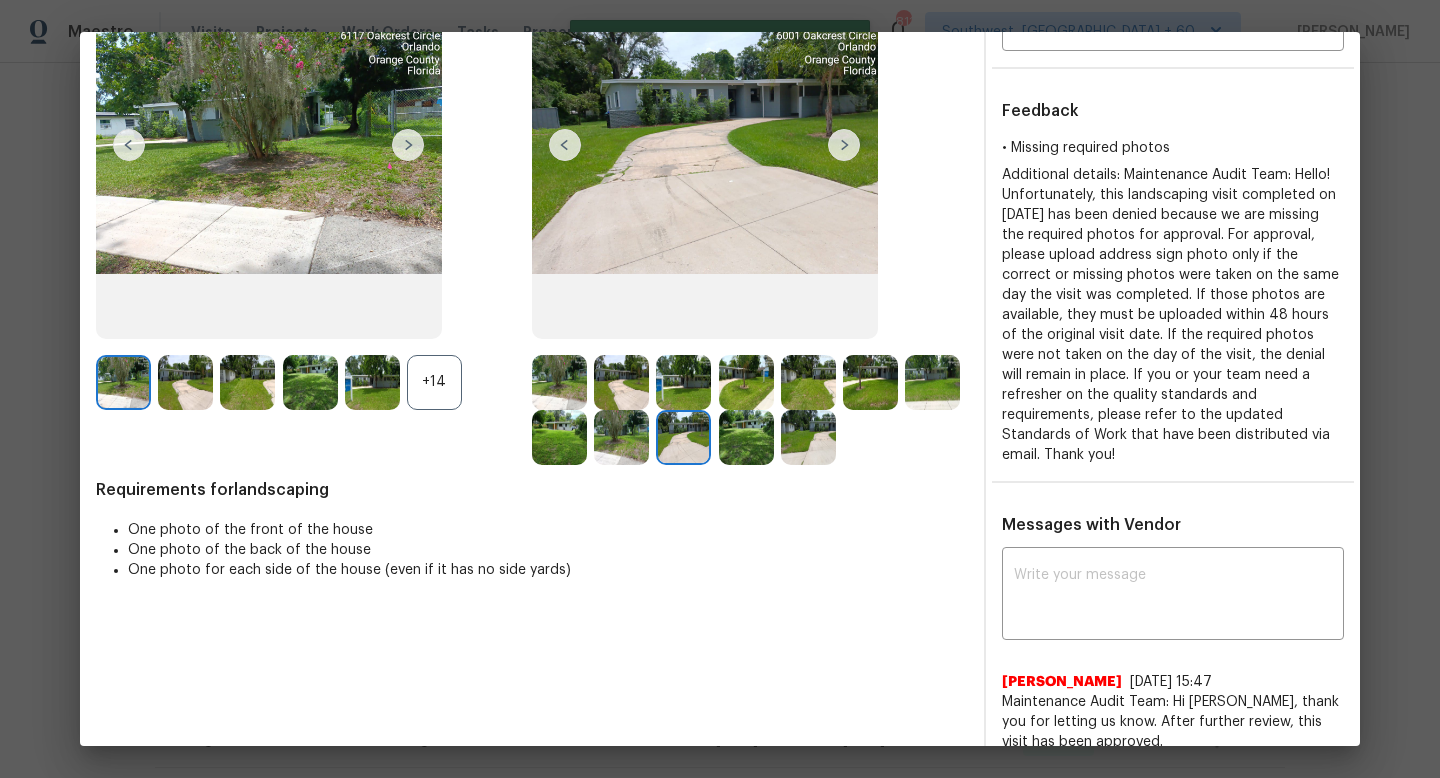 scroll, scrollTop: 0, scrollLeft: 0, axis: both 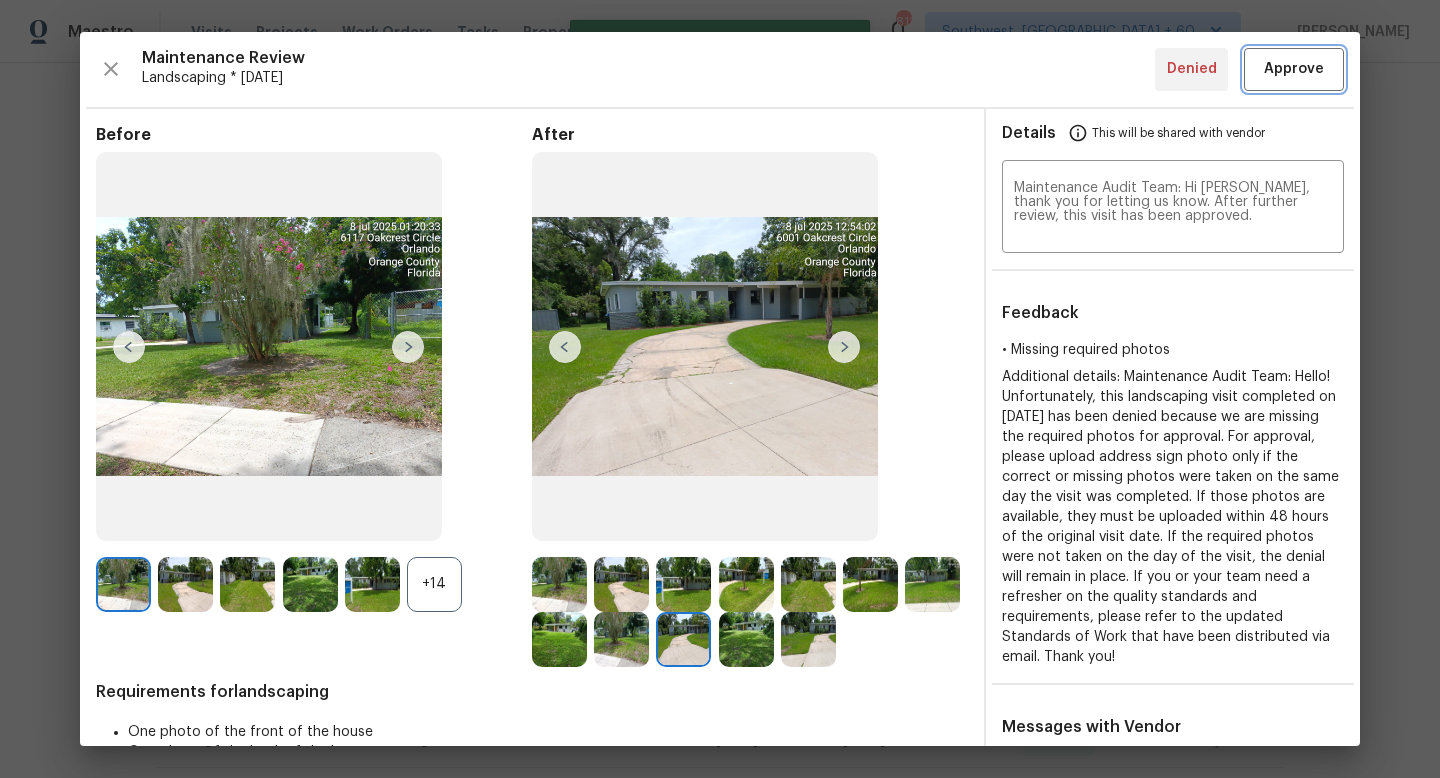click on "Approve" at bounding box center (1294, 69) 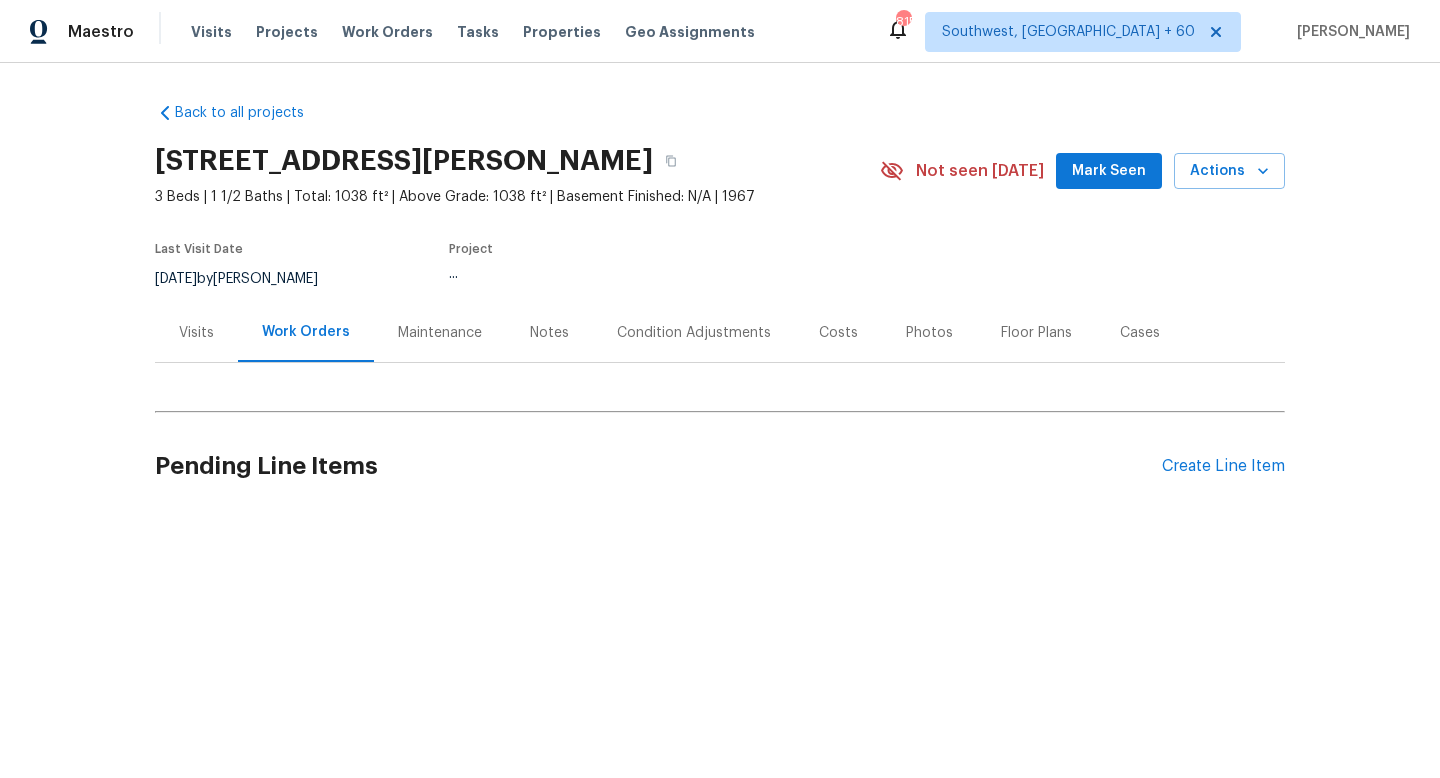 scroll, scrollTop: 0, scrollLeft: 0, axis: both 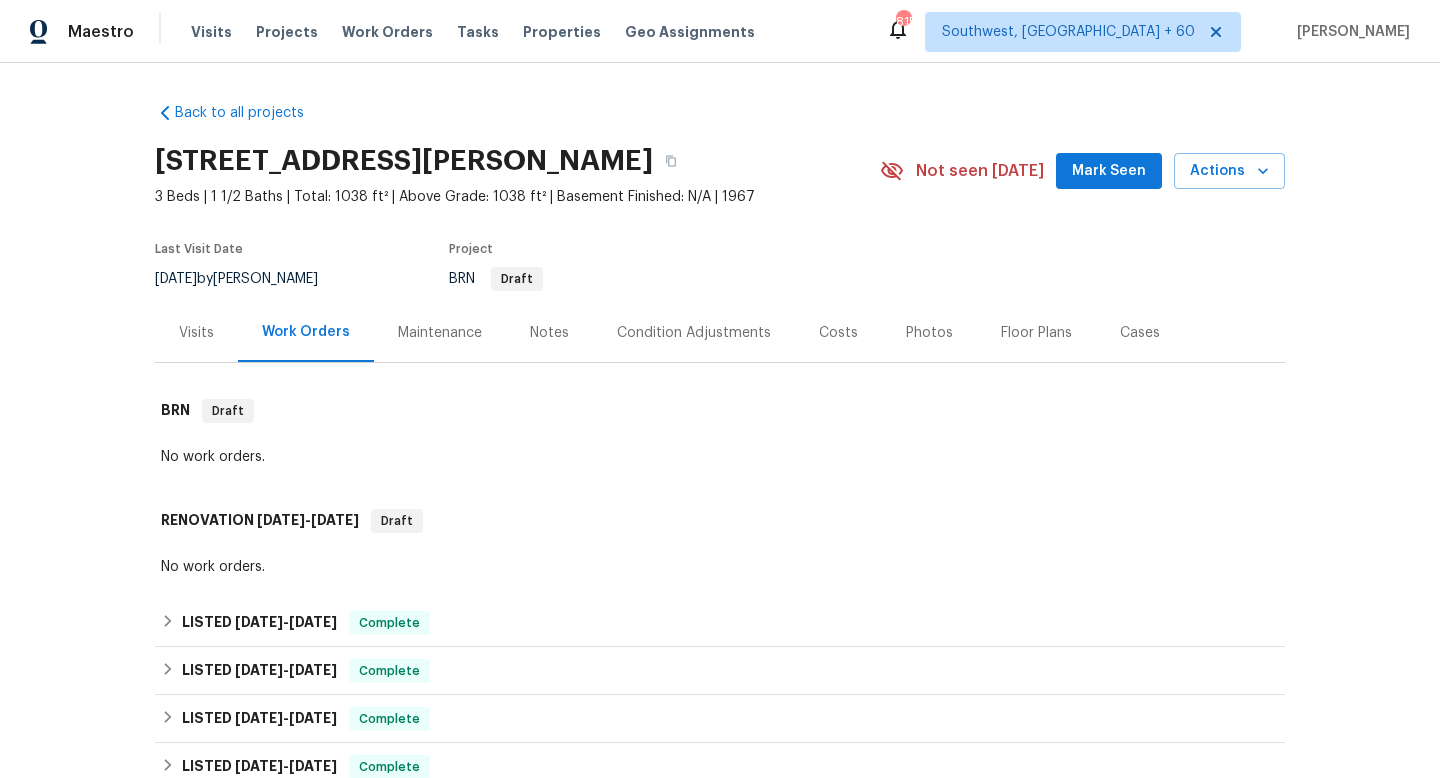 click on "Maintenance" at bounding box center [440, 333] 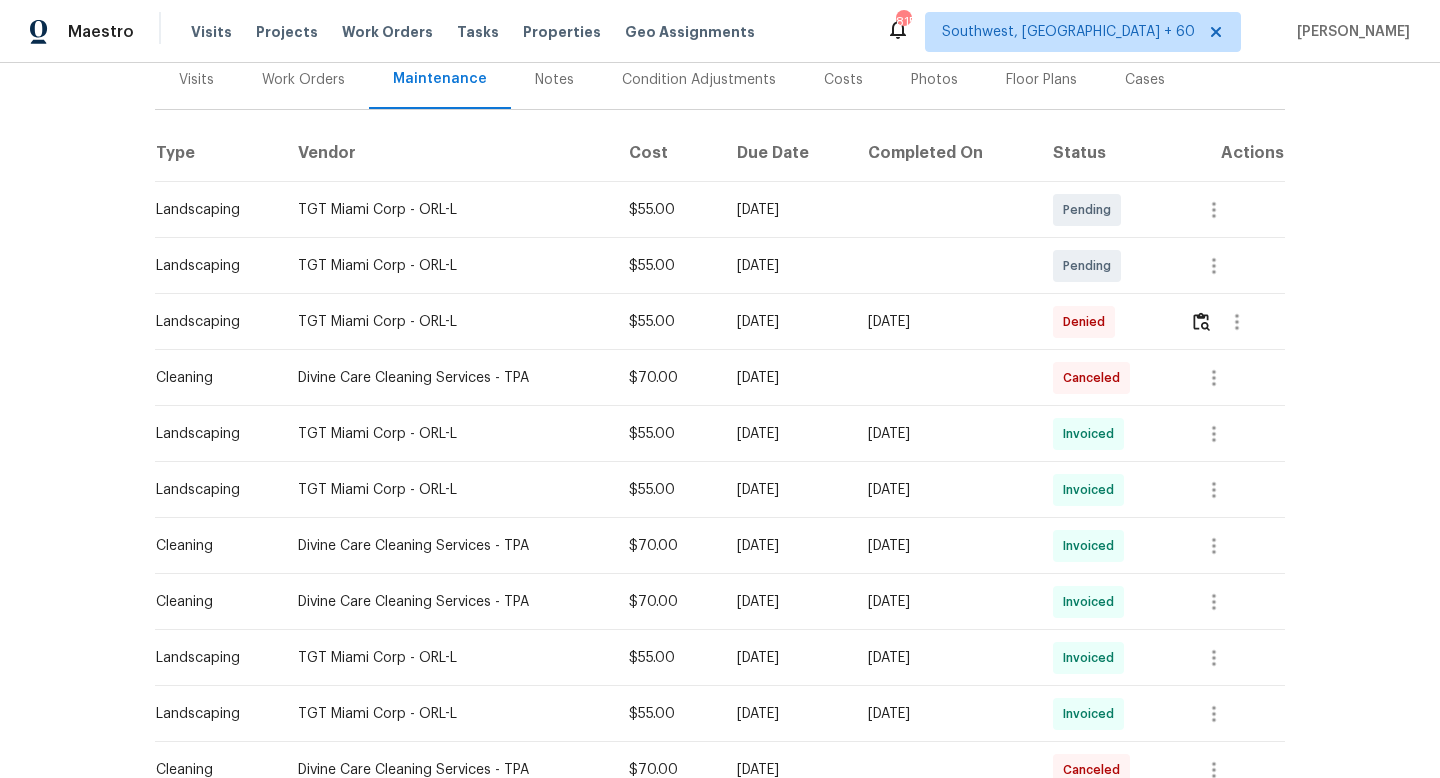 scroll, scrollTop: 181, scrollLeft: 0, axis: vertical 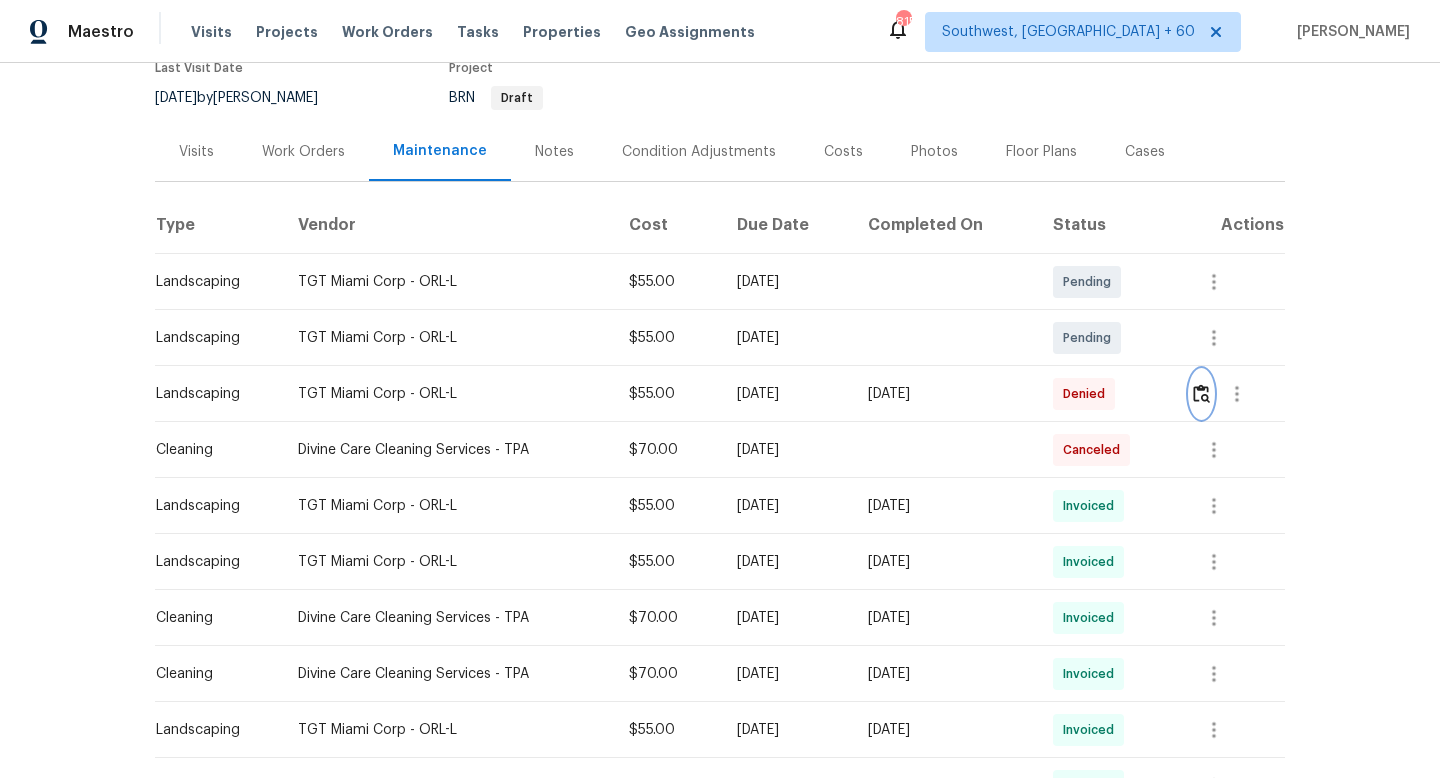 click at bounding box center (1201, 393) 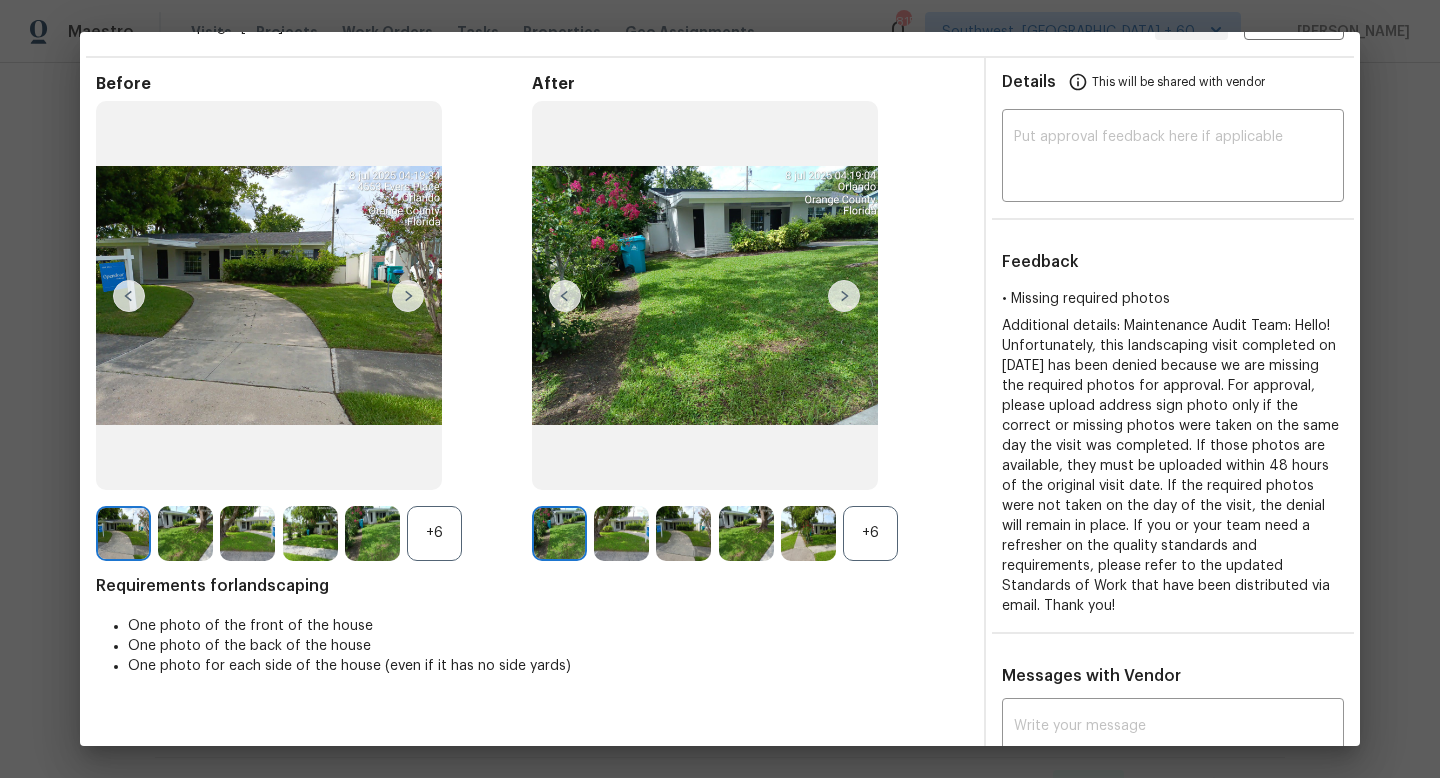 scroll, scrollTop: 47, scrollLeft: 0, axis: vertical 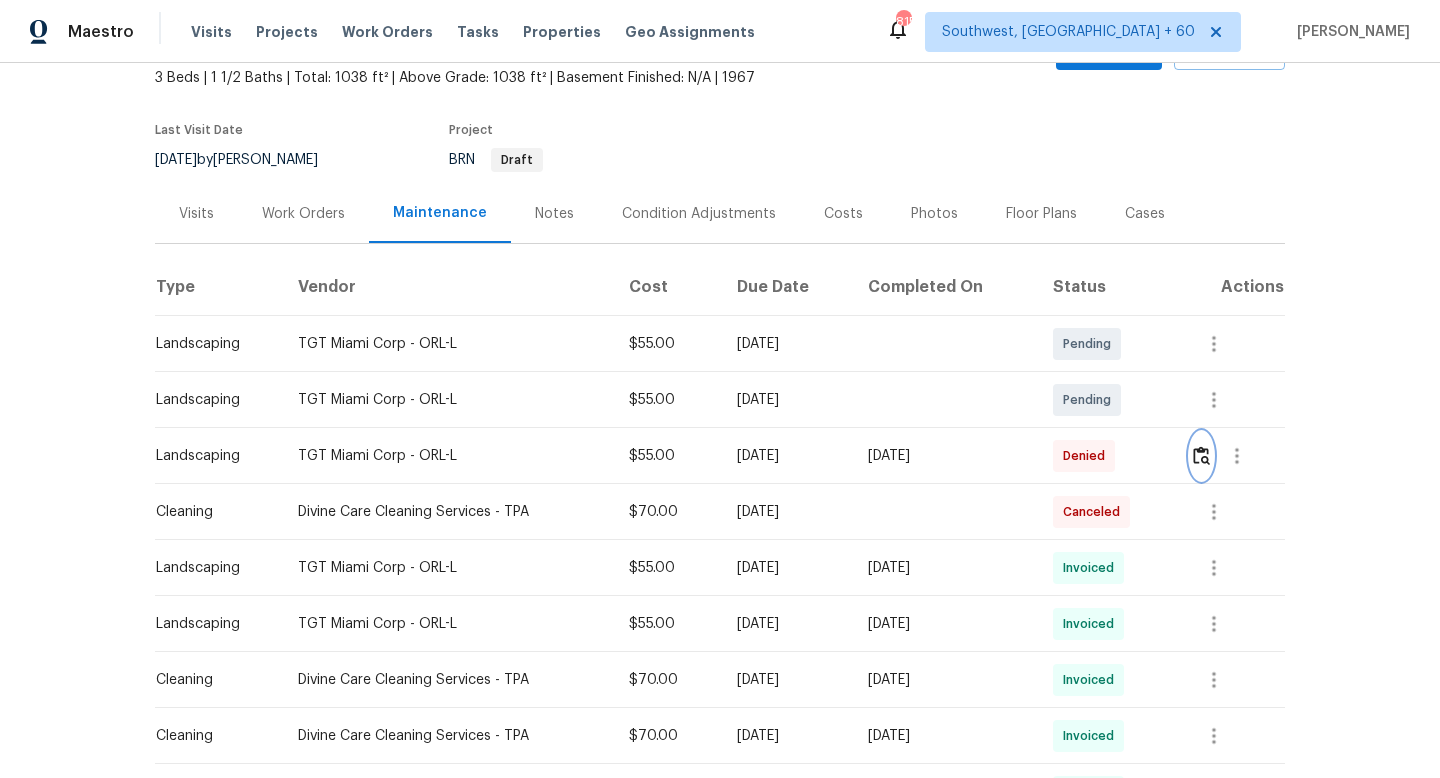 click at bounding box center (1201, 455) 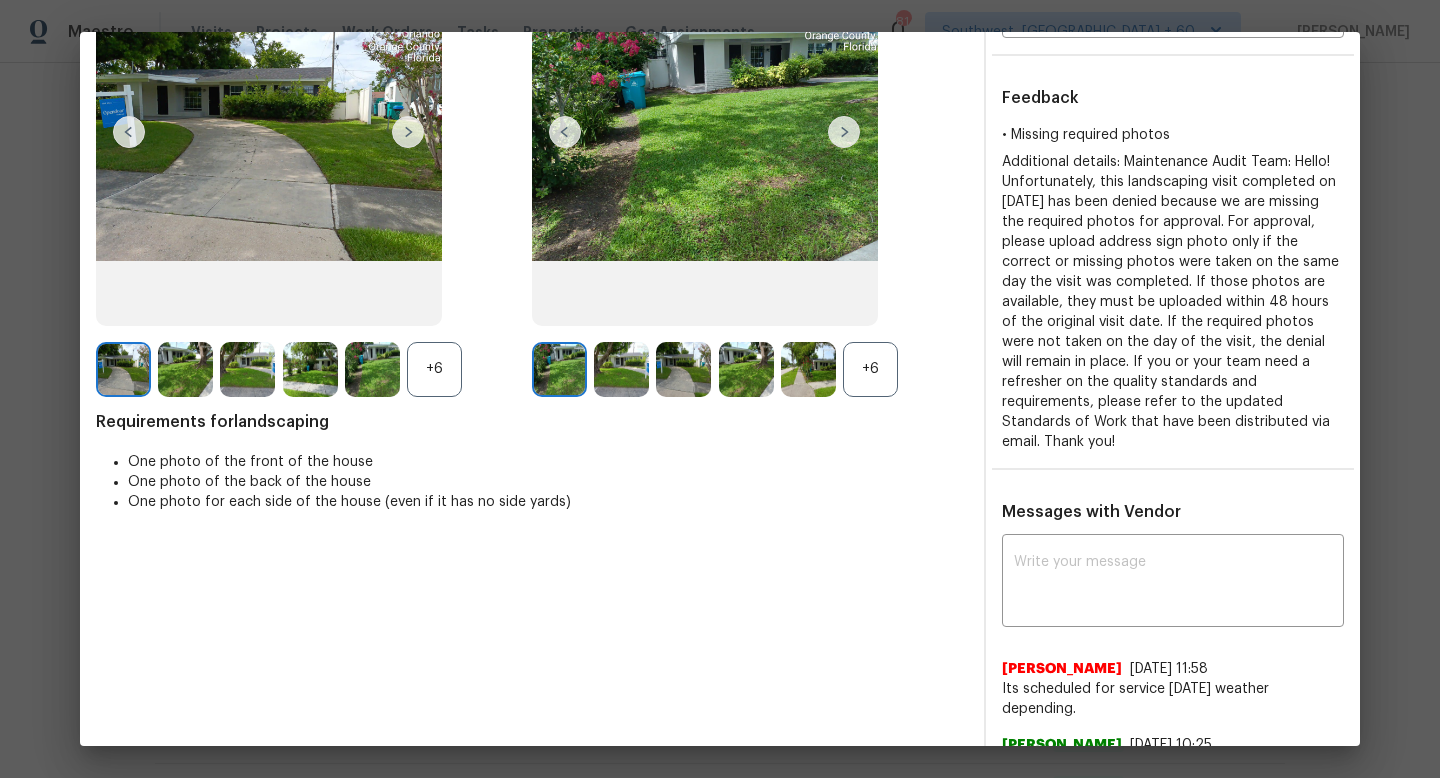 scroll, scrollTop: 0, scrollLeft: 0, axis: both 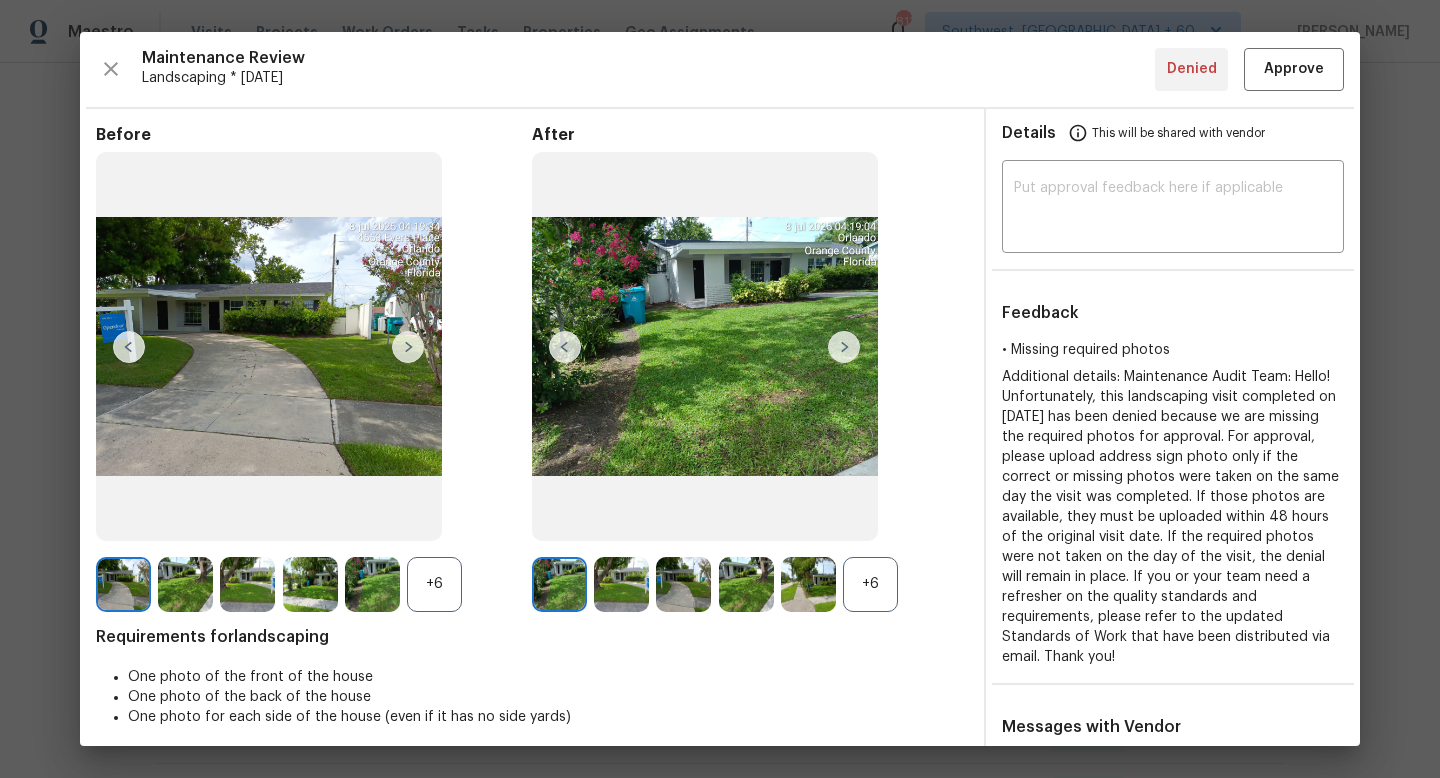 click at bounding box center [844, 347] 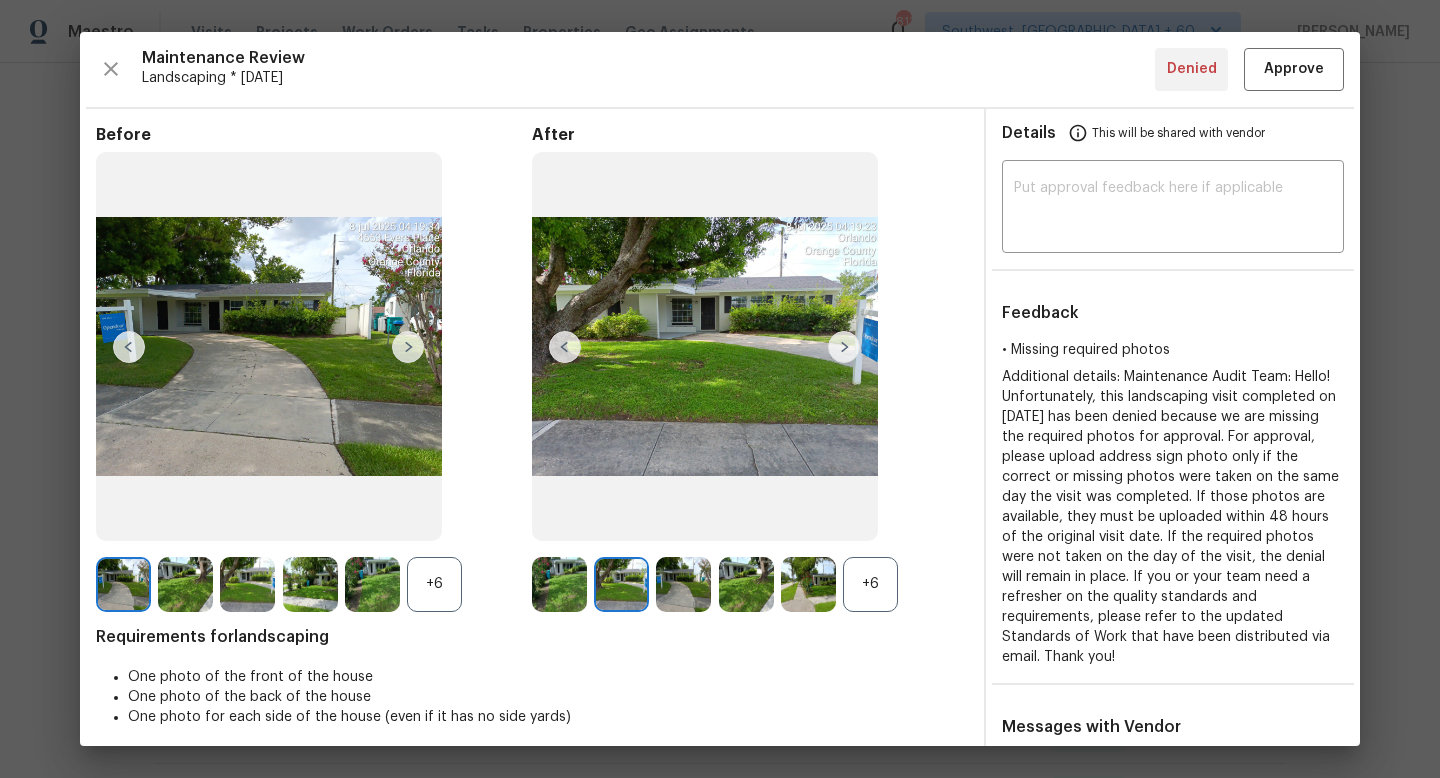 click on "+6" at bounding box center [870, 584] 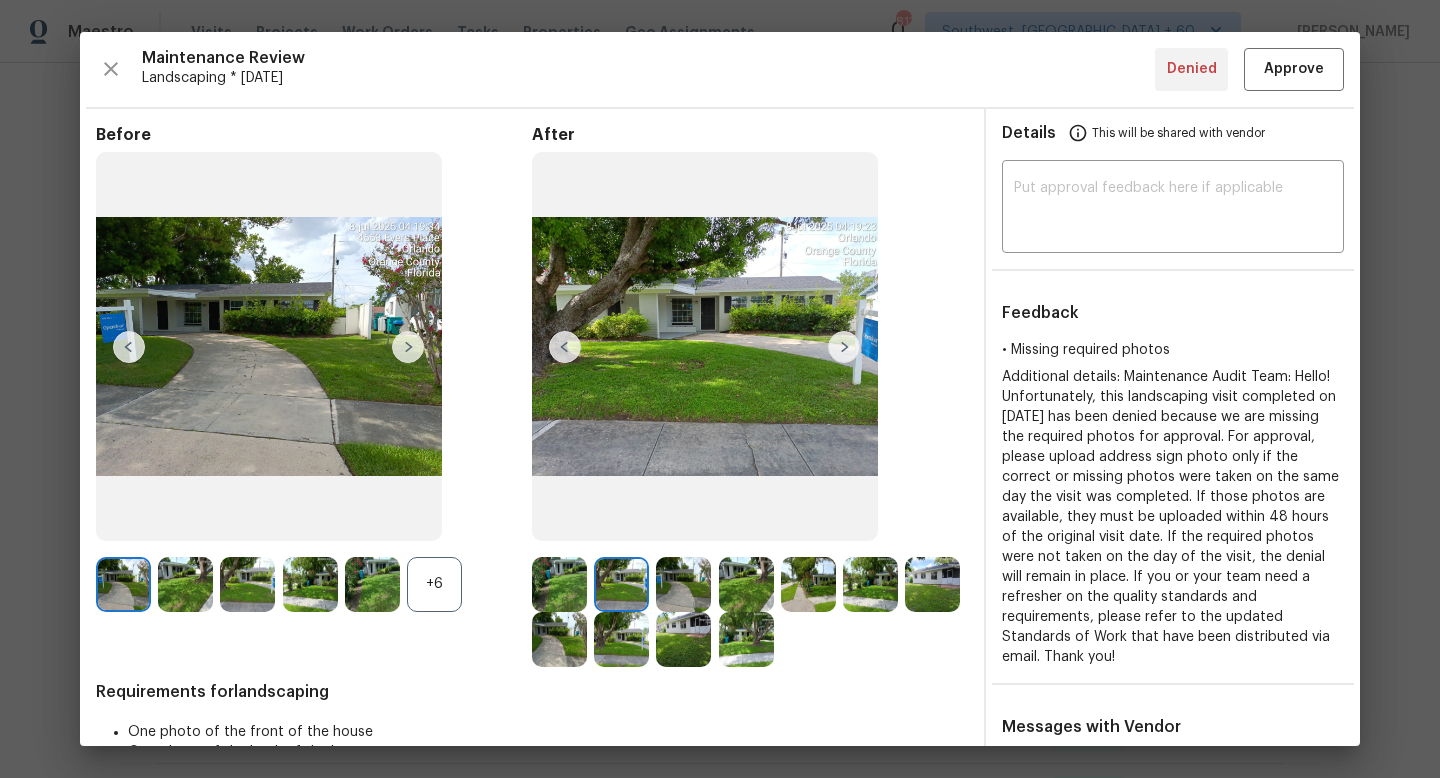click at bounding box center [844, 347] 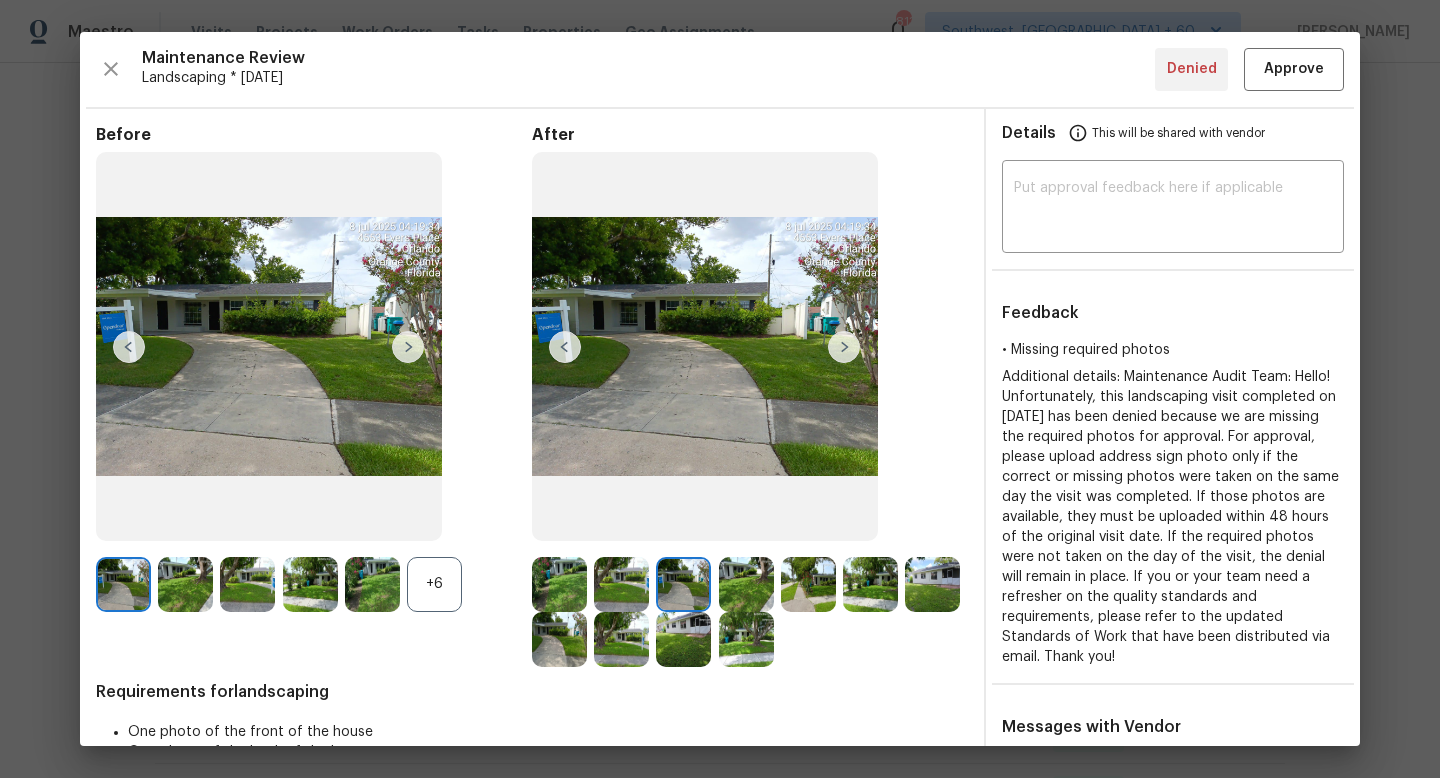 click at bounding box center [844, 347] 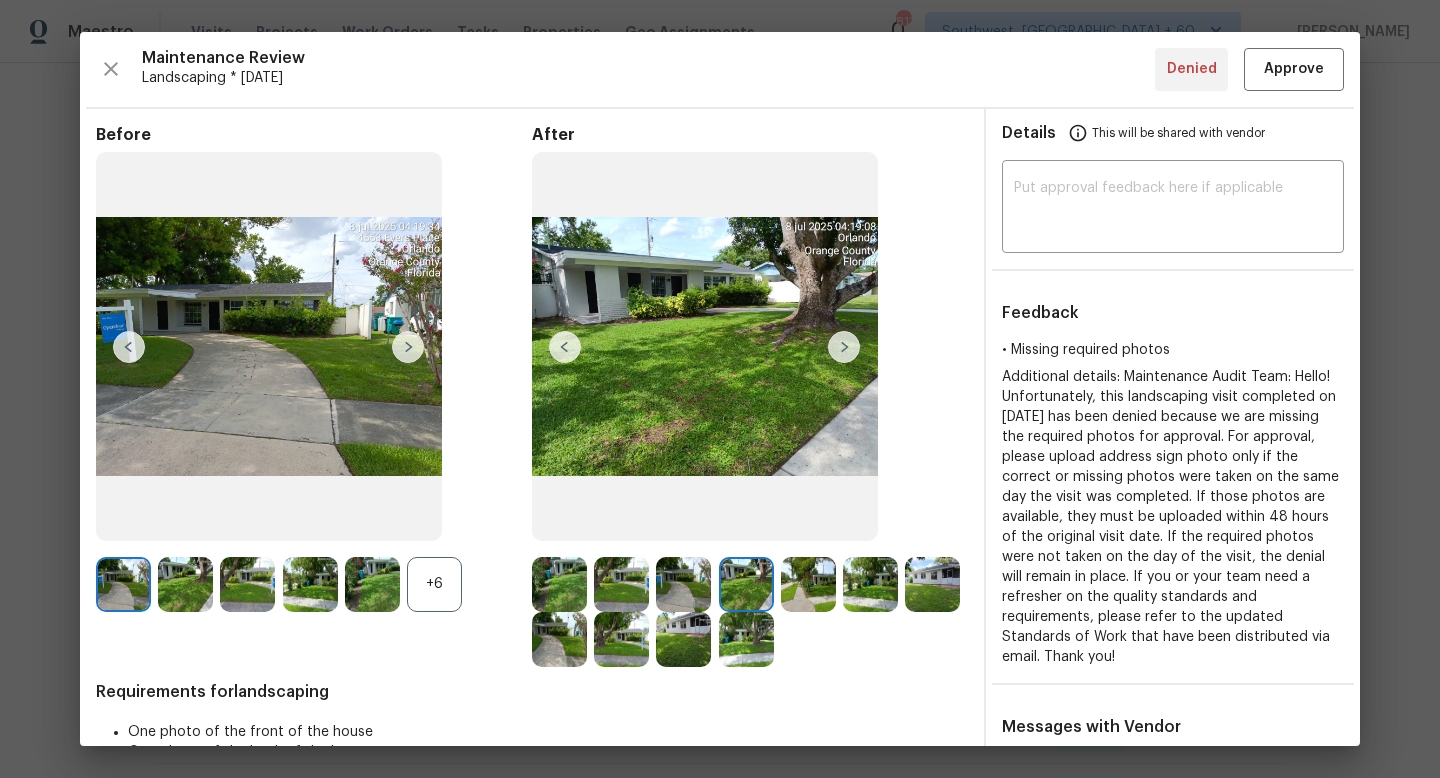 click at bounding box center [844, 347] 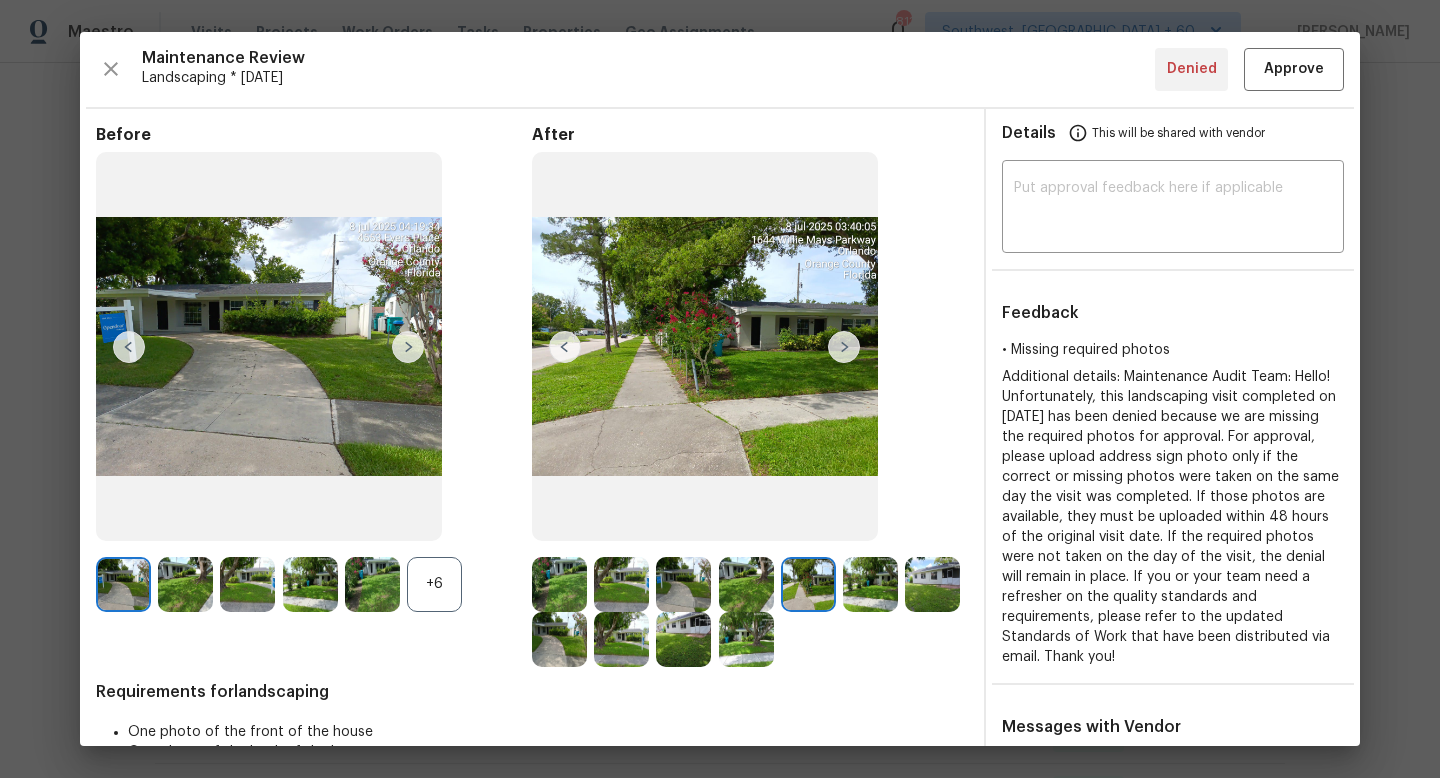 click at bounding box center [844, 347] 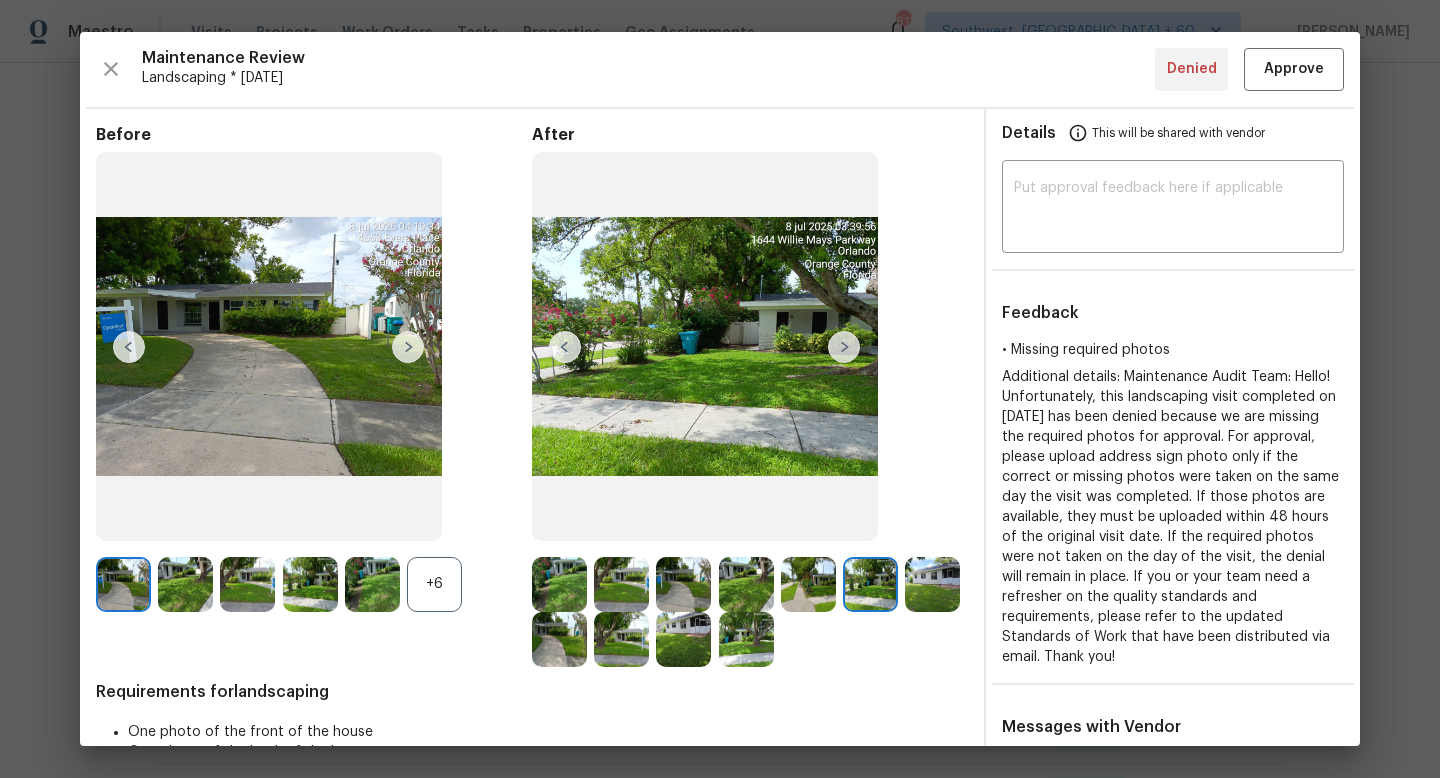 click at bounding box center [844, 347] 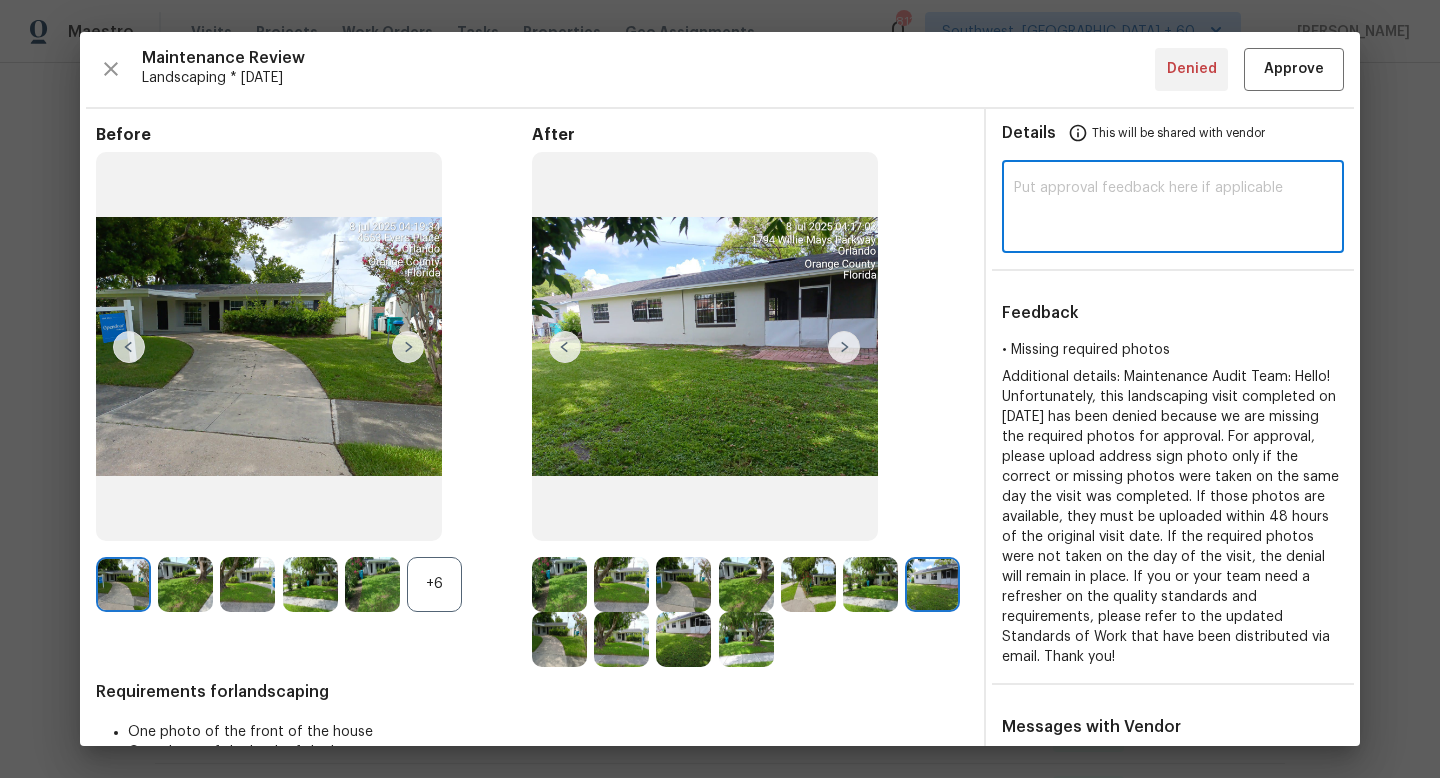 click at bounding box center (1173, 209) 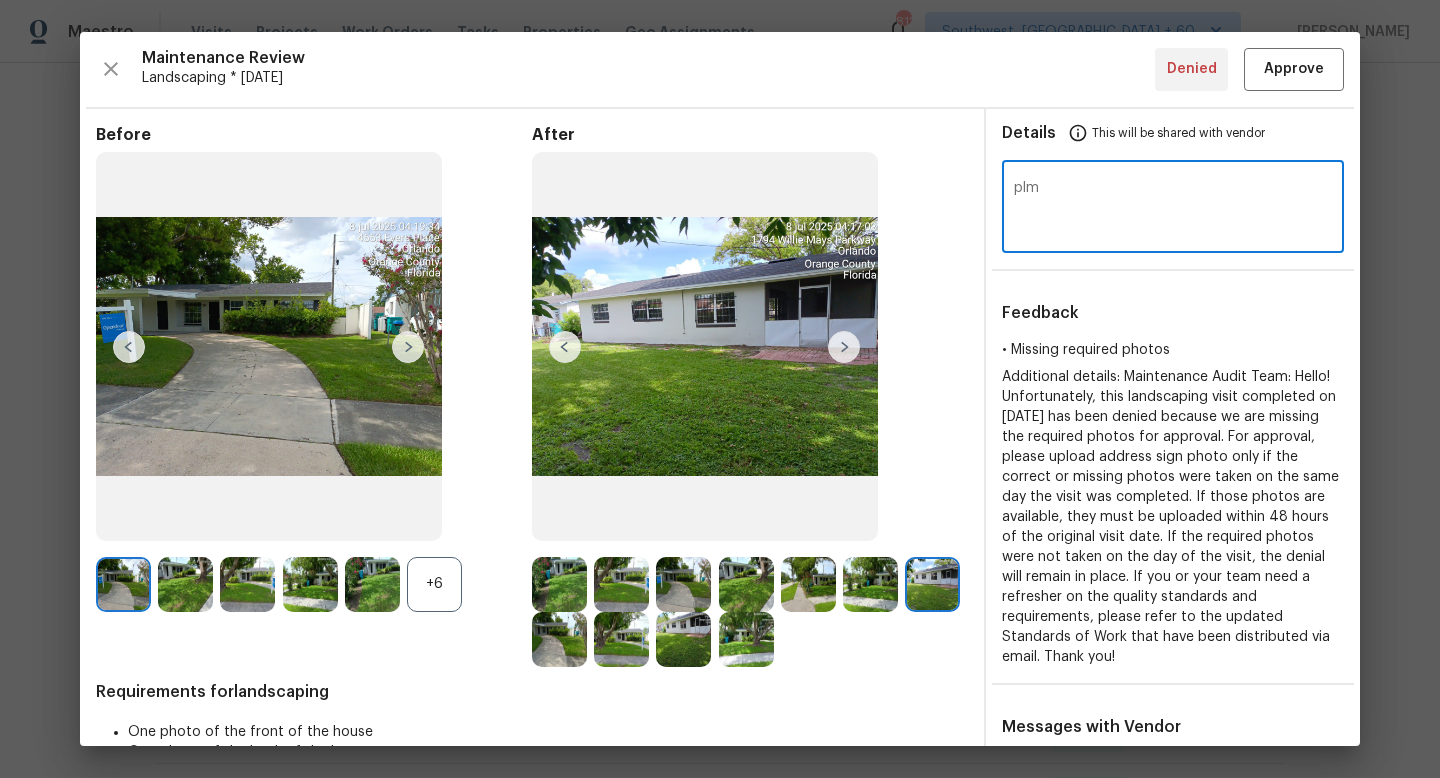 type on "plm" 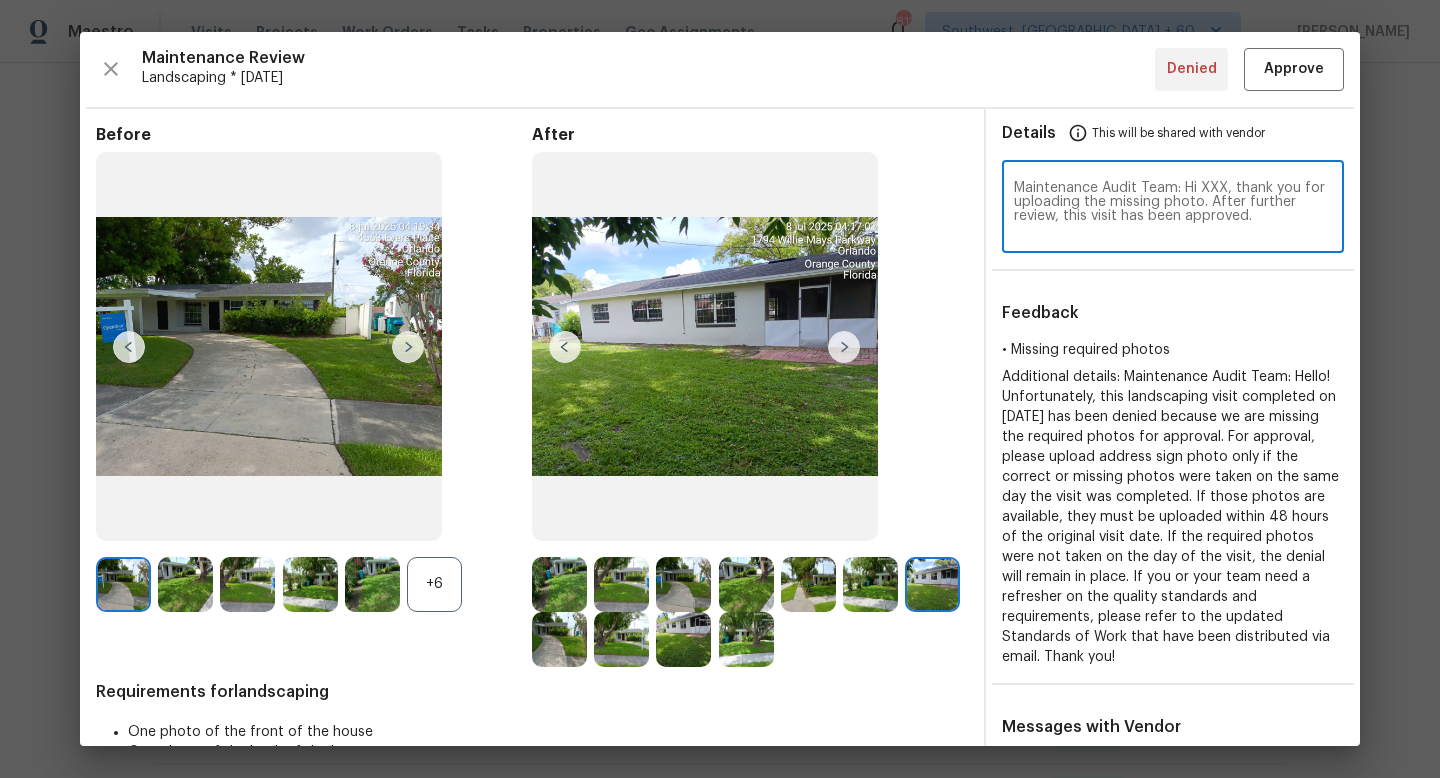 click on "Maintenance Audit Team: Hi XXX, thank you for uploading the missing photo. After further review, this visit has been approved." at bounding box center [1173, 209] 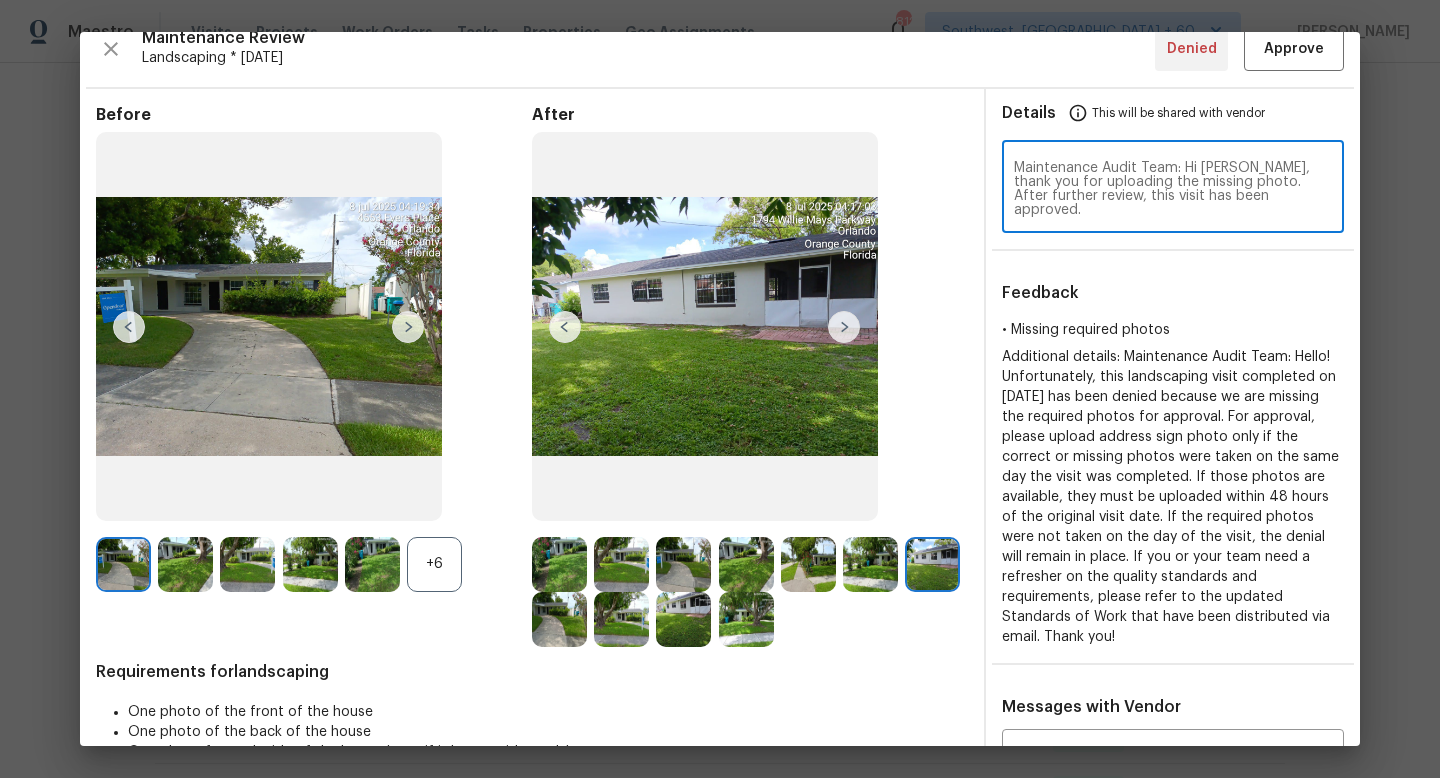scroll, scrollTop: 0, scrollLeft: 0, axis: both 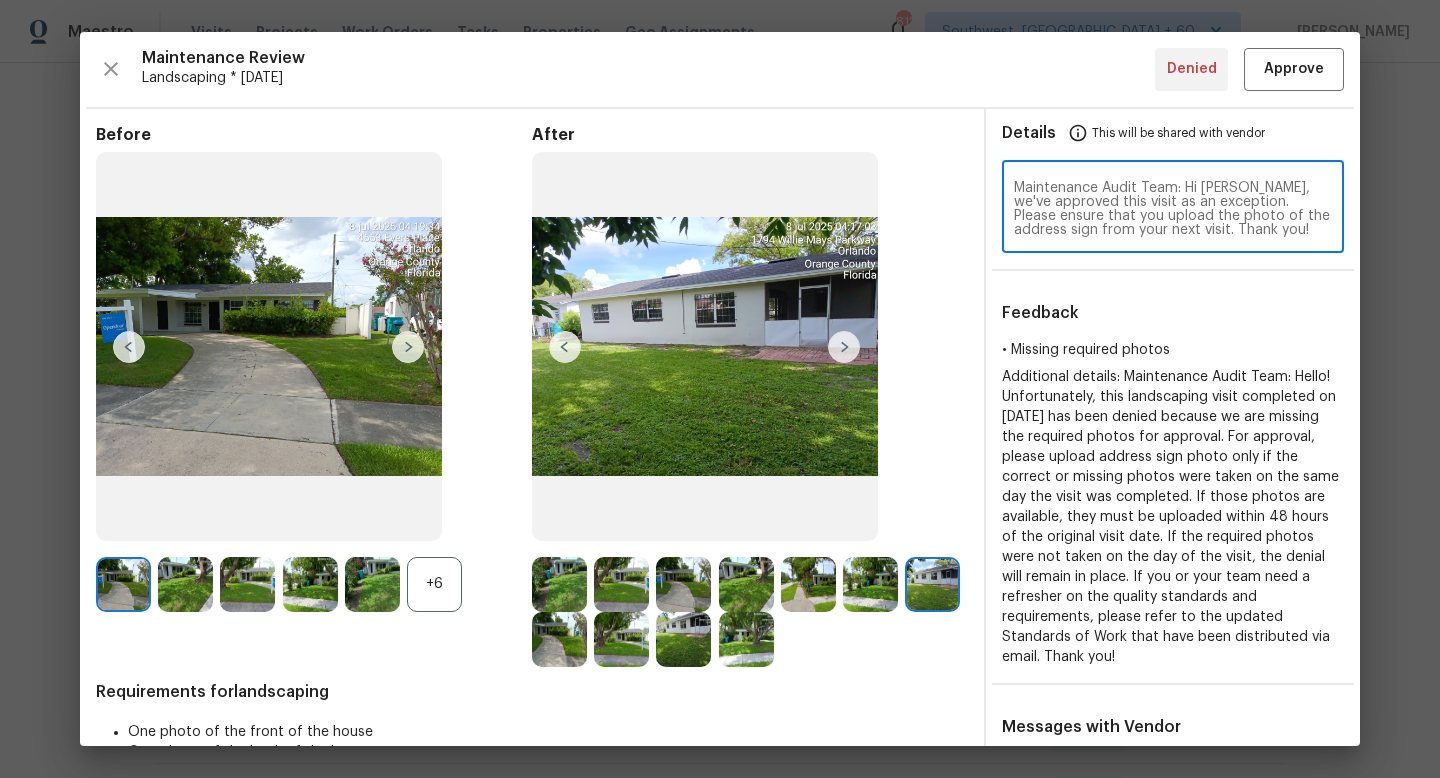 type on "Maintenance Audit Team: Hi Oscar, we've approved this visit as an exception. Please ensure that you upload the photo of the address sign from your next visit. Thank you!" 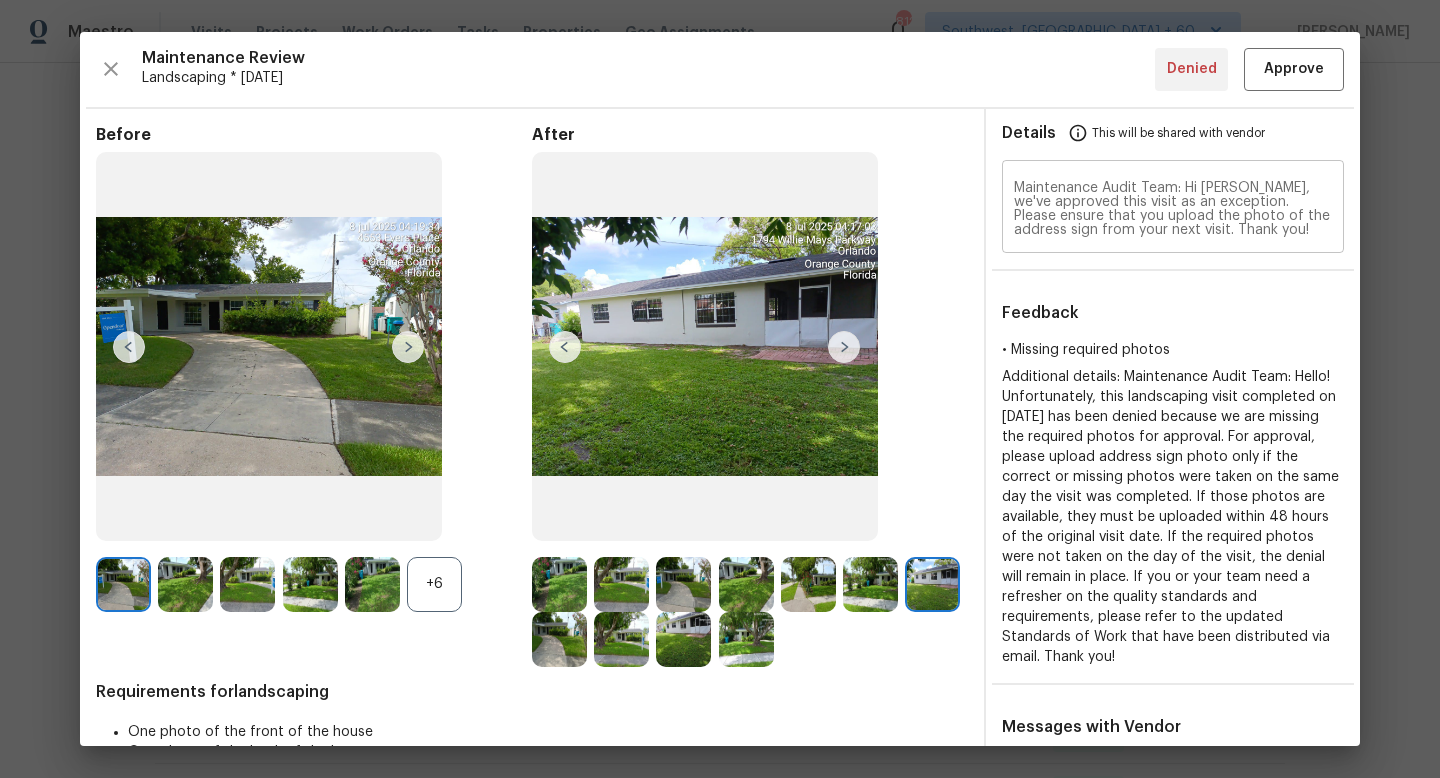 click on "Maintenance Audit Team: Hi Oscar, we've approved this visit as an exception. Please ensure that you upload the photo of the address sign from your next visit. Thank you! ​" at bounding box center (1173, 209) 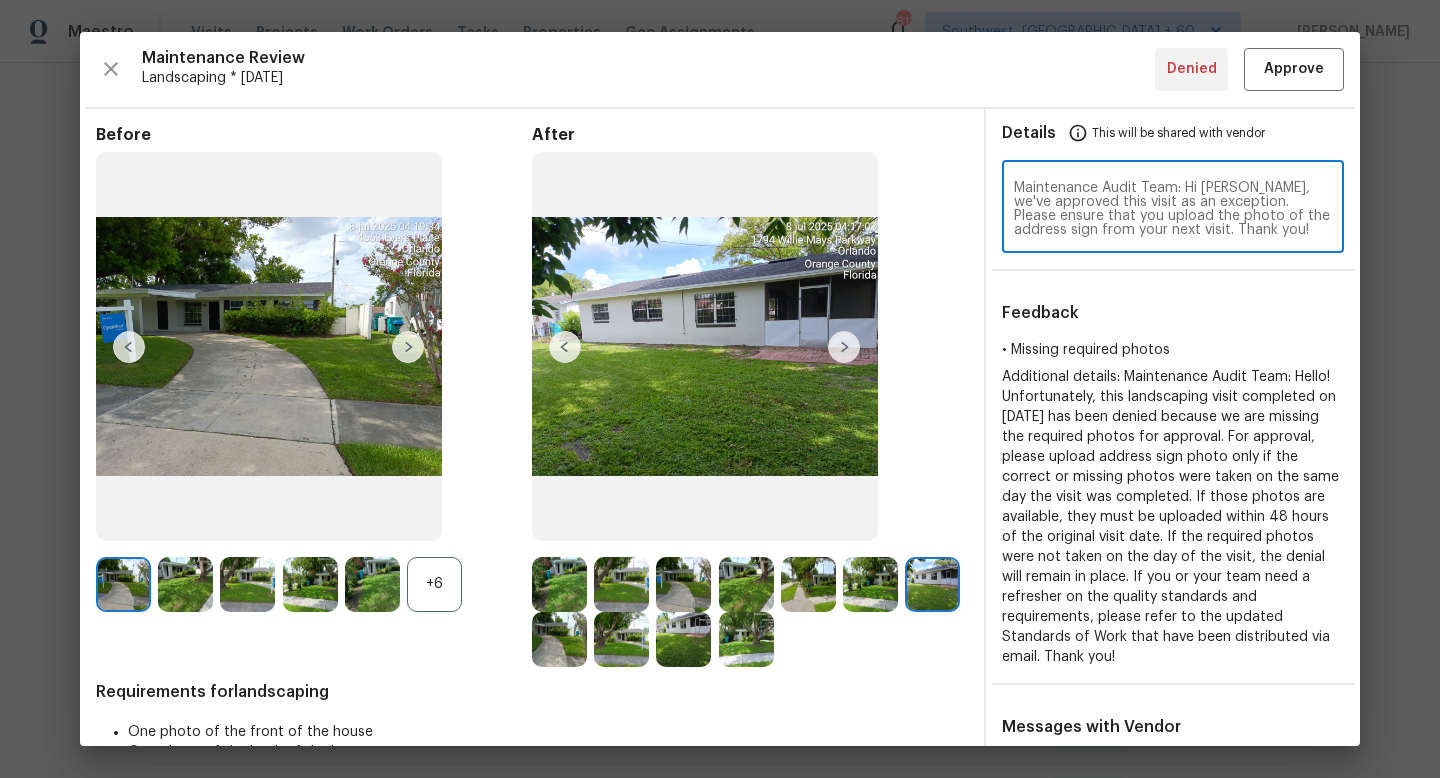 click on "Maintenance Audit Team: Hi Oscar, we've approved this visit as an exception. Please ensure that you upload the photo of the address sign from your next visit. Thank you!" at bounding box center (1173, 209) 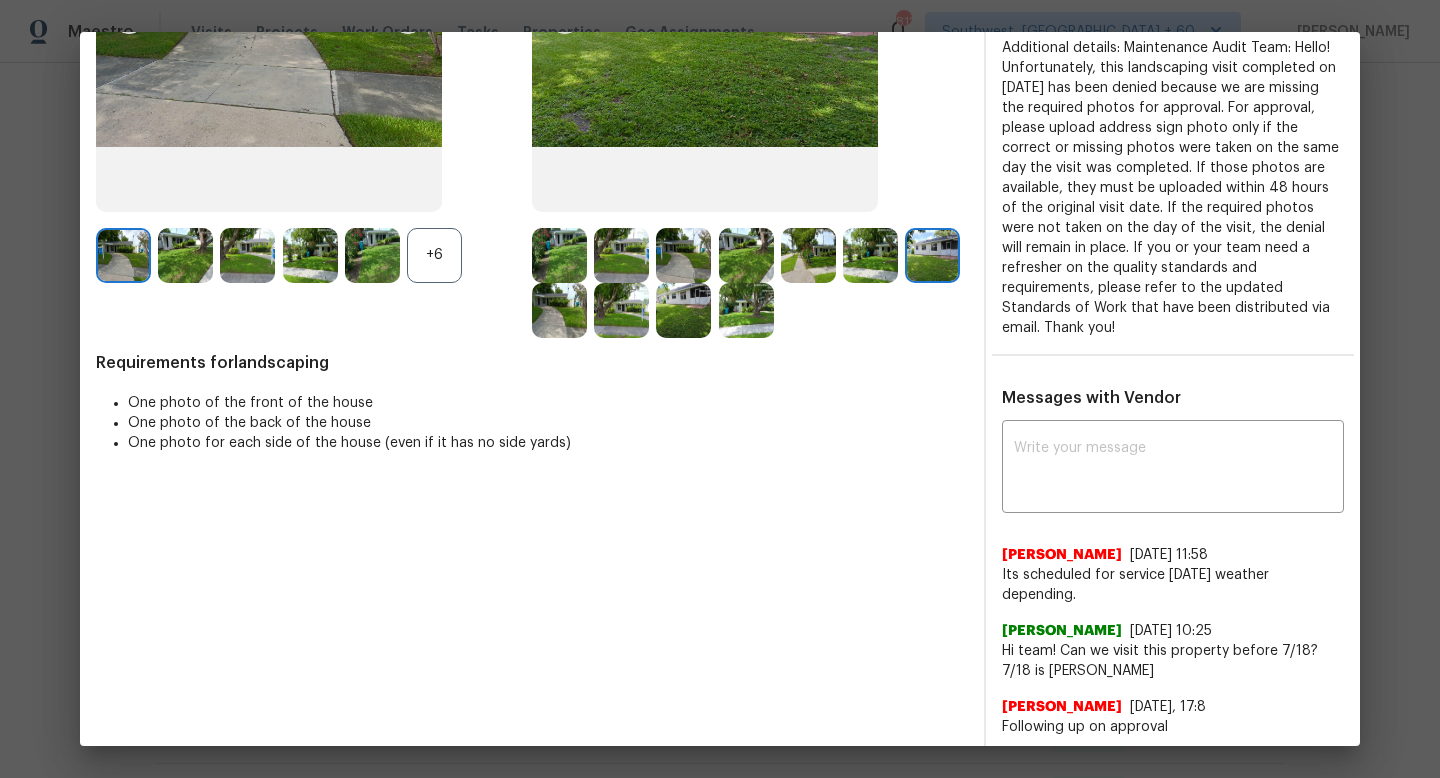 scroll, scrollTop: 464, scrollLeft: 0, axis: vertical 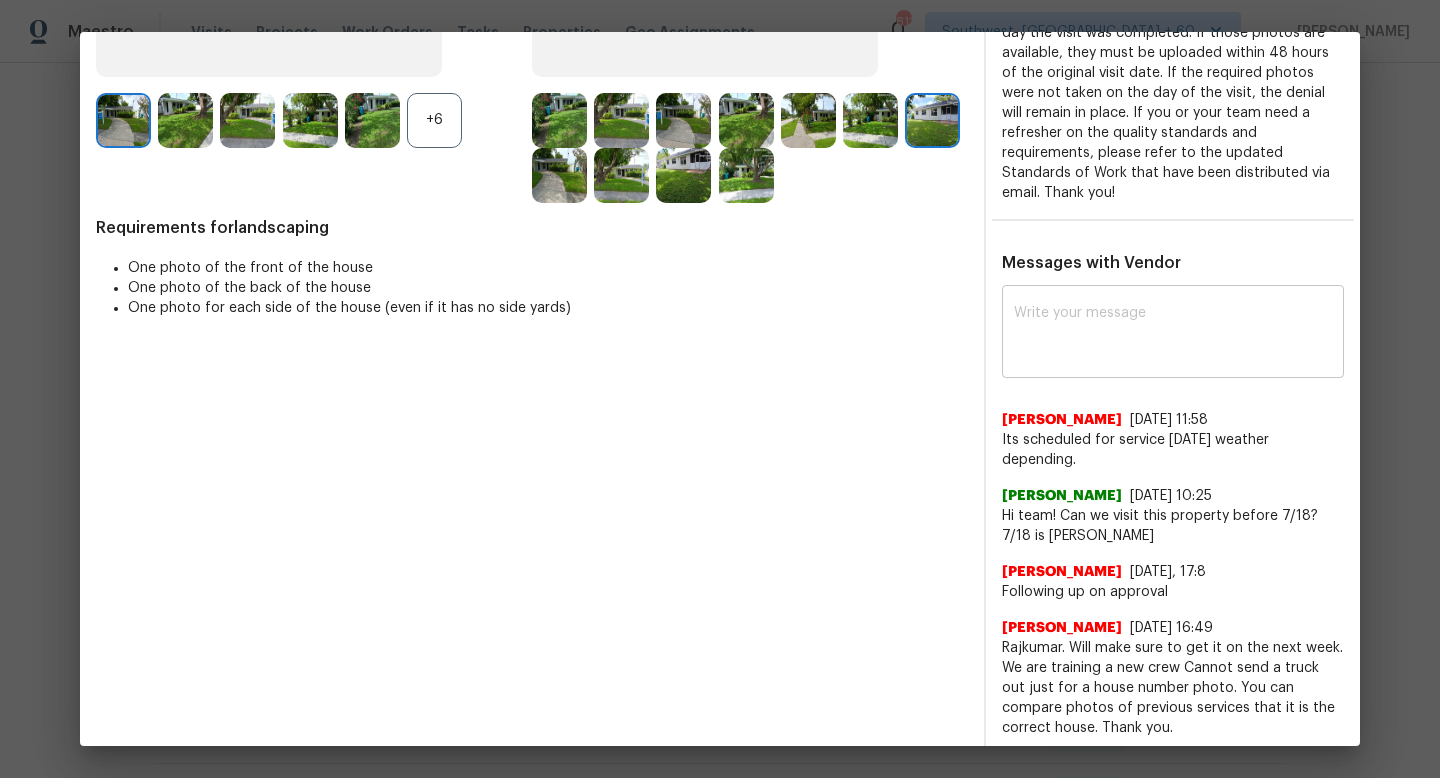 click at bounding box center (1173, 334) 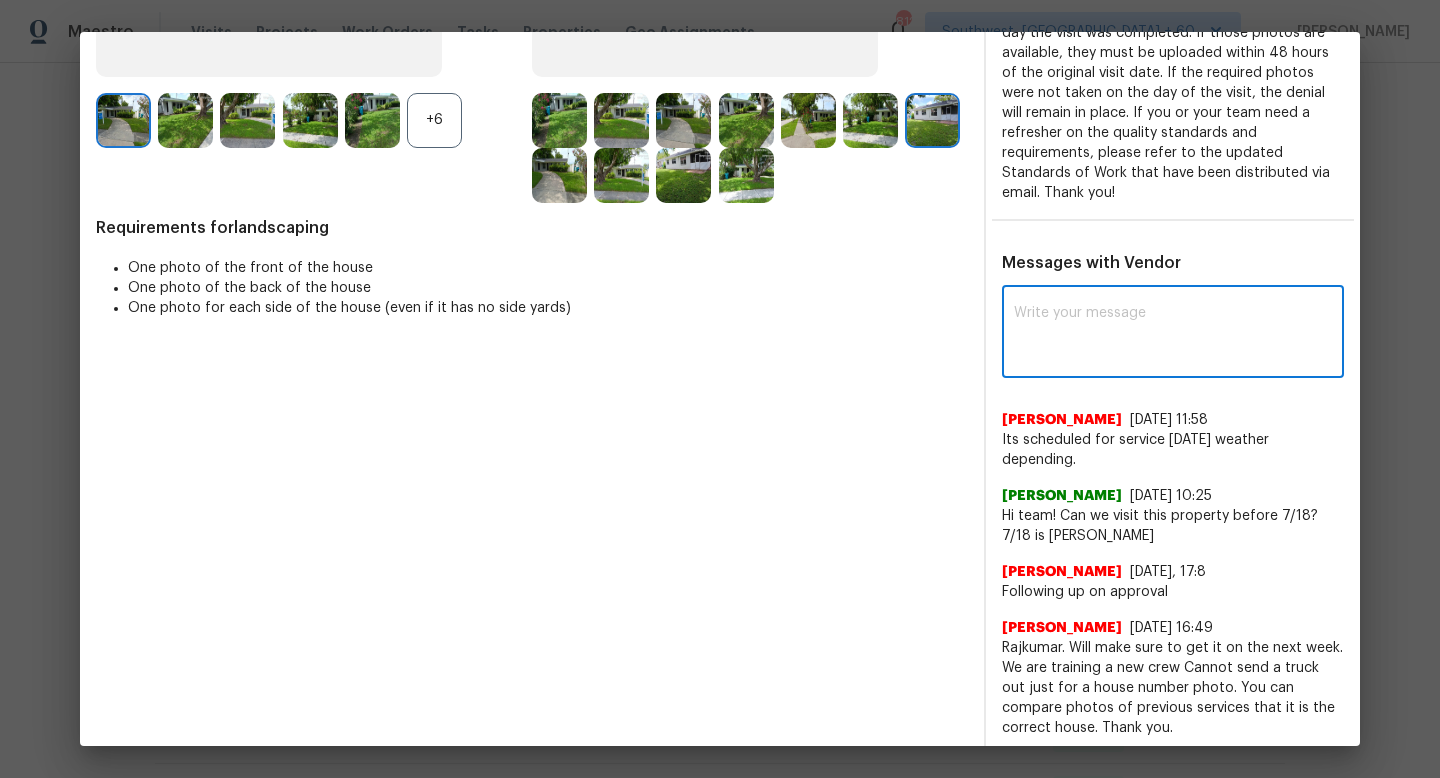 paste on "Maintenance Audit Team: Hi Oscar, we've approved this visit as an exception. Please ensure that you upload the photo of the address sign from your next visit. Thank you!" 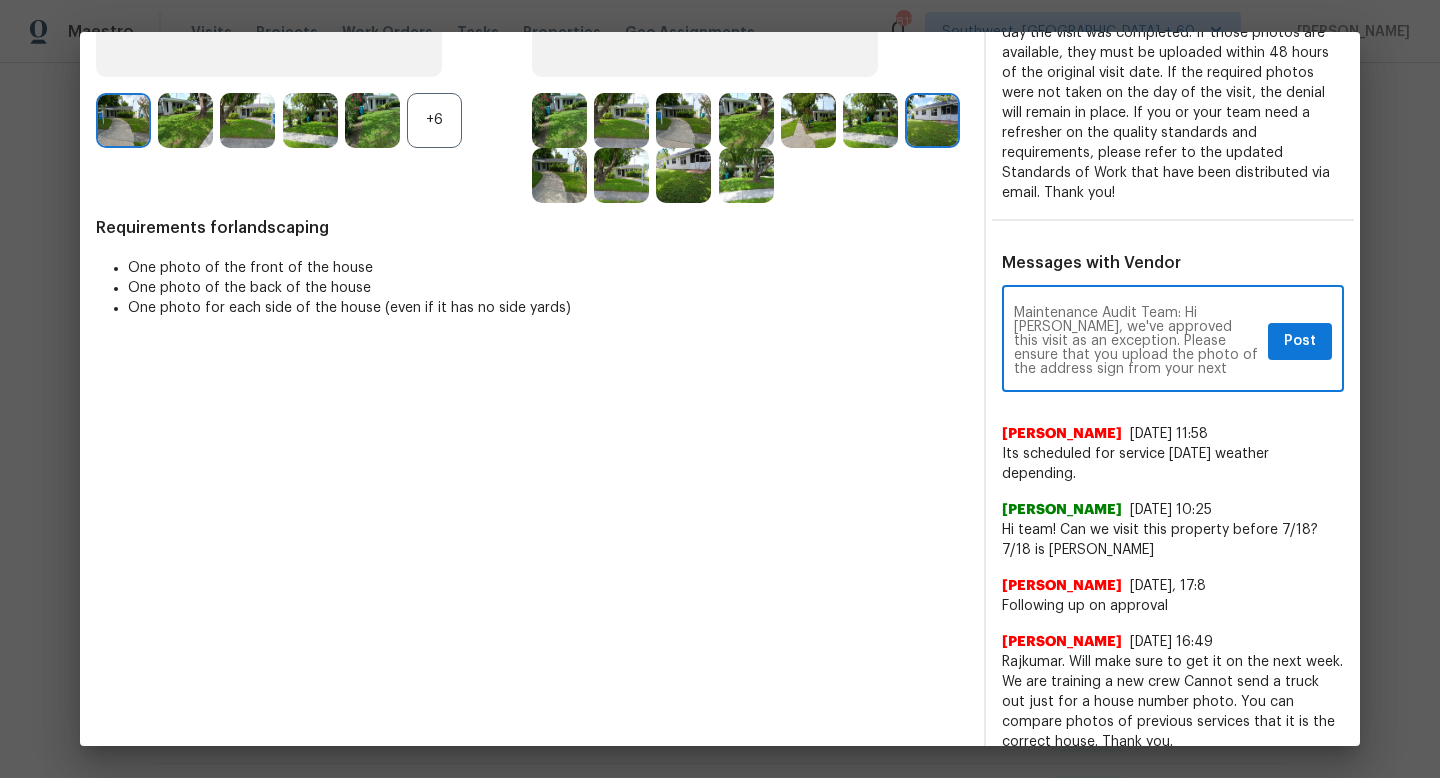 type on "Maintenance Audit Team: Hi Oscar, we've approved this visit as an exception. Please ensure that you upload the photo of the address sign from your next visit. Thank you!" 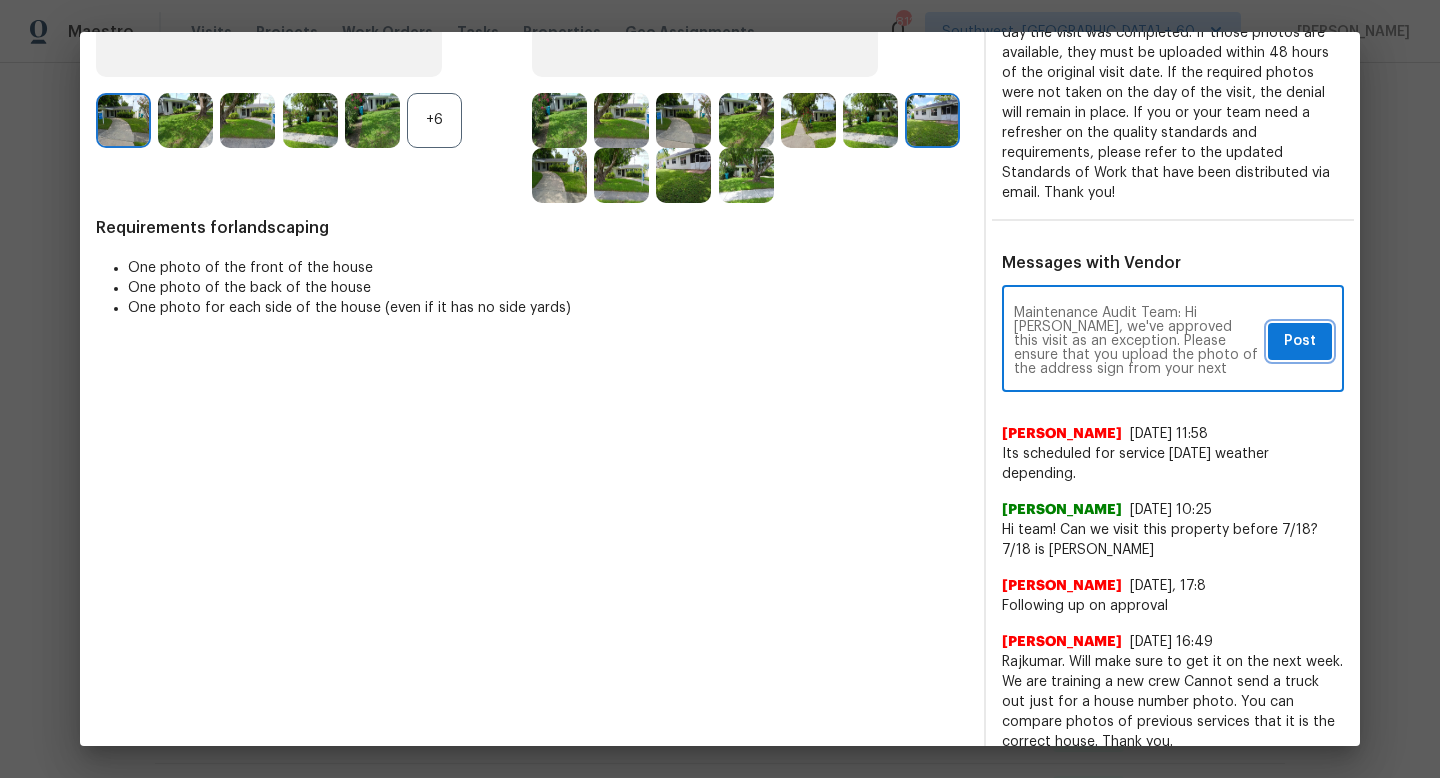 click on "Post" at bounding box center [1300, 341] 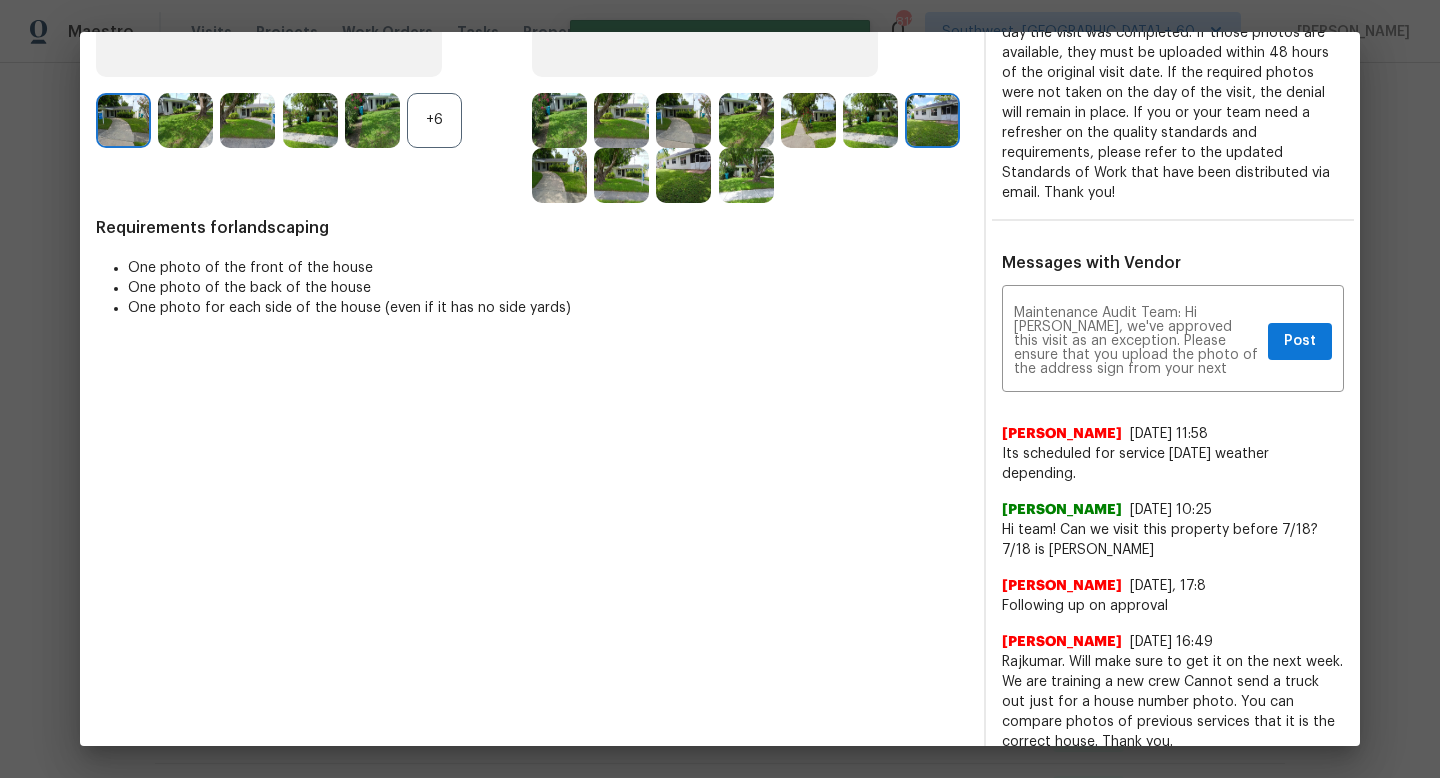 type 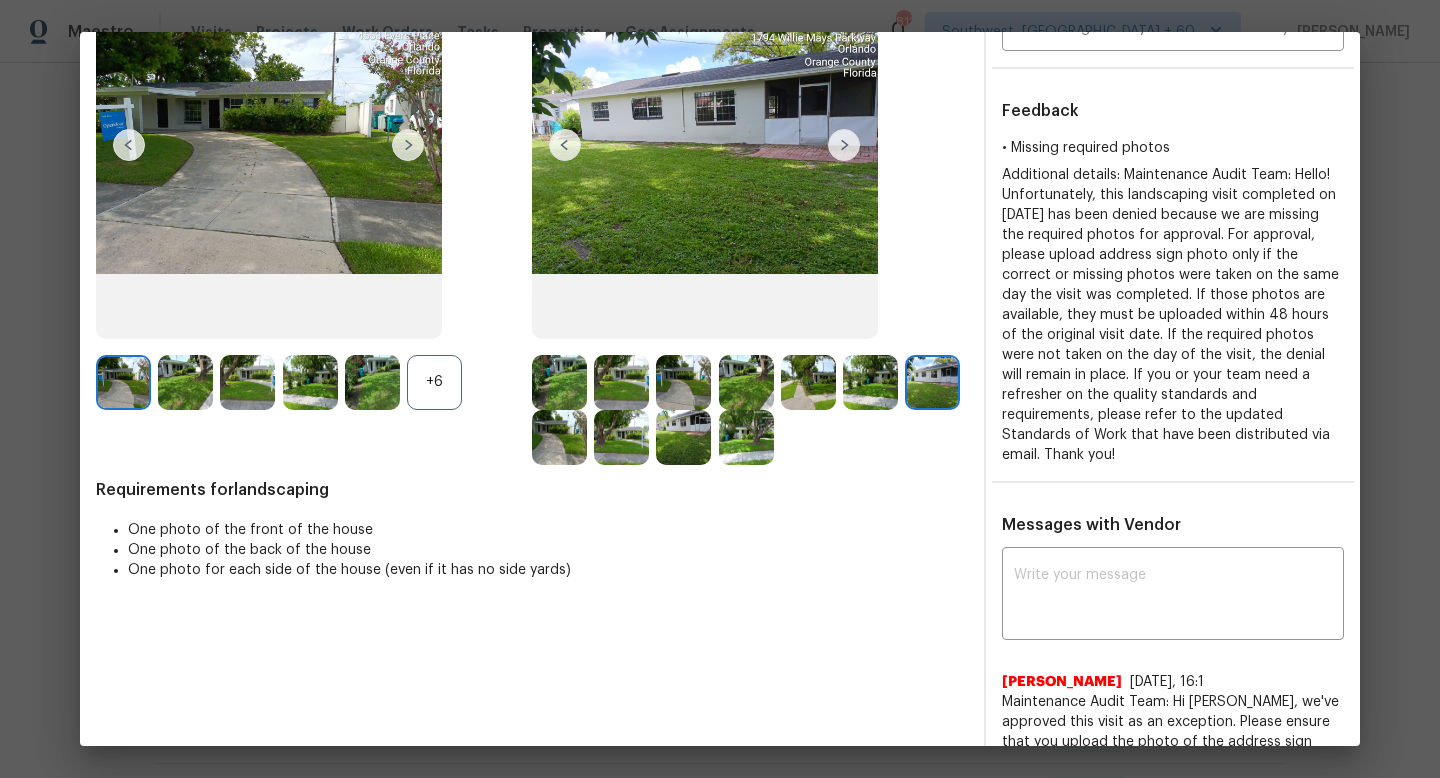 scroll, scrollTop: 0, scrollLeft: 0, axis: both 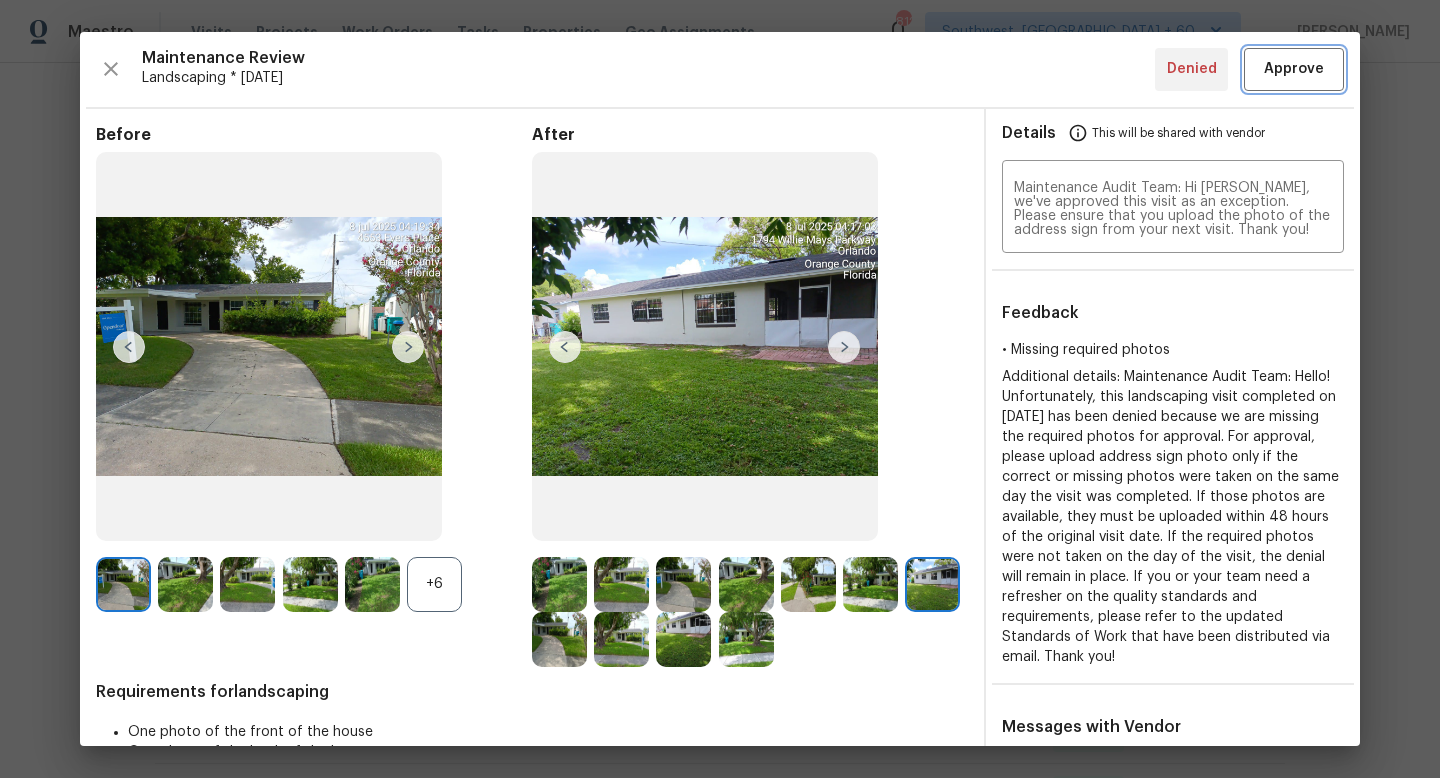 click on "Approve" at bounding box center (1294, 69) 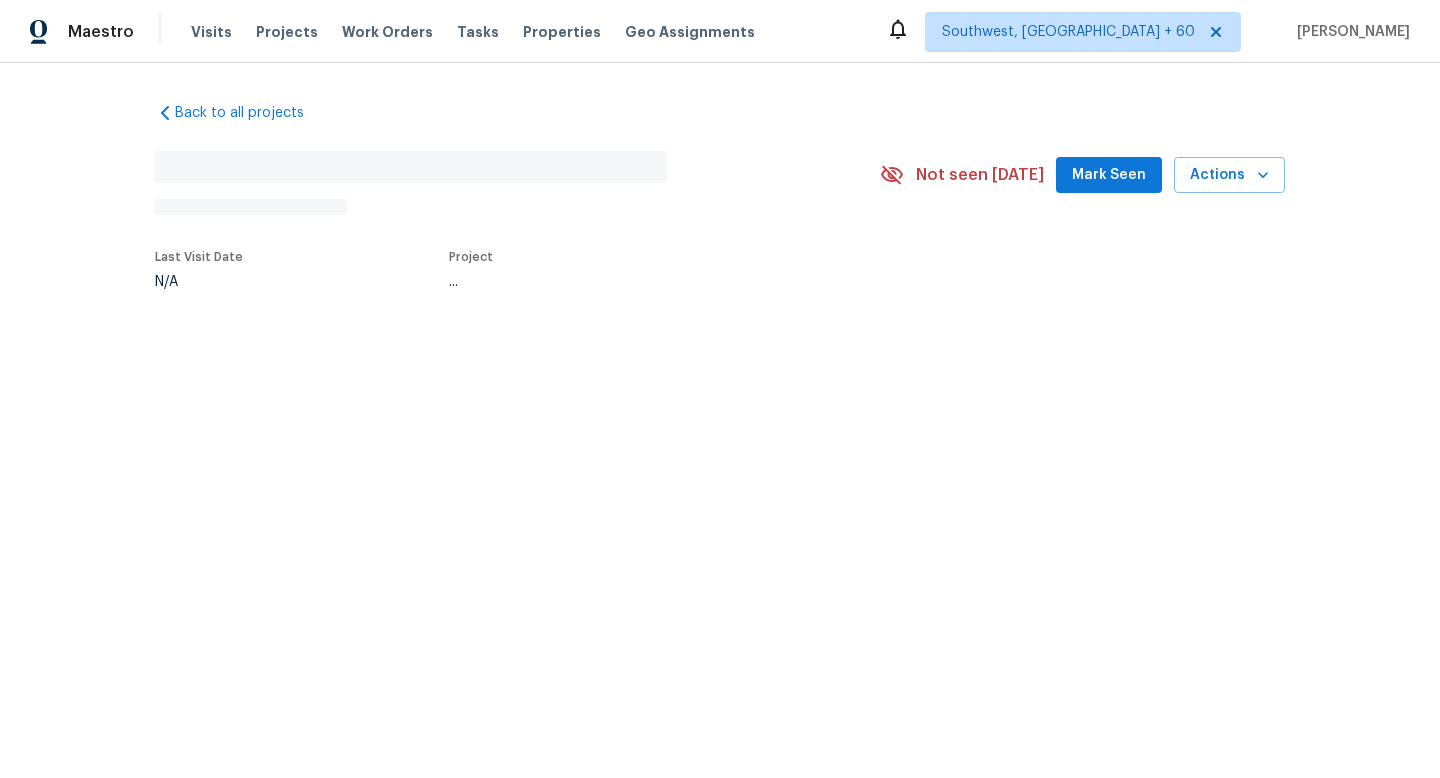 scroll, scrollTop: 0, scrollLeft: 0, axis: both 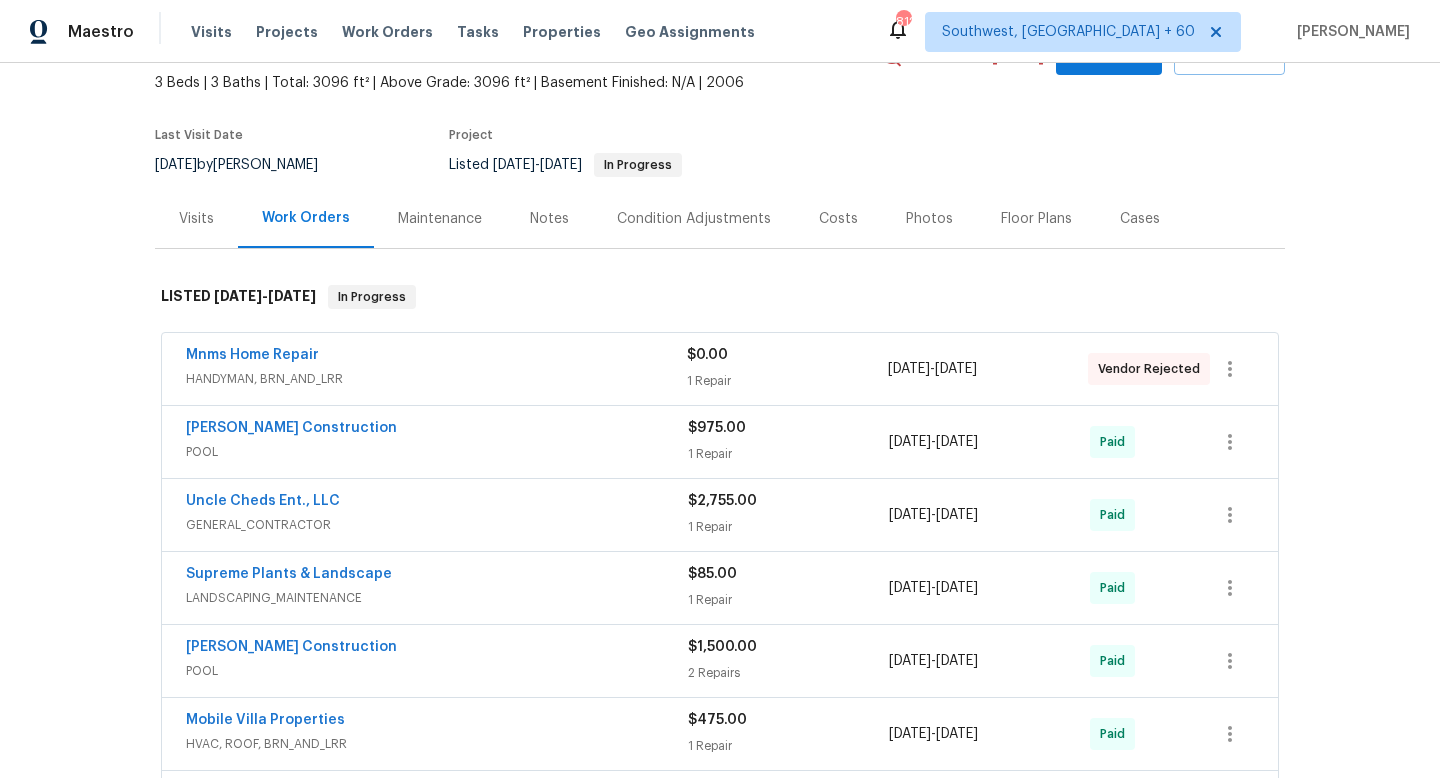 click on "Maintenance" at bounding box center [440, 219] 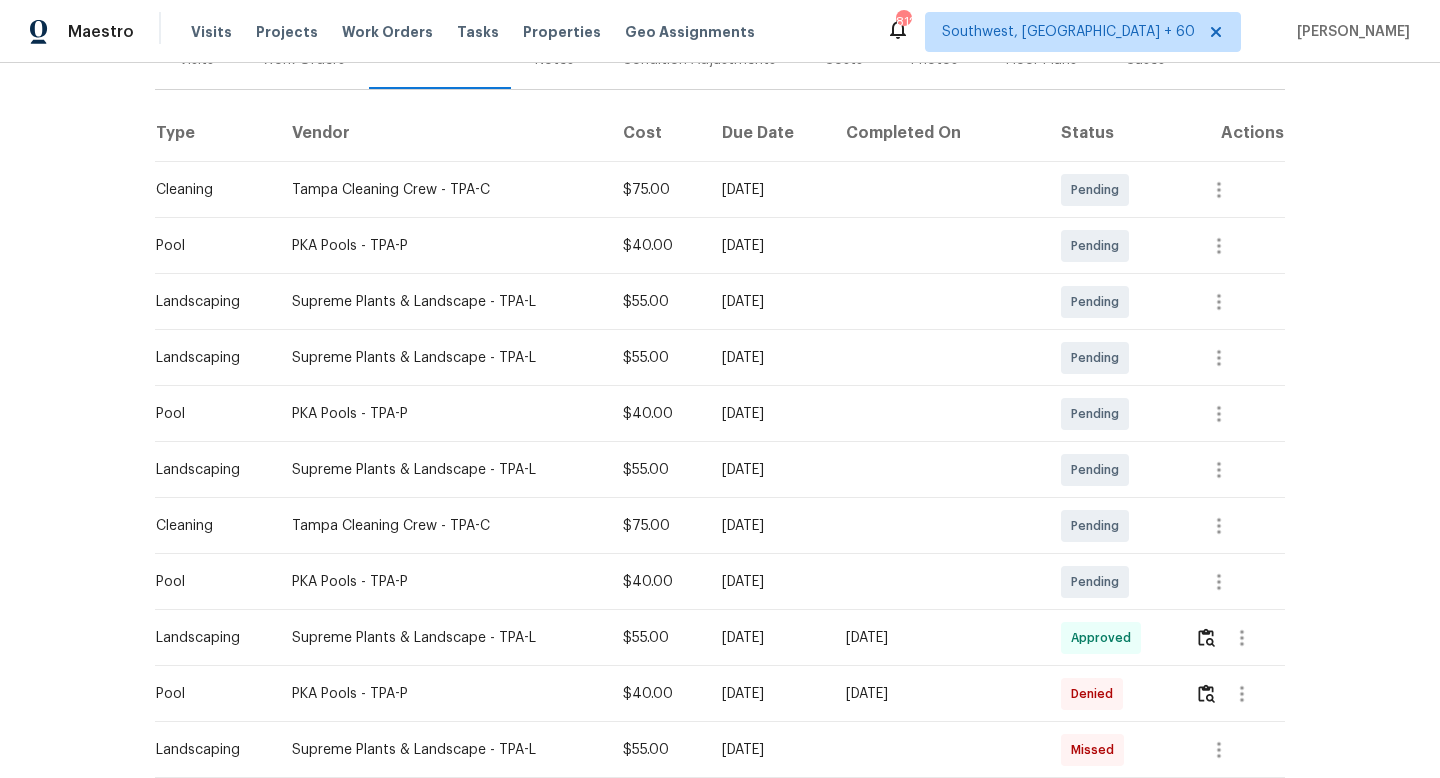 scroll, scrollTop: 575, scrollLeft: 0, axis: vertical 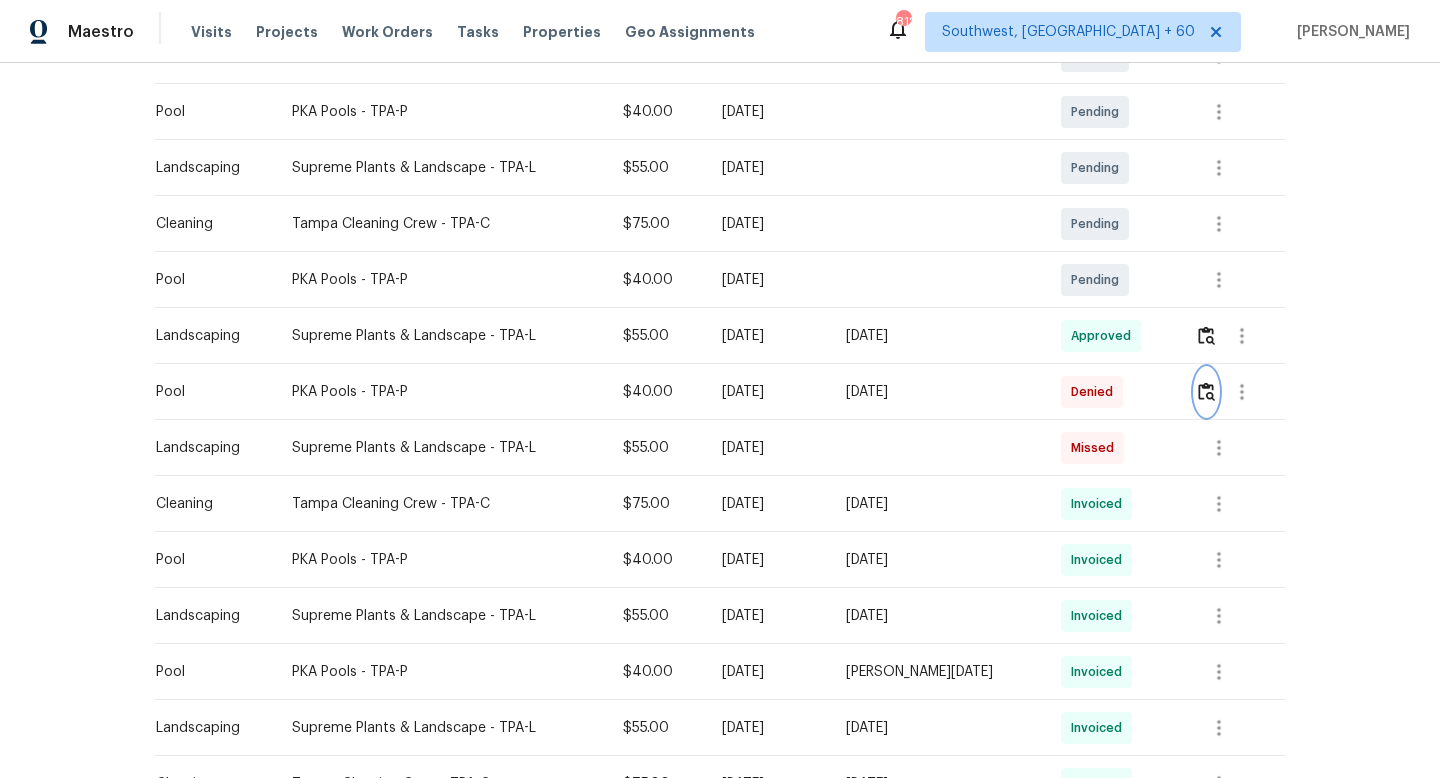 click at bounding box center (1206, 391) 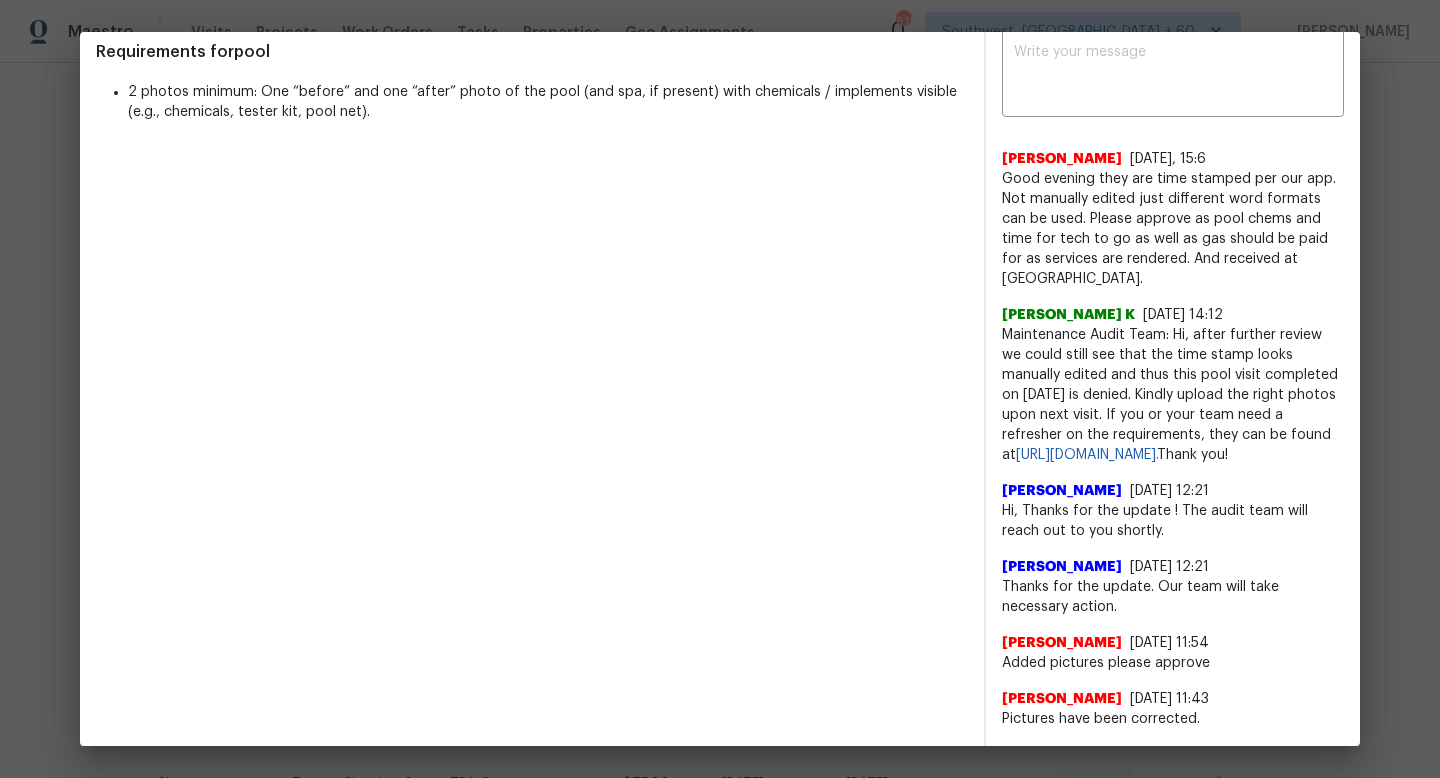 scroll, scrollTop: 0, scrollLeft: 0, axis: both 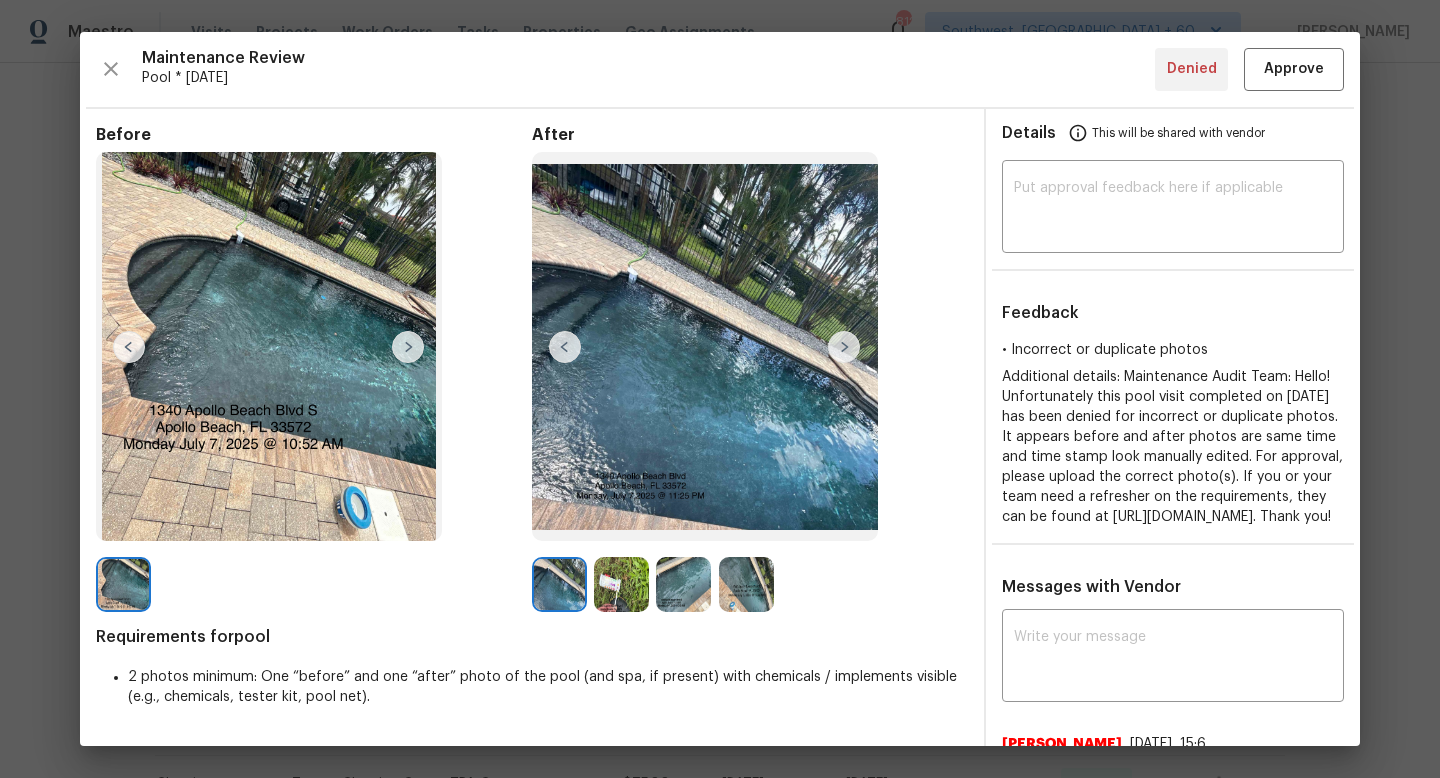 click at bounding box center (844, 347) 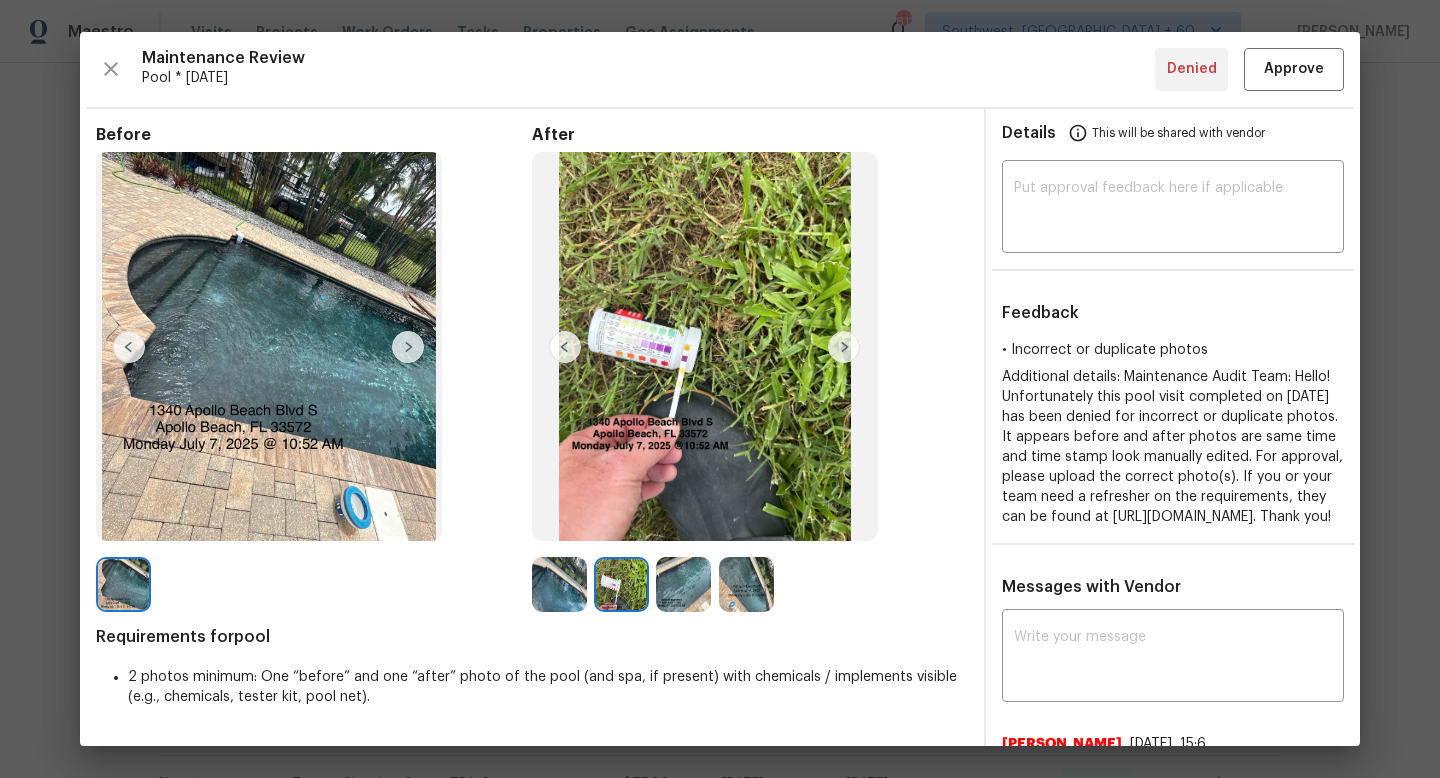click at bounding box center (844, 347) 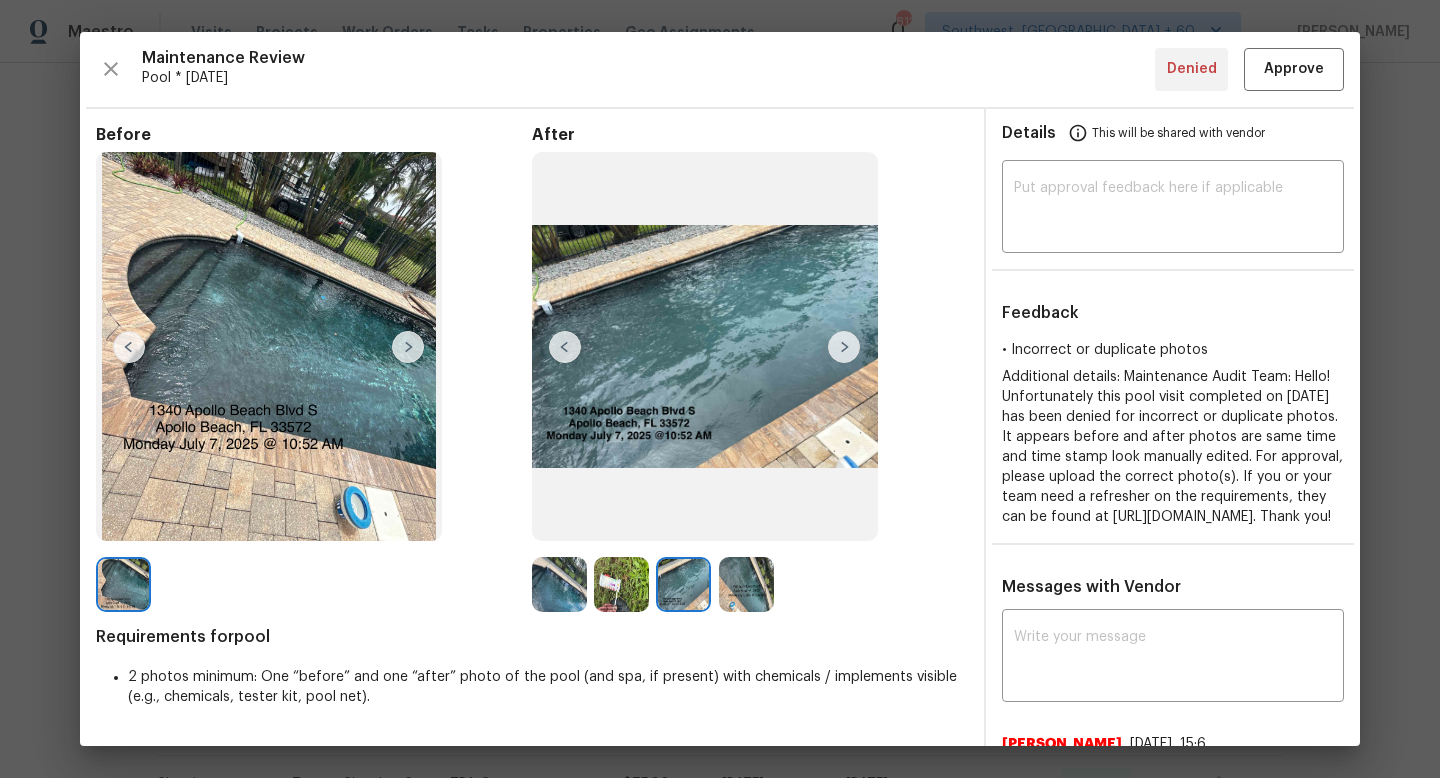 click at bounding box center [844, 347] 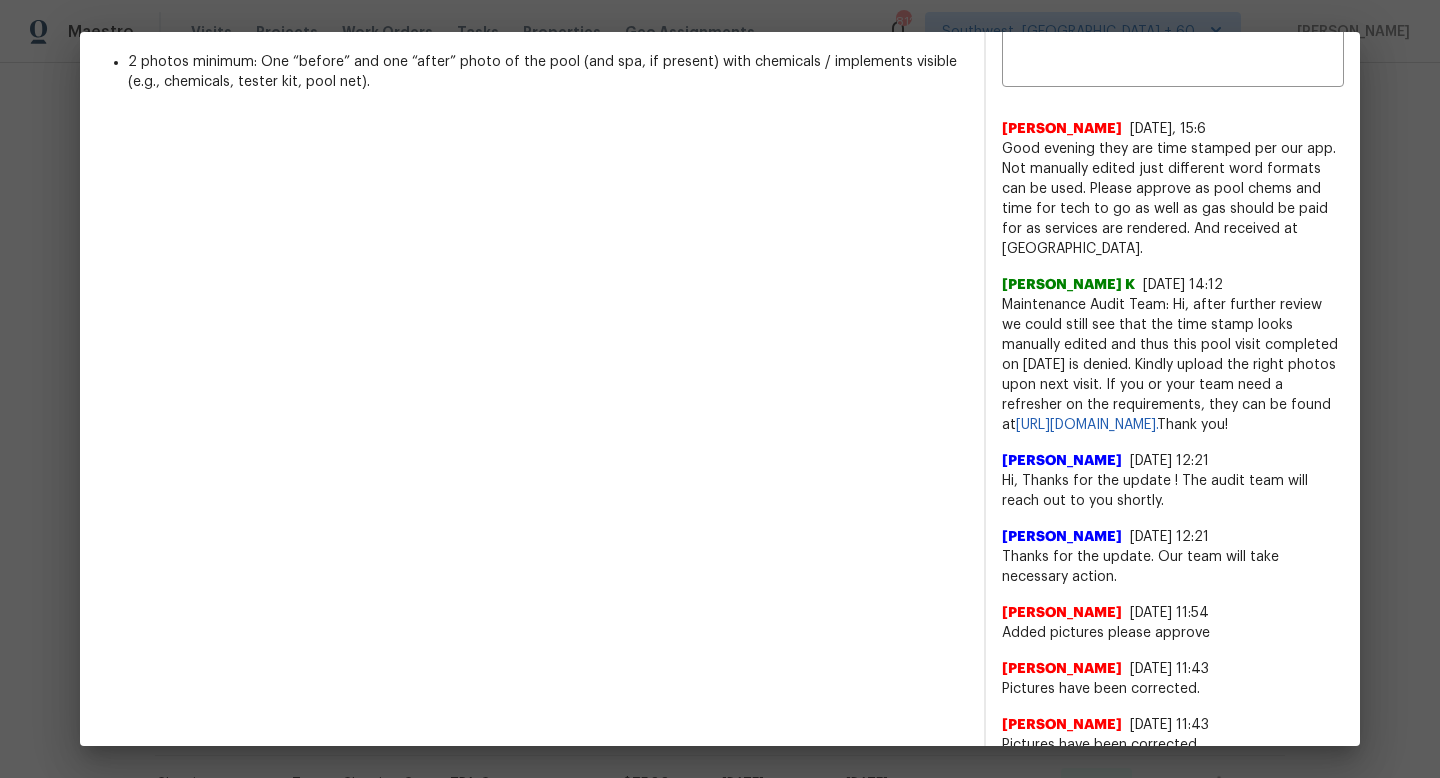 scroll, scrollTop: 613, scrollLeft: 0, axis: vertical 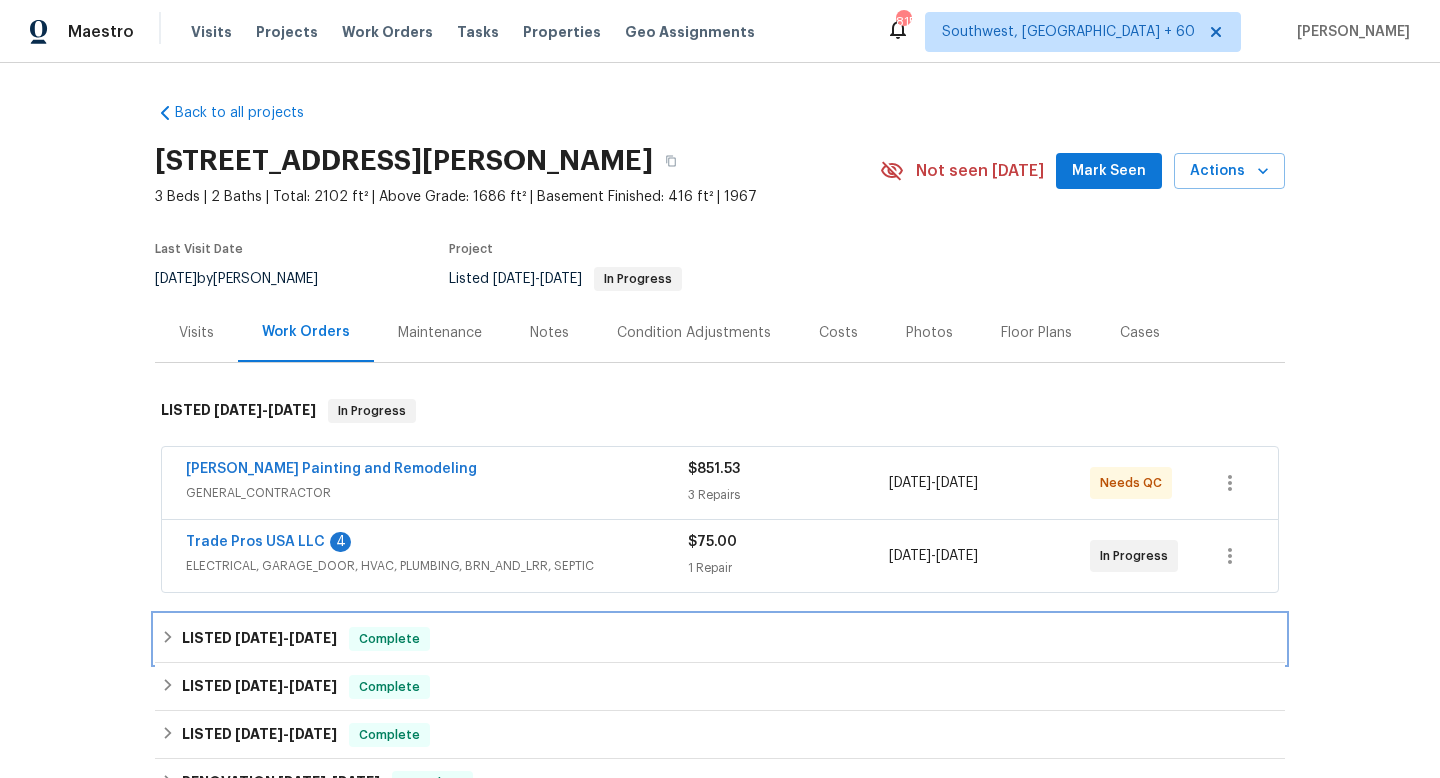 click on "LISTED   [DATE]  -  [DATE] Complete" at bounding box center (720, 639) 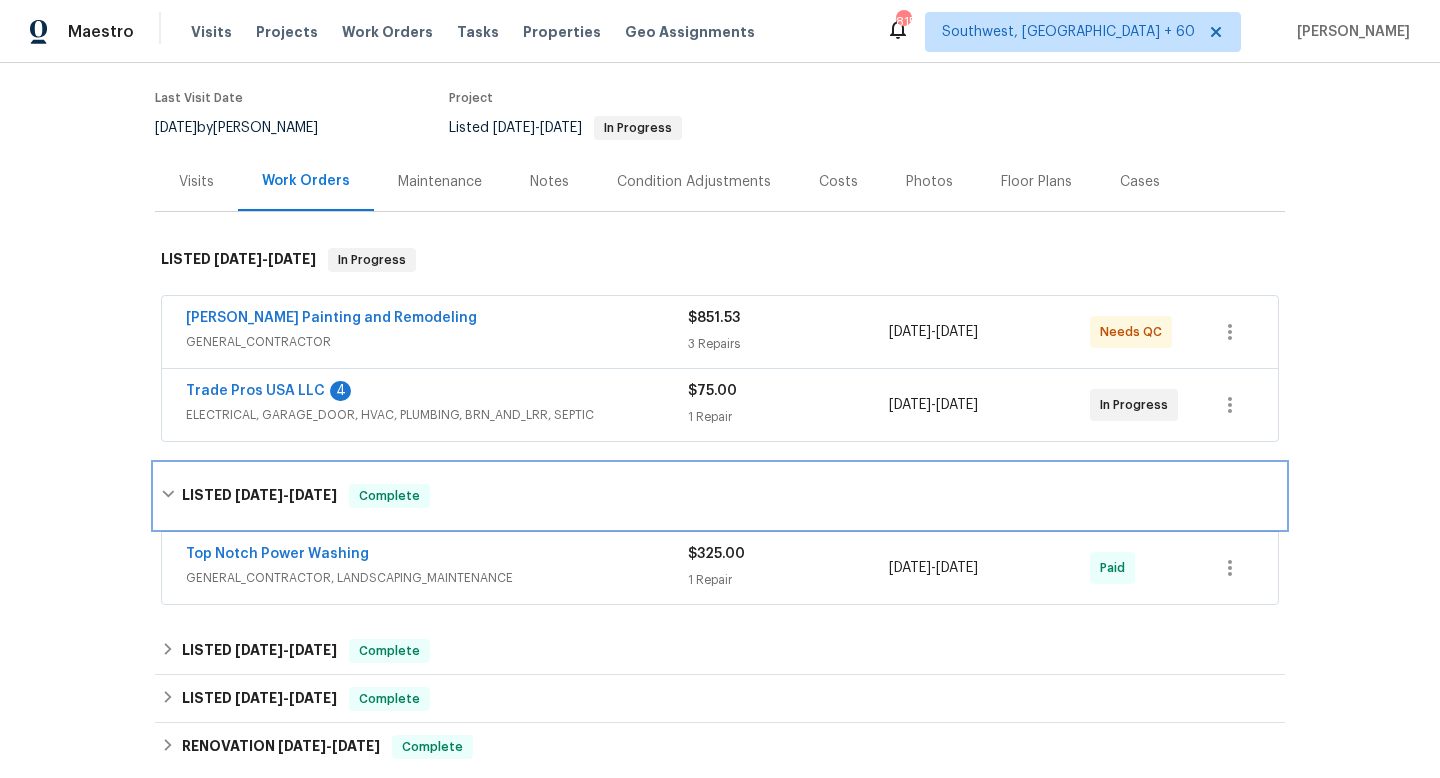 scroll, scrollTop: 298, scrollLeft: 0, axis: vertical 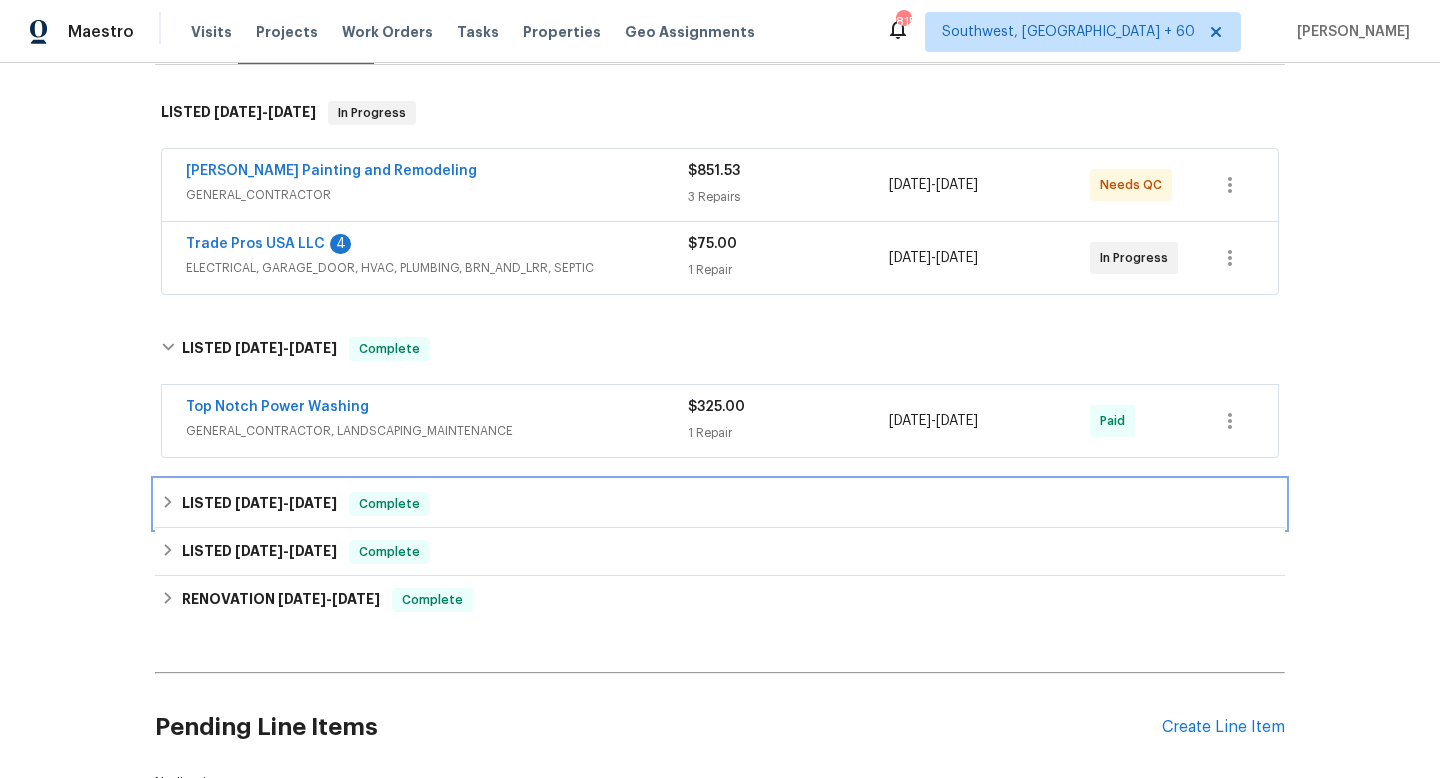 click on "LISTED   2/2/25  -  2/28/25 Complete" at bounding box center [720, 504] 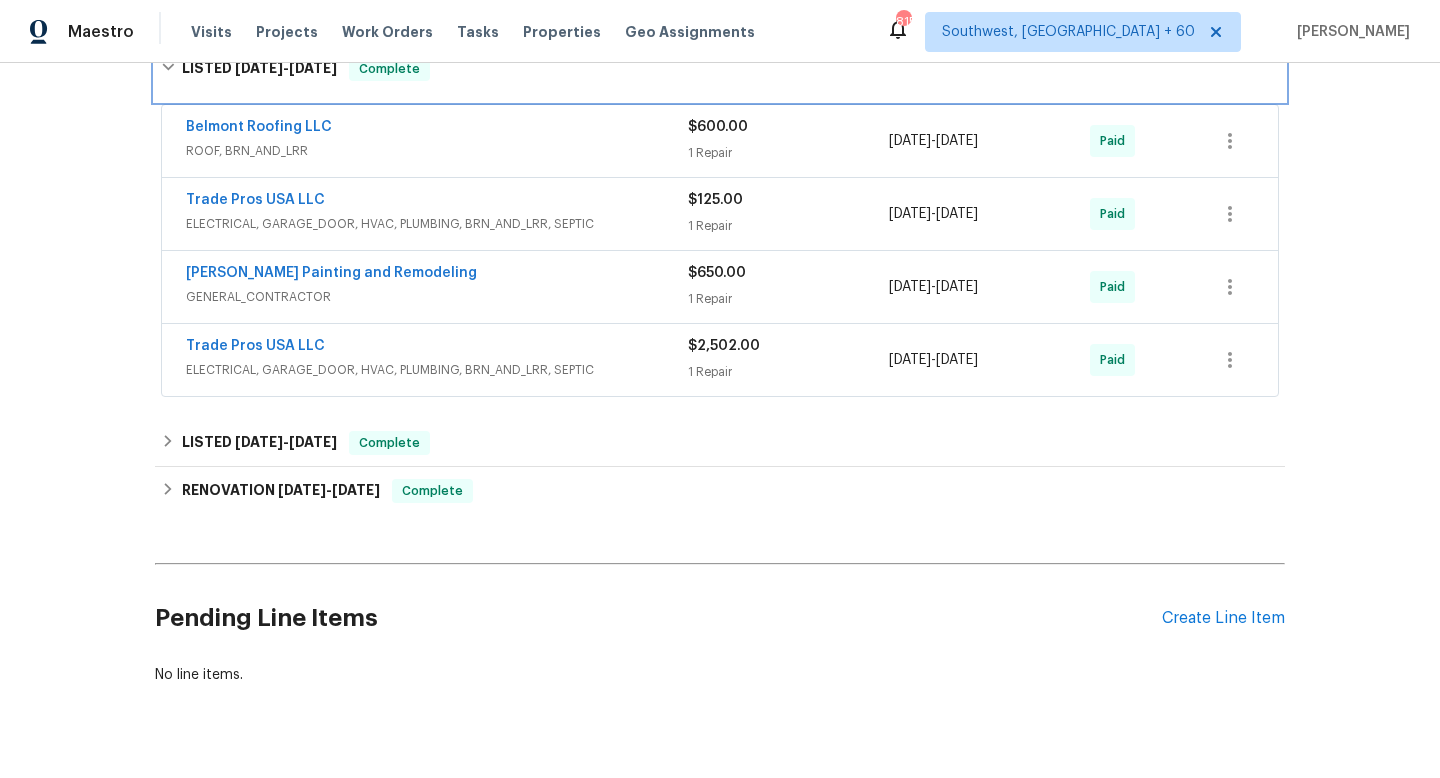 scroll, scrollTop: 784, scrollLeft: 0, axis: vertical 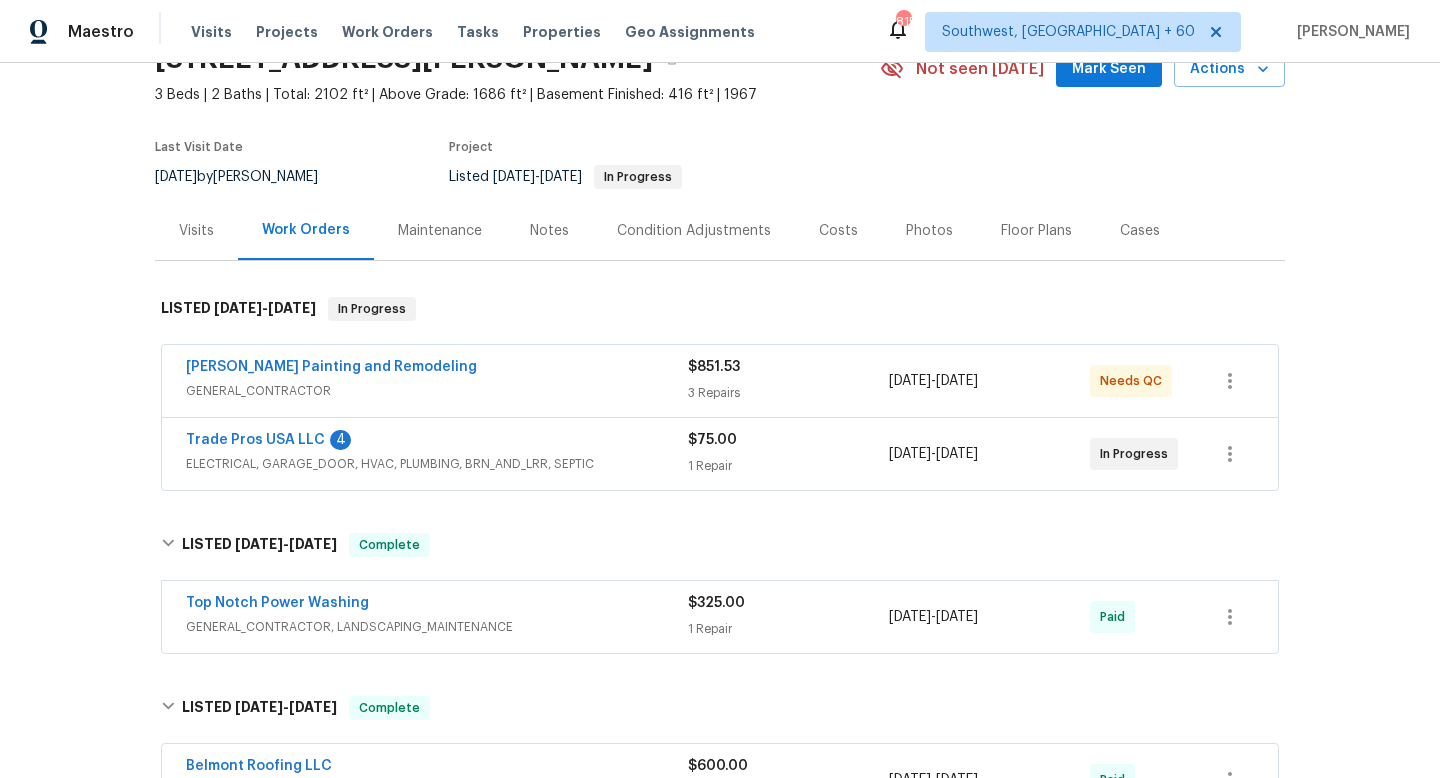 click on "Maintenance" at bounding box center (440, 231) 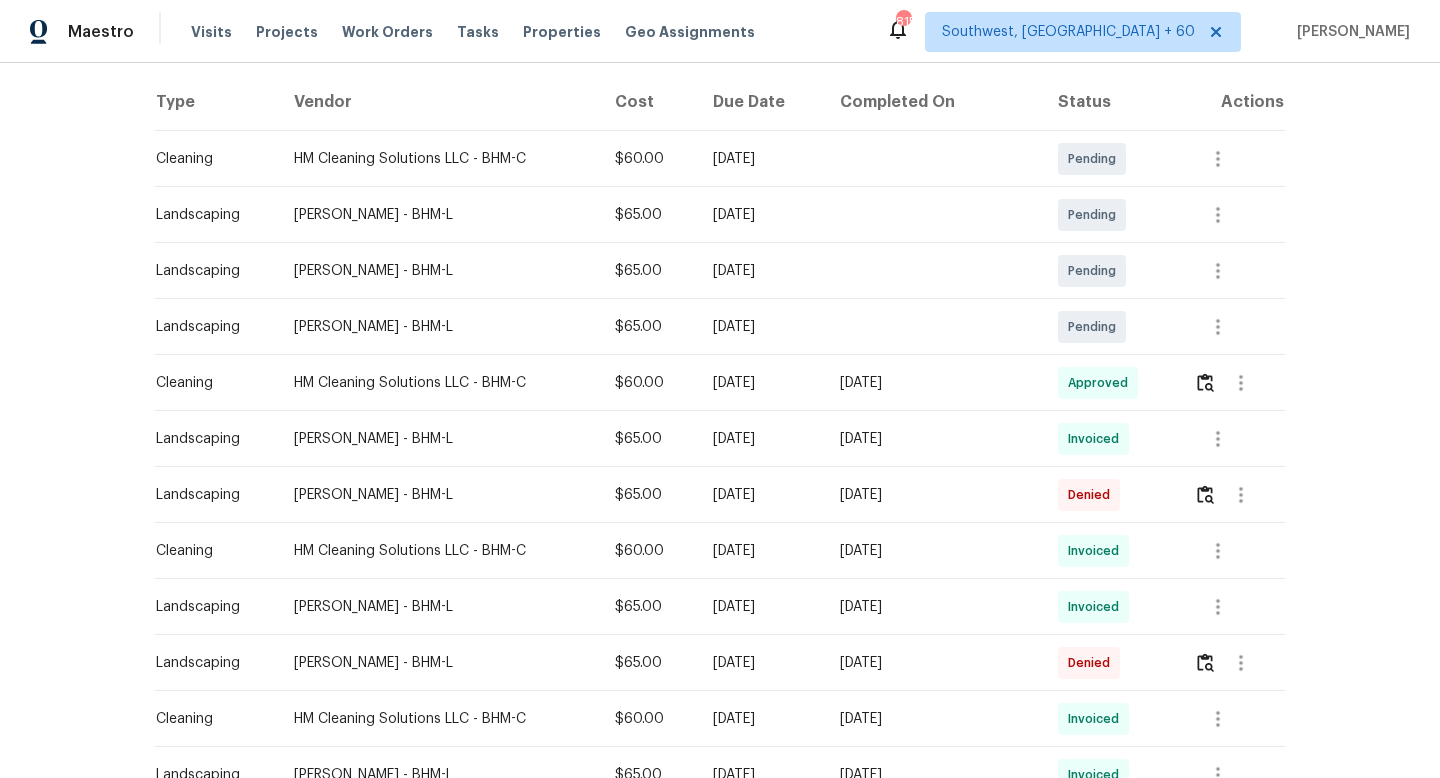 scroll, scrollTop: 468, scrollLeft: 0, axis: vertical 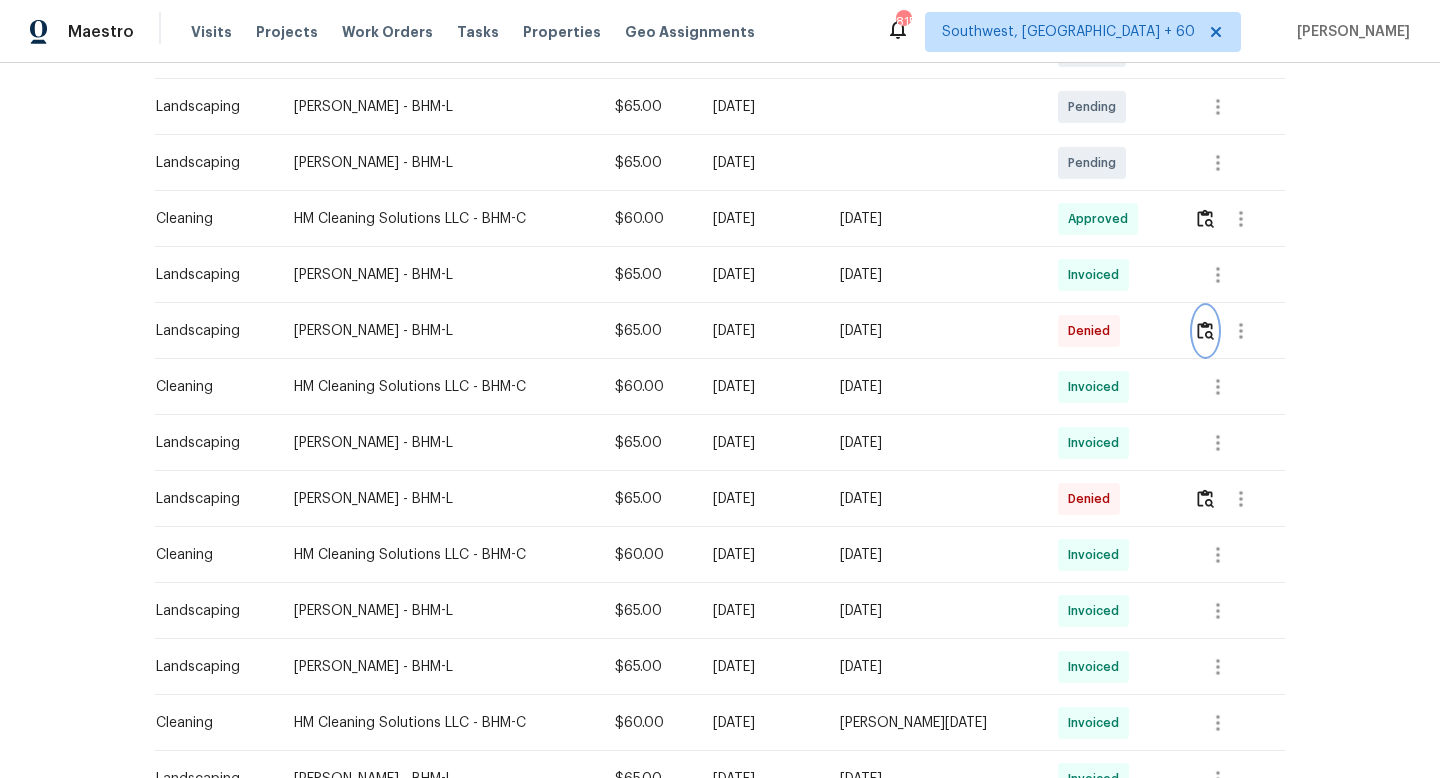 click at bounding box center (1205, 330) 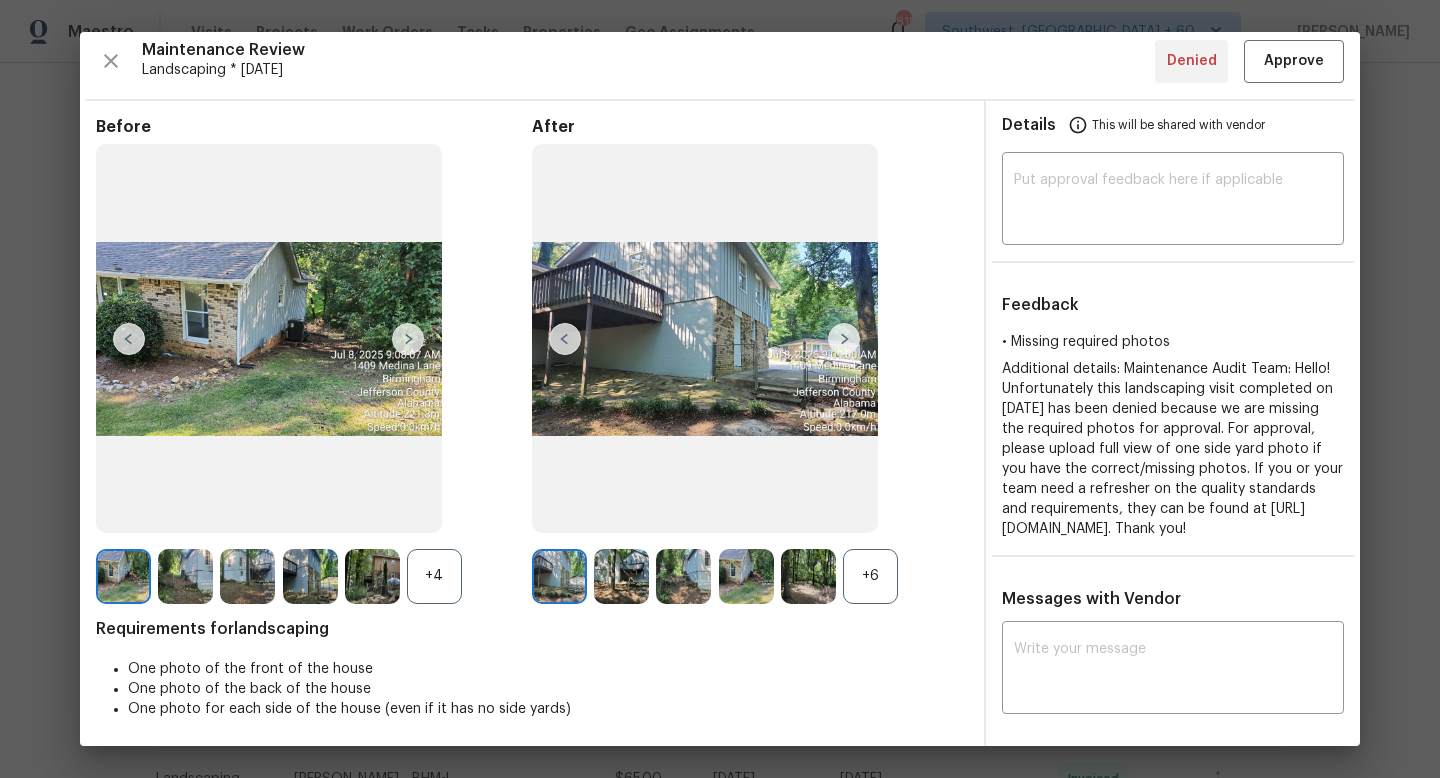 scroll, scrollTop: 17, scrollLeft: 0, axis: vertical 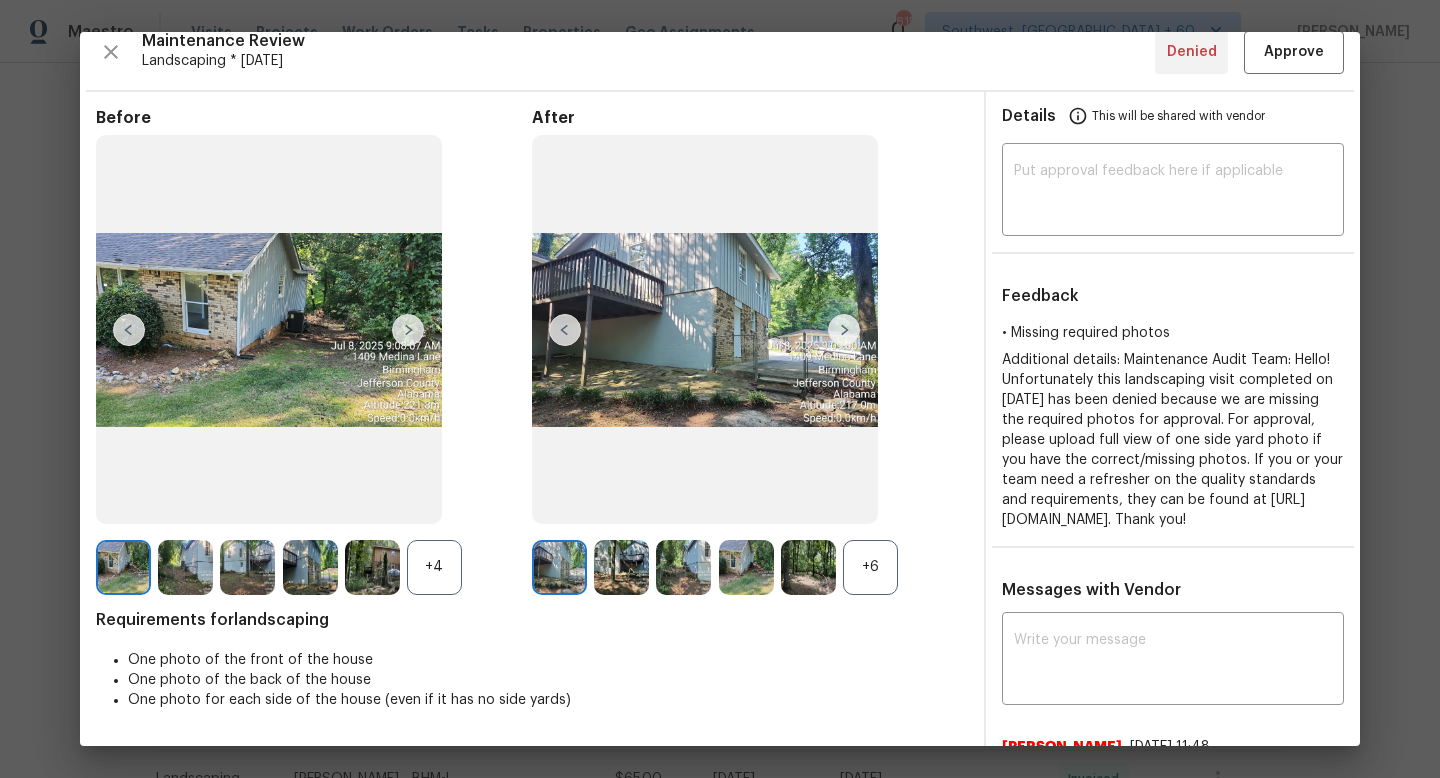 click at bounding box center [844, 330] 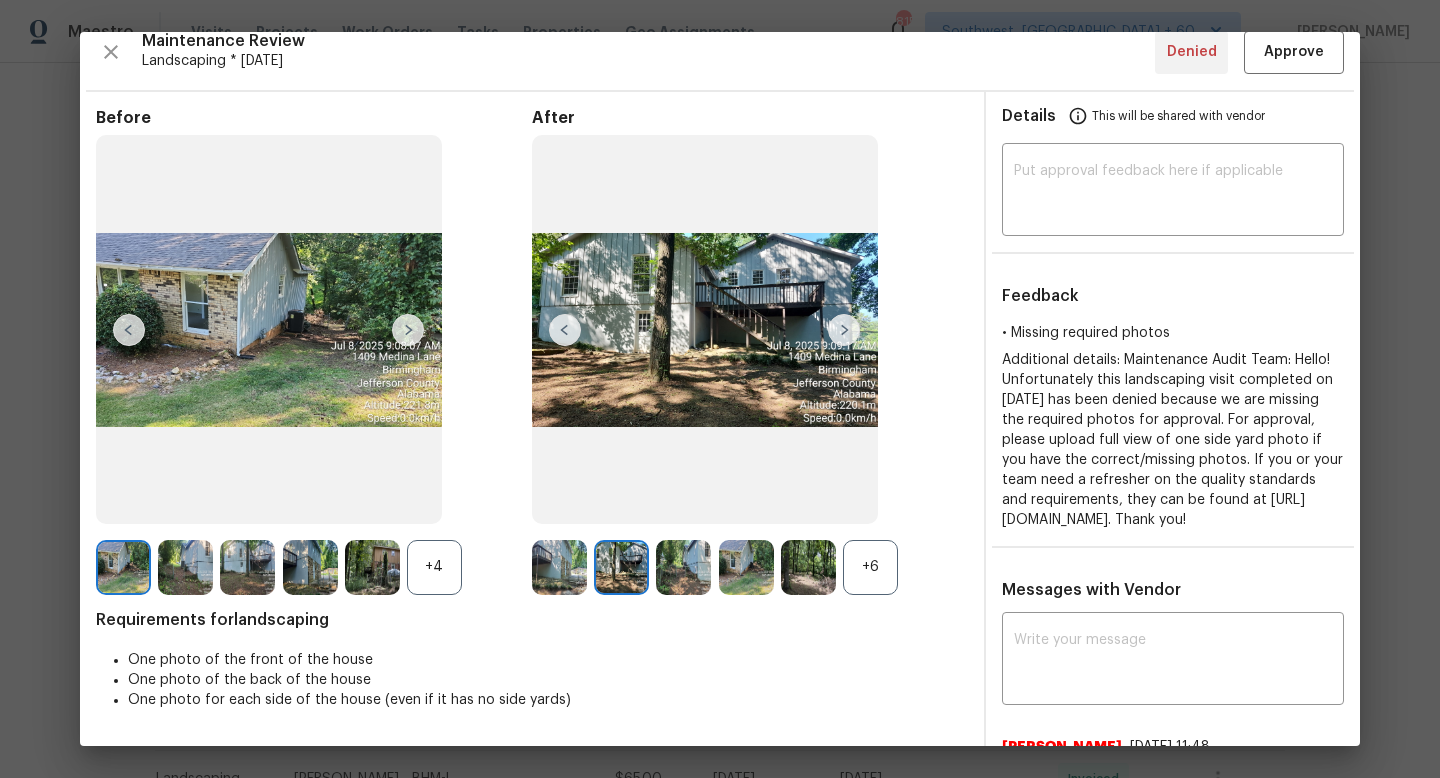 click at bounding box center [844, 330] 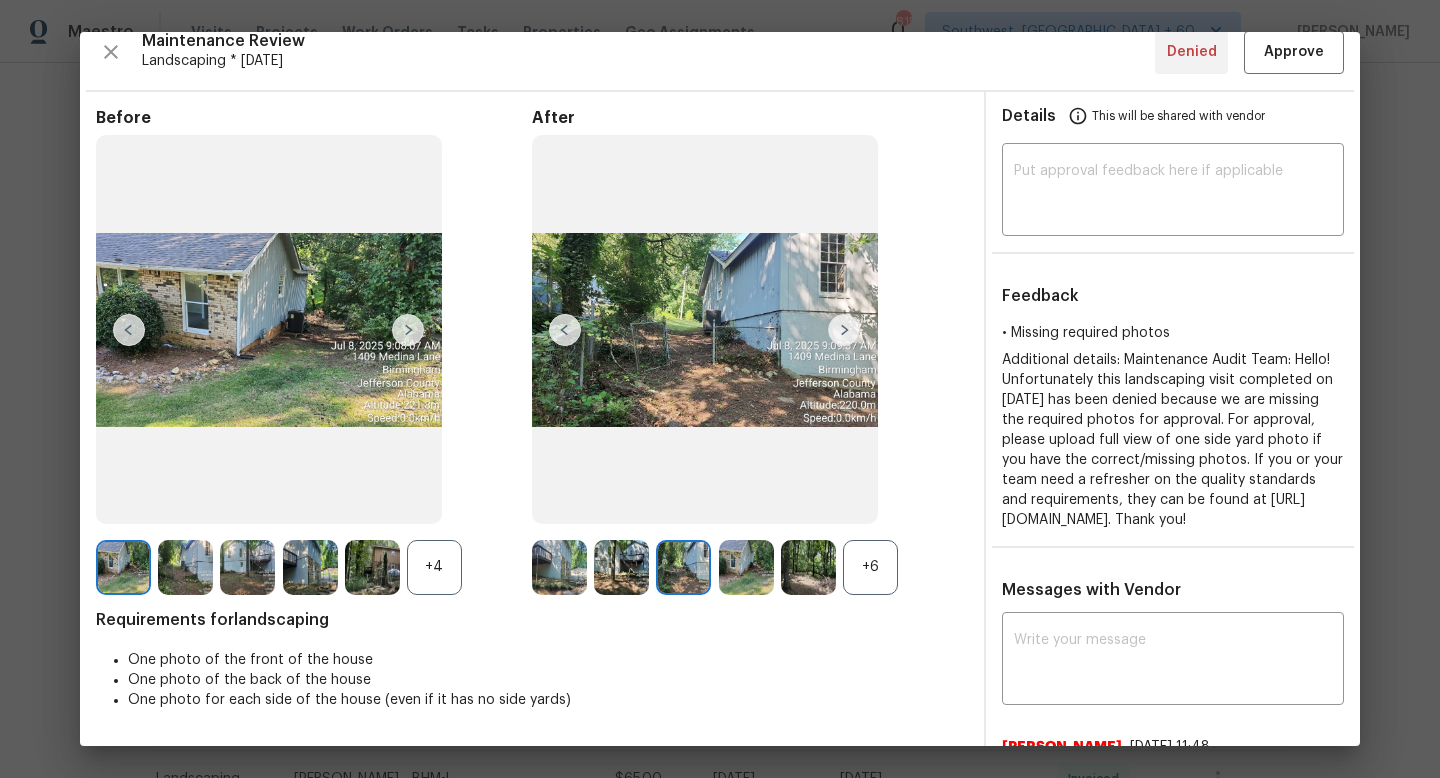 click at bounding box center (844, 330) 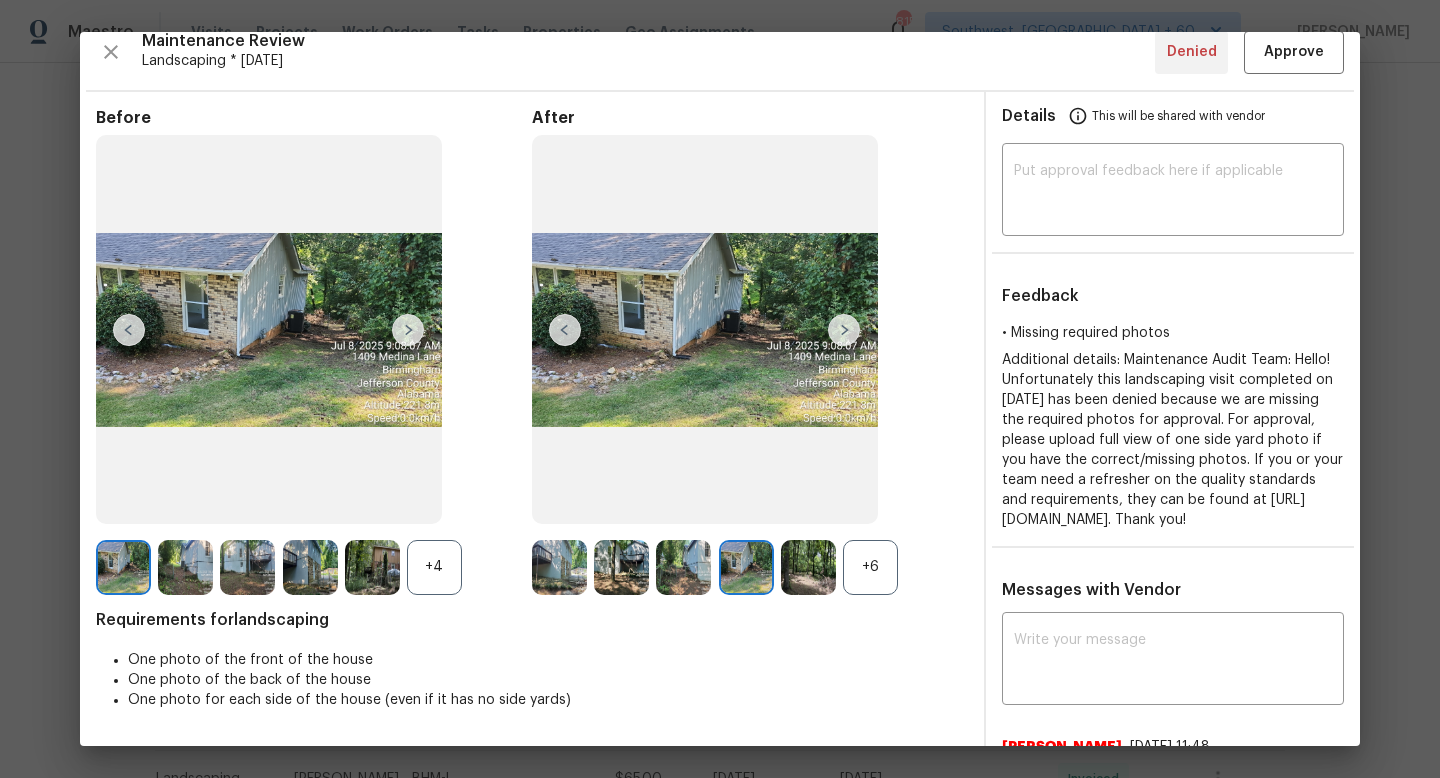 click at bounding box center (844, 330) 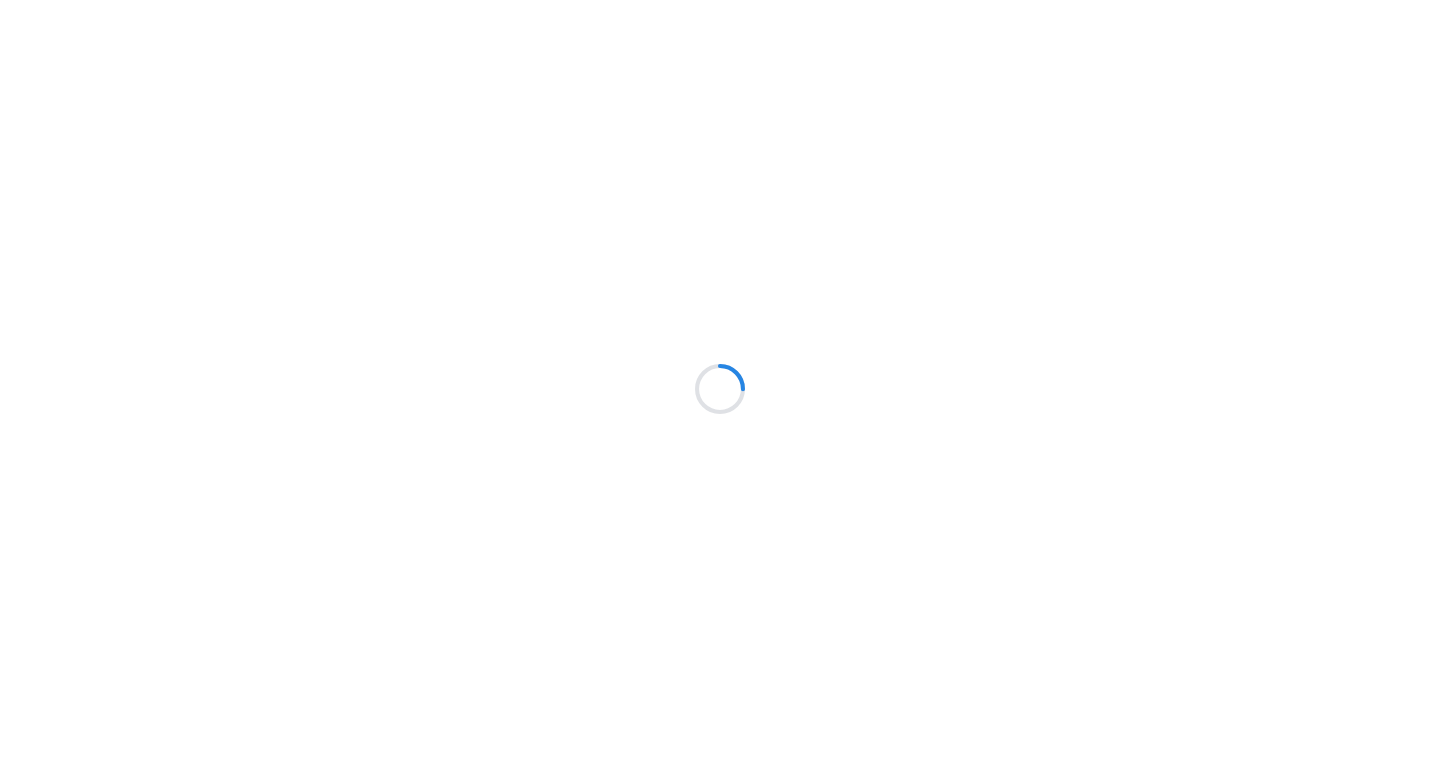 scroll, scrollTop: 0, scrollLeft: 0, axis: both 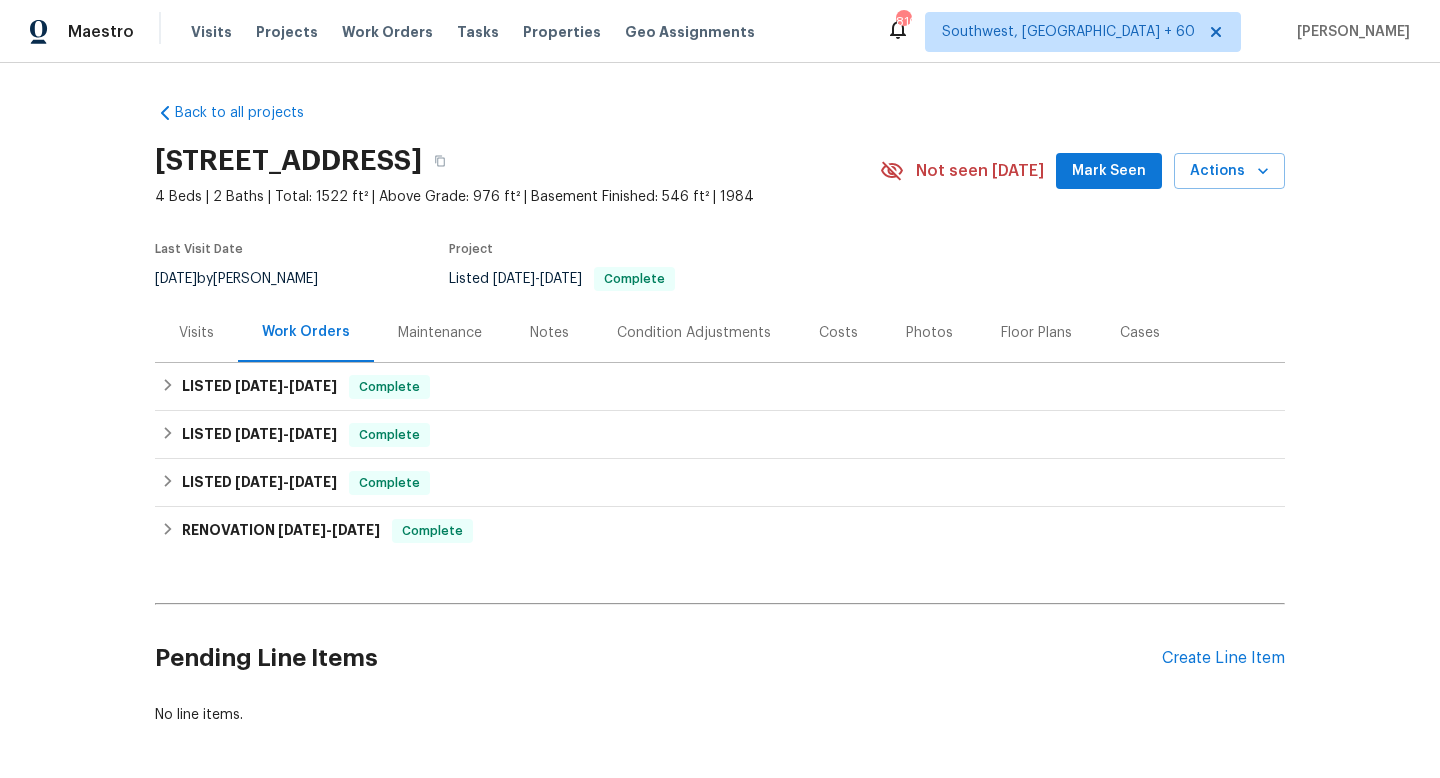 click on "Maintenance" at bounding box center [440, 333] 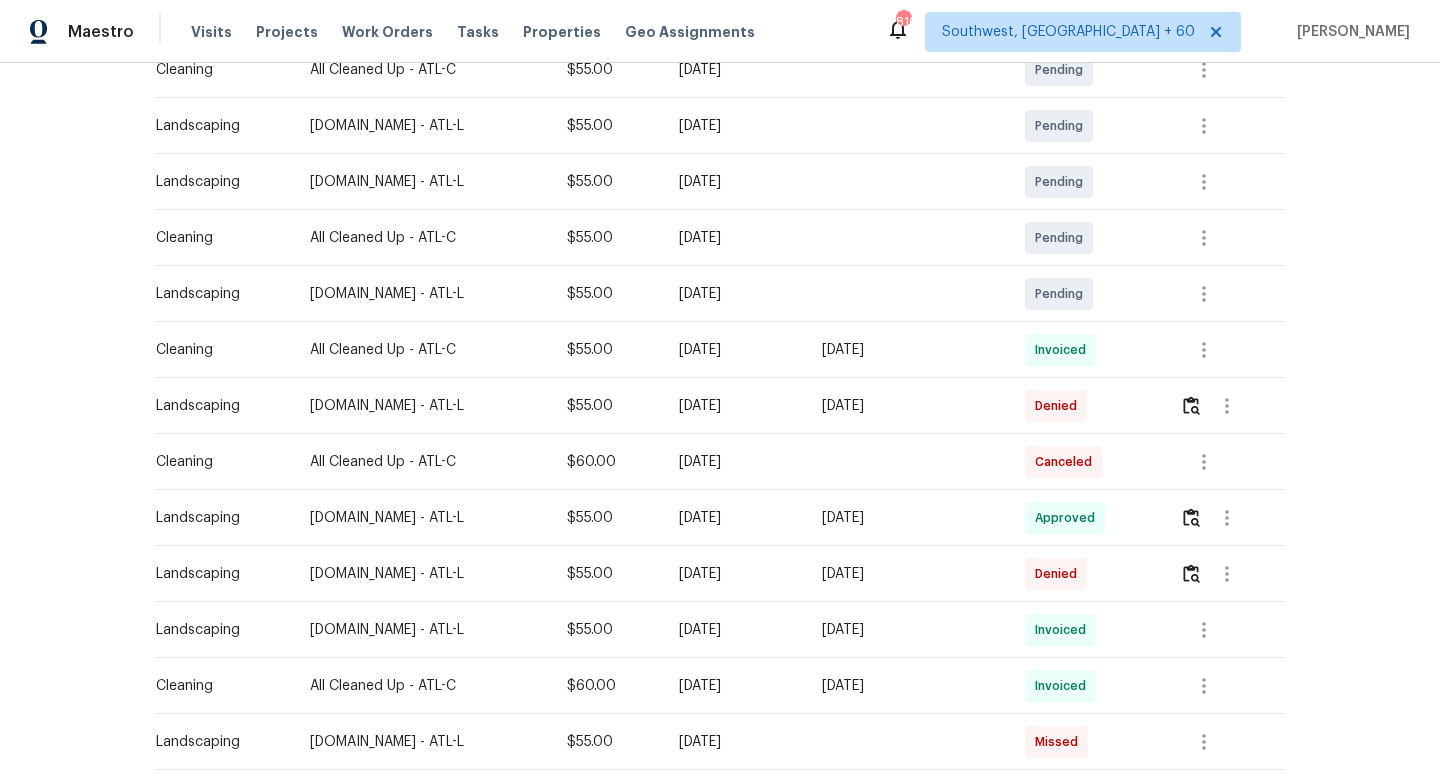 scroll, scrollTop: 528, scrollLeft: 0, axis: vertical 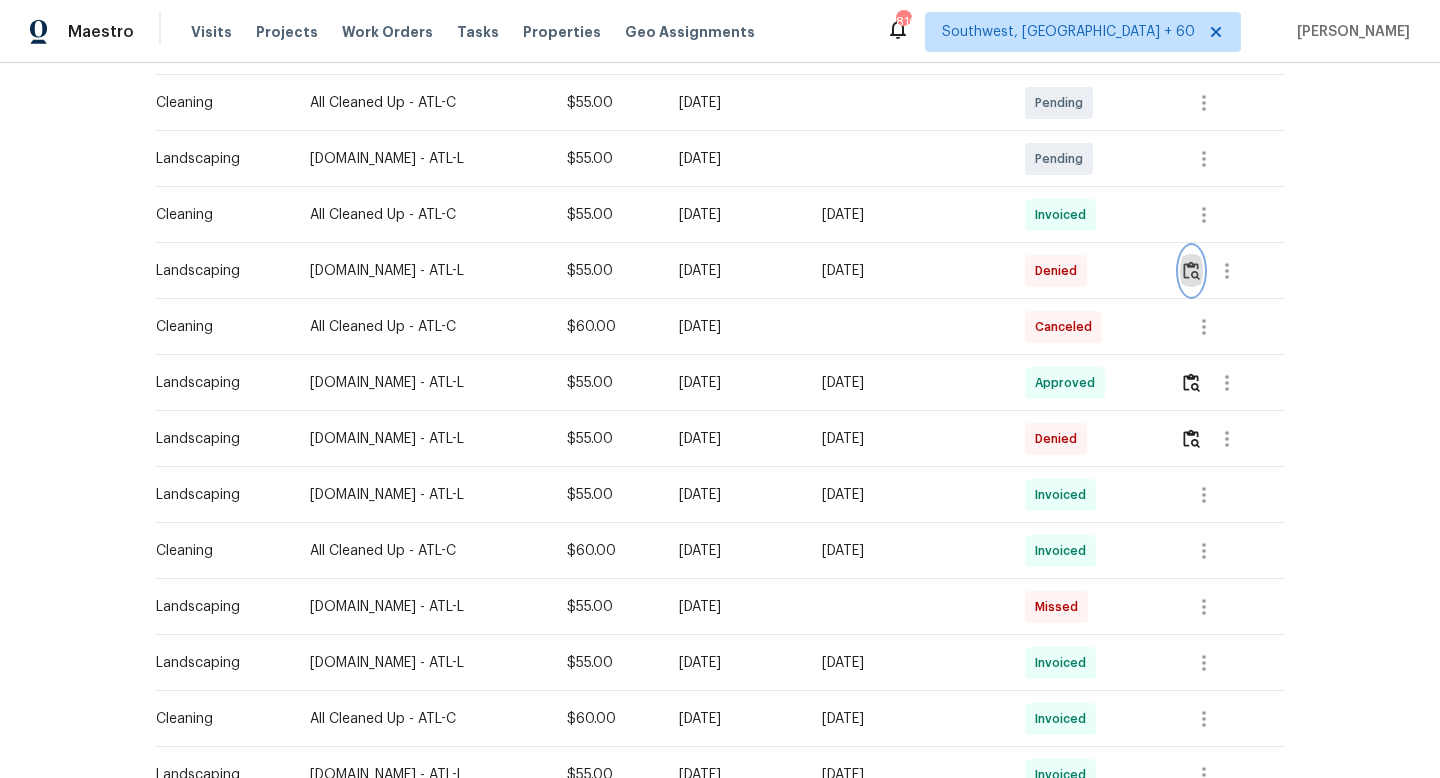 click at bounding box center (1191, 270) 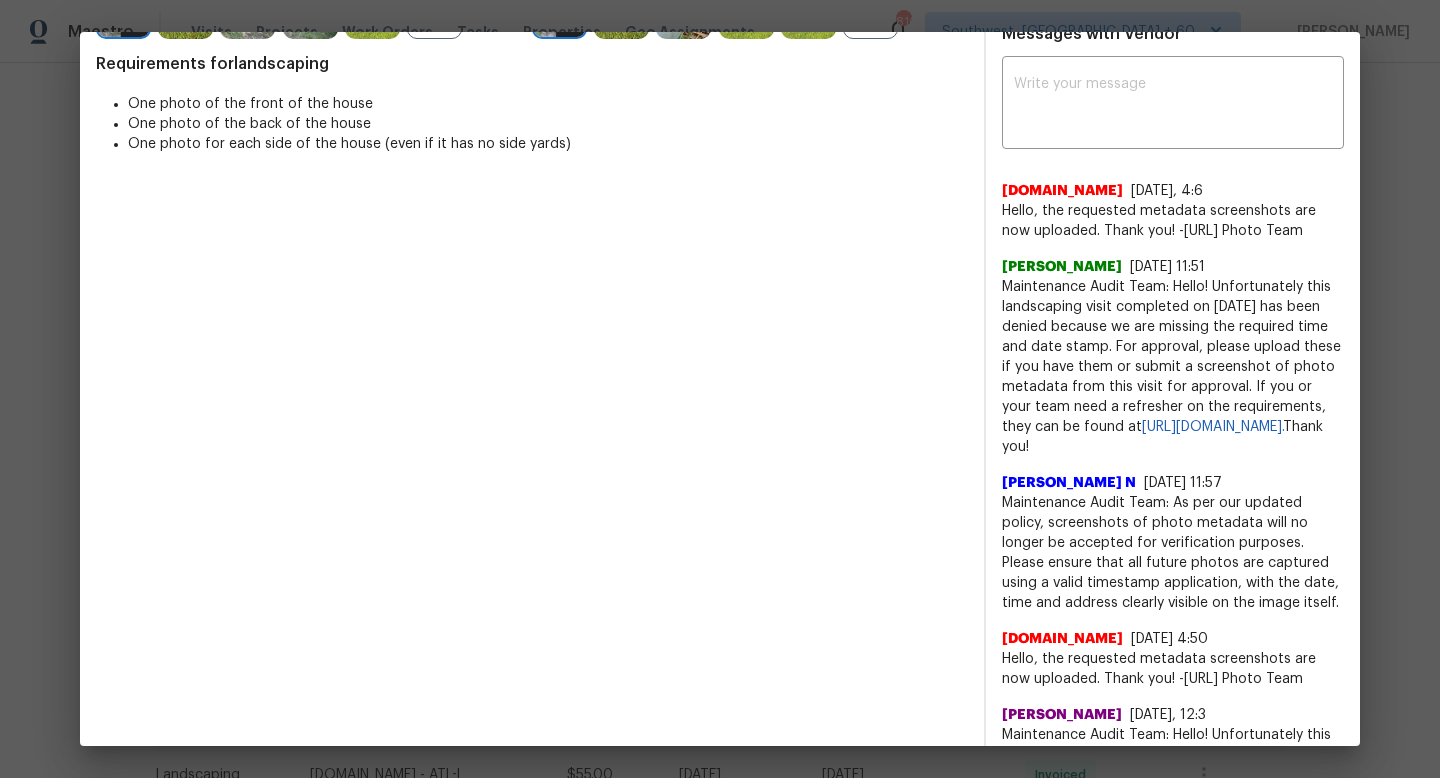 scroll, scrollTop: 638, scrollLeft: 0, axis: vertical 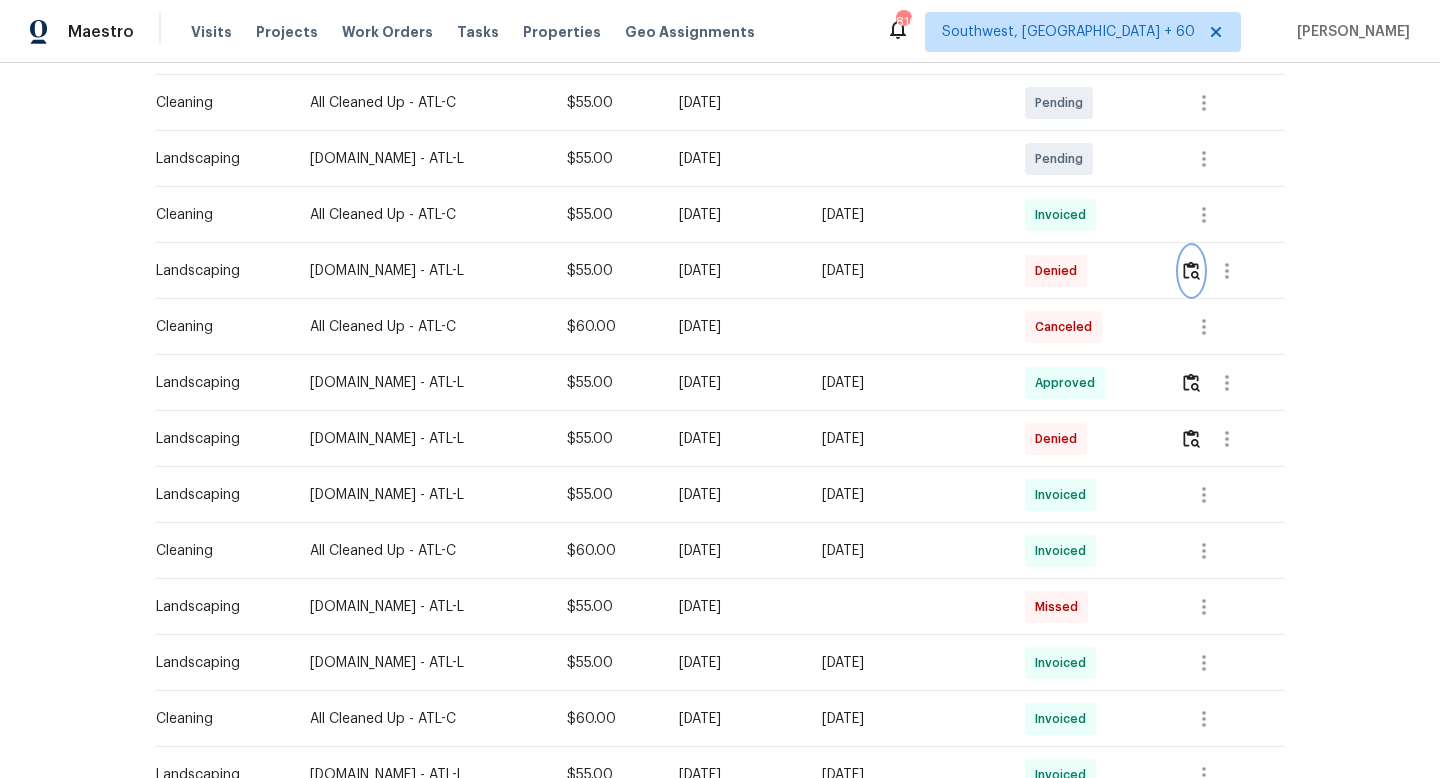 click at bounding box center (1191, 270) 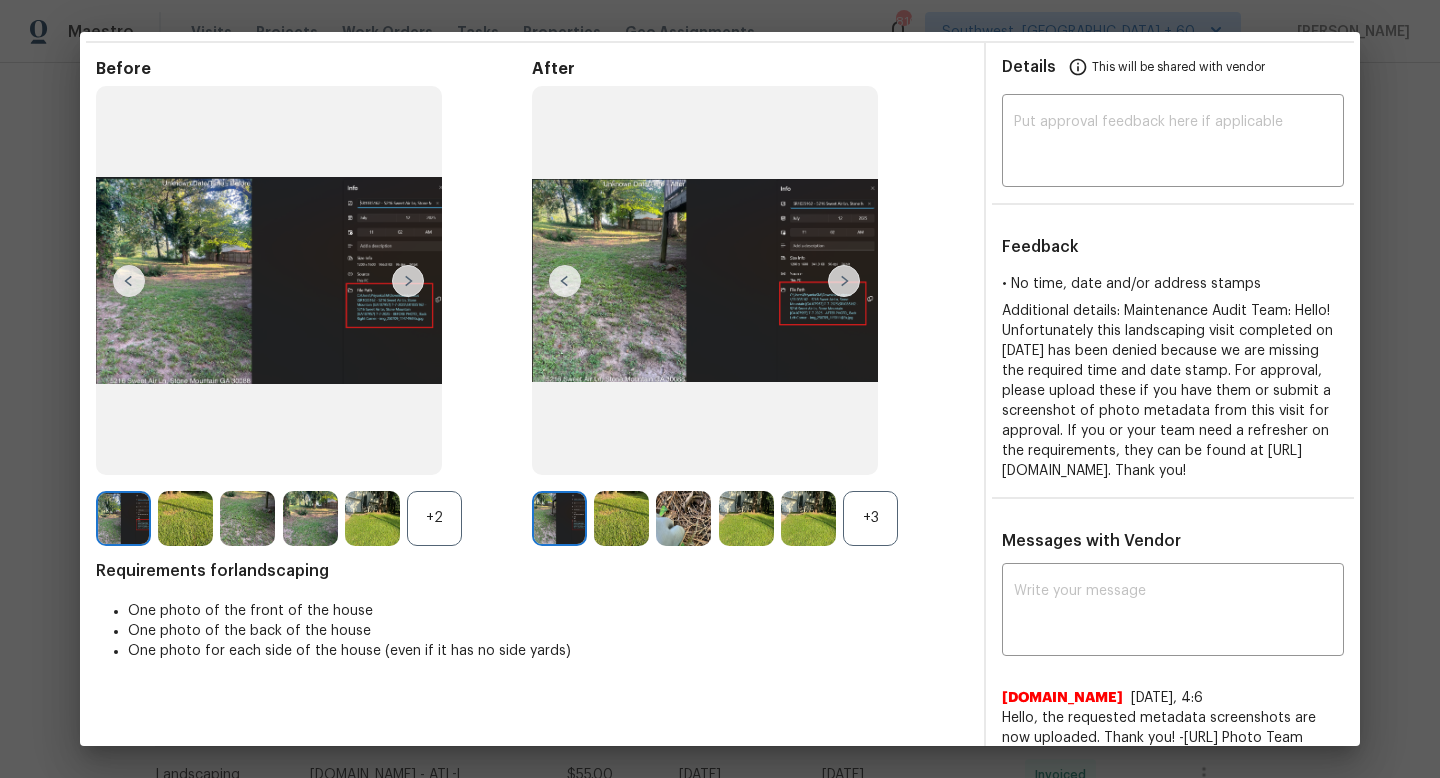 scroll, scrollTop: 51, scrollLeft: 0, axis: vertical 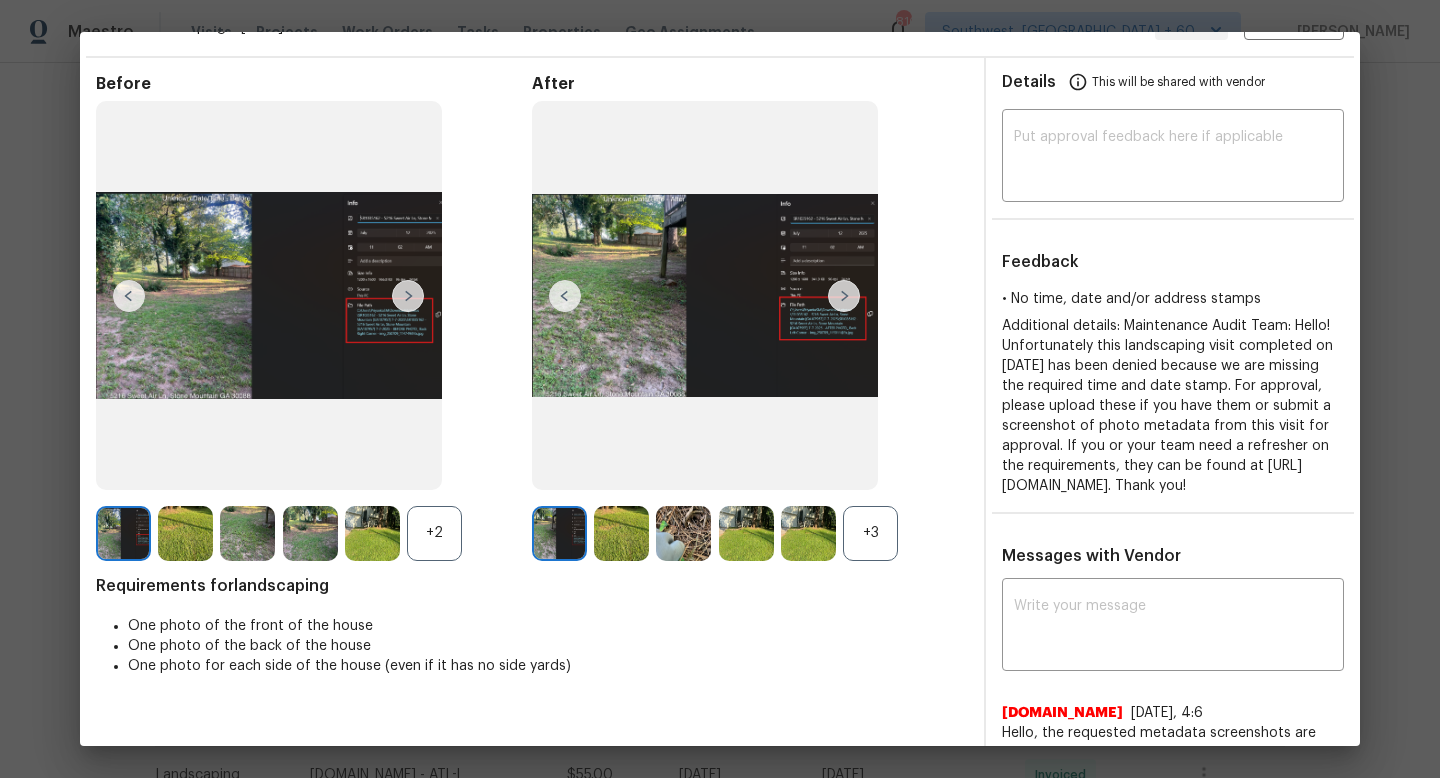 click at bounding box center (269, 295) 